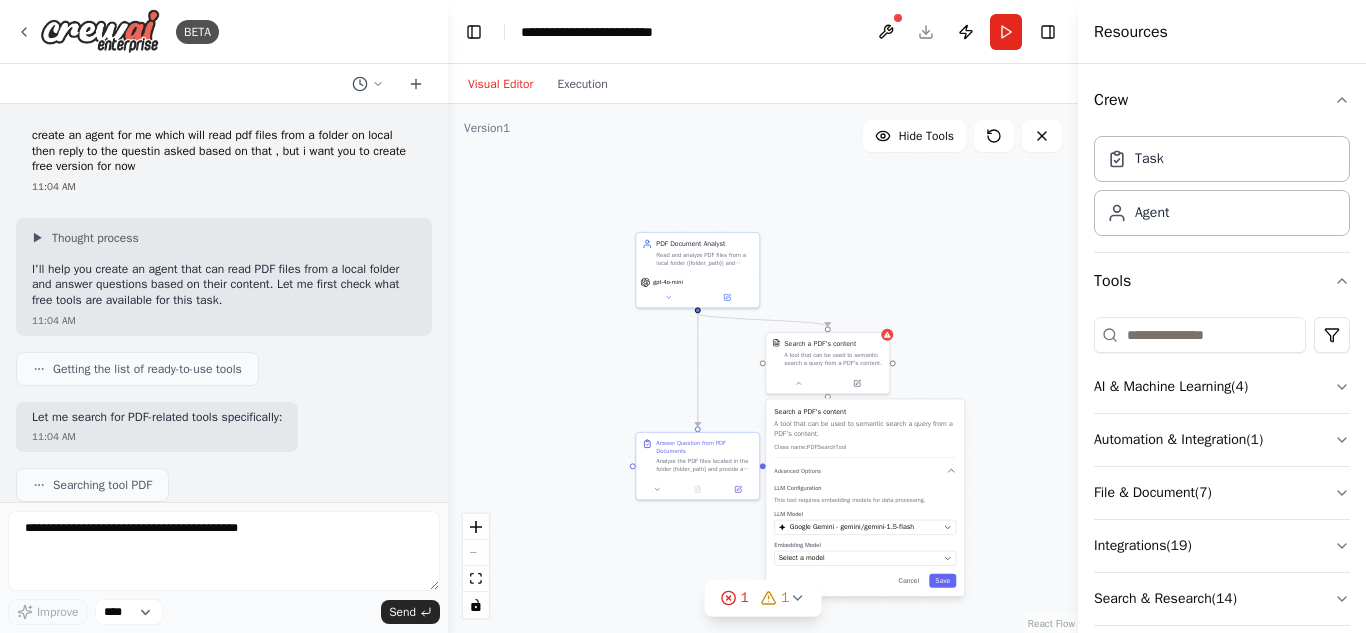 scroll, scrollTop: 0, scrollLeft: 0, axis: both 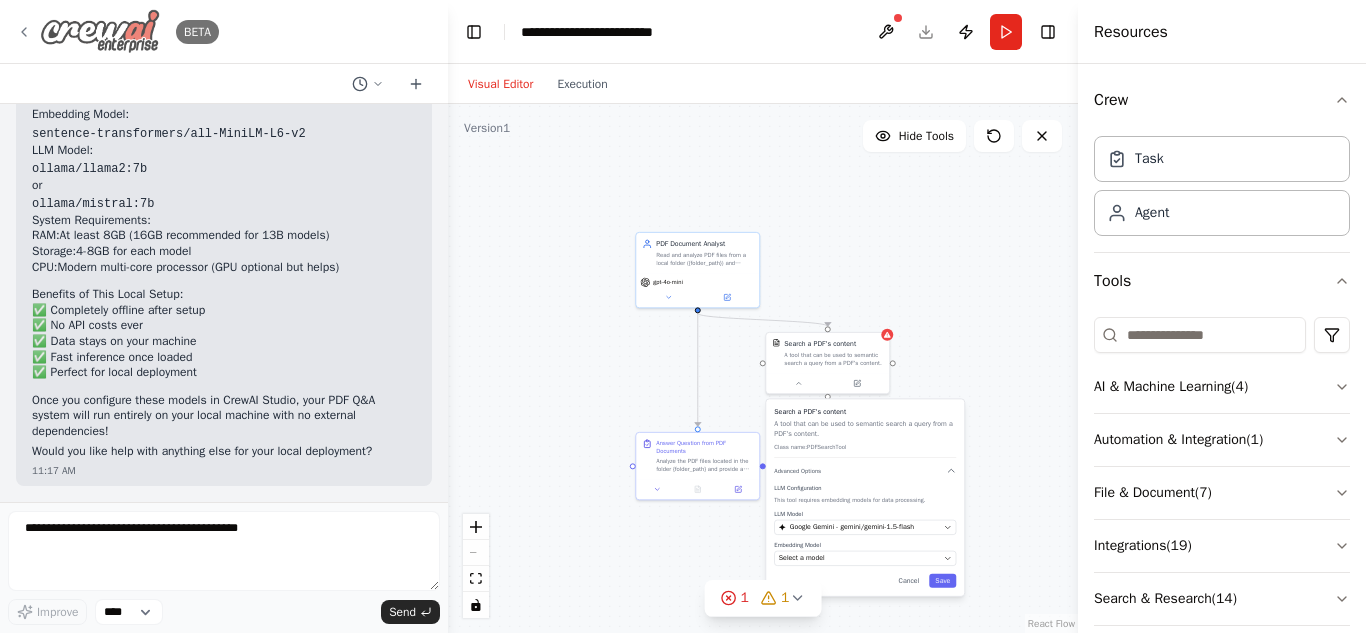 click at bounding box center (100, 31) 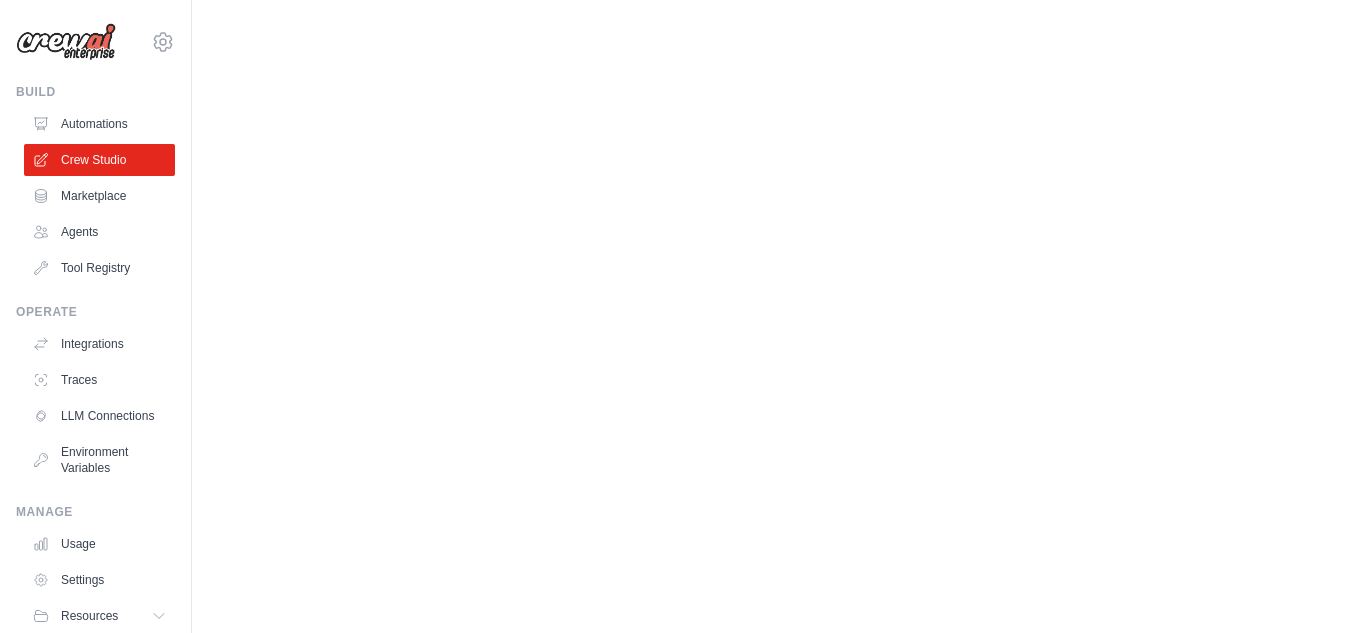 scroll, scrollTop: 0, scrollLeft: 0, axis: both 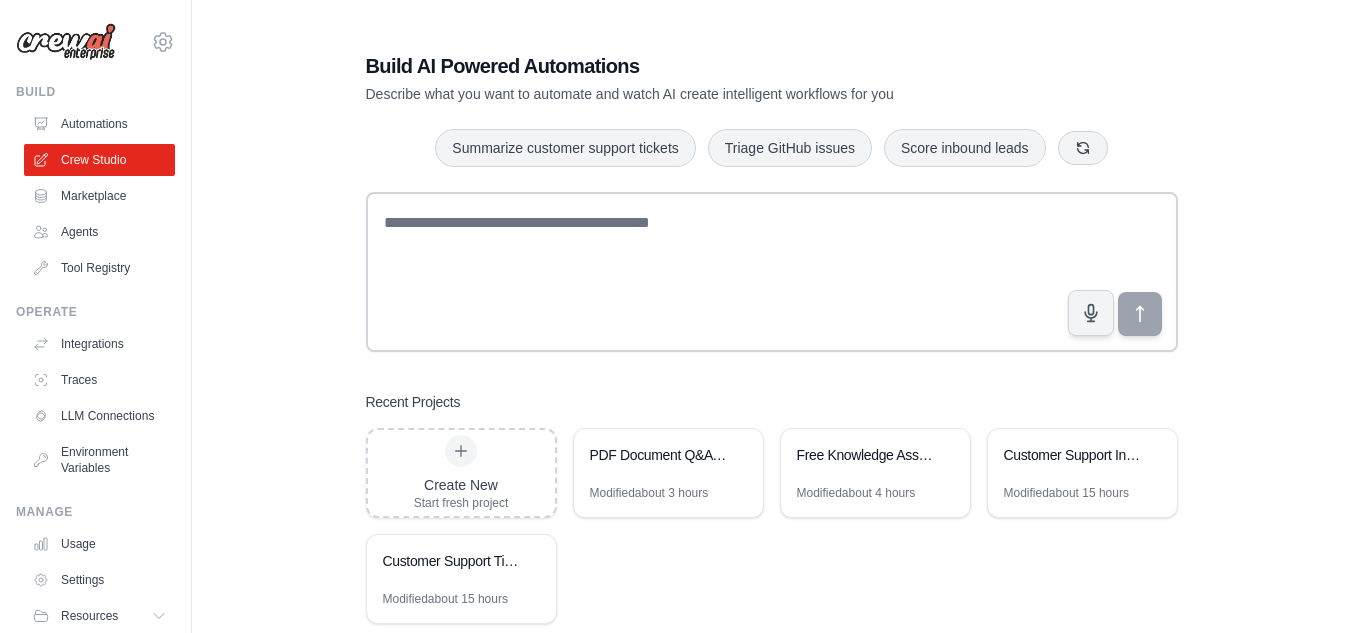click at bounding box center [66, 42] 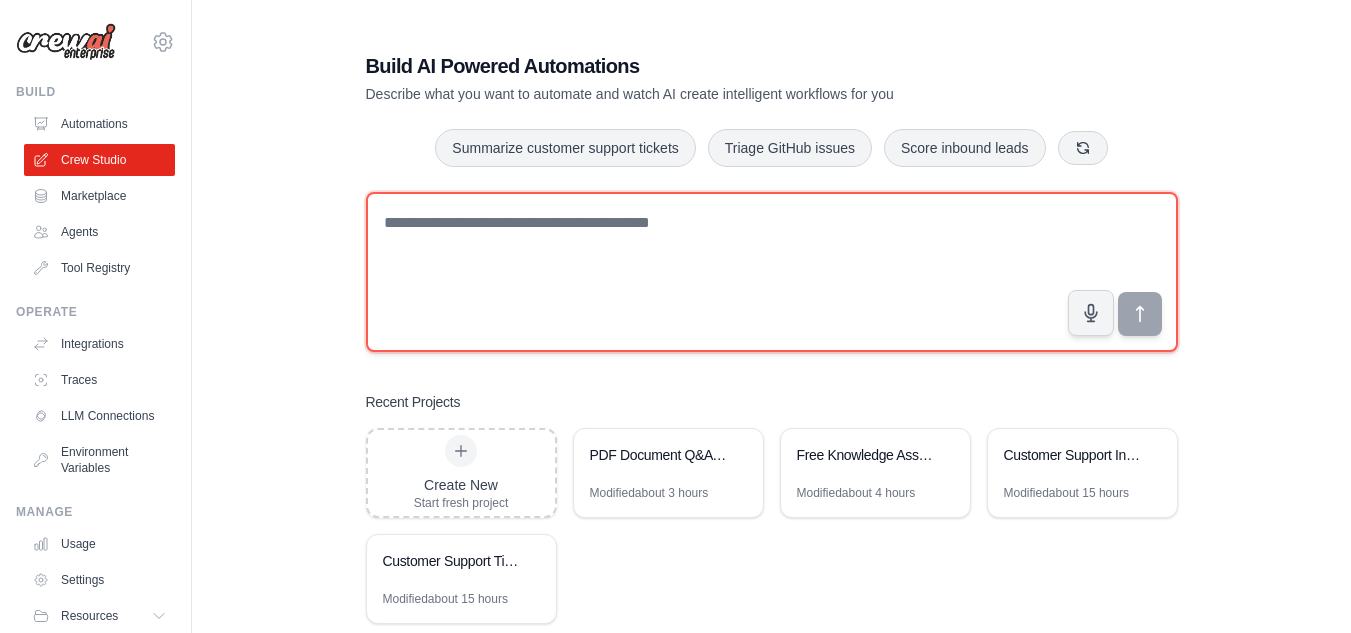 click at bounding box center (772, 272) 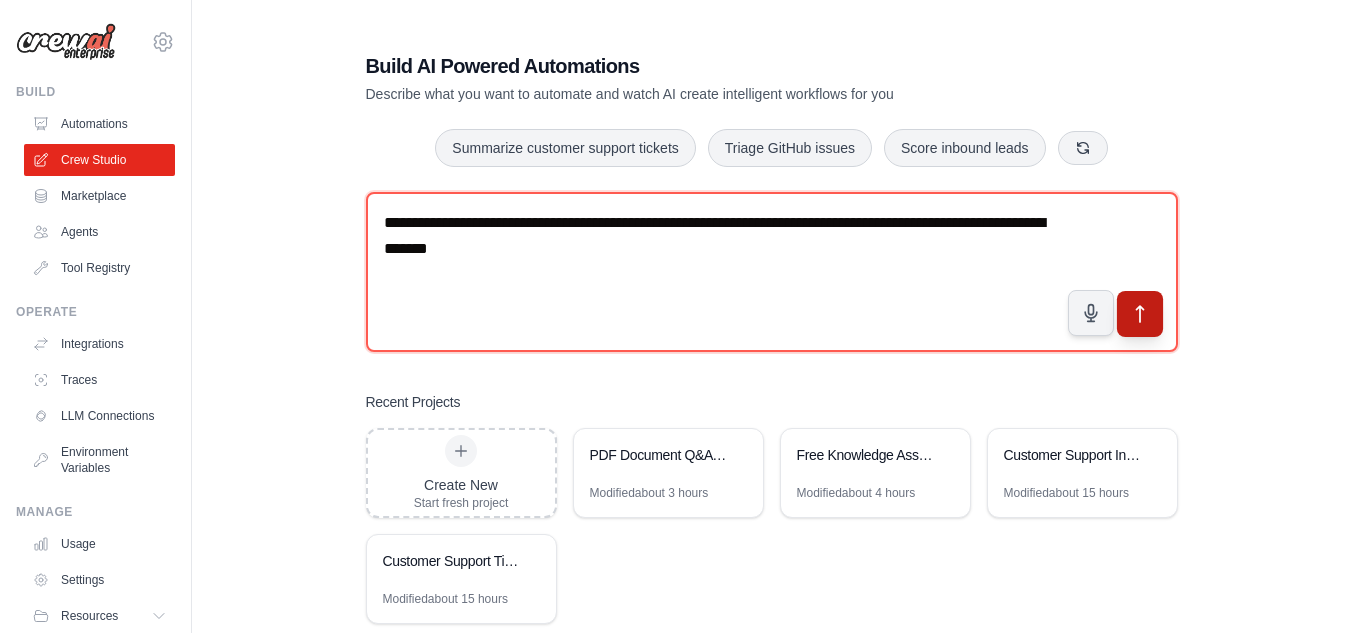type on "**********" 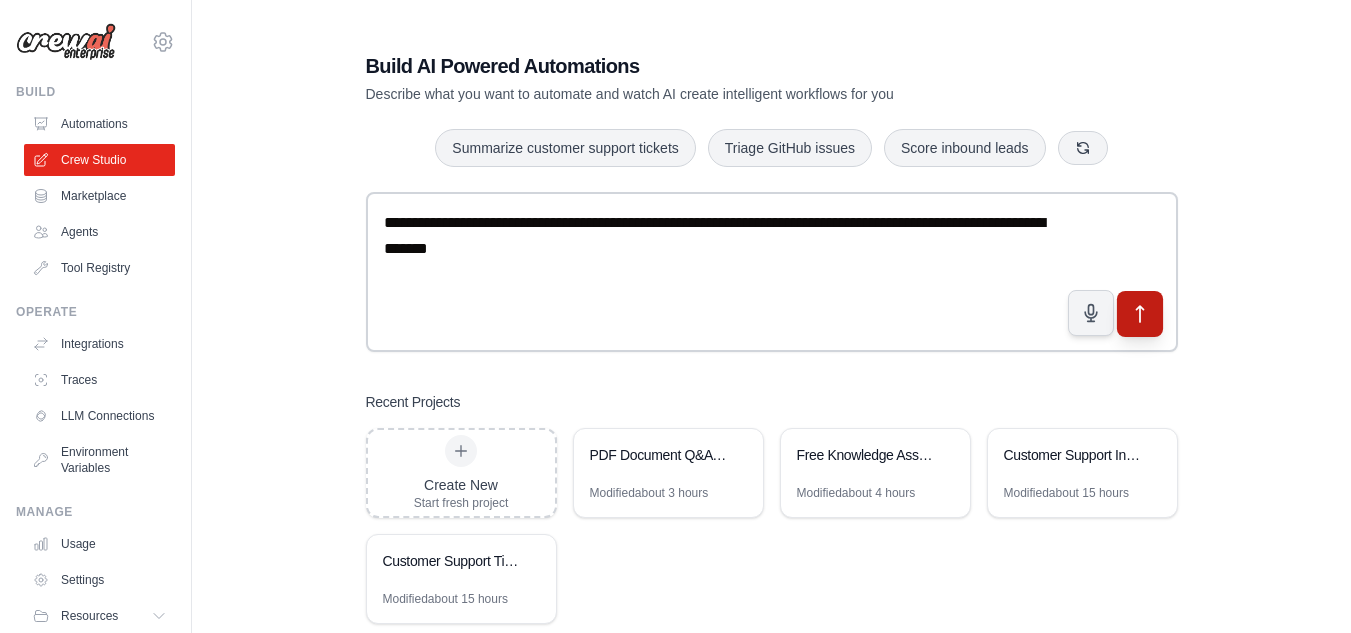click 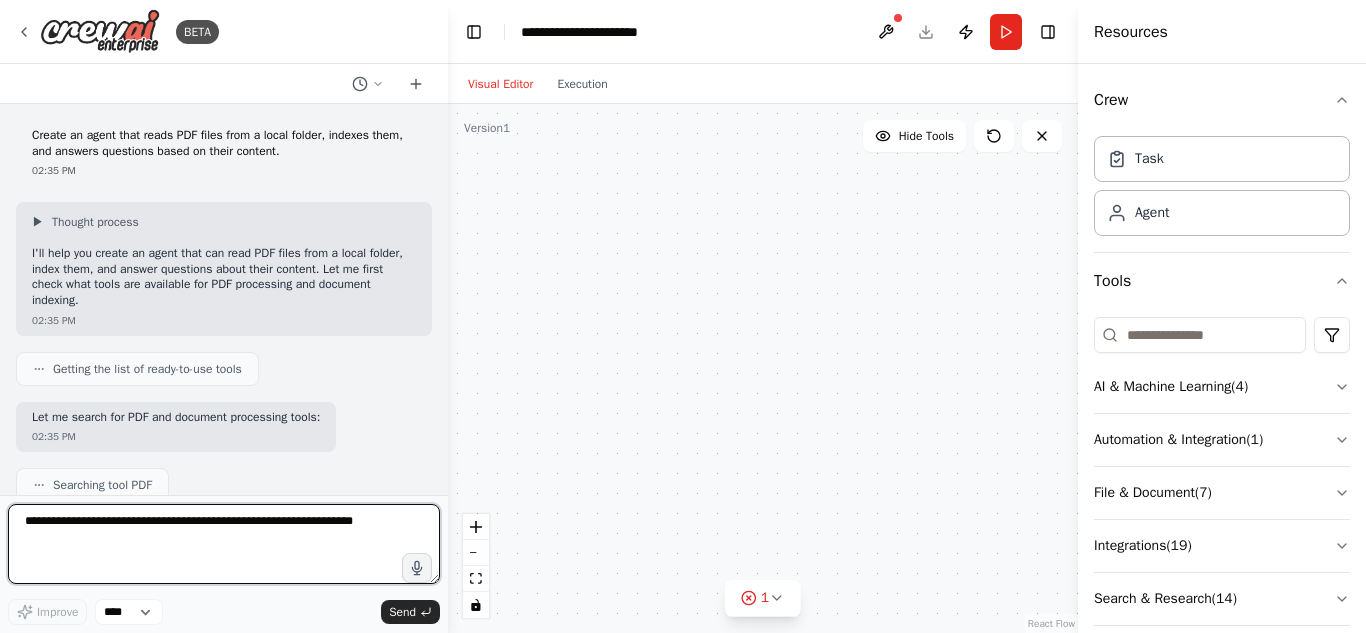 scroll, scrollTop: 0, scrollLeft: 0, axis: both 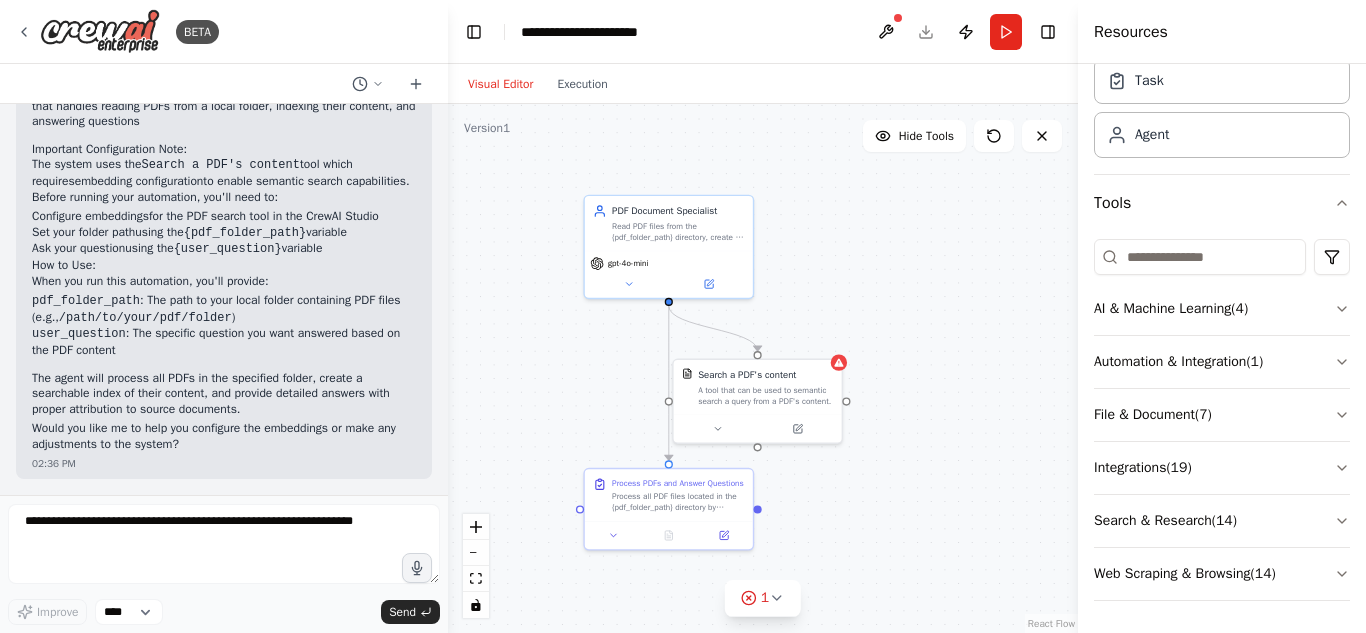 drag, startPoint x: 962, startPoint y: 352, endPoint x: 896, endPoint y: 297, distance: 85.91275 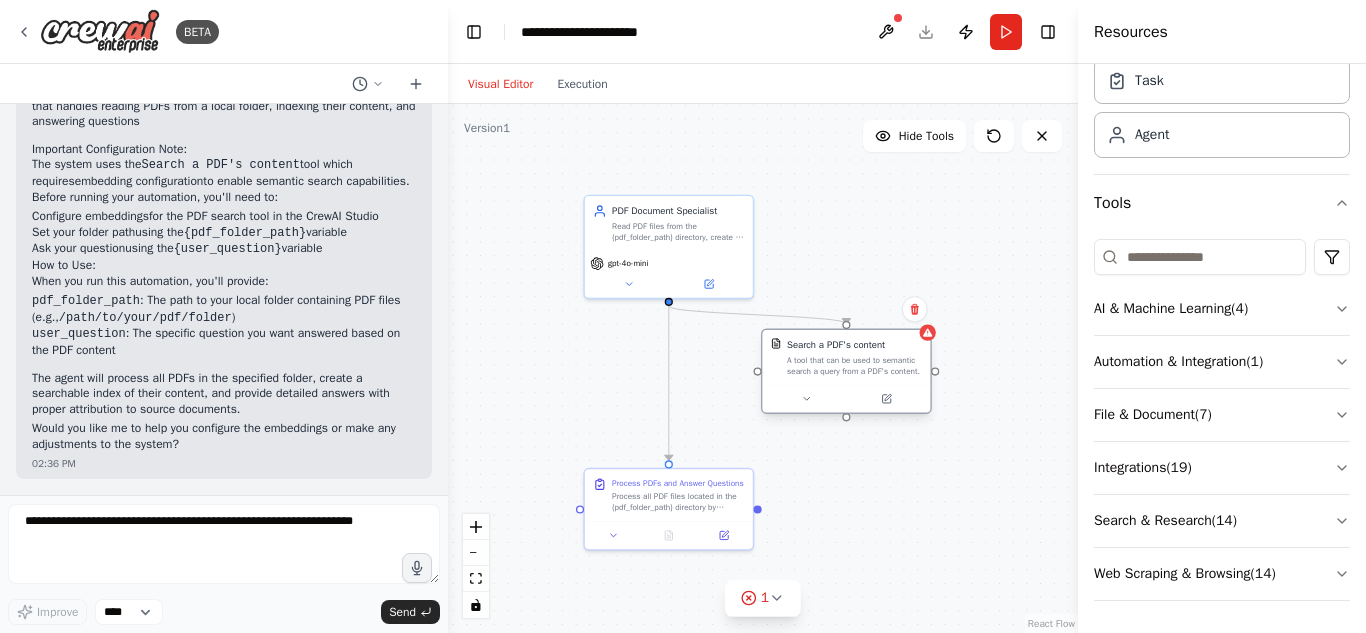 drag, startPoint x: 745, startPoint y: 393, endPoint x: 843, endPoint y: 359, distance: 103.73042 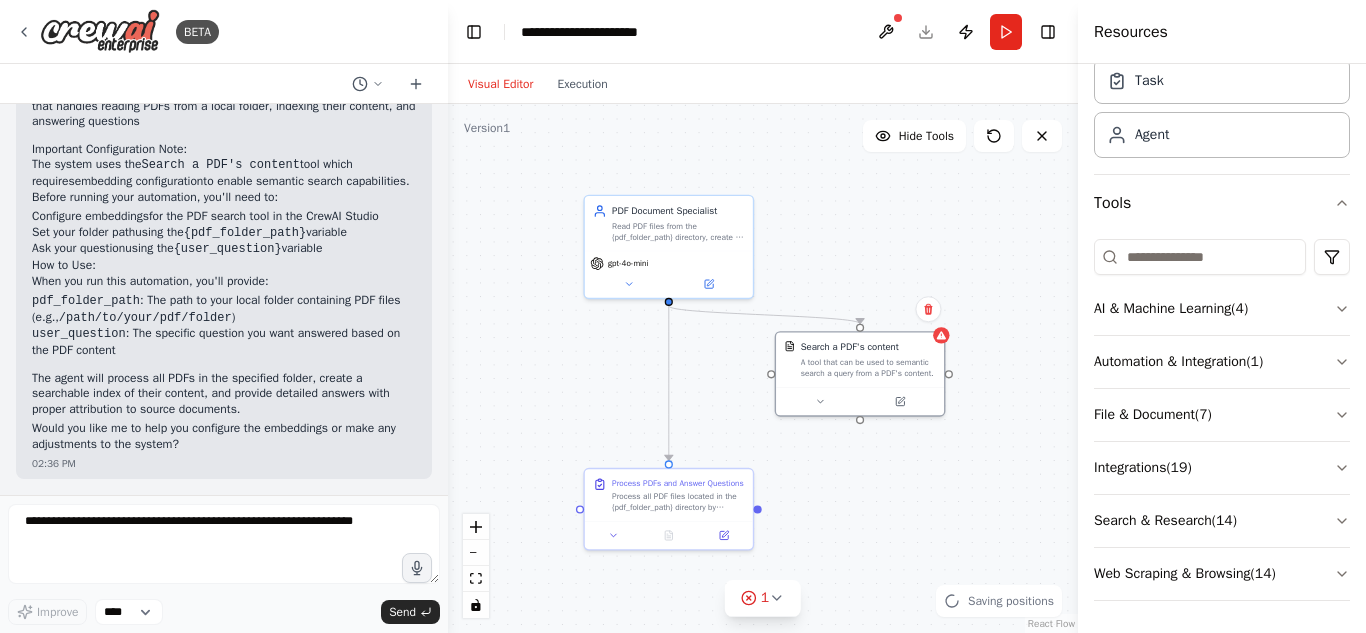 click on "**********" at bounding box center (763, 32) 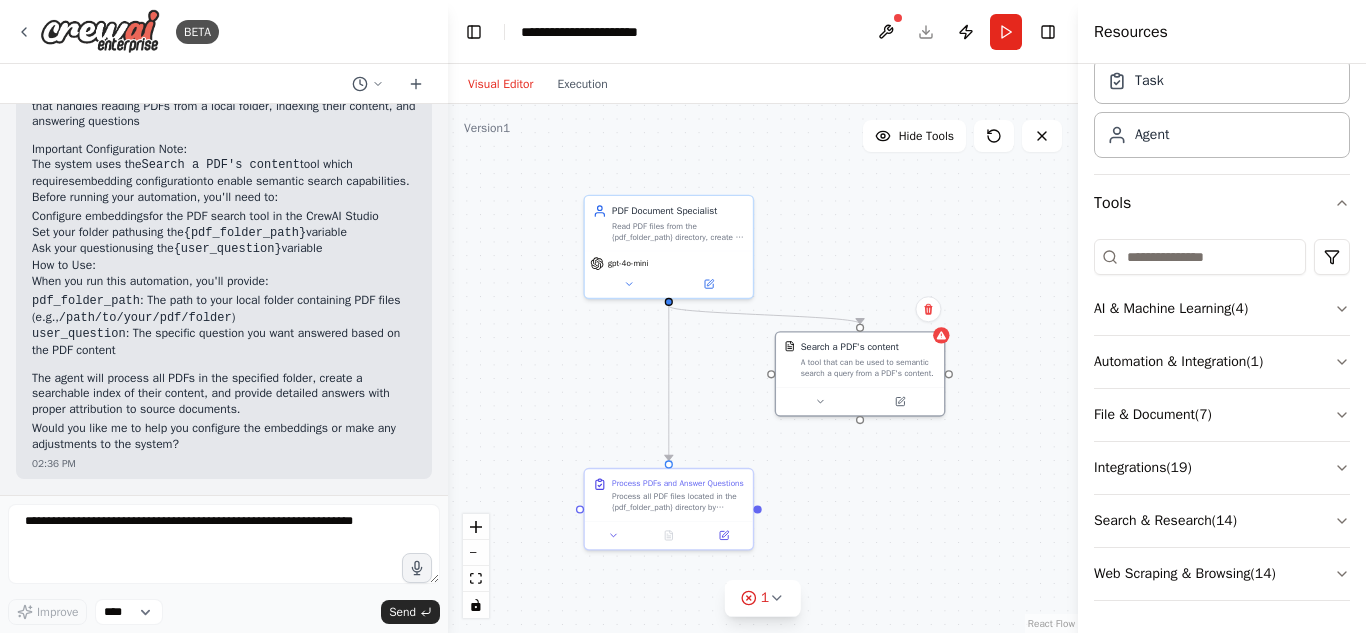 click on "**********" at bounding box center (763, 32) 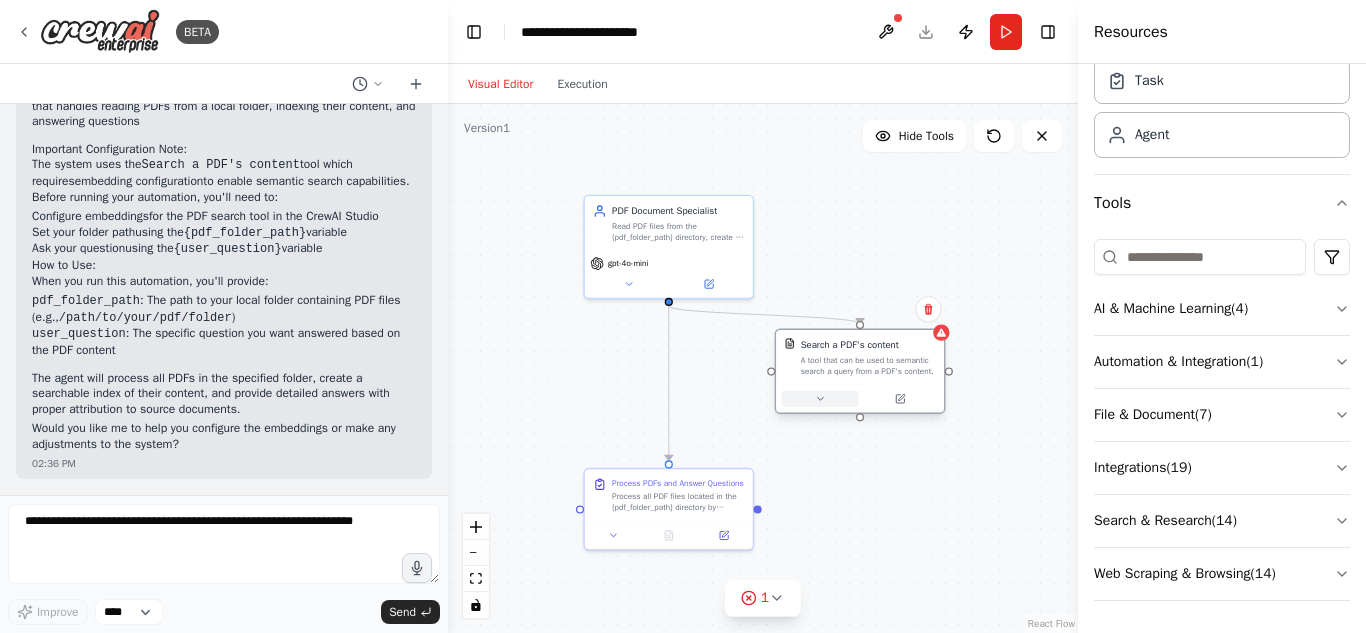click at bounding box center [820, 399] 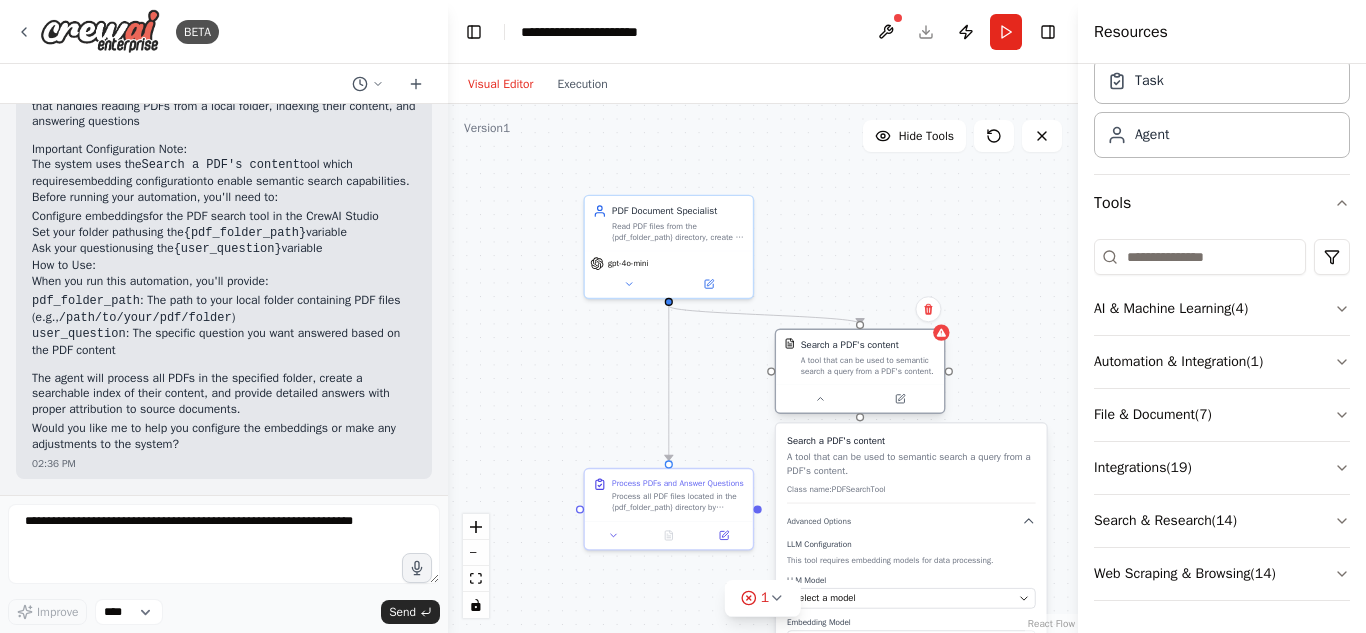 click on "A tool that can be used to semantic search a query from a PDF's content." at bounding box center (868, 365) 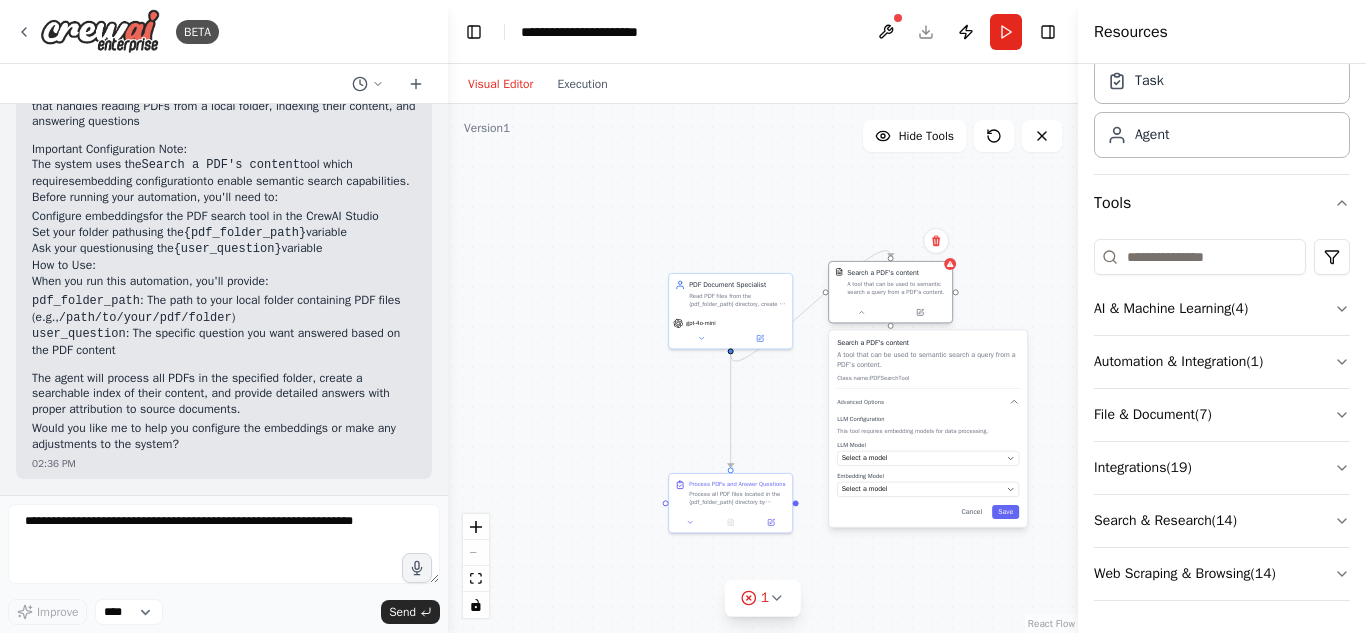 drag, startPoint x: 823, startPoint y: 383, endPoint x: 851, endPoint y: 276, distance: 110.60289 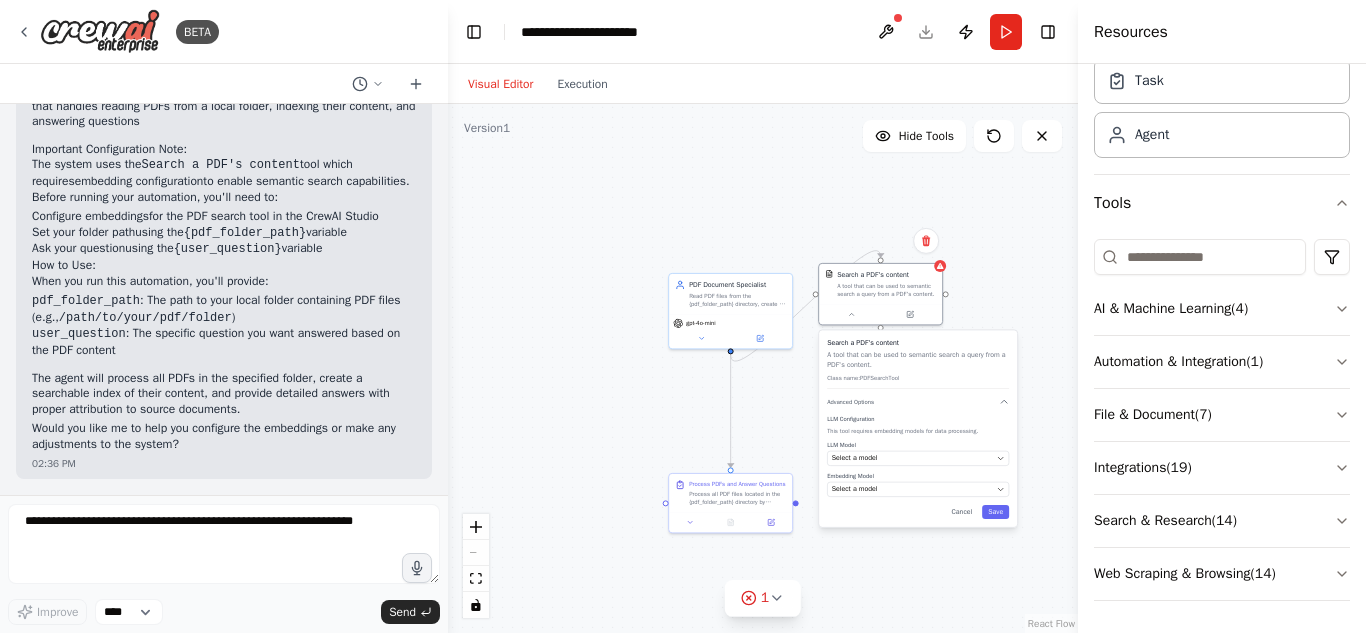 drag, startPoint x: 851, startPoint y: 343, endPoint x: 836, endPoint y: 343, distance: 15 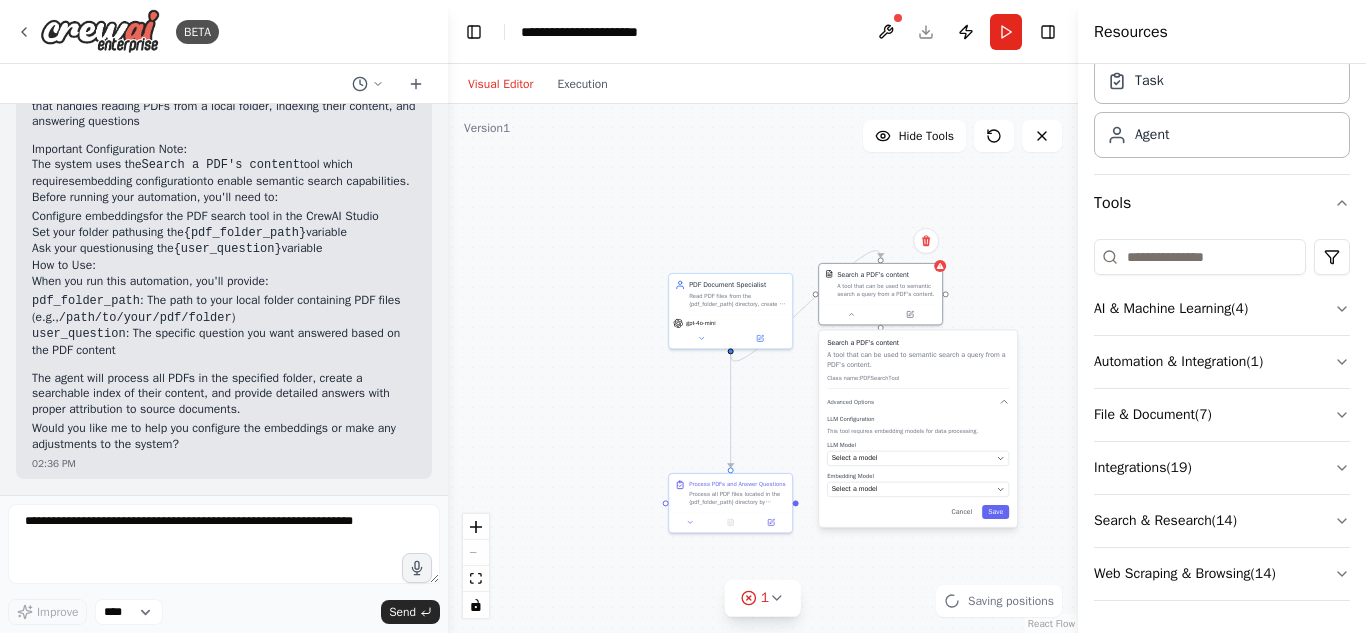 click on "Search a PDF's content A tool that can be used to semantic search a query from a PDF's content. Class name:  PDFSearchTool Advanced Options LLM Configuration This tool requires embedding models for data processing. LLM Model Select a model Embedding Model Select a model Cancel Save" at bounding box center [918, 428] 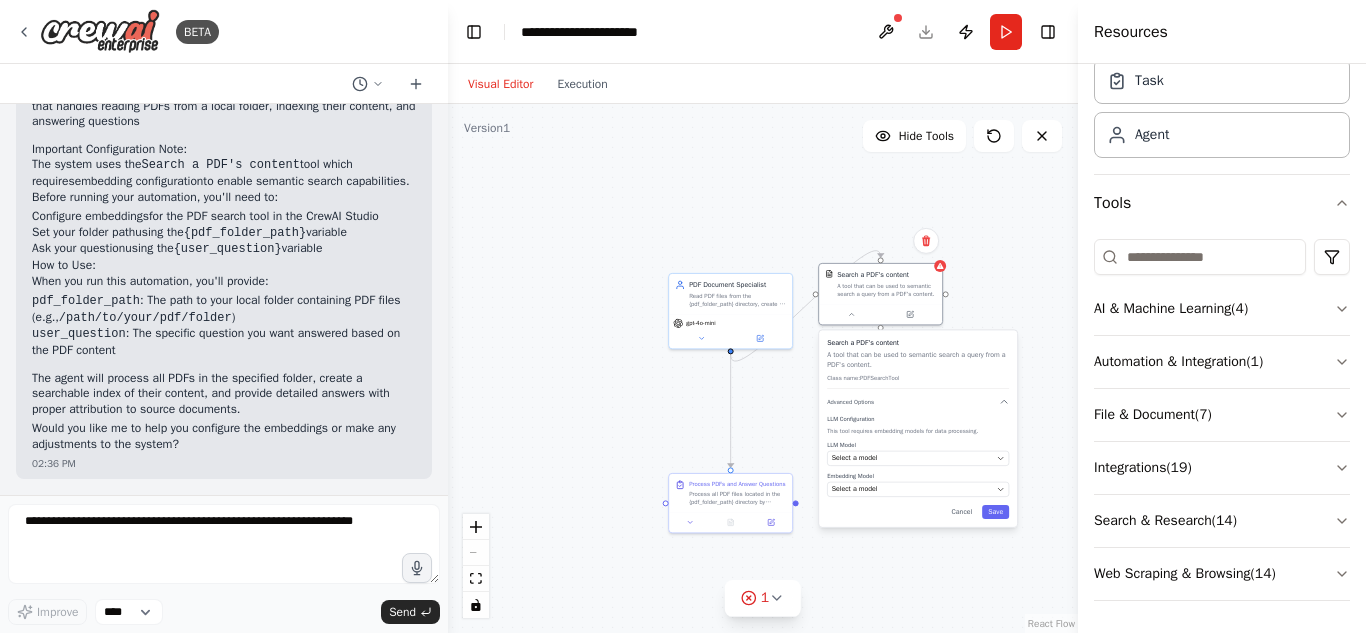 click on "Search a PDF's content A tool that can be used to semantic search a query from a PDF's content. Class name:  PDFSearchTool Advanced Options LLM Configuration This tool requires embedding models for data processing. LLM Model Select a model Embedding Model Select a model Cancel Save" at bounding box center (918, 428) 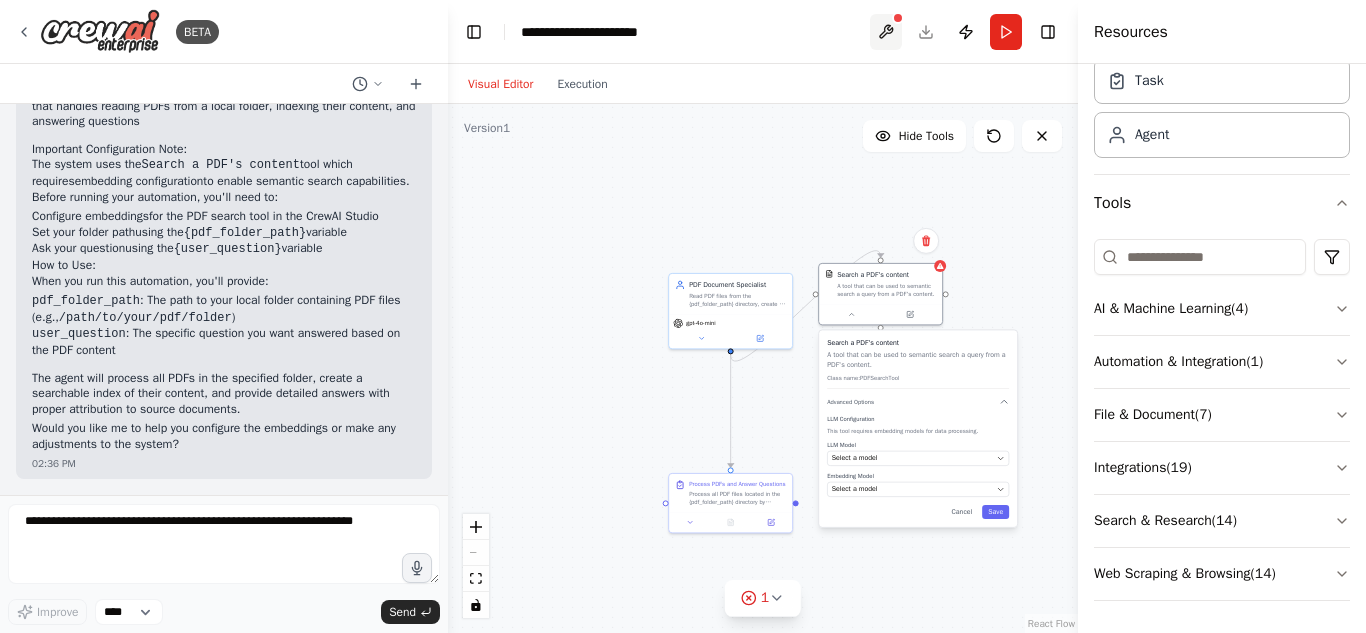 click at bounding box center [886, 32] 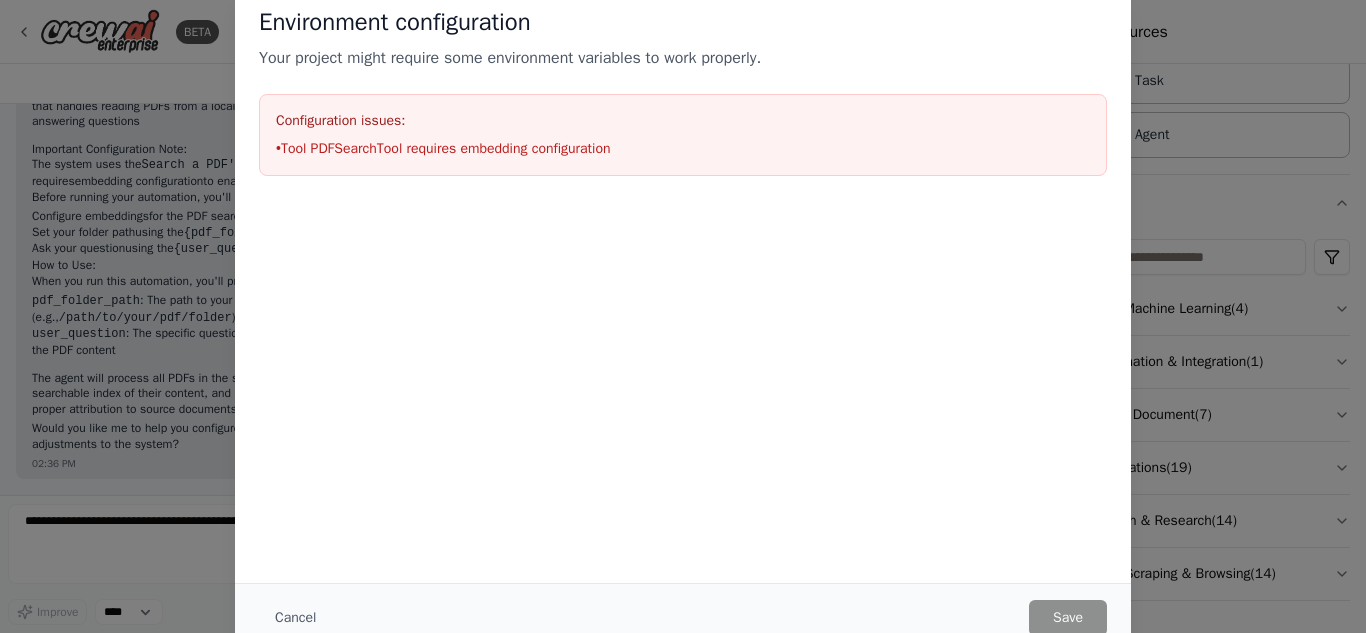 click on "Environment configuration Your project might require some environment variables to work properly. Configuration issues: •  Tool PDFSearchTool requires embedding configuration Cancel Save" at bounding box center (683, 316) 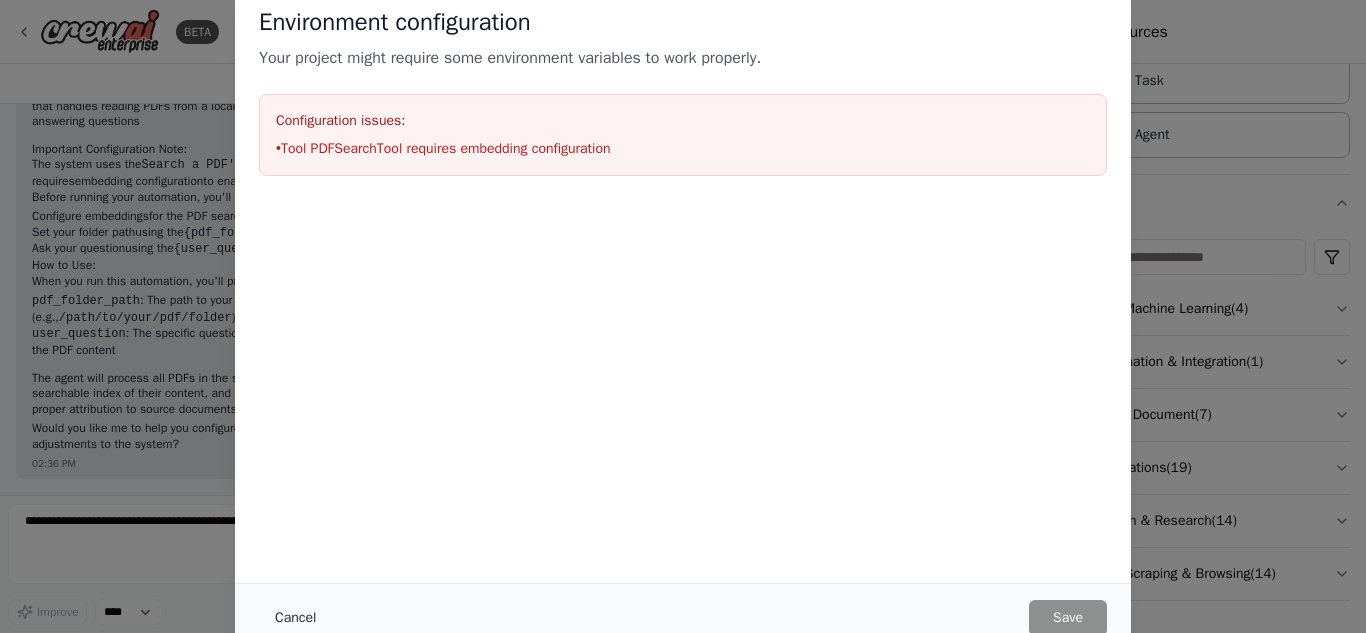 click on "Cancel" at bounding box center (295, 618) 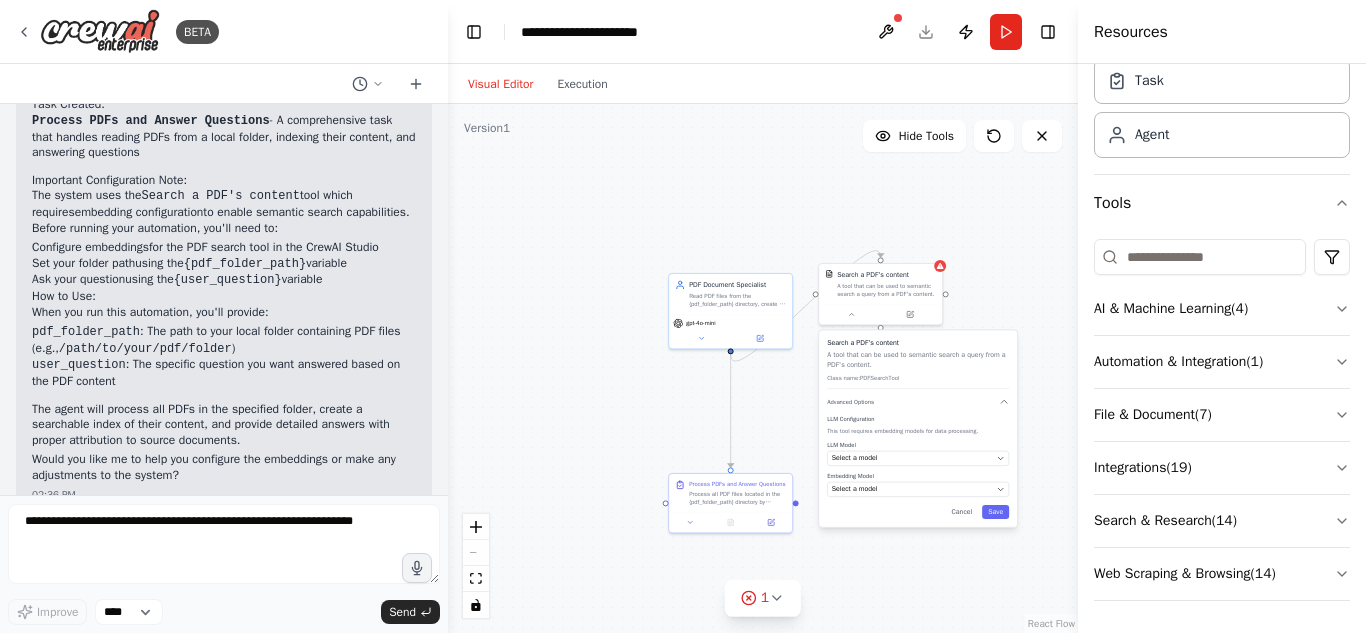scroll, scrollTop: 1743, scrollLeft: 0, axis: vertical 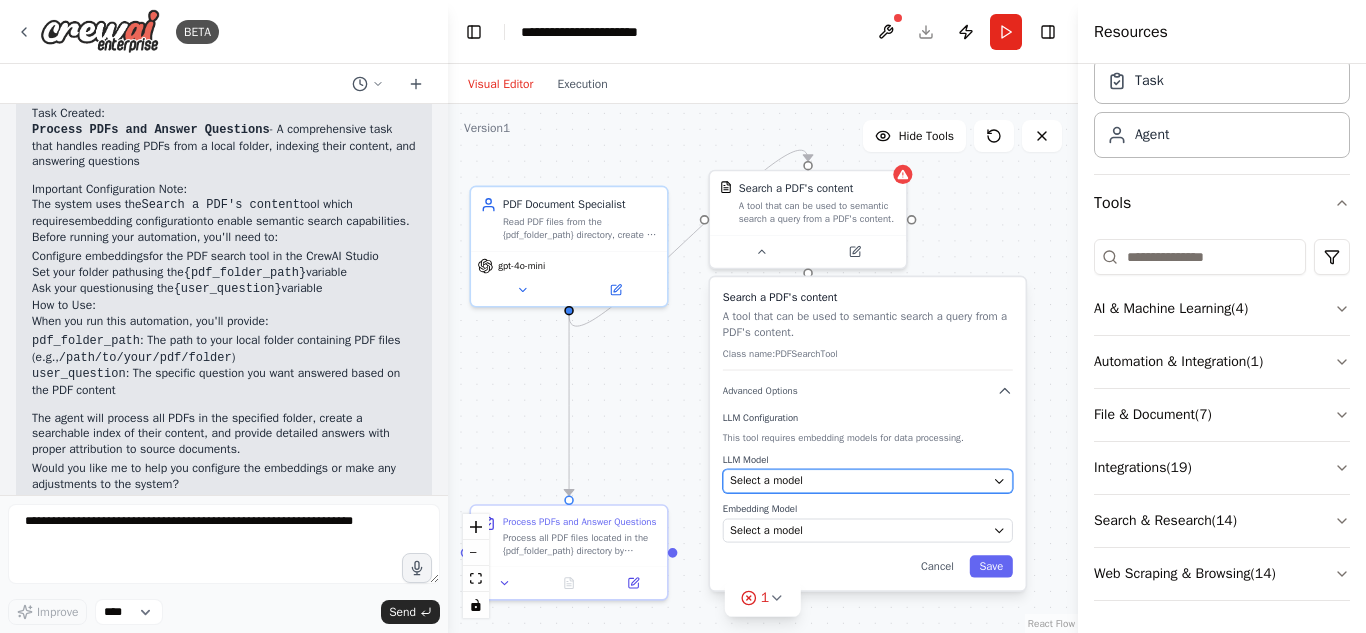 click on "Select a model" at bounding box center (858, 481) 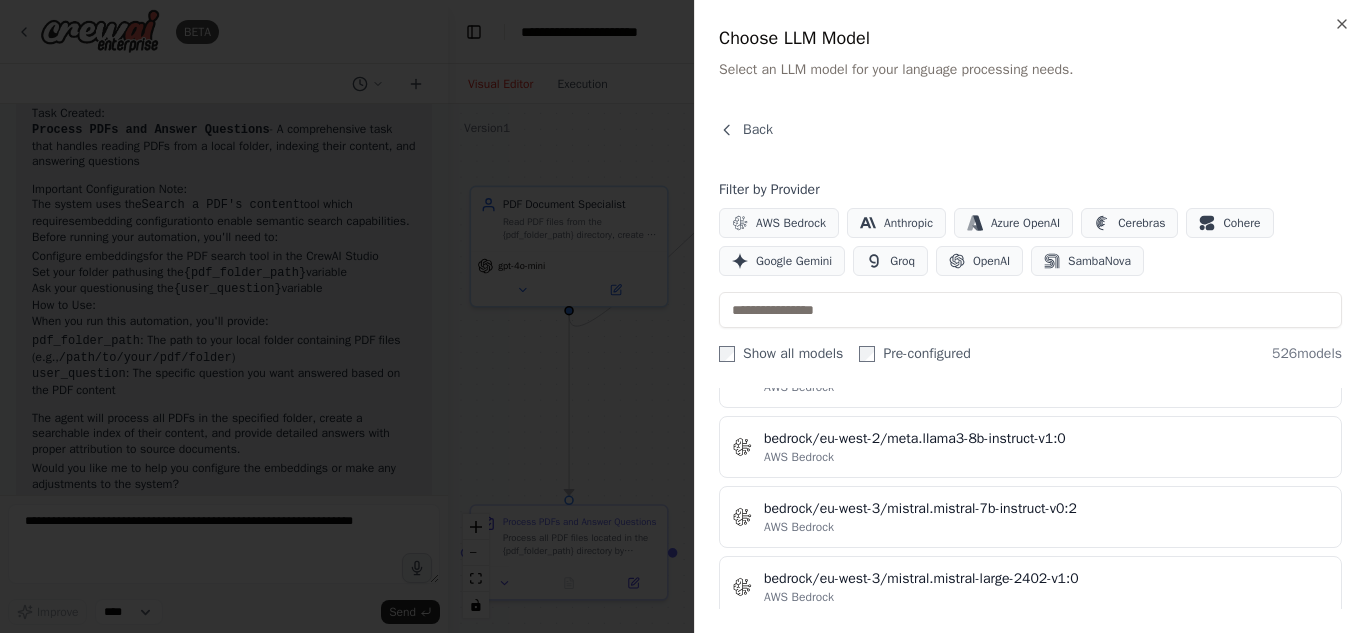 scroll, scrollTop: 5095, scrollLeft: 0, axis: vertical 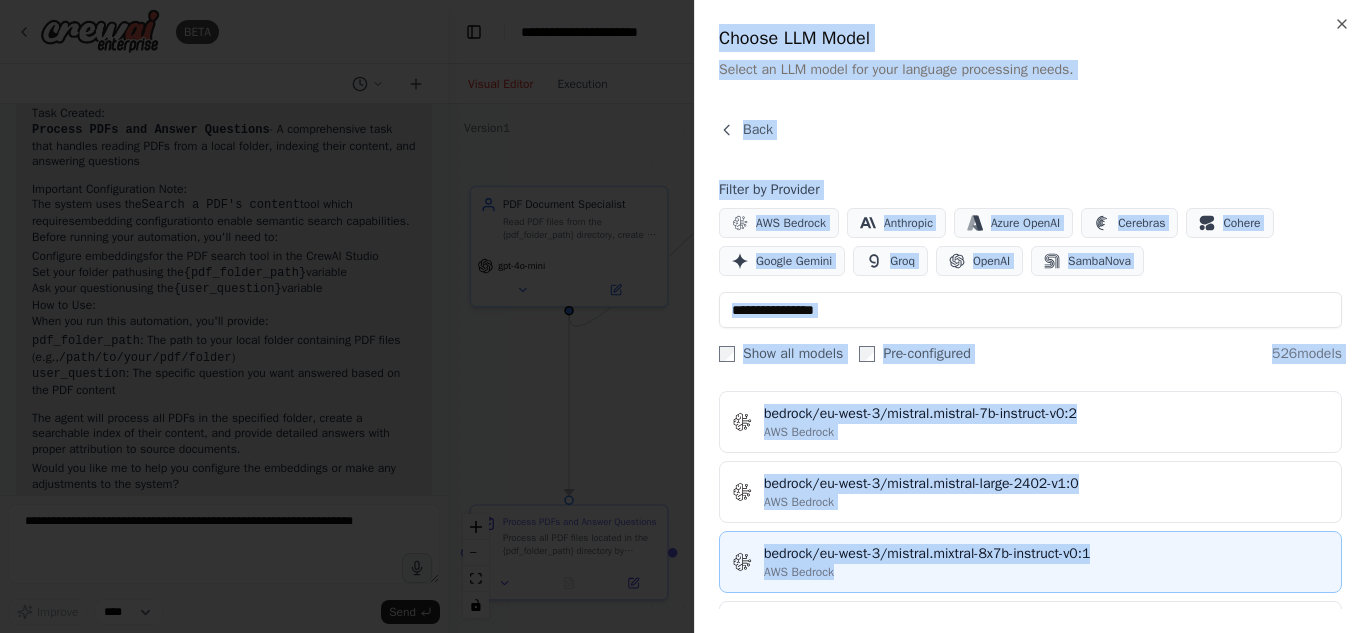 drag, startPoint x: 718, startPoint y: 30, endPoint x: 1088, endPoint y: 570, distance: 654.5991 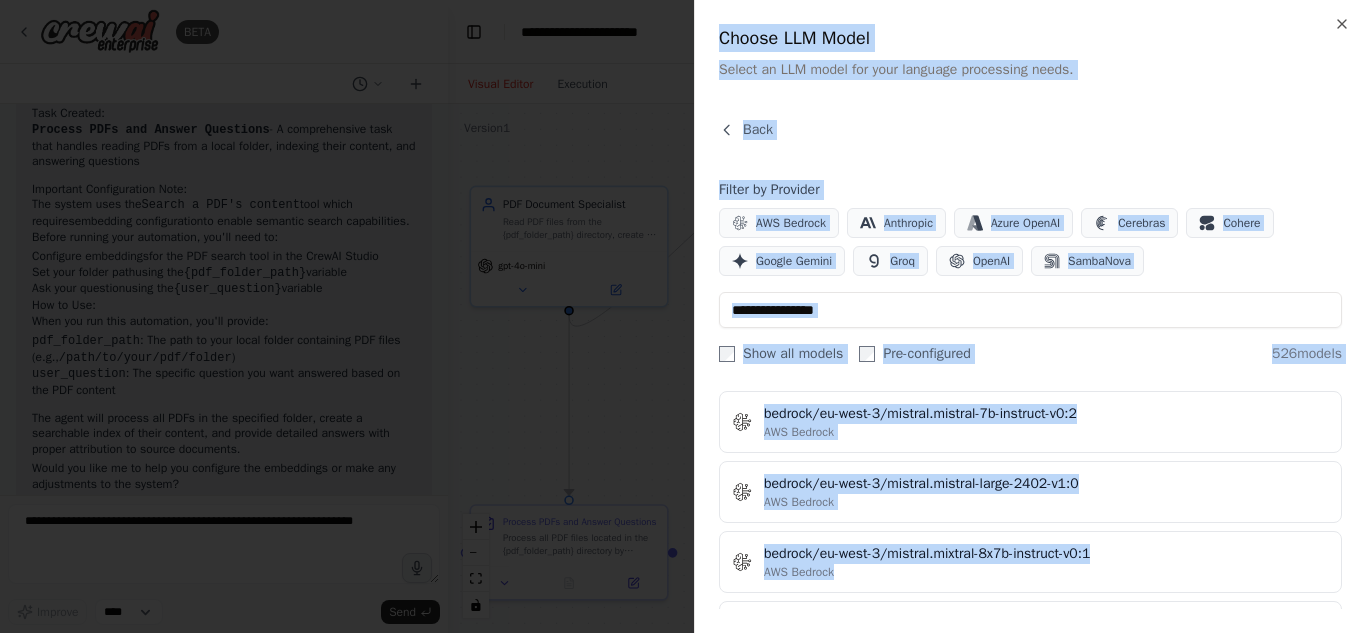 click on "Close Choose LLM Model Select an LLM model for your language processing needs. Back Filter by Provider AWS Bedrock Anthropic Azure OpenAI Cerebras Cohere Google Gemini Groq OpenAI SambaNova Show all models Pre-configured 526  models Recommended Popular models that work well for most tasks claude-3-5-sonnet-20241022 Anthropic claude-3-haiku-20240307 Anthropic azure/gpt-4o Azure OpenAI azure/gpt-4o-mini Azure OpenAI gpt-4.1 OpenAI gpt-4o OpenAI gpt-4o-mini OpenAI All Models Complete list of available models 1024-x-1024/50-steps/bedrock/amazon.nova-canvas-v1:0 AWS Bedrock 1024-x-1024/50-steps/stability.stable-diffusion-xl-v1 AWS Bedrock 1024-x-1024/max-steps/stability.stable-diffusion-xl-v1 AWS Bedrock 512-x-512/50-steps/stability.stable-diffusion-xl-v0 AWS Bedrock 512-x-512/max-steps/stability.stable-diffusion-xl-v0 AWS Bedrock ai21.j2-mid-v1 AWS Bedrock ai21.j2-ultra-v1 AWS Bedrock ai21.jamba-1-5-large-v1:0 AWS Bedrock ai21.jamba-1-5-mini-v1:0 AWS Bedrock ai21.jamba-instruct-v1:0 AWS Bedrock amazon.rerank-v1:0" at bounding box center (1030, 316) 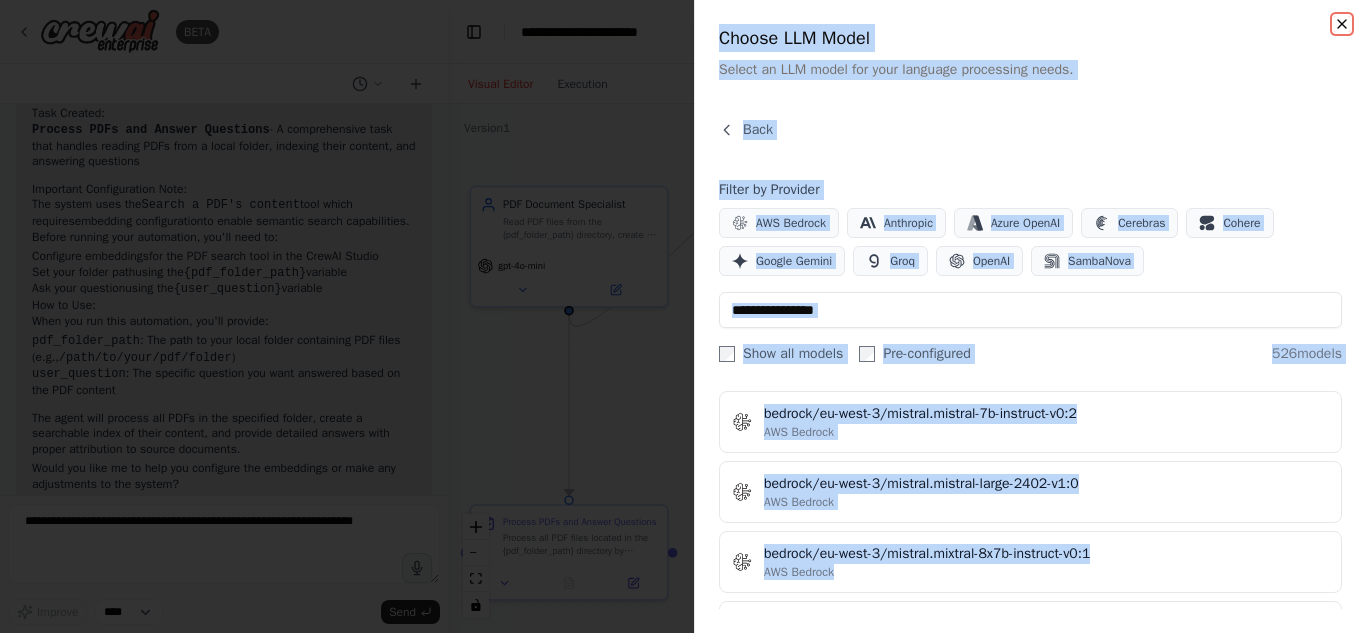 click 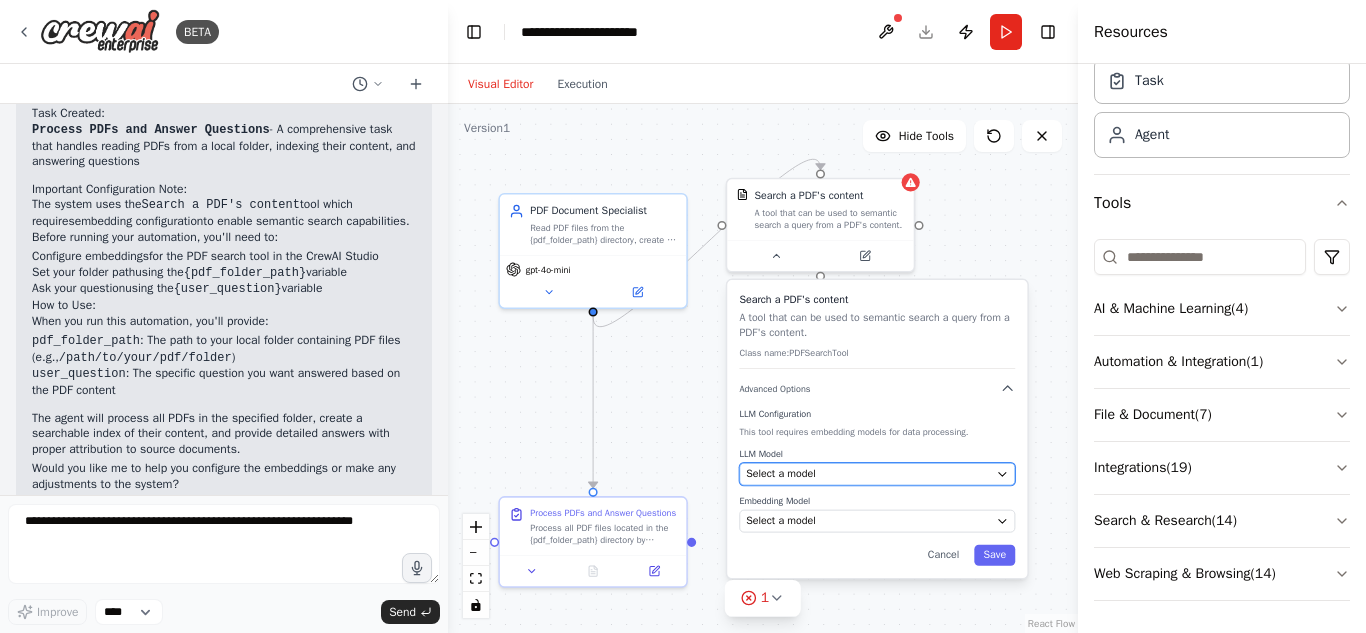 click on "Select a model" at bounding box center (868, 474) 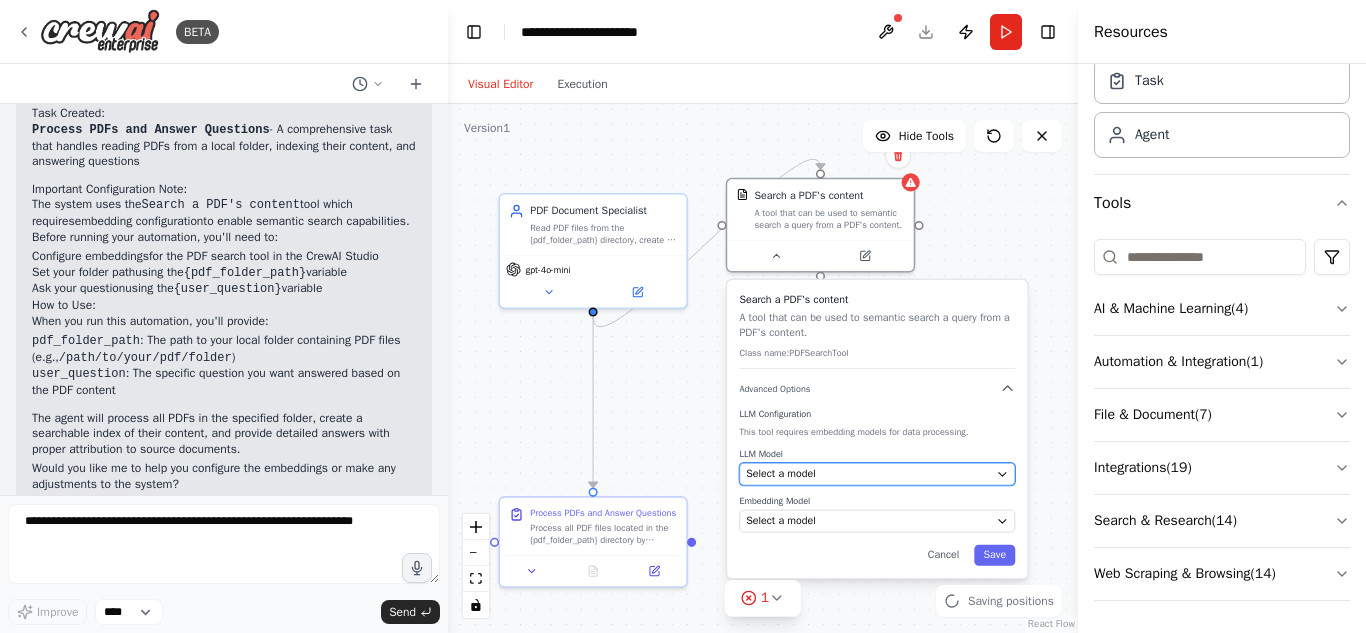 click on "Select a model" at bounding box center [781, 474] 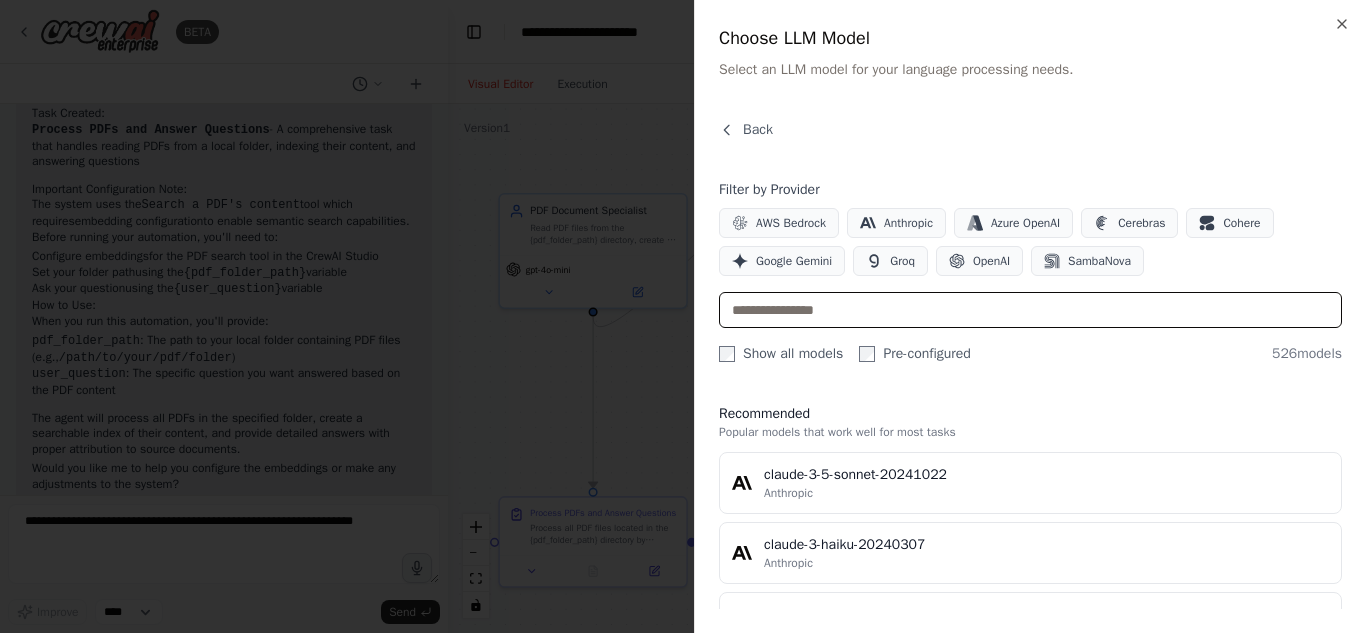 click at bounding box center [1030, 310] 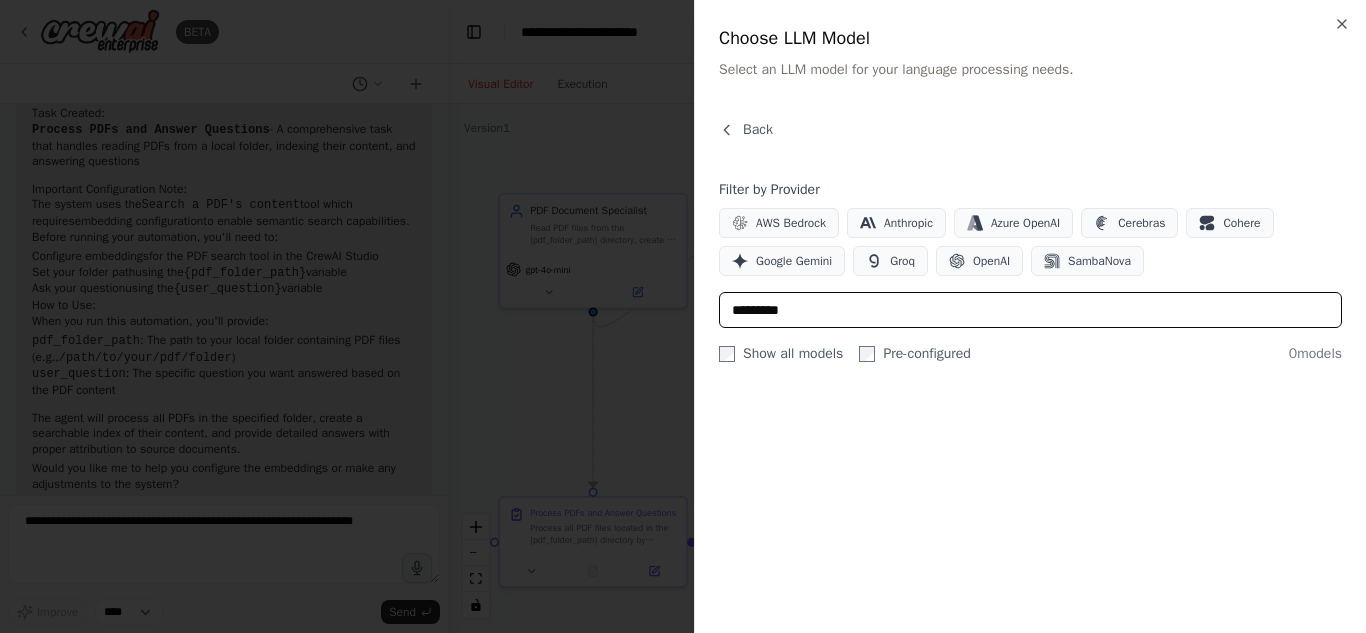 click on "*********" at bounding box center (1030, 310) 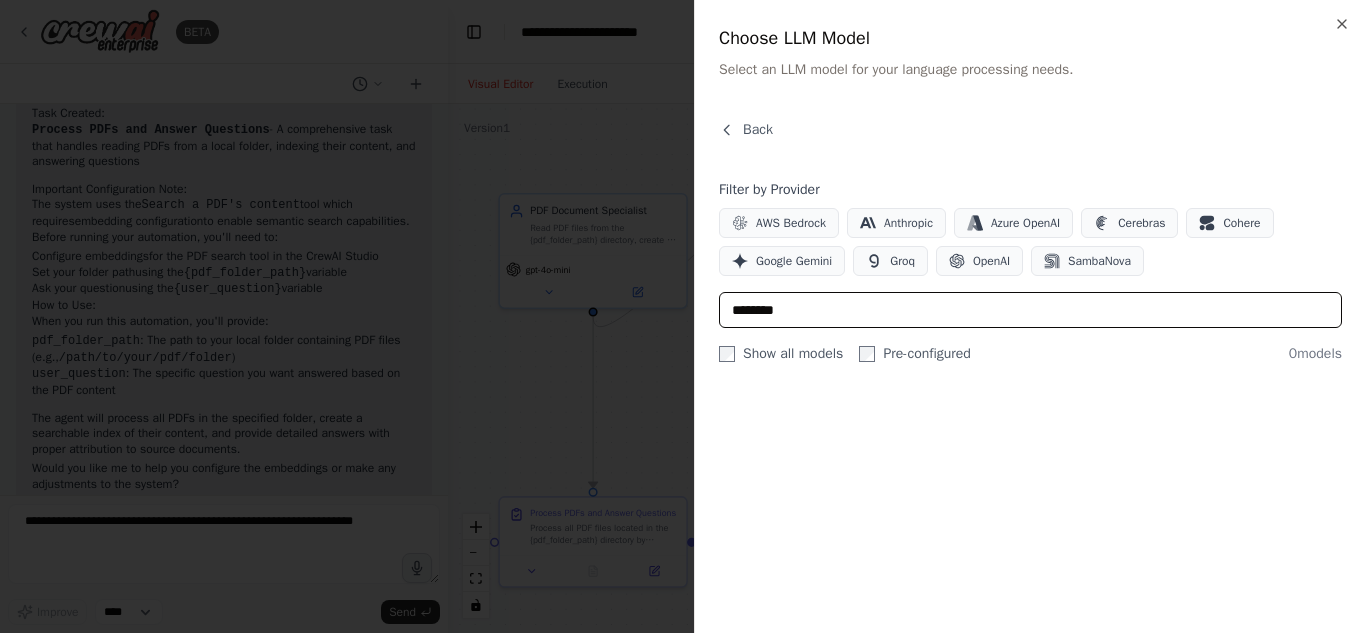 type on "********" 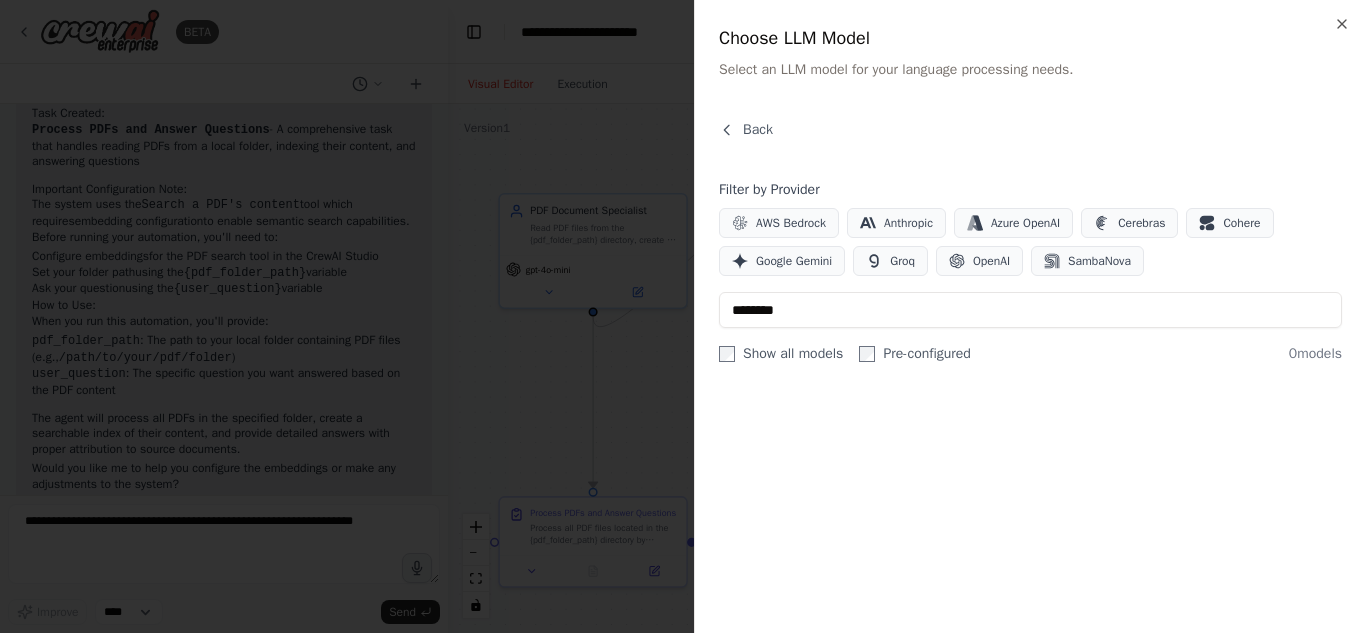 click at bounding box center [683, 316] 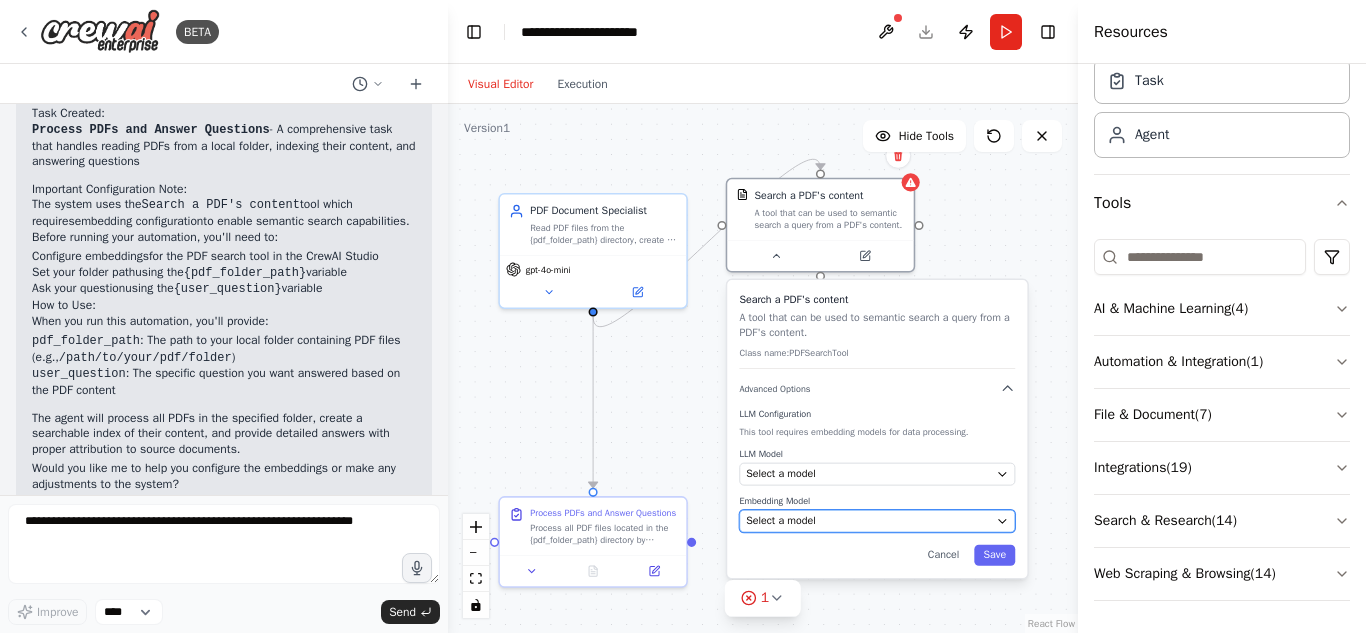click on "Select a model" at bounding box center [868, 521] 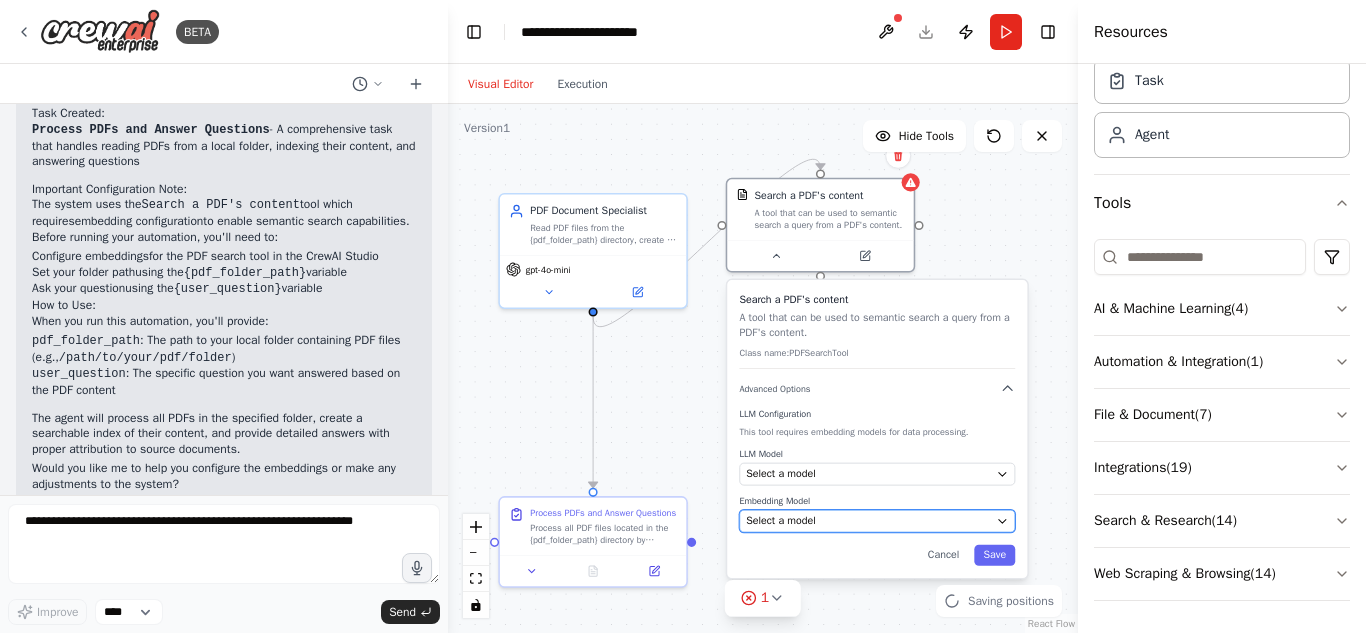 click on "Select a model" at bounding box center (781, 521) 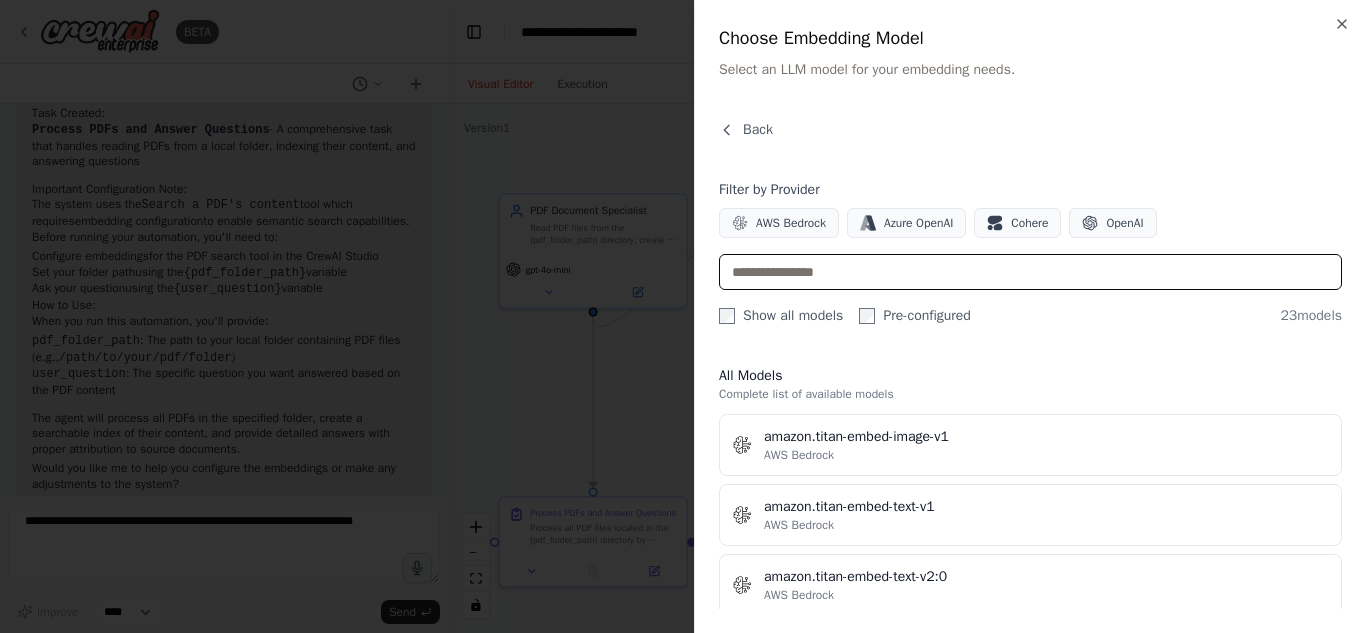 click at bounding box center [1030, 272] 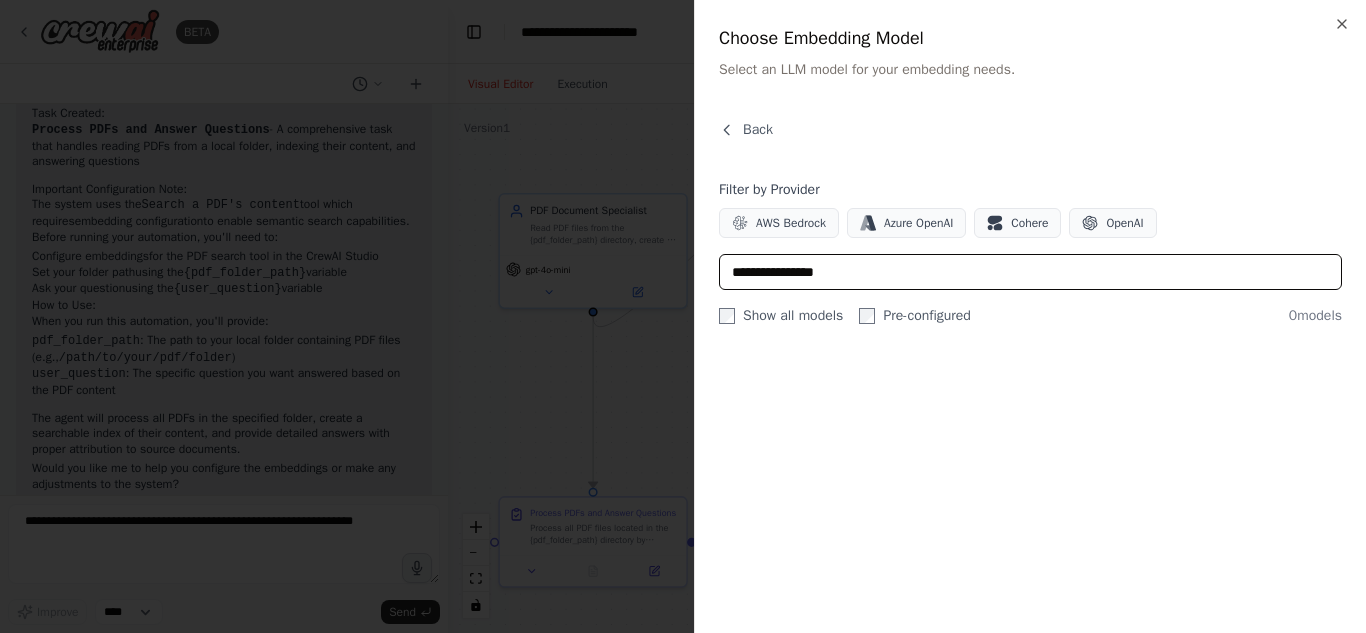 click on "**********" at bounding box center [1030, 272] 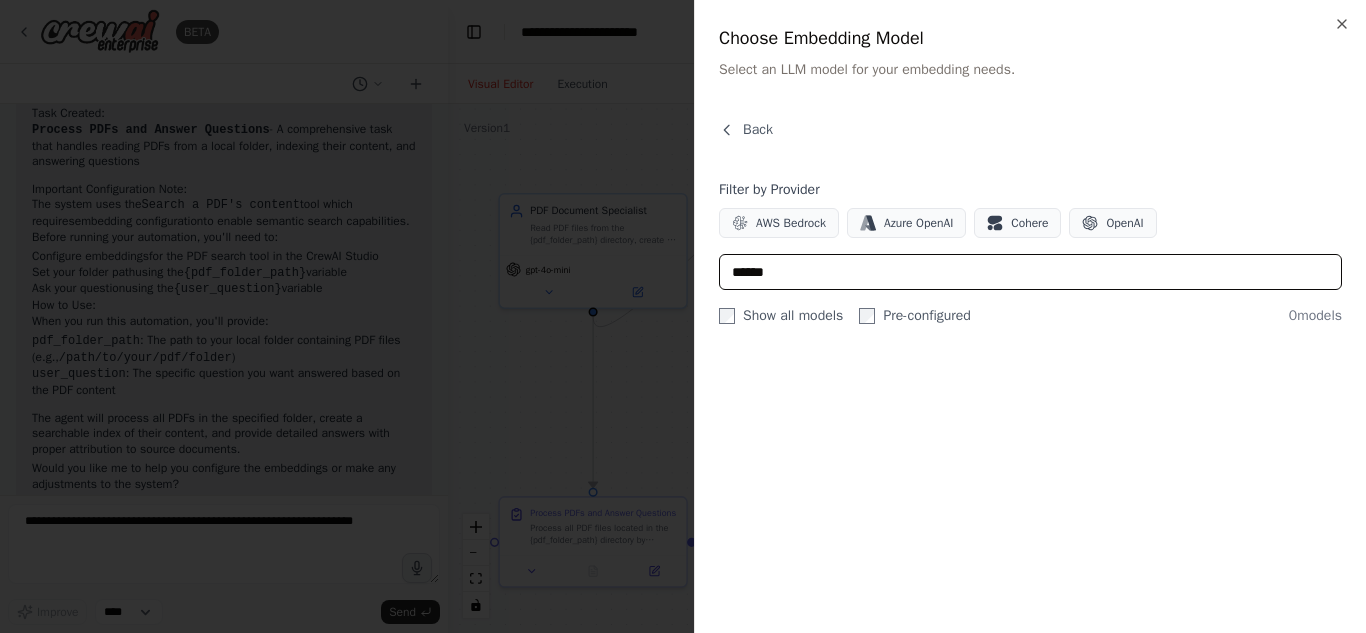 type on "******" 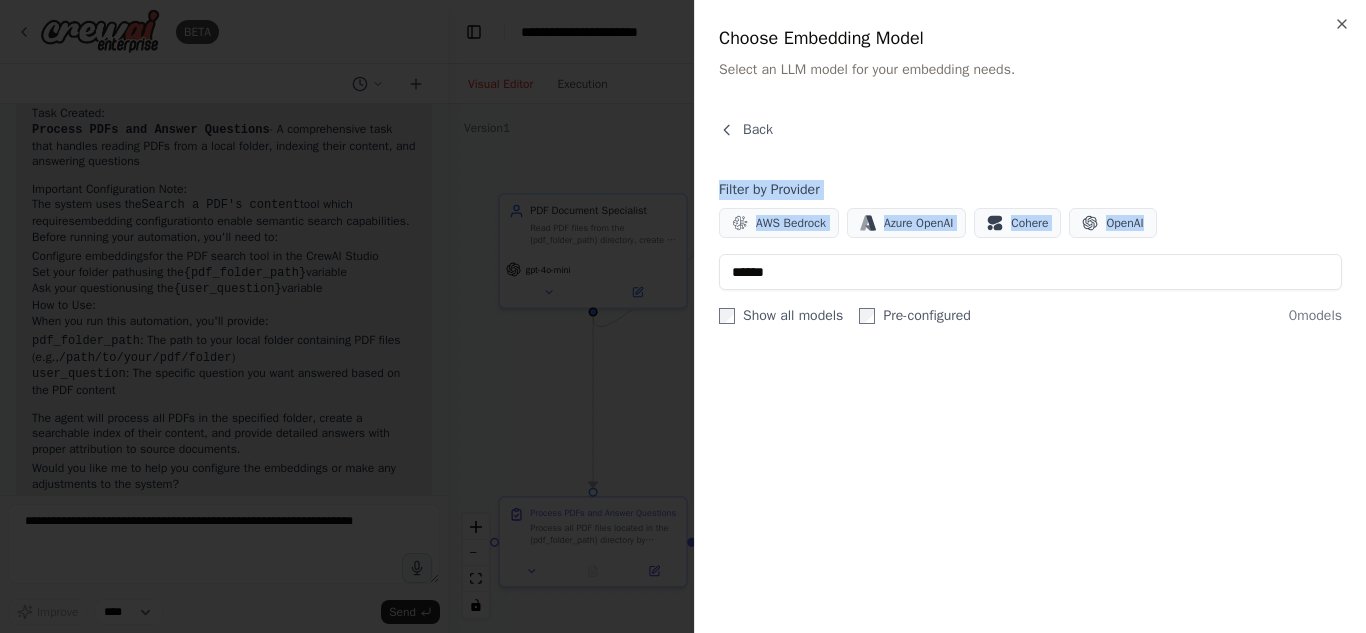 drag, startPoint x: 714, startPoint y: 181, endPoint x: 1189, endPoint y: 223, distance: 476.85324 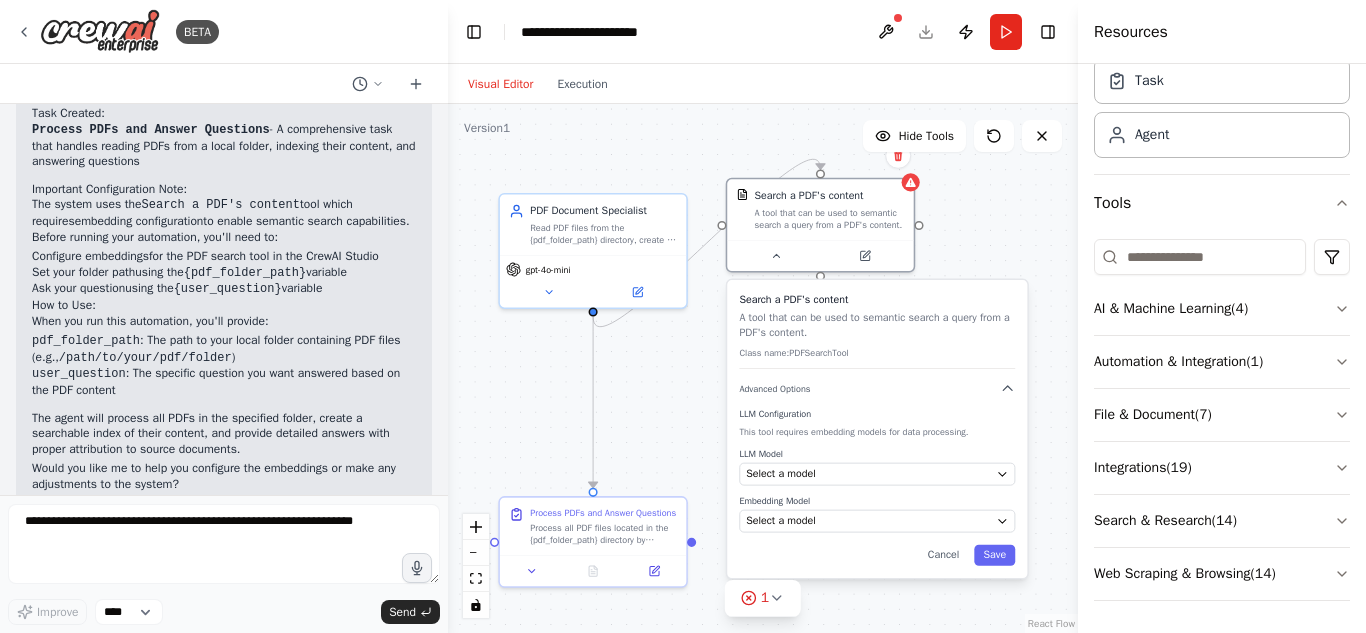 click on "LLM Model Select a model Embedding Model Select a model" at bounding box center [877, 490] 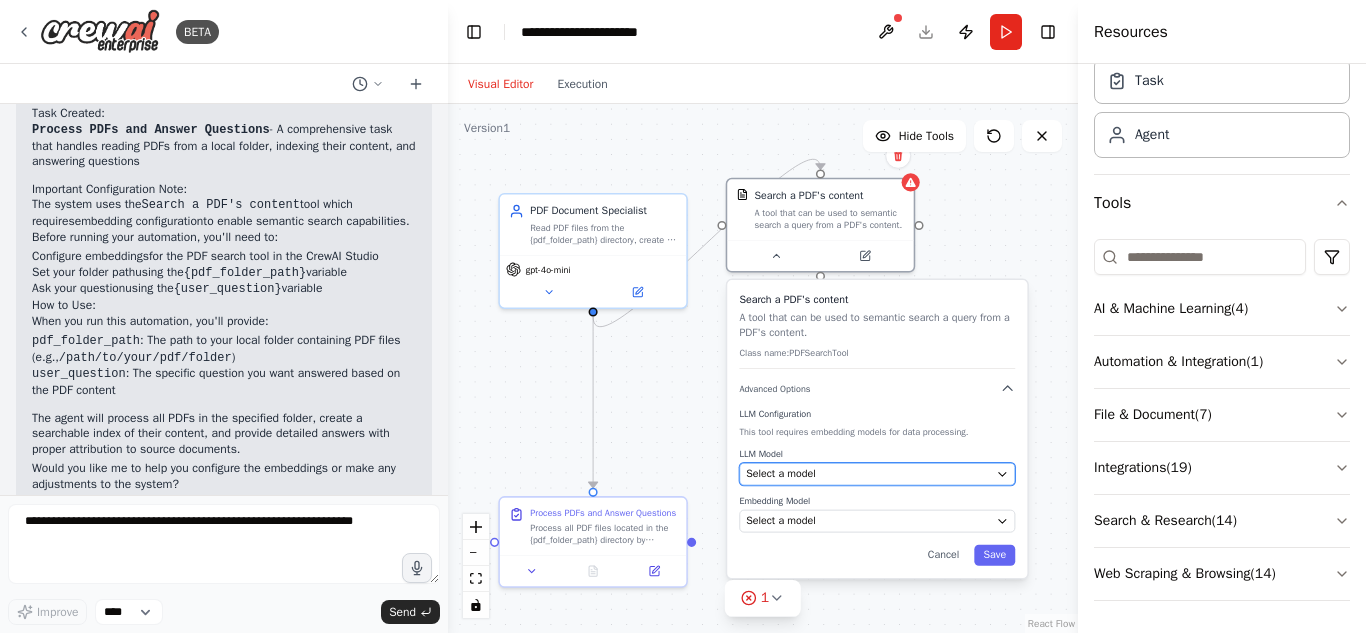 click on "Select a model" at bounding box center [877, 474] 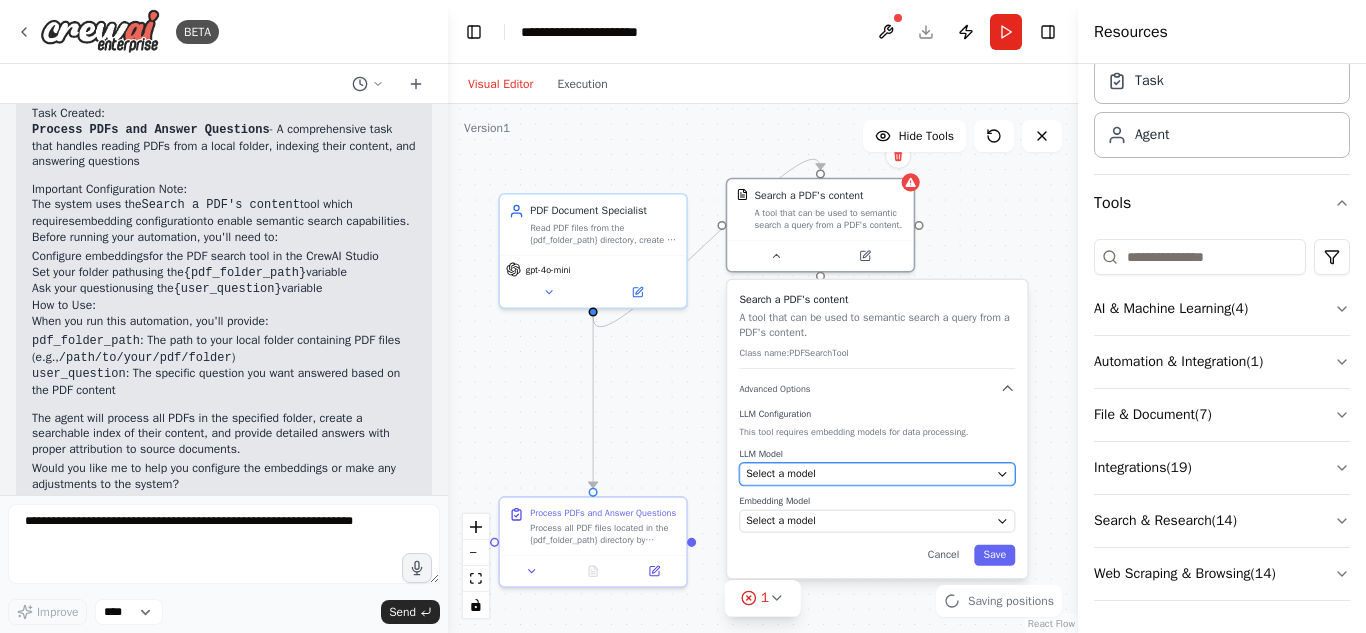 click on "Select a model" at bounding box center [781, 474] 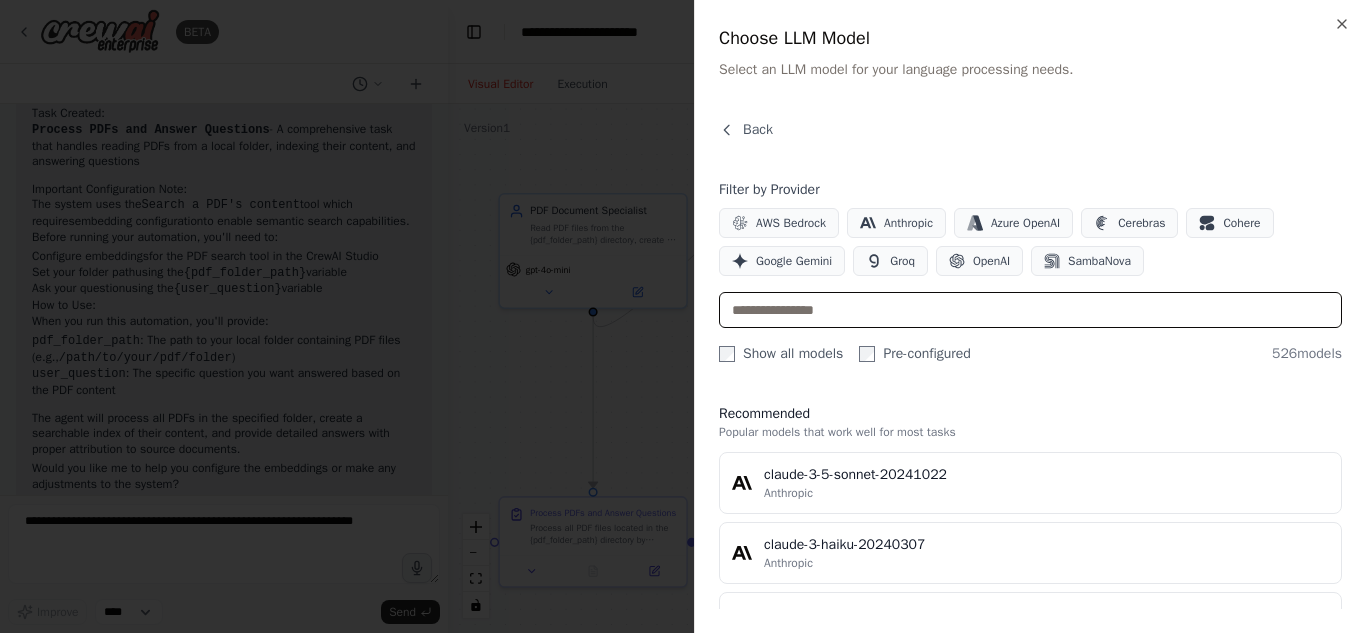 click at bounding box center [1030, 310] 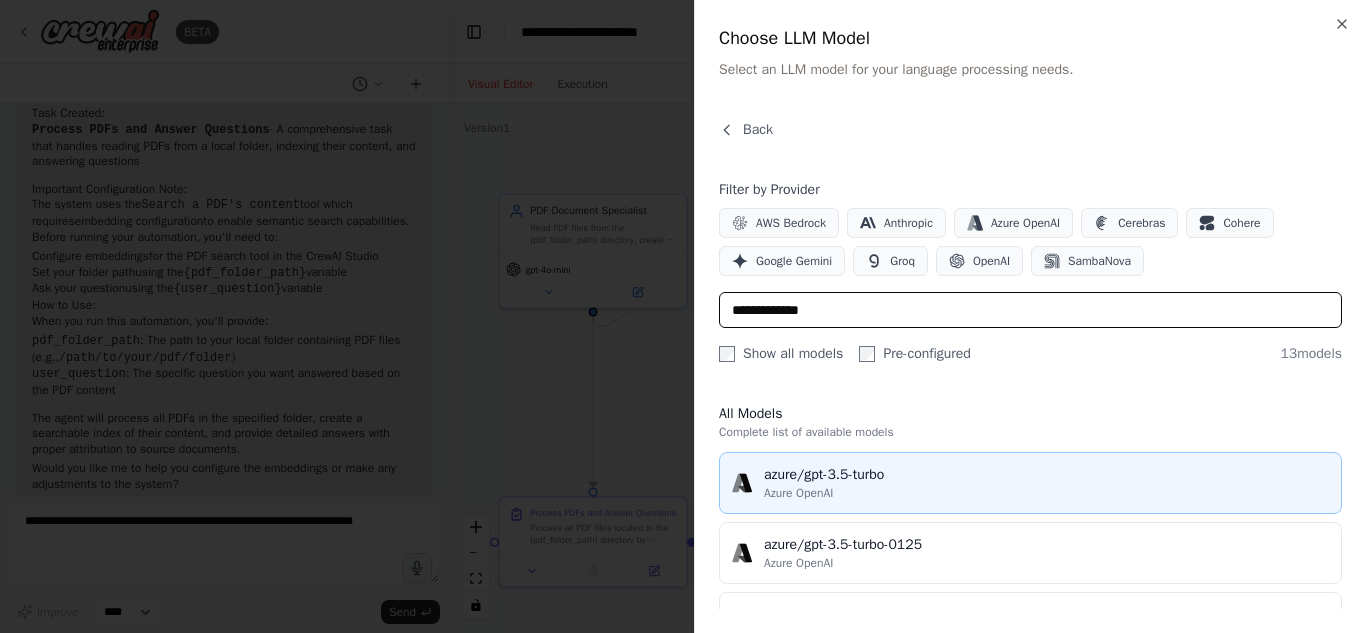type on "**********" 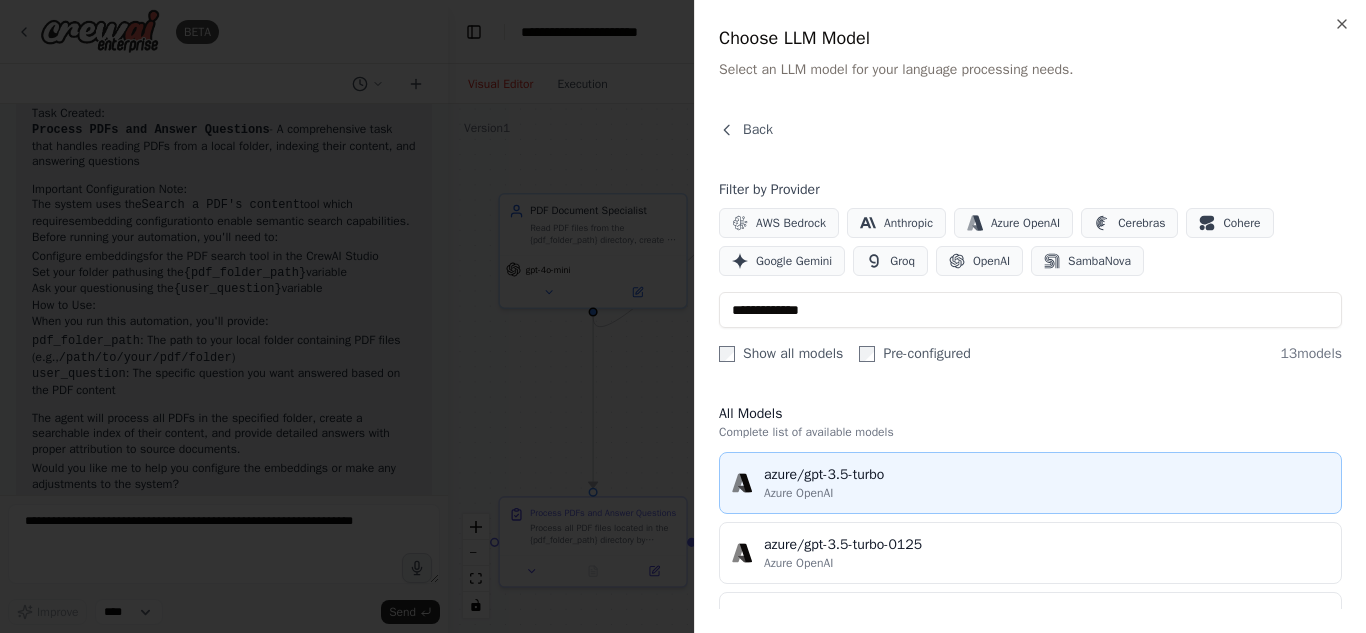 click on "Azure OpenAI" at bounding box center (798, 493) 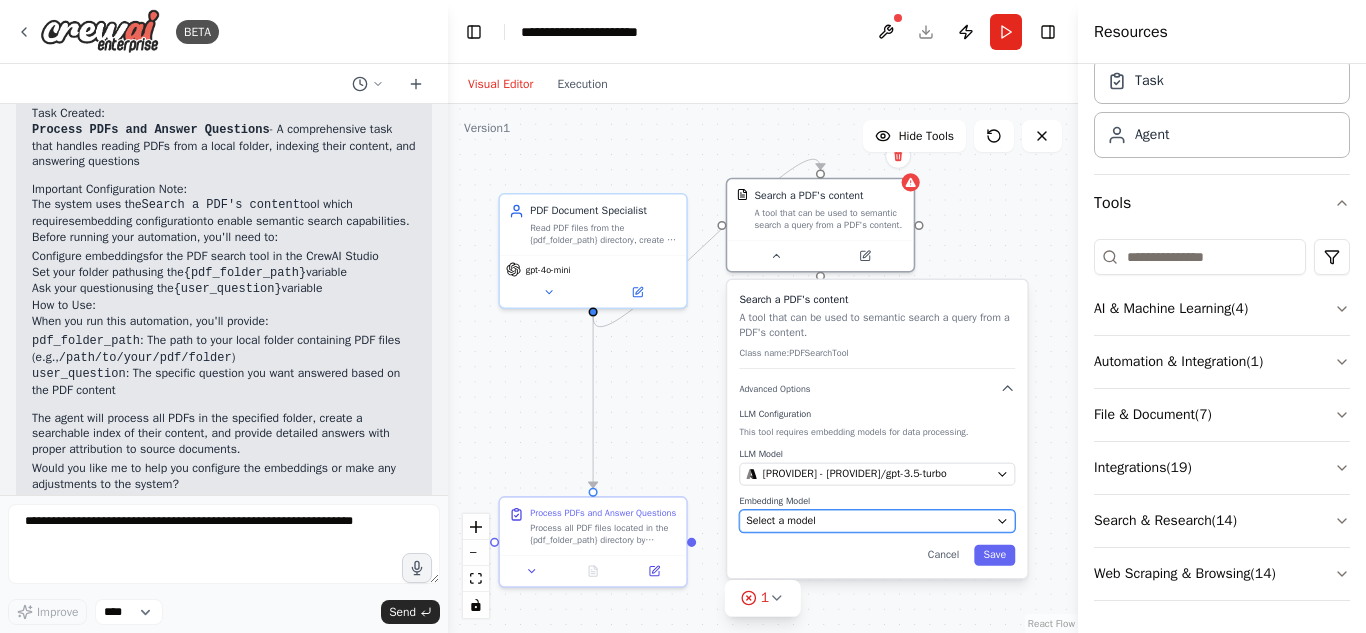 click on "Select a model" at bounding box center (868, 521) 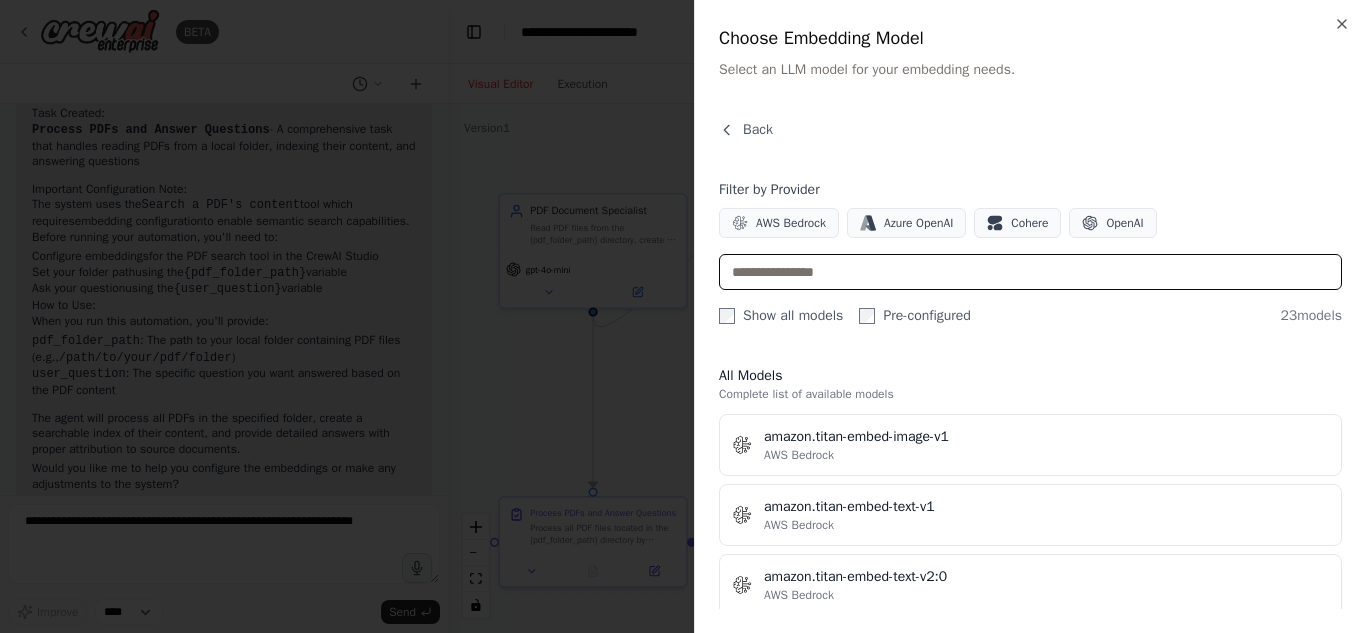 click at bounding box center (1030, 272) 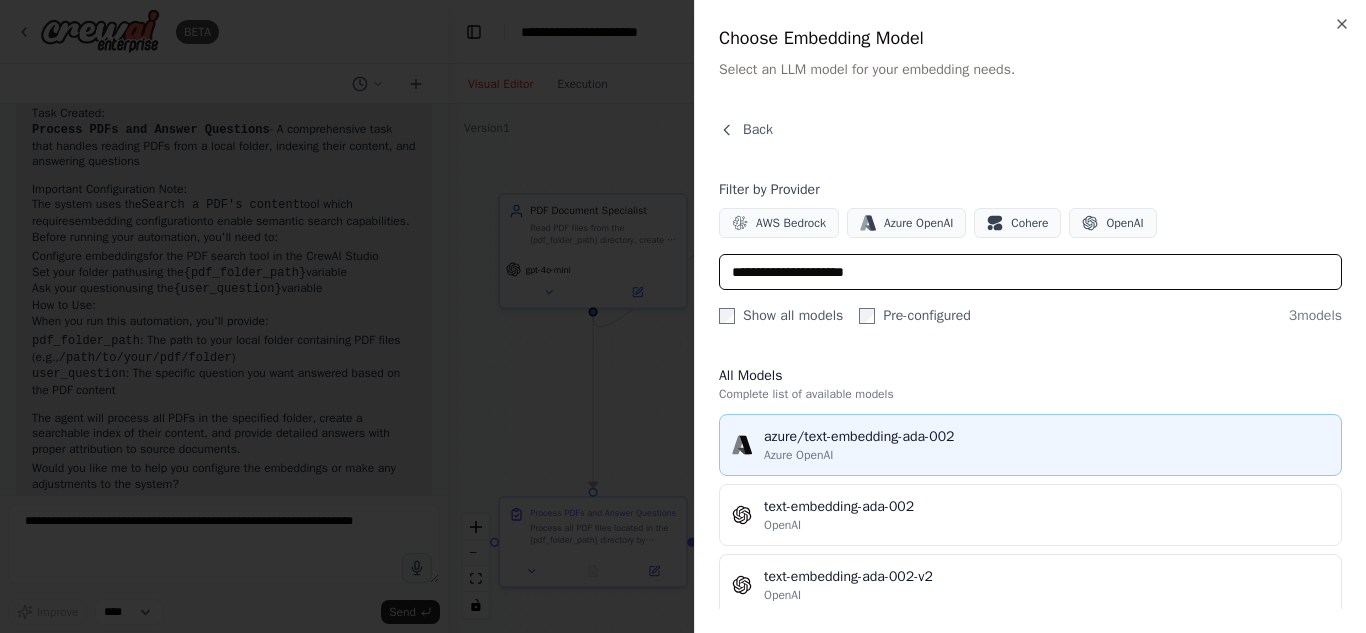 type on "**********" 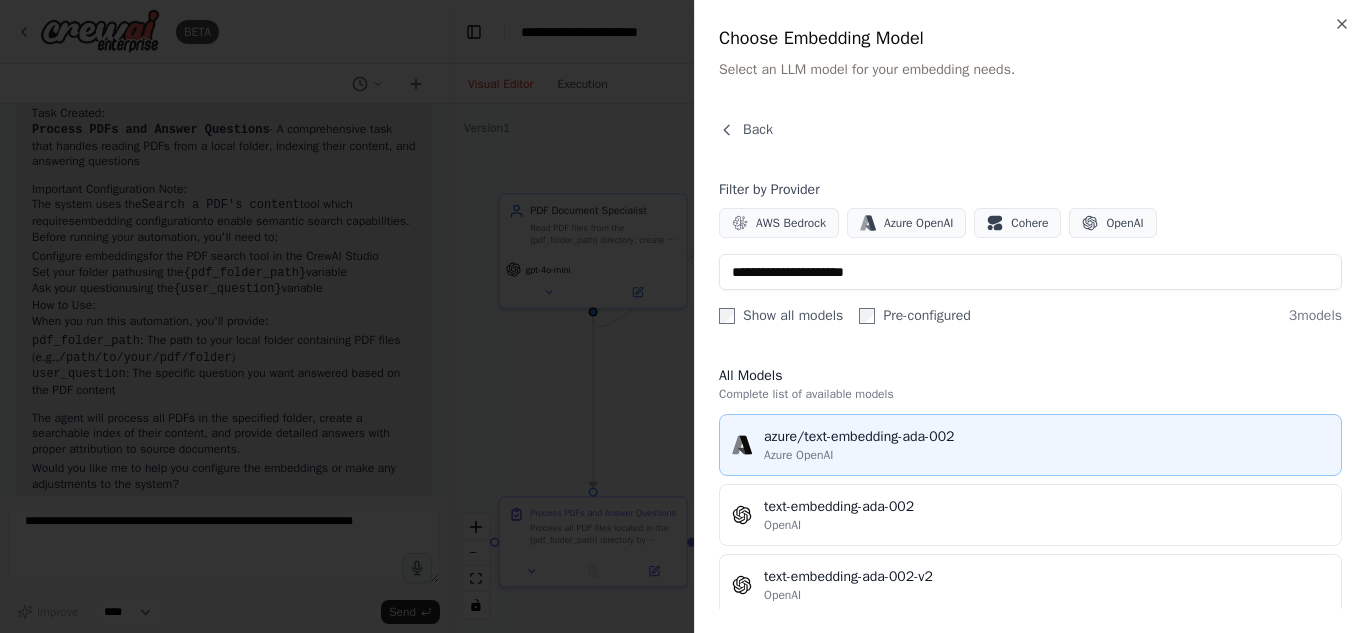 click on "Azure OpenAI" at bounding box center [1046, 455] 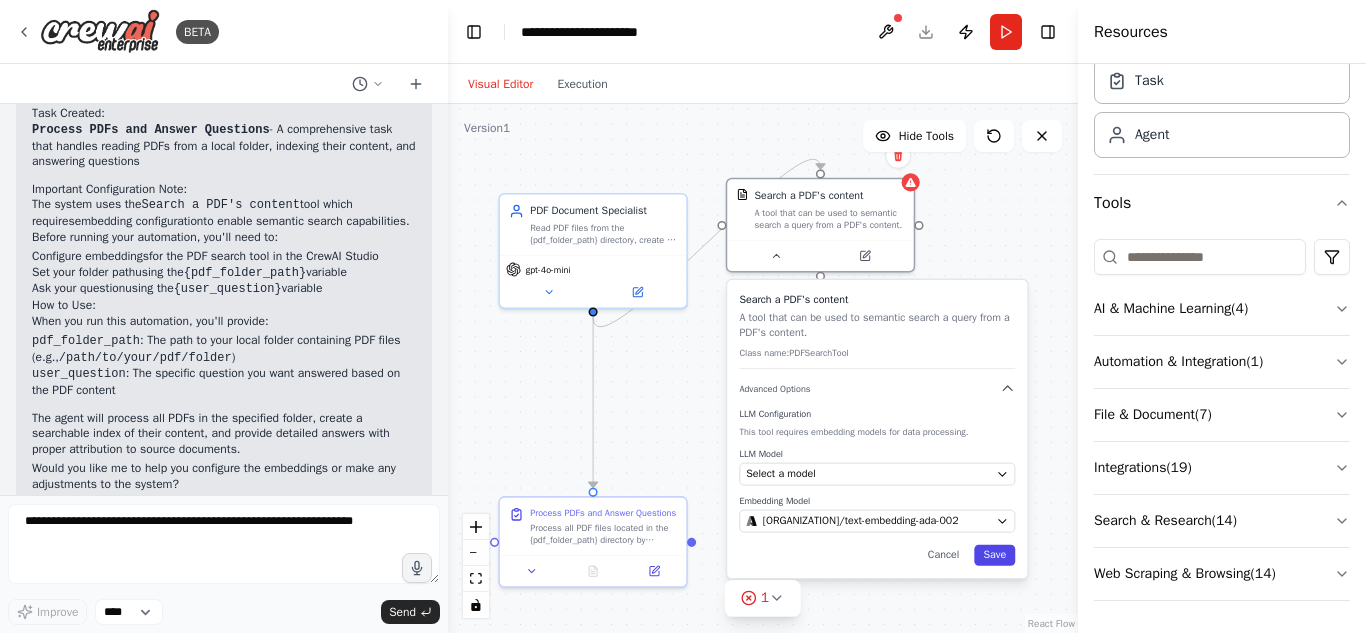 click on "Save" at bounding box center (994, 555) 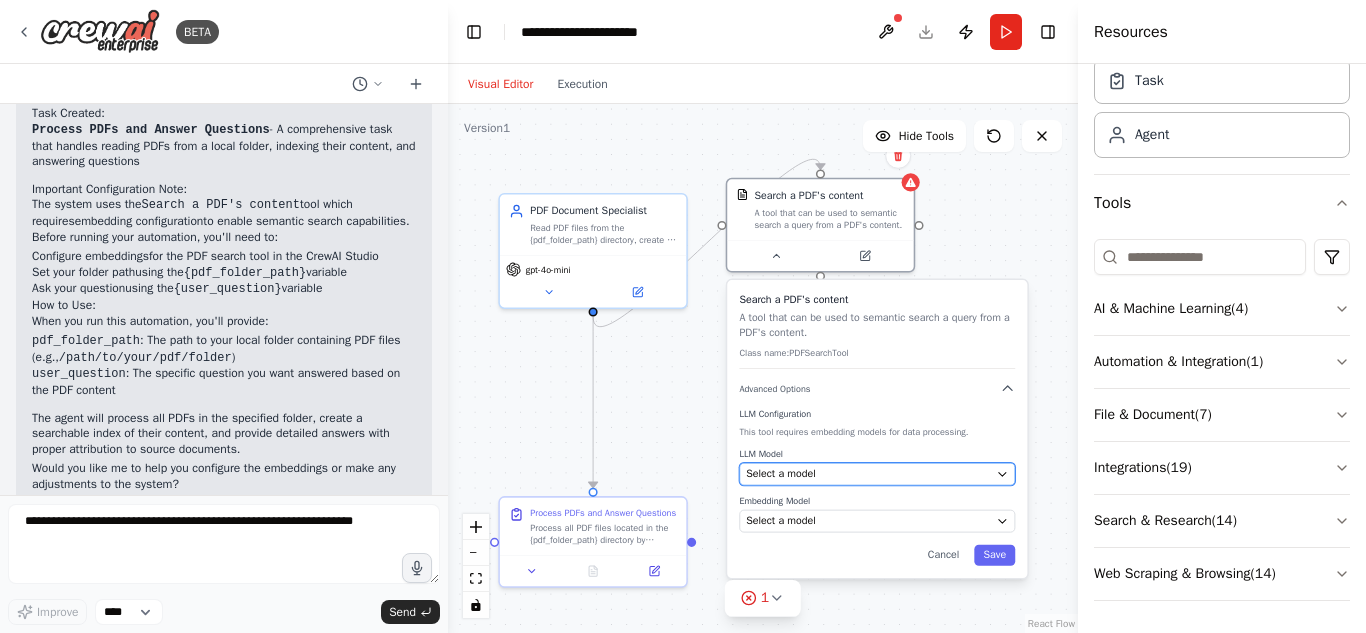 click on "Select a model" at bounding box center [868, 474] 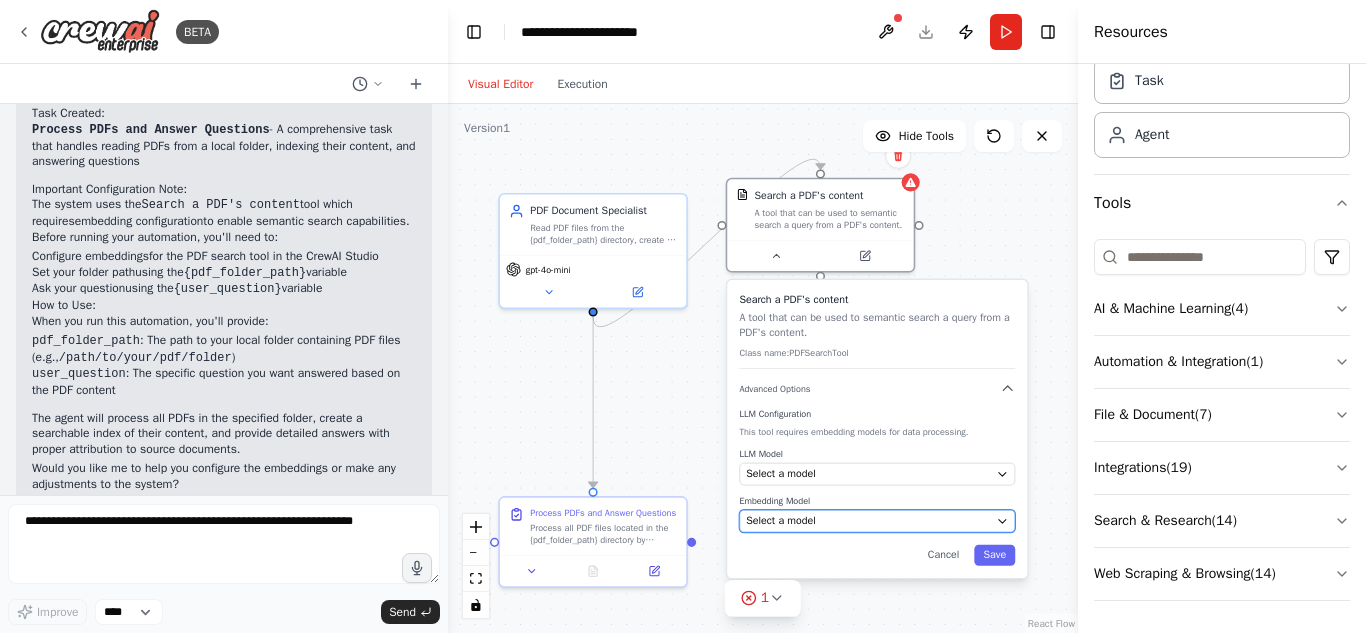 click on "Select a model" at bounding box center (868, 521) 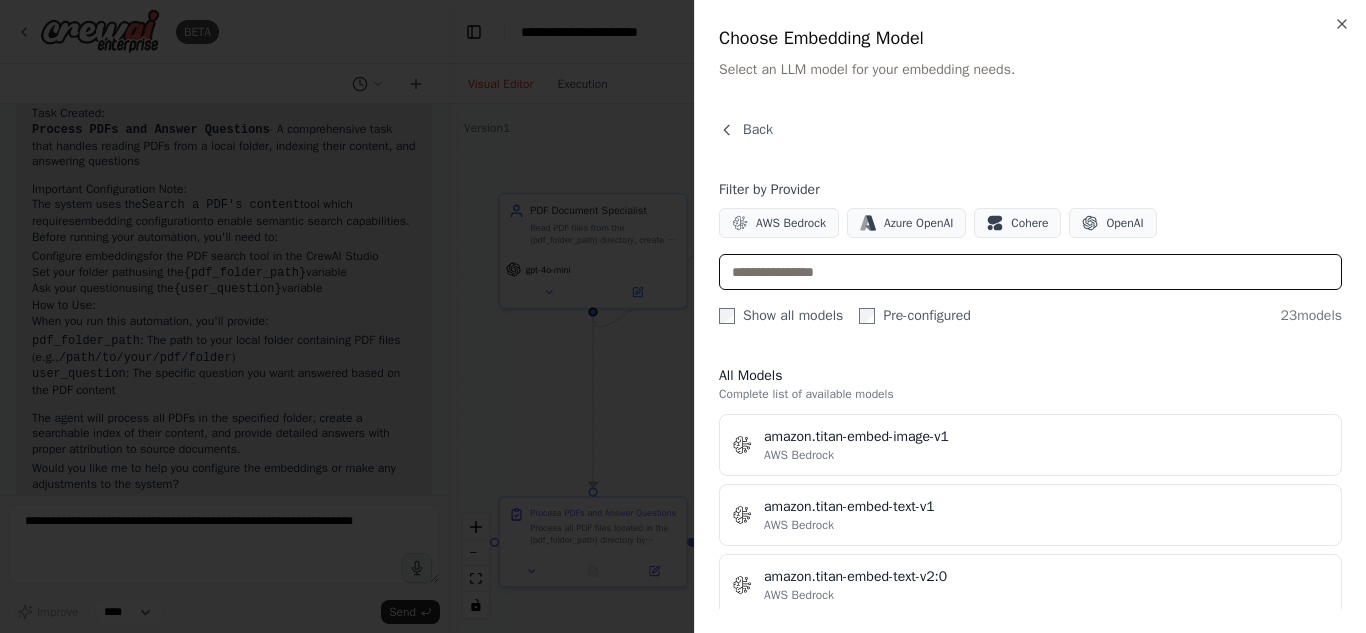 click at bounding box center (1030, 272) 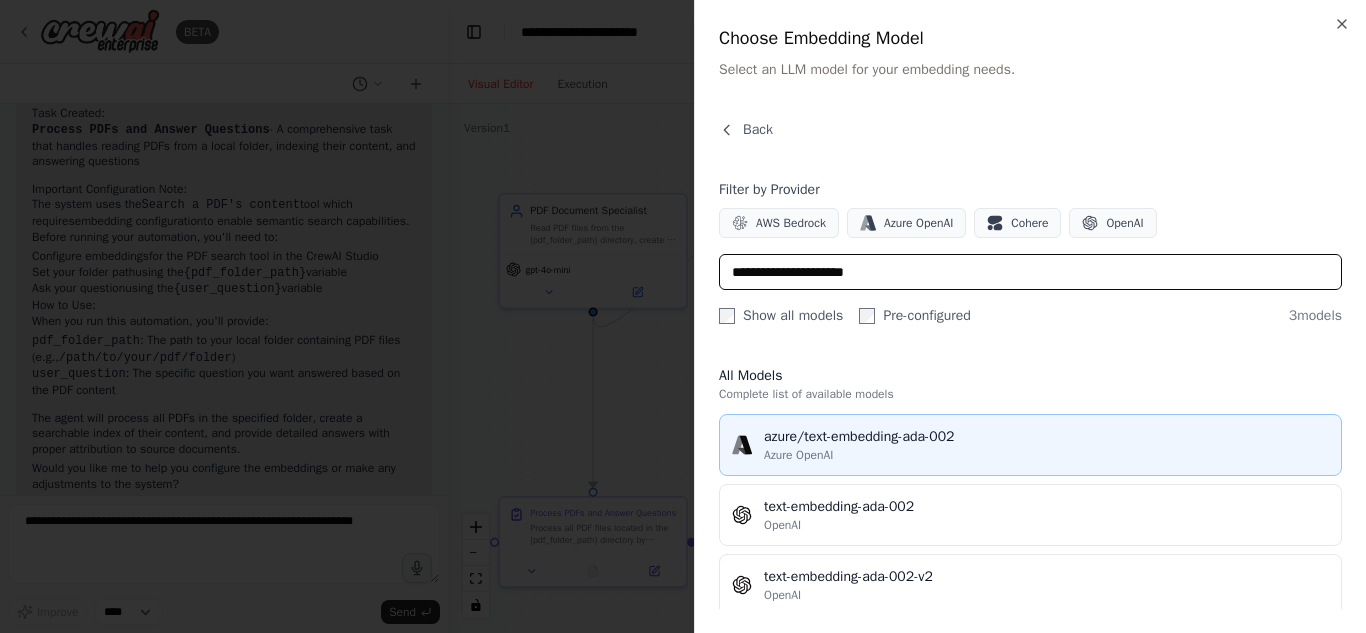 type on "**********" 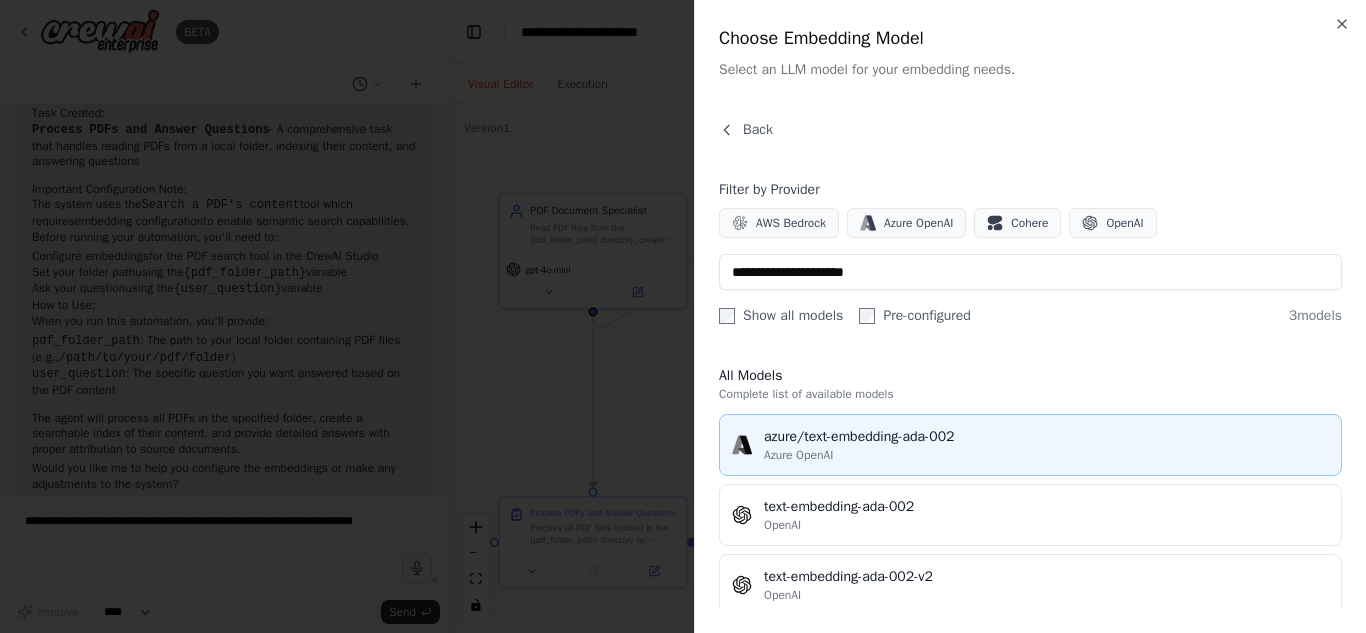click on "azure/text-embedding-ada-002" at bounding box center [1046, 437] 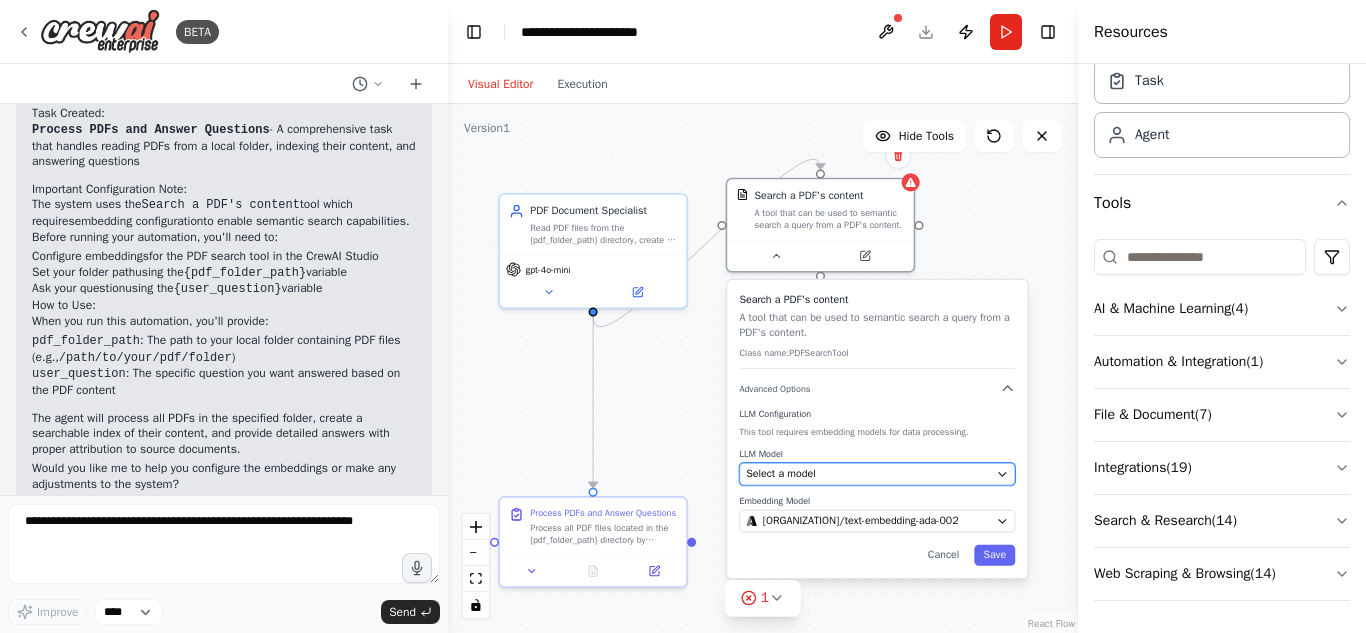 click on "Select a model" at bounding box center (781, 474) 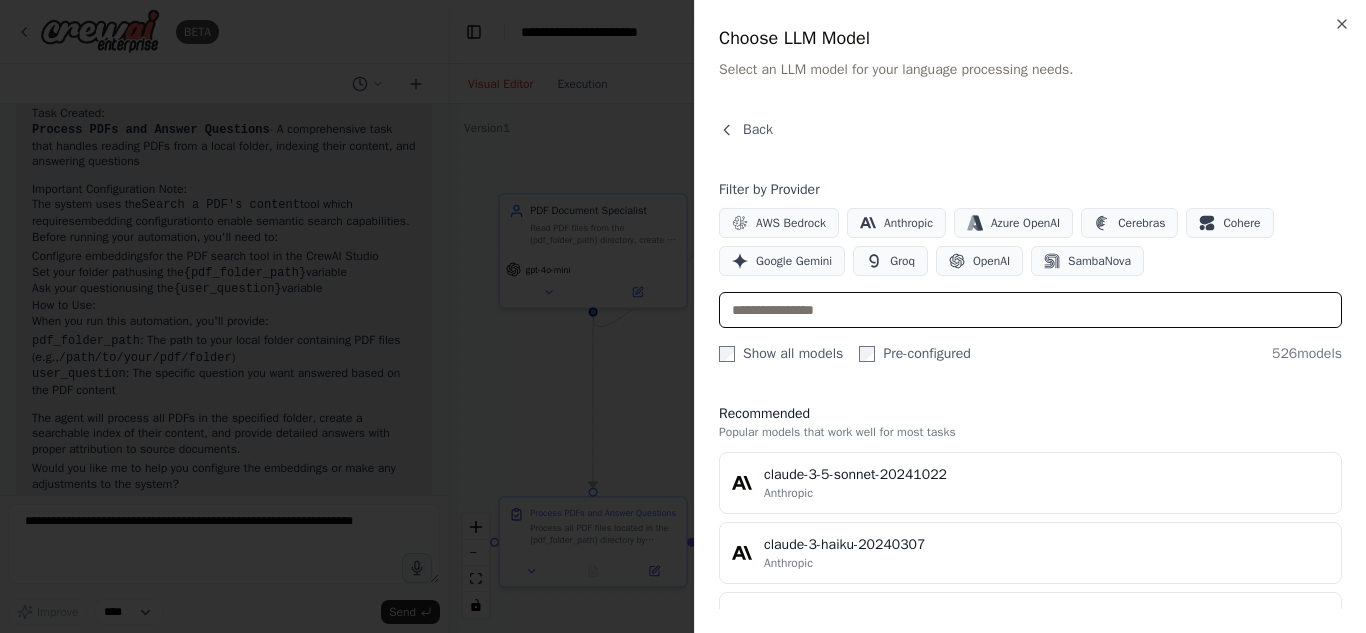 click at bounding box center (1030, 310) 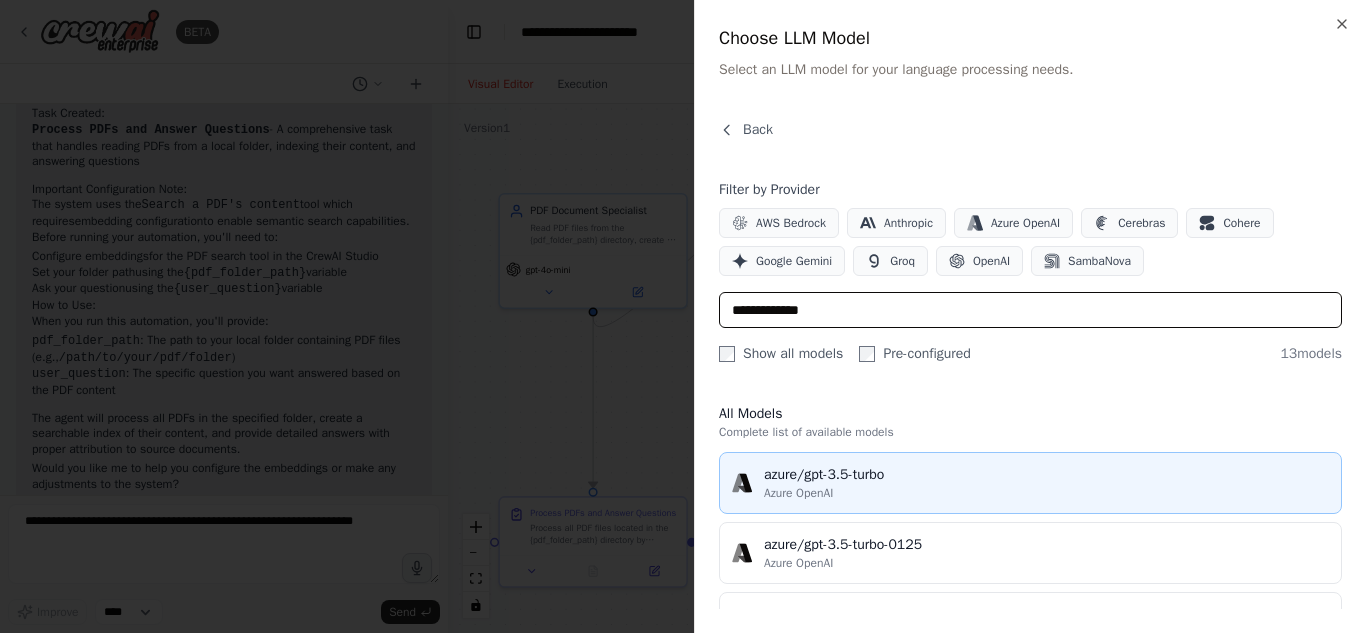 type on "**********" 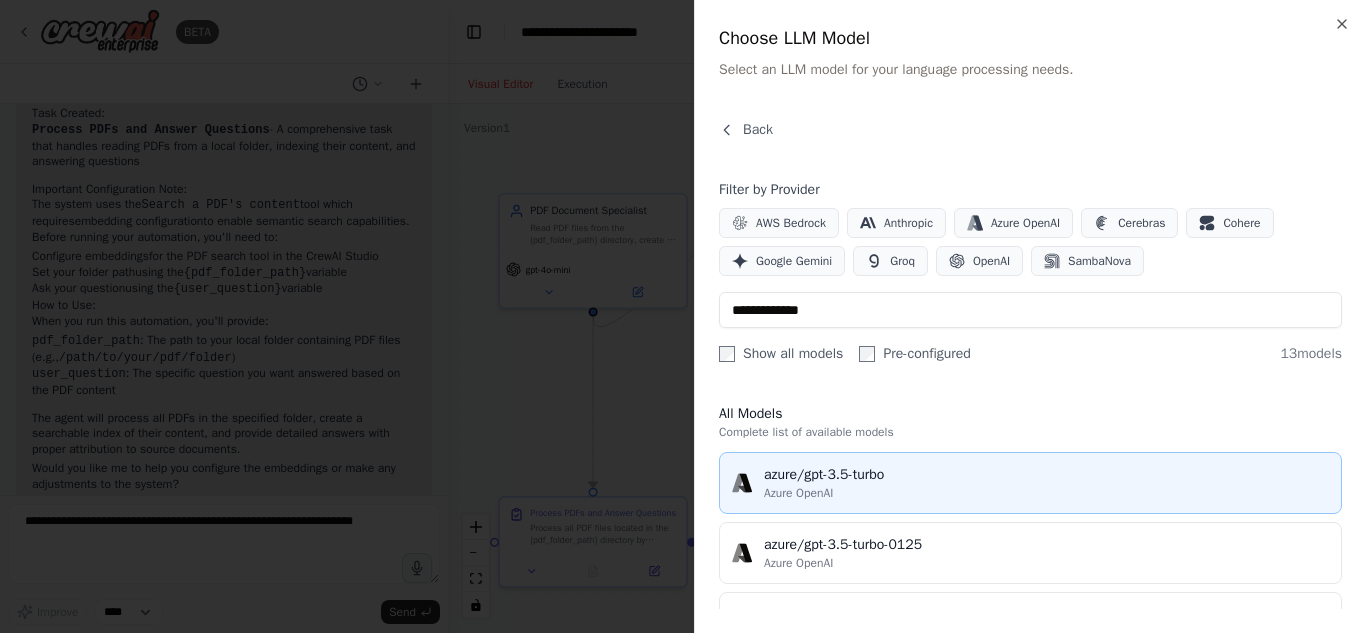 click on "azure/gpt-3.5-turbo" at bounding box center [1046, 475] 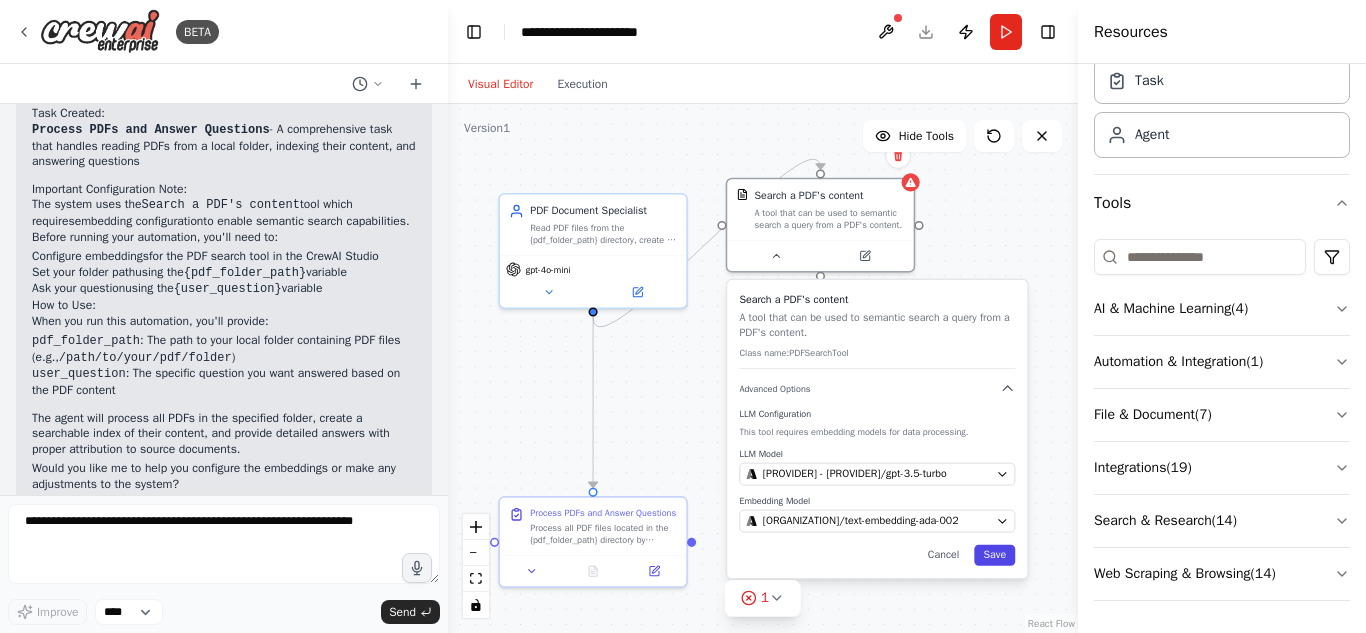 click on "Save" at bounding box center [994, 555] 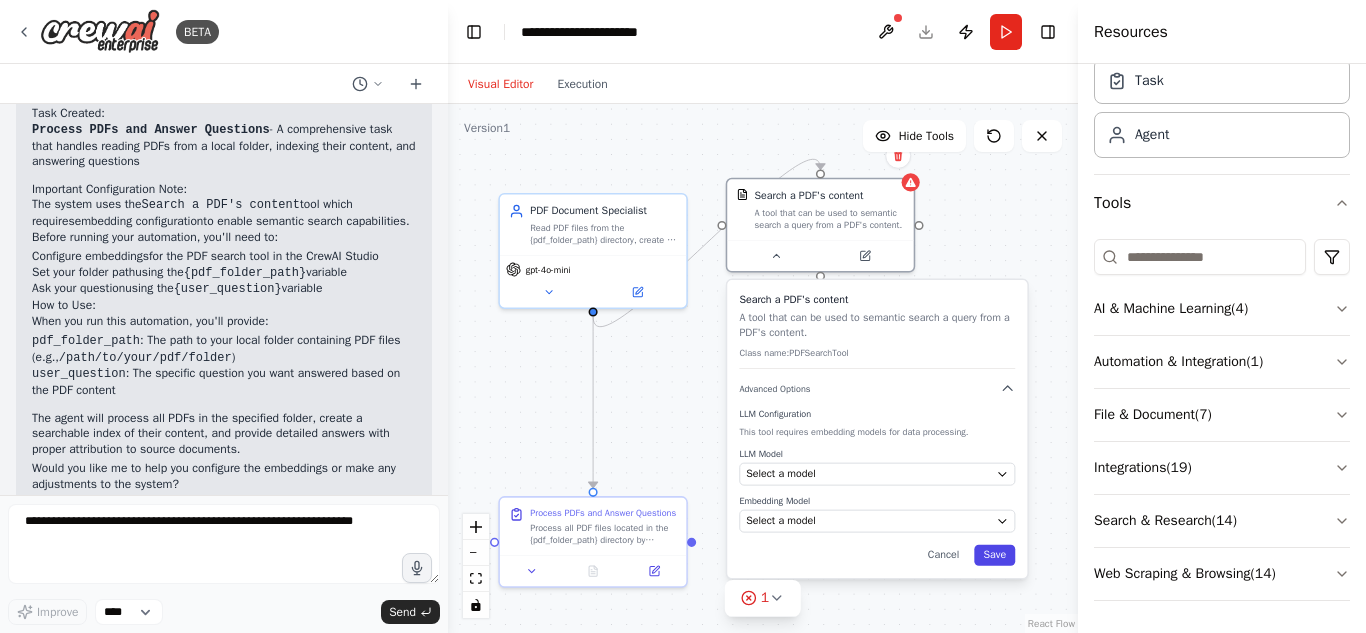 click on "Save" at bounding box center [994, 555] 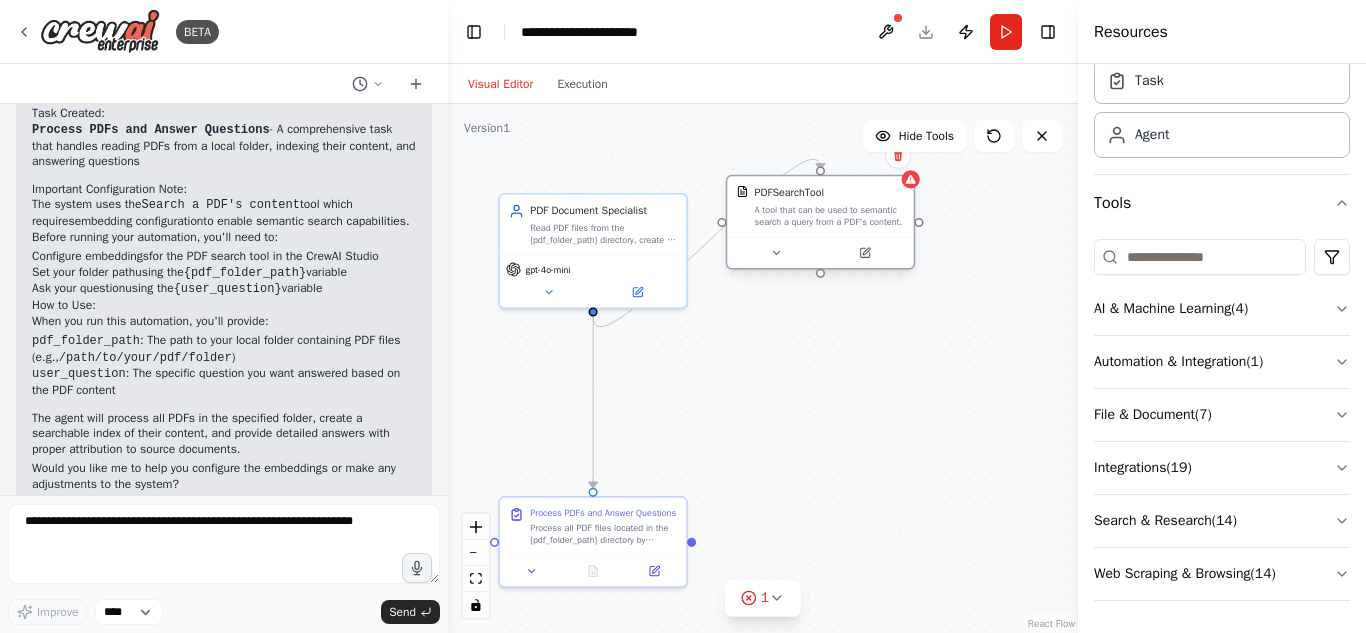 click at bounding box center [820, 252] 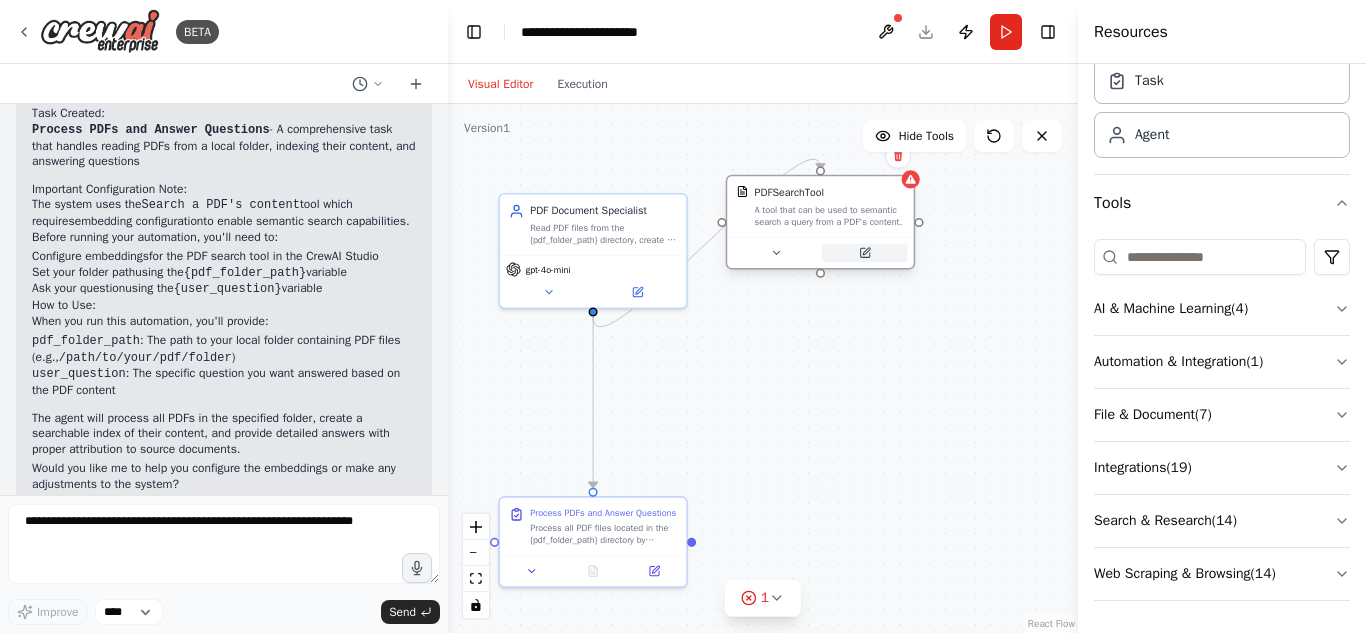 click 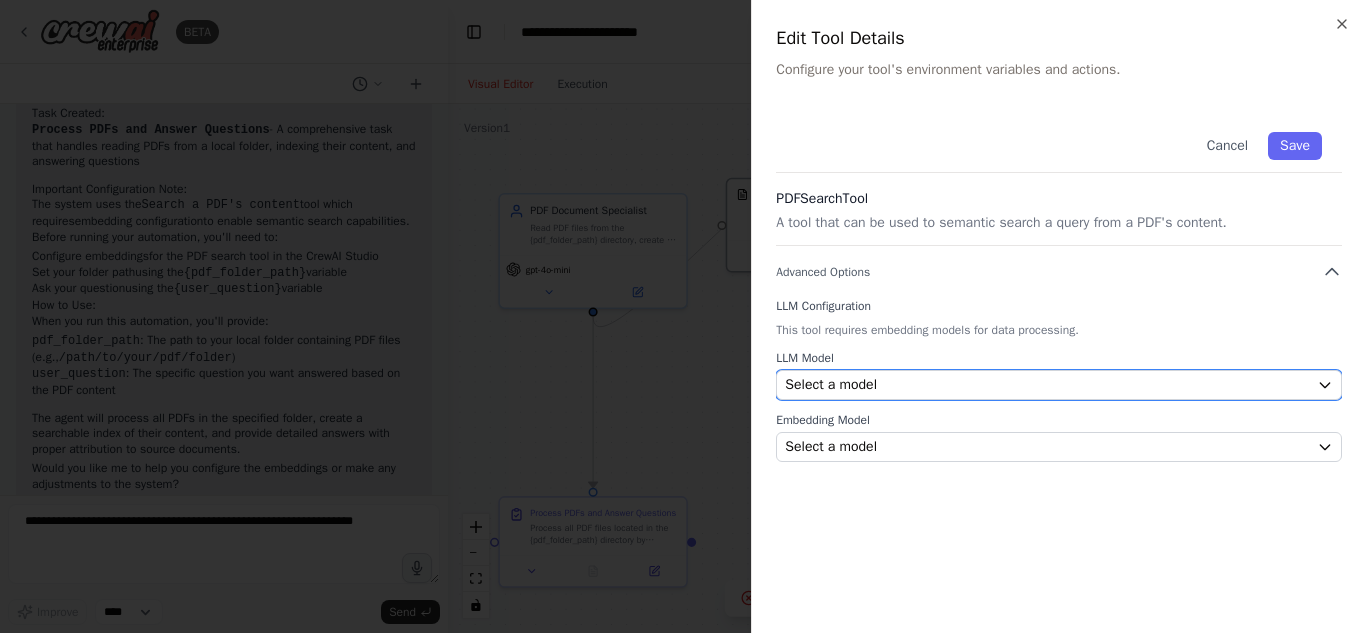 click on "Select a model" at bounding box center [1047, 385] 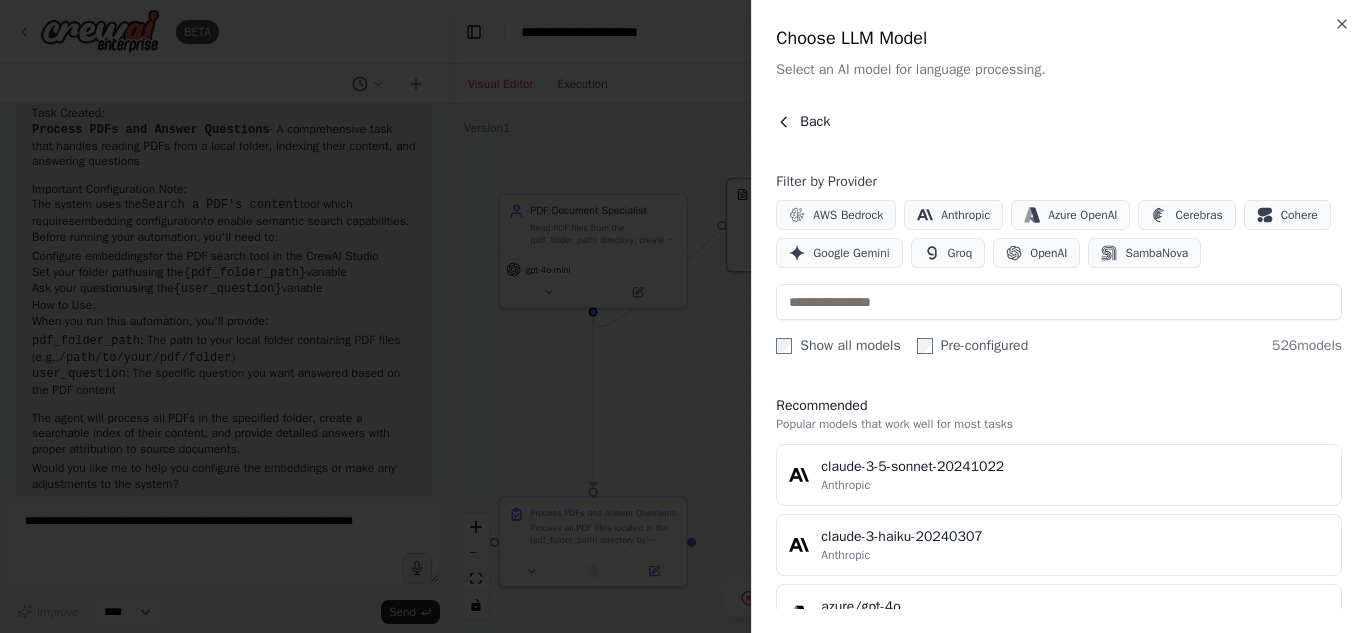 click 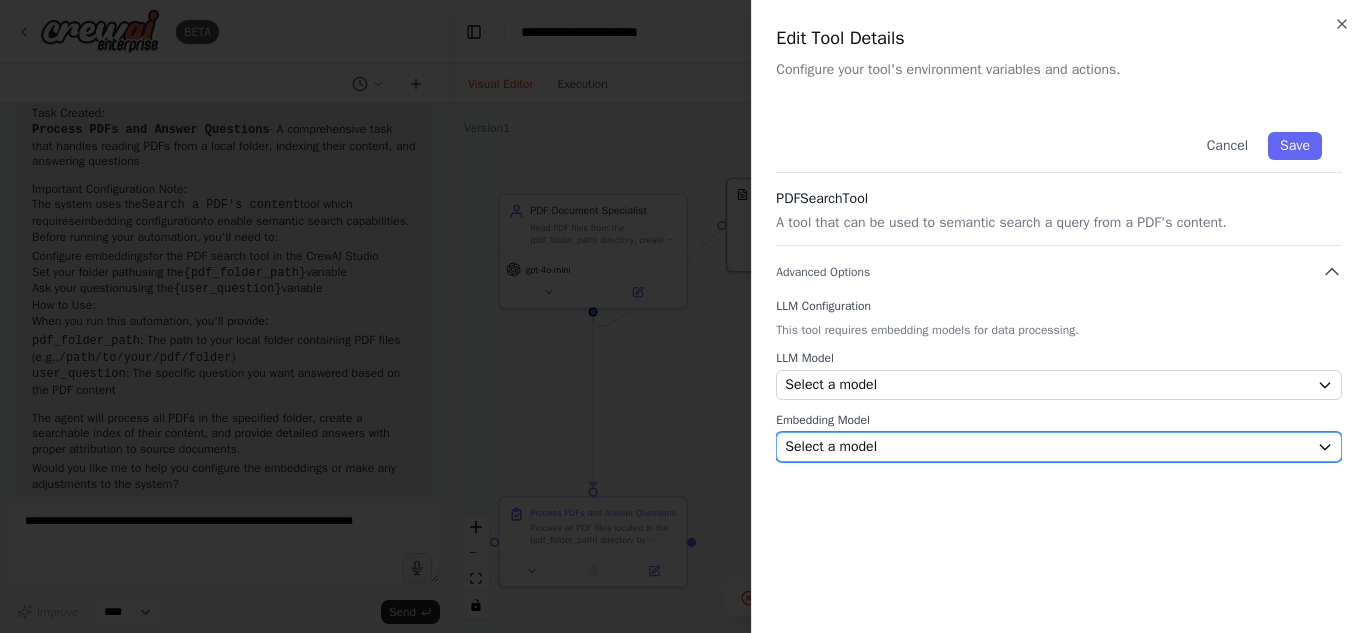 click on "Select a model" at bounding box center (1059, 447) 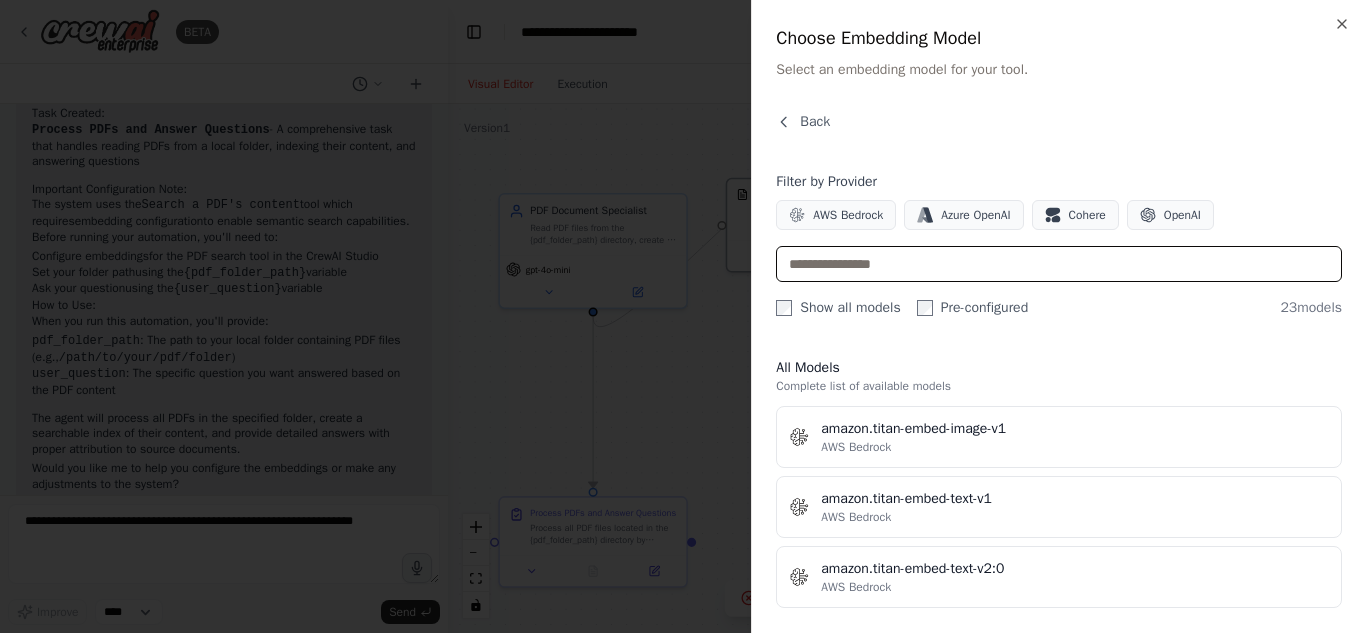 click at bounding box center (1059, 264) 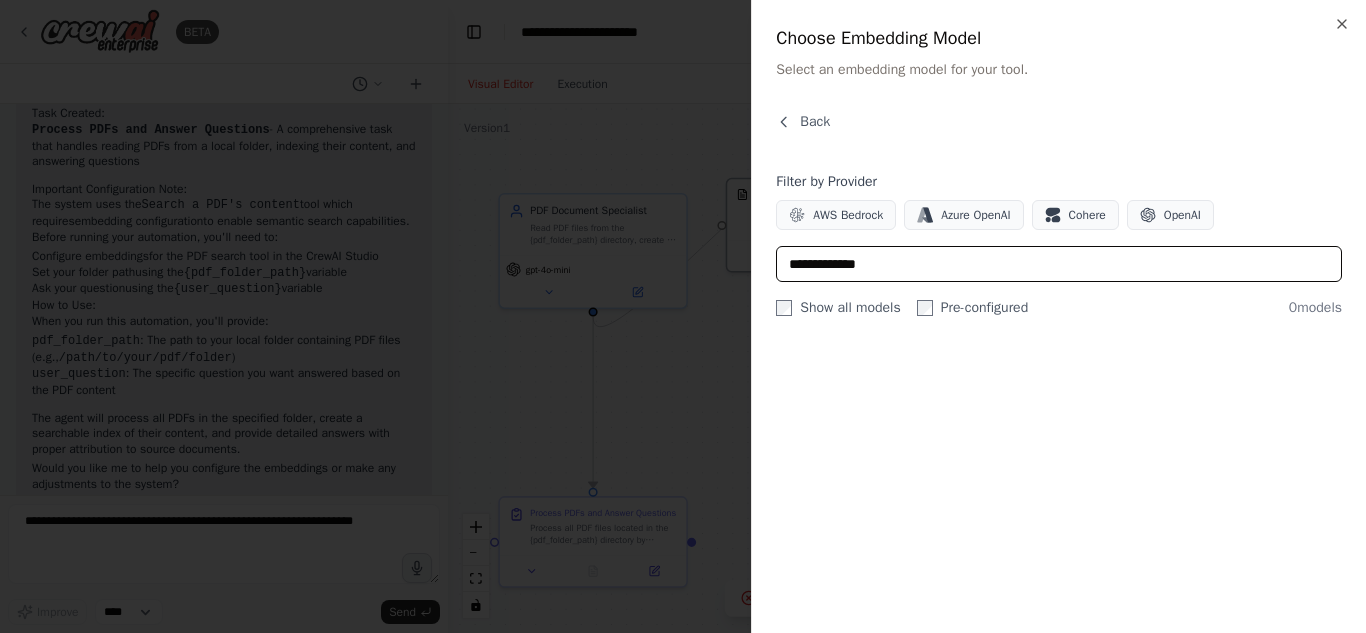 type on "**********" 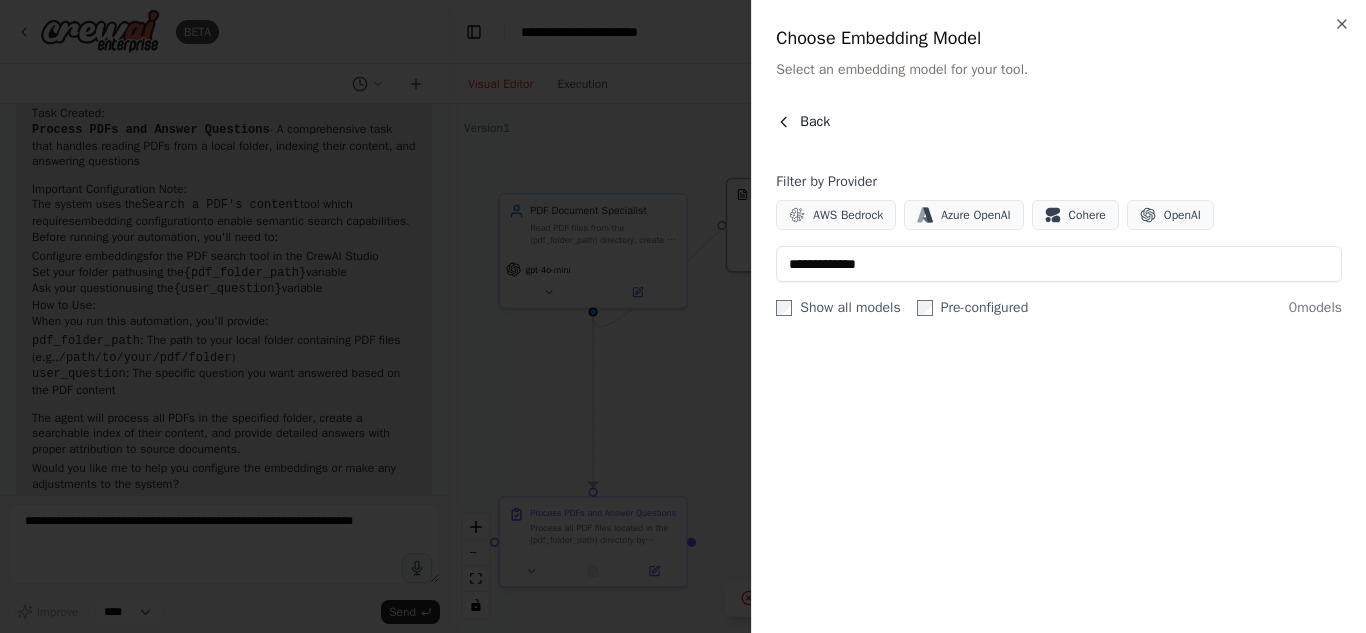 click 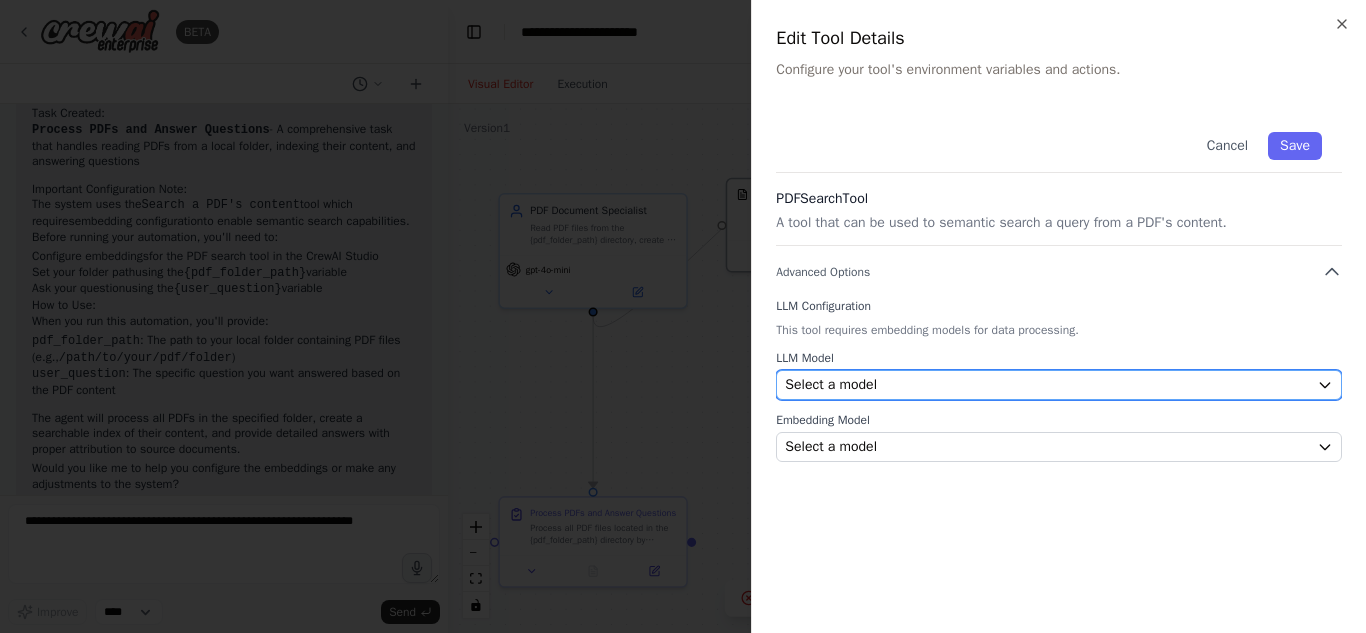 click on "Select a model" at bounding box center [831, 385] 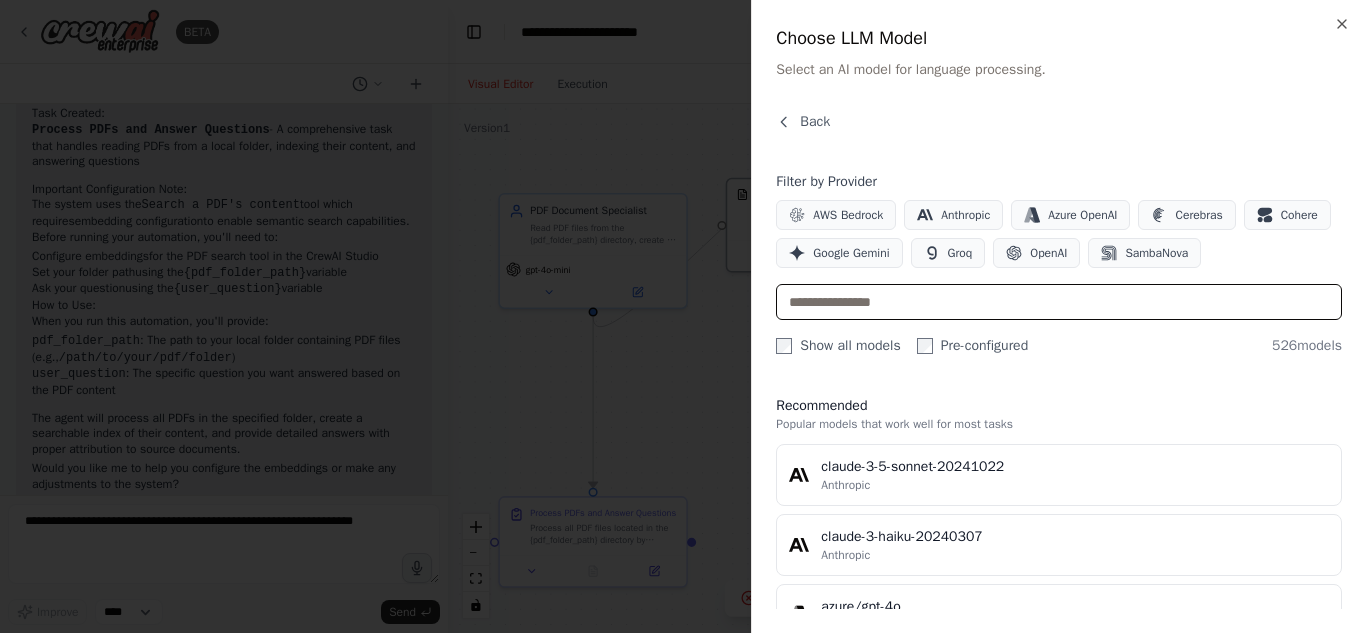 click at bounding box center [1059, 302] 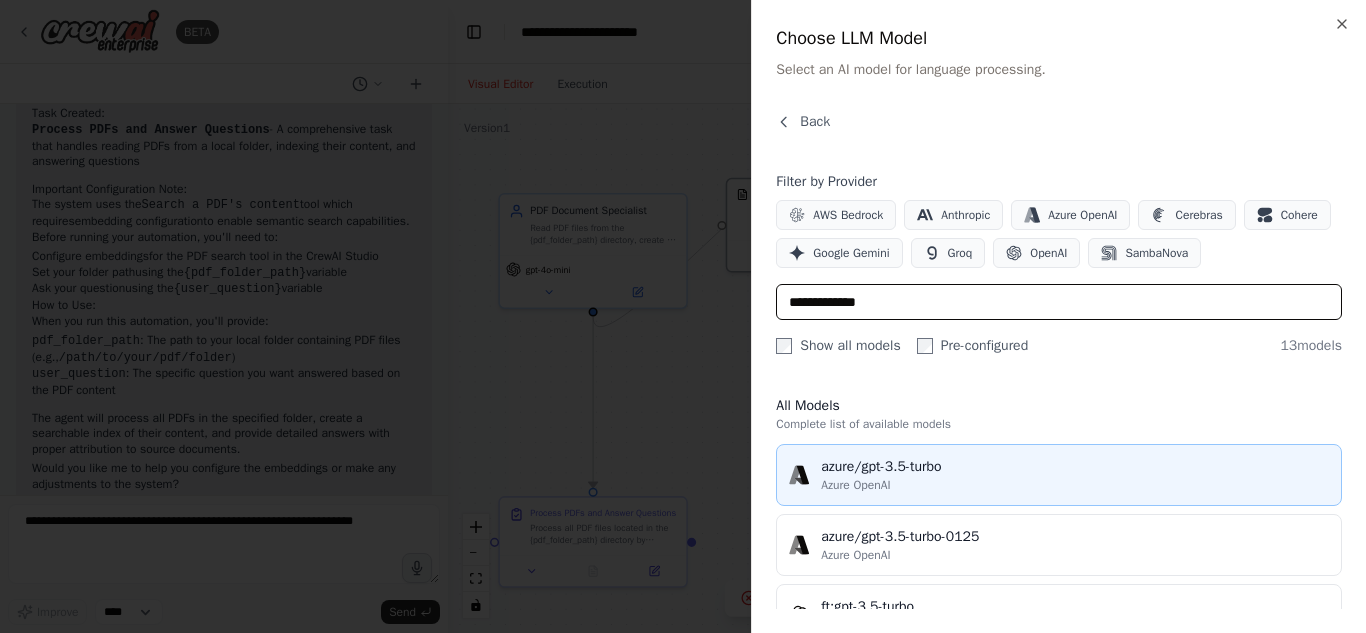 type on "**********" 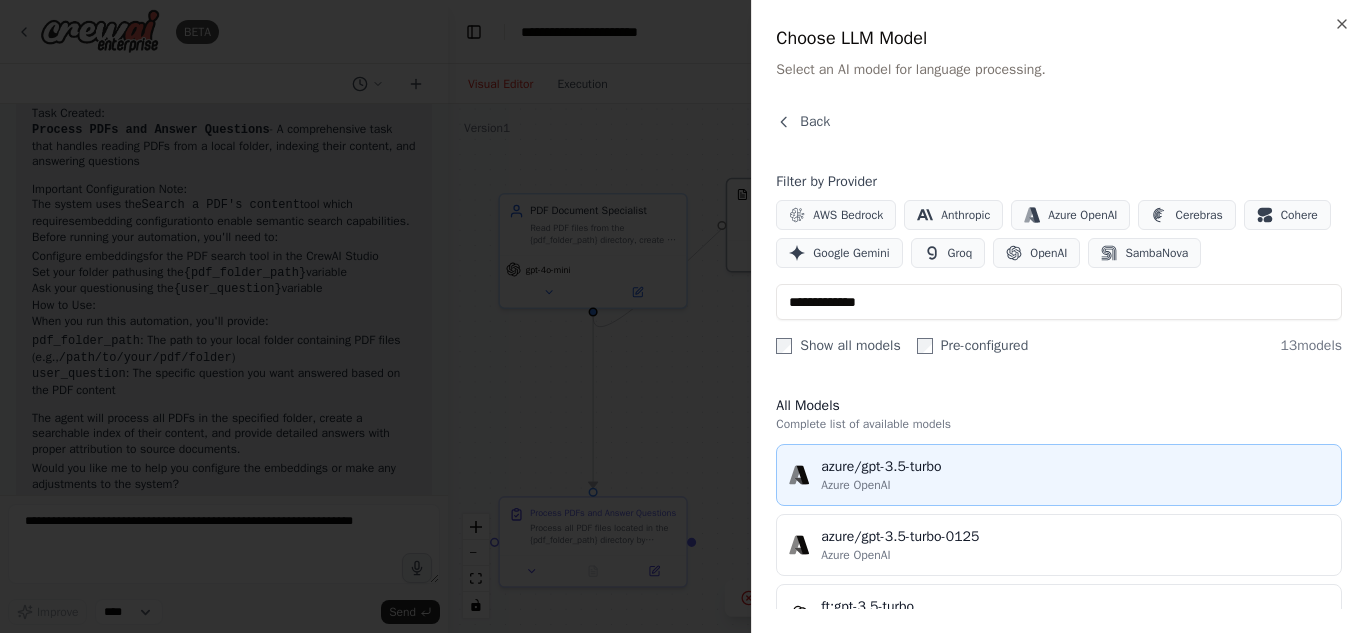 click on "azure/gpt-3.5-turbo" at bounding box center (1075, 467) 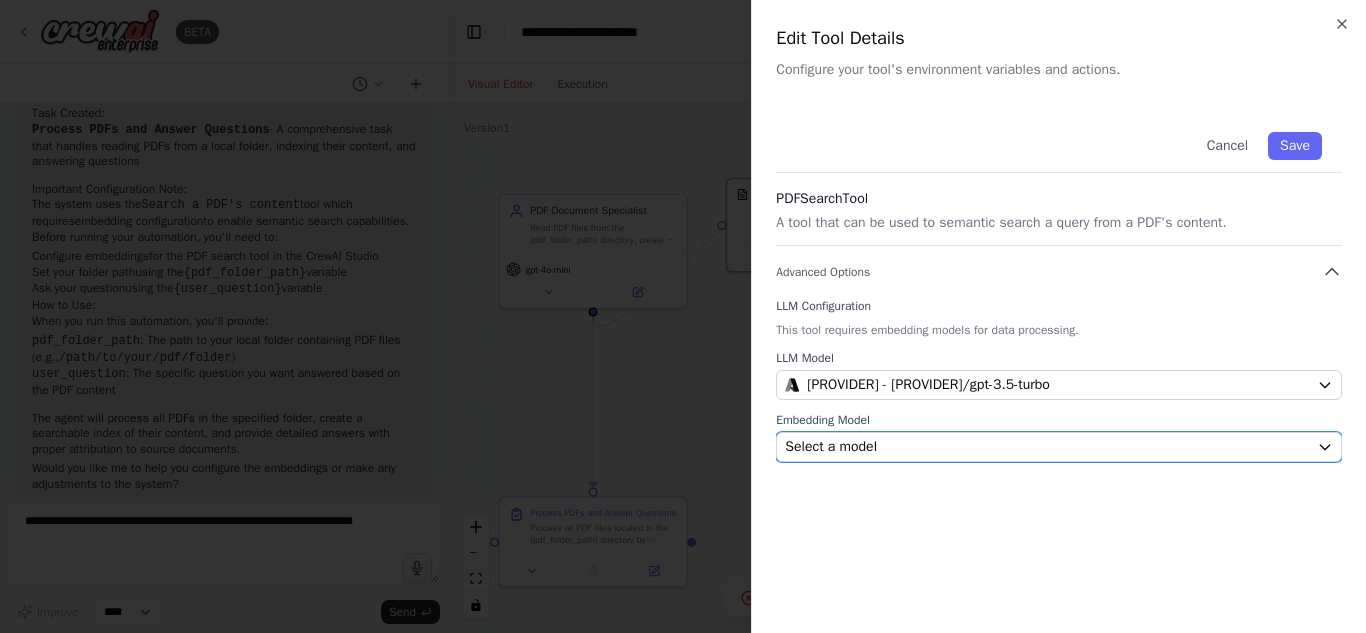 click on "Select a model" at bounding box center [1047, 447] 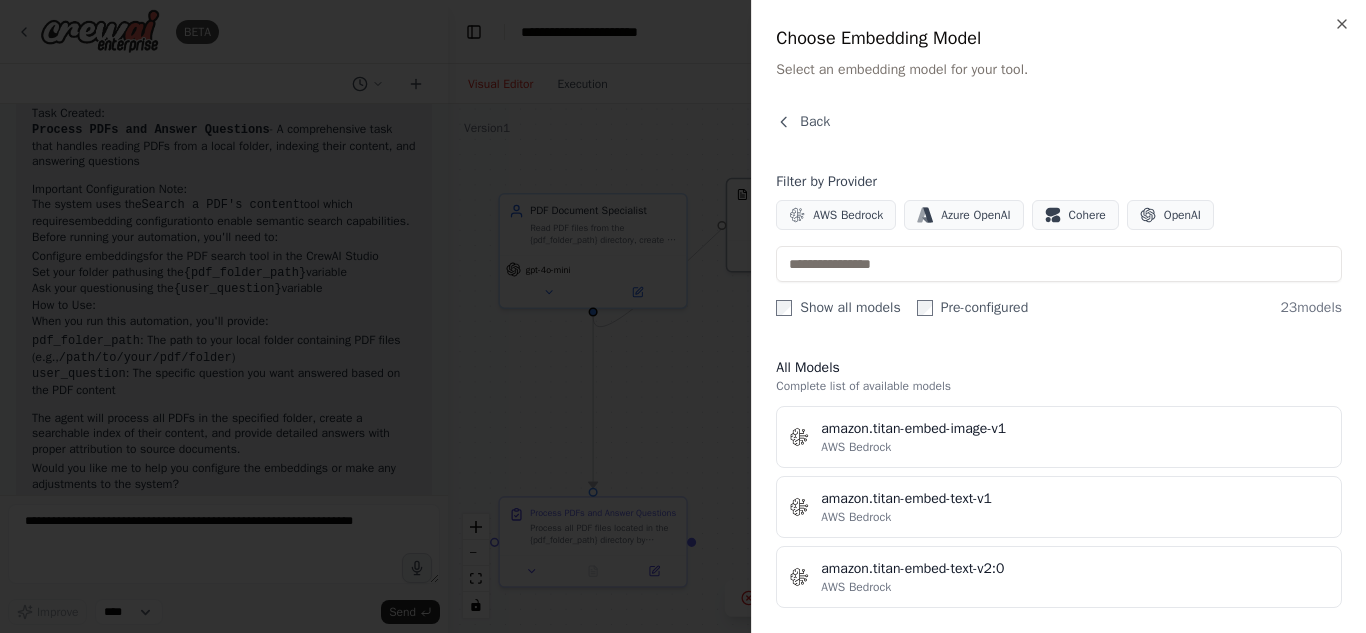click on "Filter by Provider AWS Bedrock Azure OpenAI Cohere OpenAI Show all models Pre-configured 23  models" at bounding box center [1059, 245] 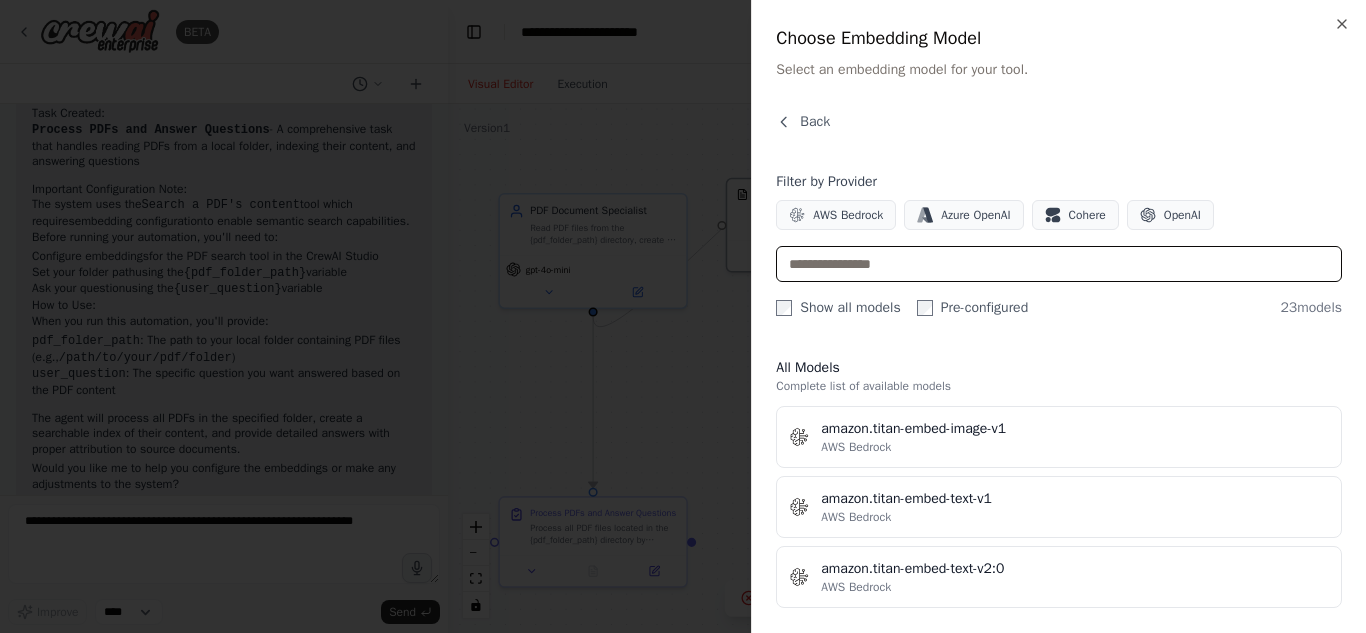click at bounding box center [1059, 264] 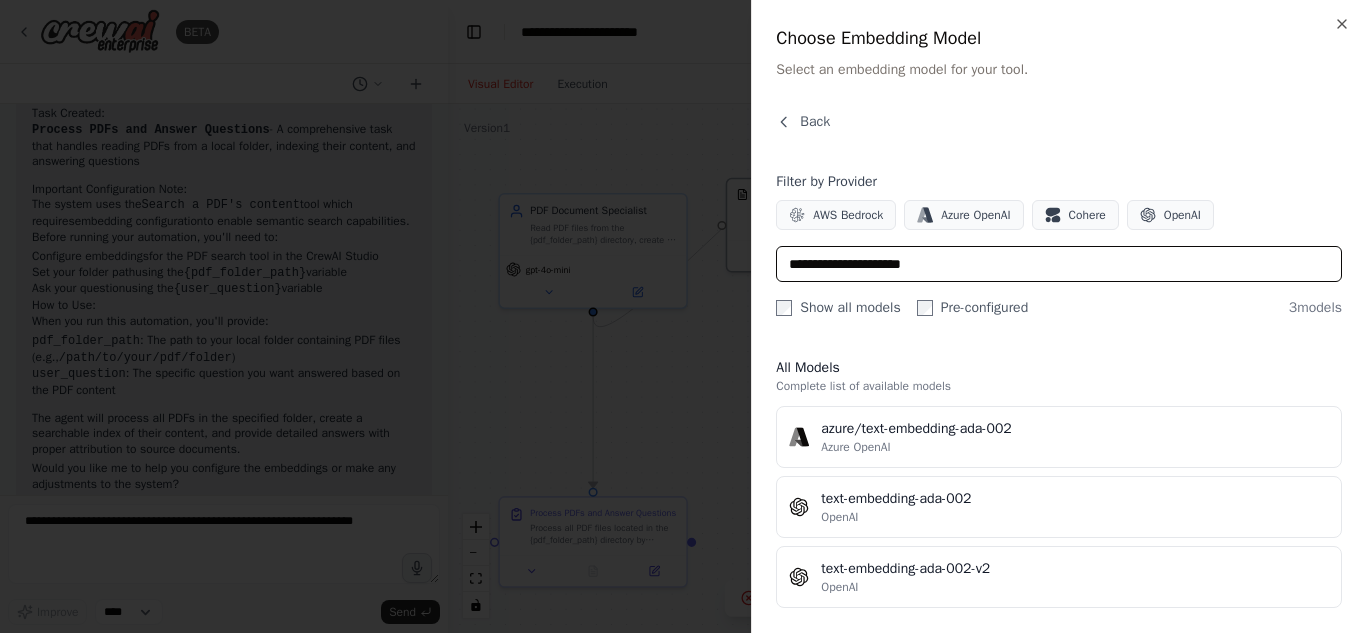 type on "**********" 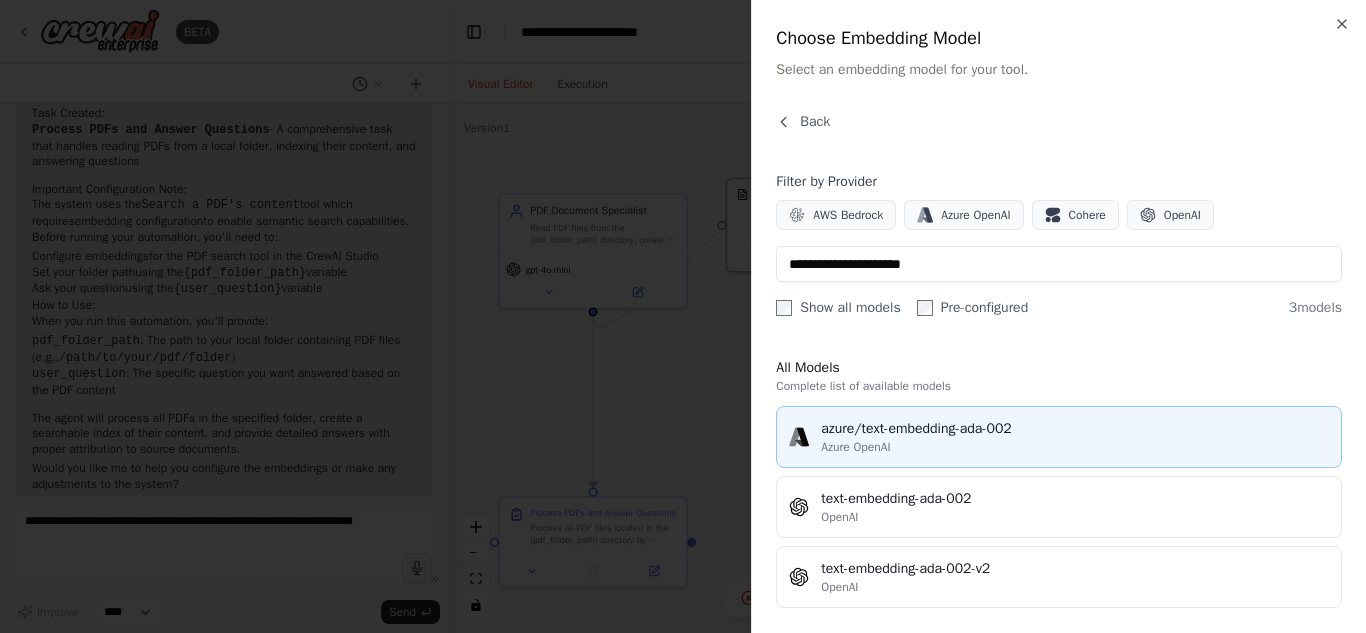 click on "azure/text-embedding-ada-002 Azure OpenAI" at bounding box center [1059, 437] 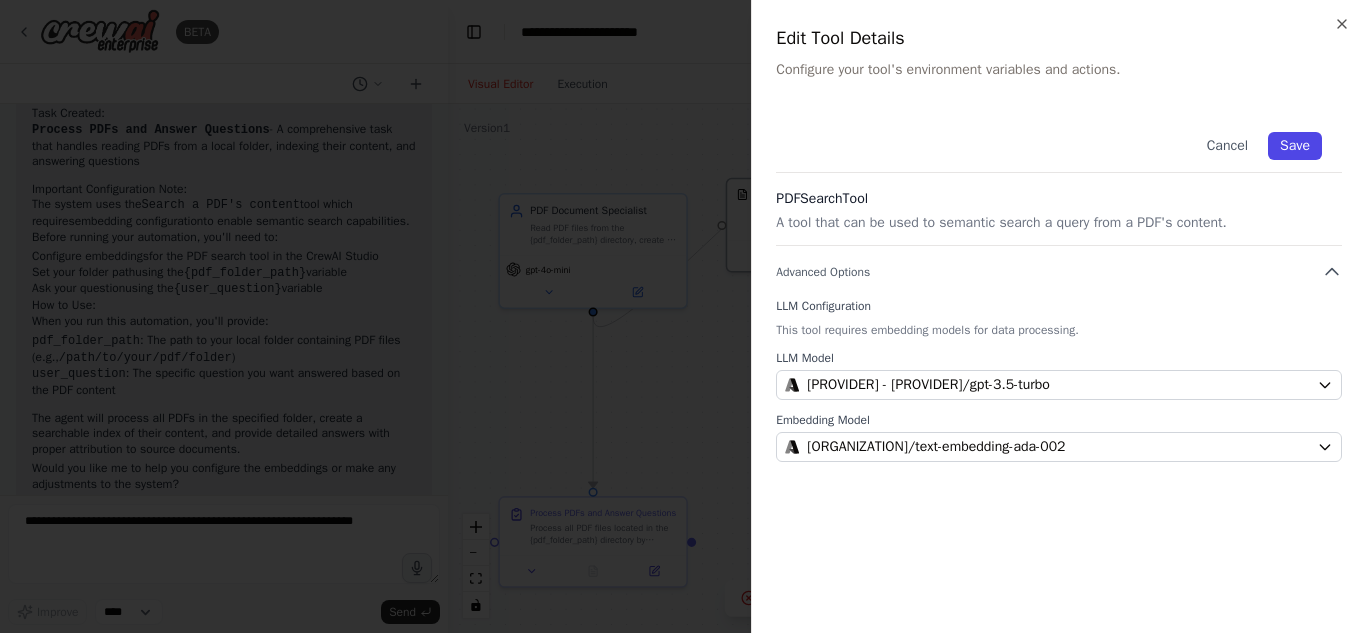 click on "Save" at bounding box center [1295, 146] 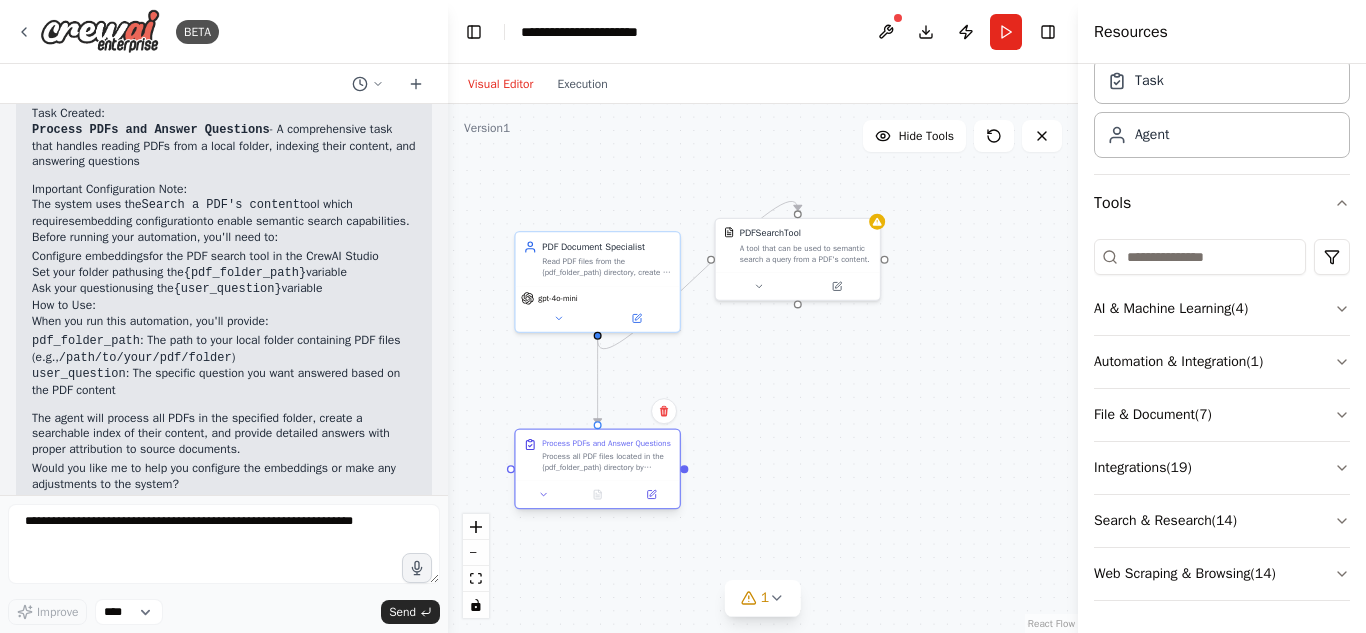 drag, startPoint x: 595, startPoint y: 549, endPoint x: 597, endPoint y: 493, distance: 56.0357 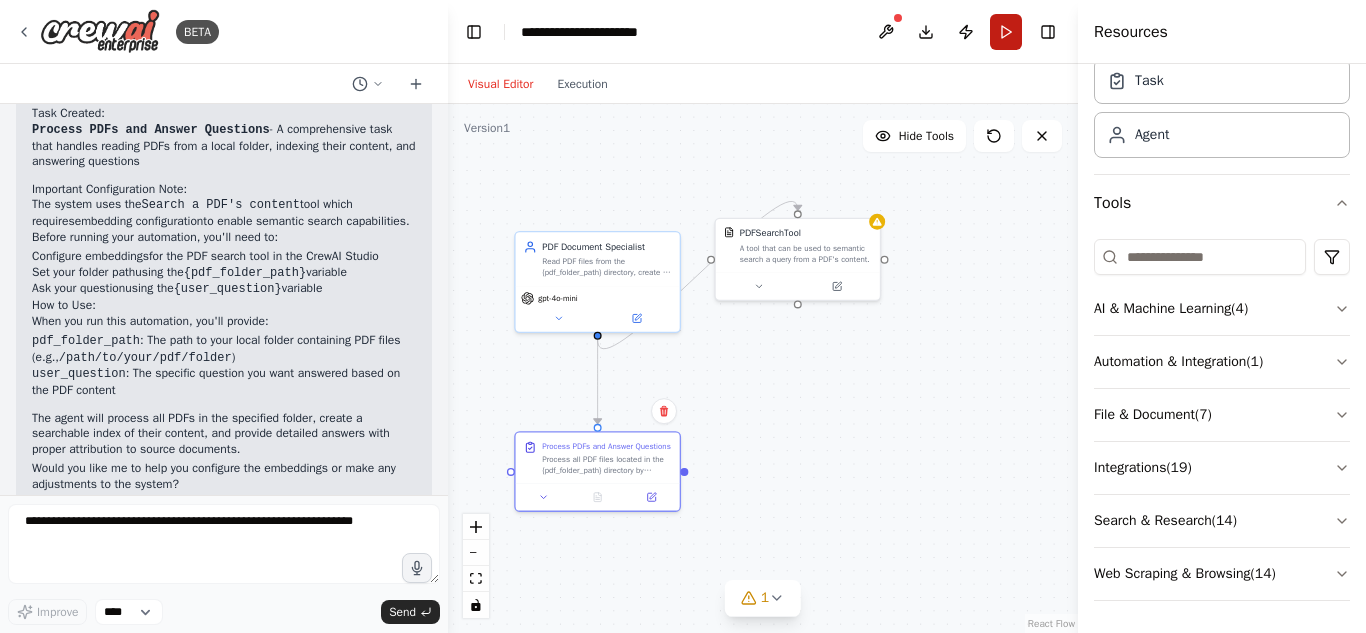click on "Run" at bounding box center [1006, 32] 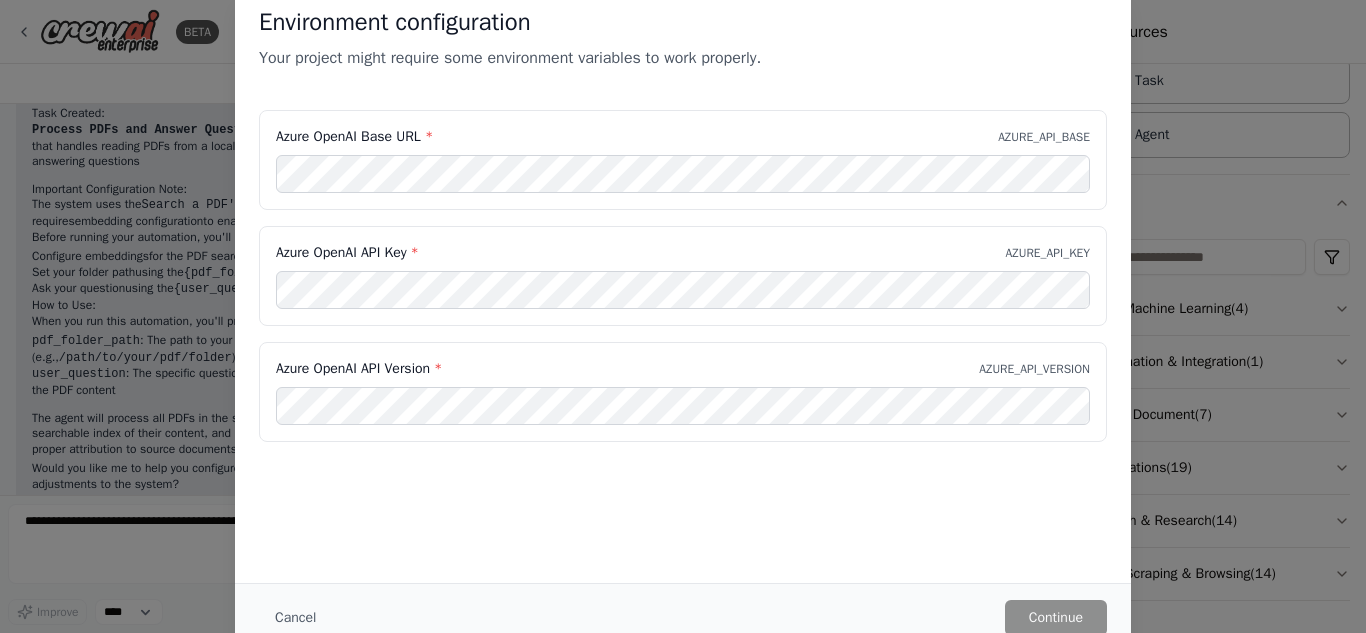 click on "Azure OpenAI Base URL * AZURE_API_BASE" at bounding box center (683, 160) 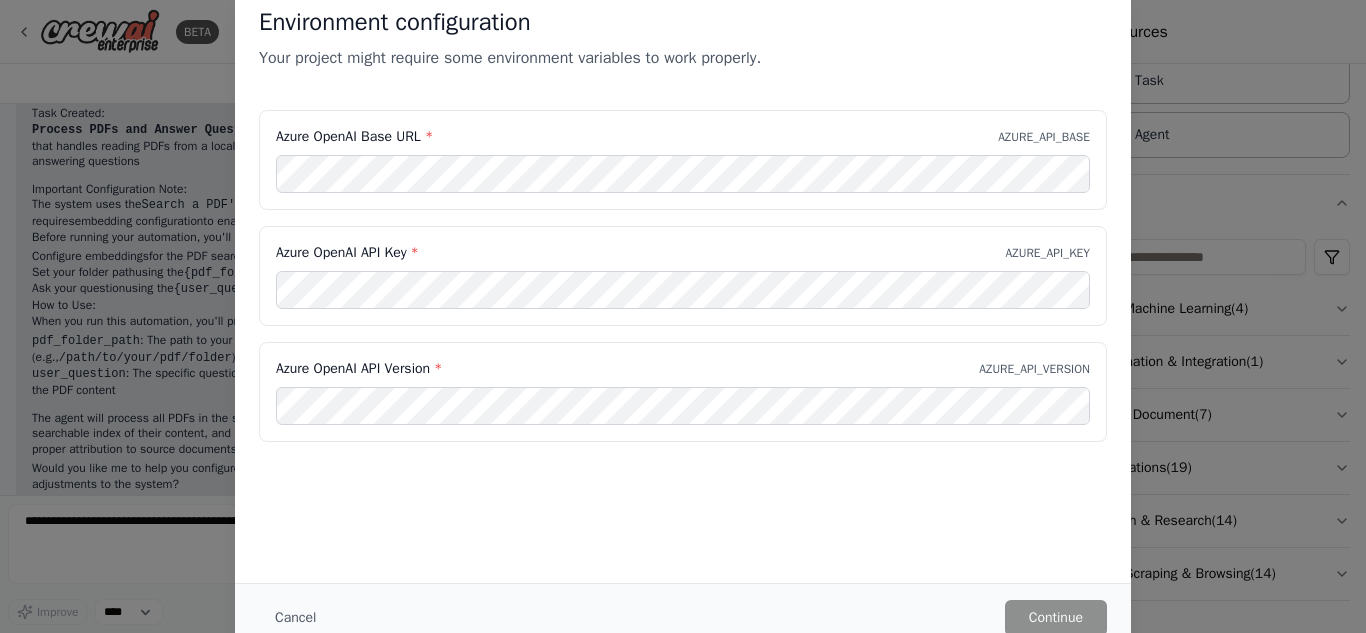 click on "Azure OpenAI Base URL * AZURE_API_BASE" at bounding box center [683, 160] 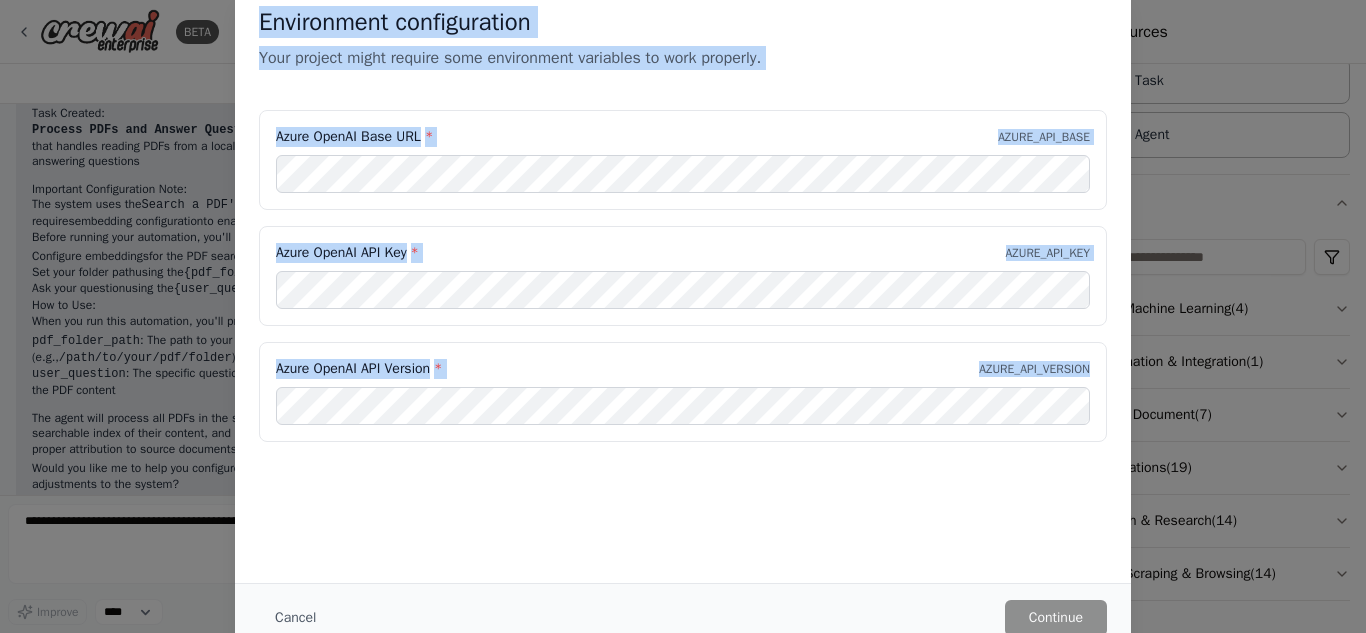 drag, startPoint x: 250, startPoint y: 18, endPoint x: 688, endPoint y: 468, distance: 627.96814 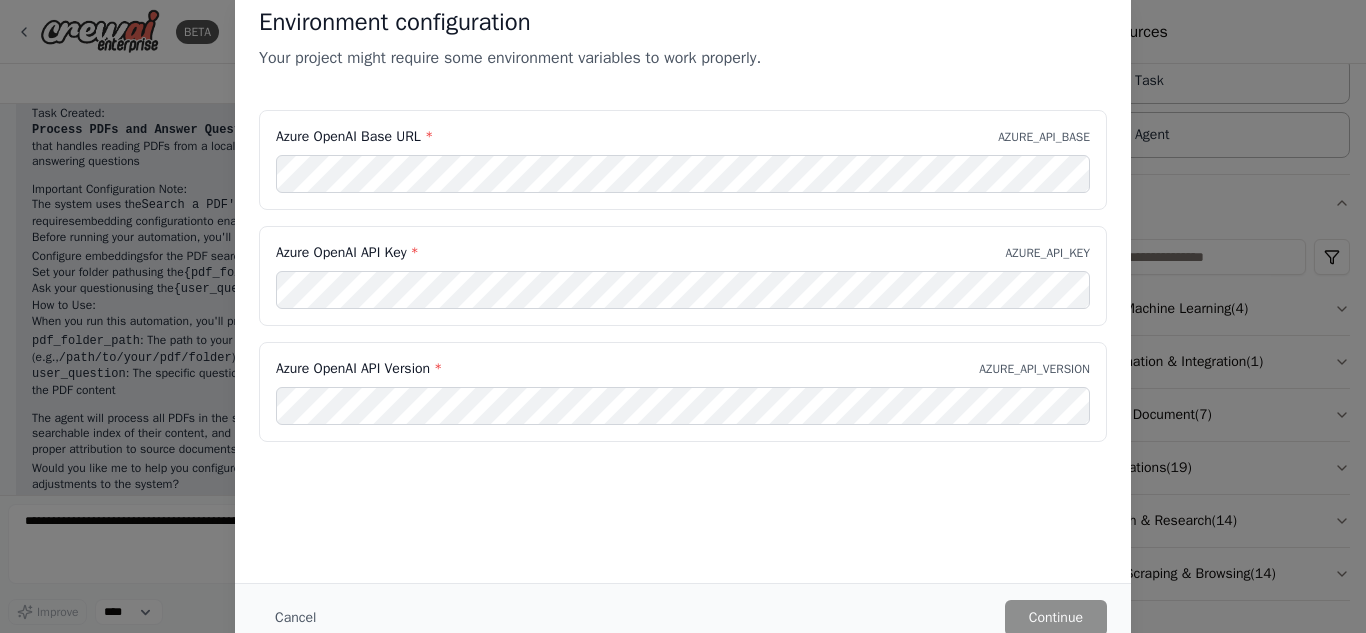 click on "Environment configuration Your project might require some environment variables to work properly. Azure OpenAI Base URL * AZURE_API_BASE Azure OpenAI API Key * AZURE_API_KEY Azure OpenAI API Version * AZURE_API_VERSION Cancel Continue" at bounding box center [683, 316] 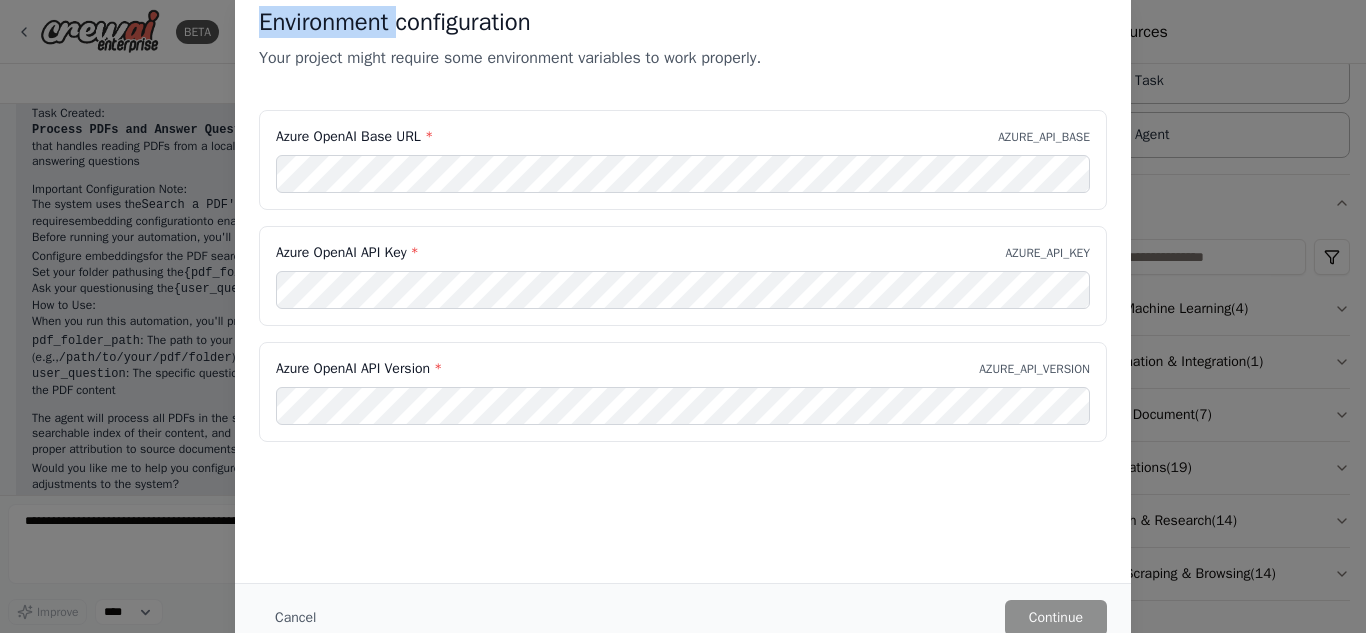 click on "Environment configuration Your project might require some environment variables to work properly. Azure OpenAI Base URL * AZURE_API_BASE Azure OpenAI API Key * AZURE_API_KEY Azure OpenAI API Version * AZURE_API_VERSION Cancel Continue" at bounding box center (683, 316) 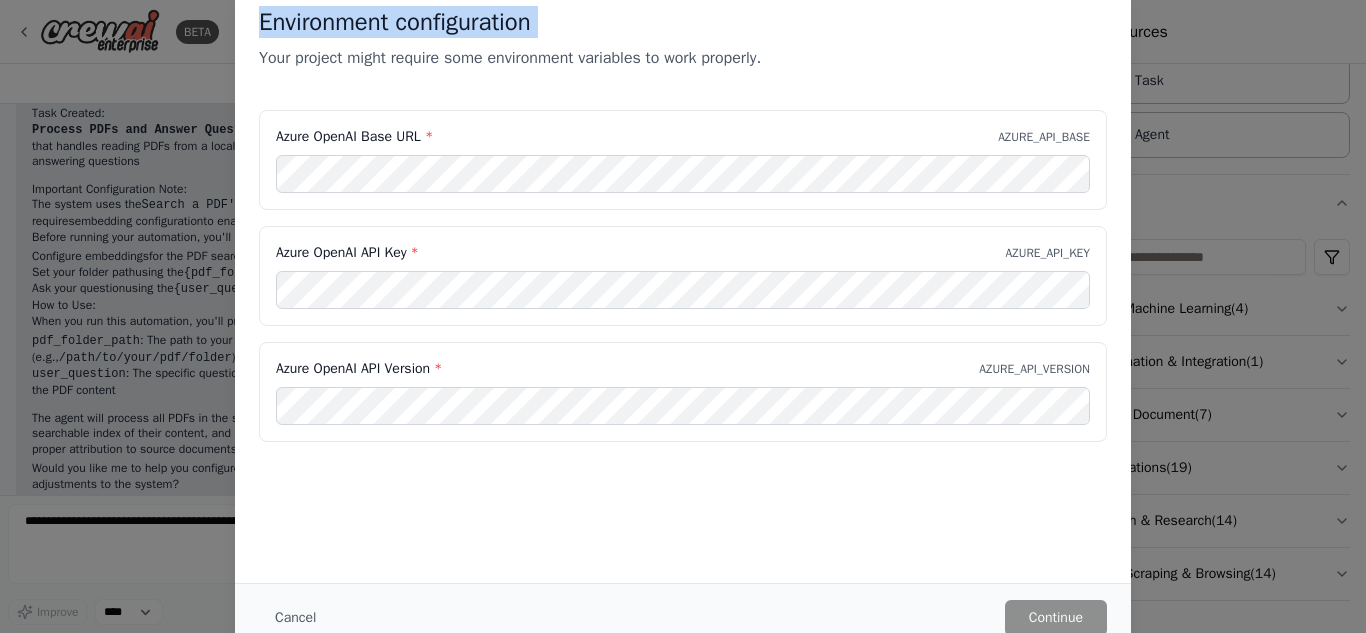 click on "Environment configuration Your project might require some environment variables to work properly. Azure OpenAI Base URL * AZURE_API_BASE Azure OpenAI API Key * AZURE_API_KEY Azure OpenAI API Version * AZURE_API_VERSION Cancel Continue" at bounding box center (683, 316) 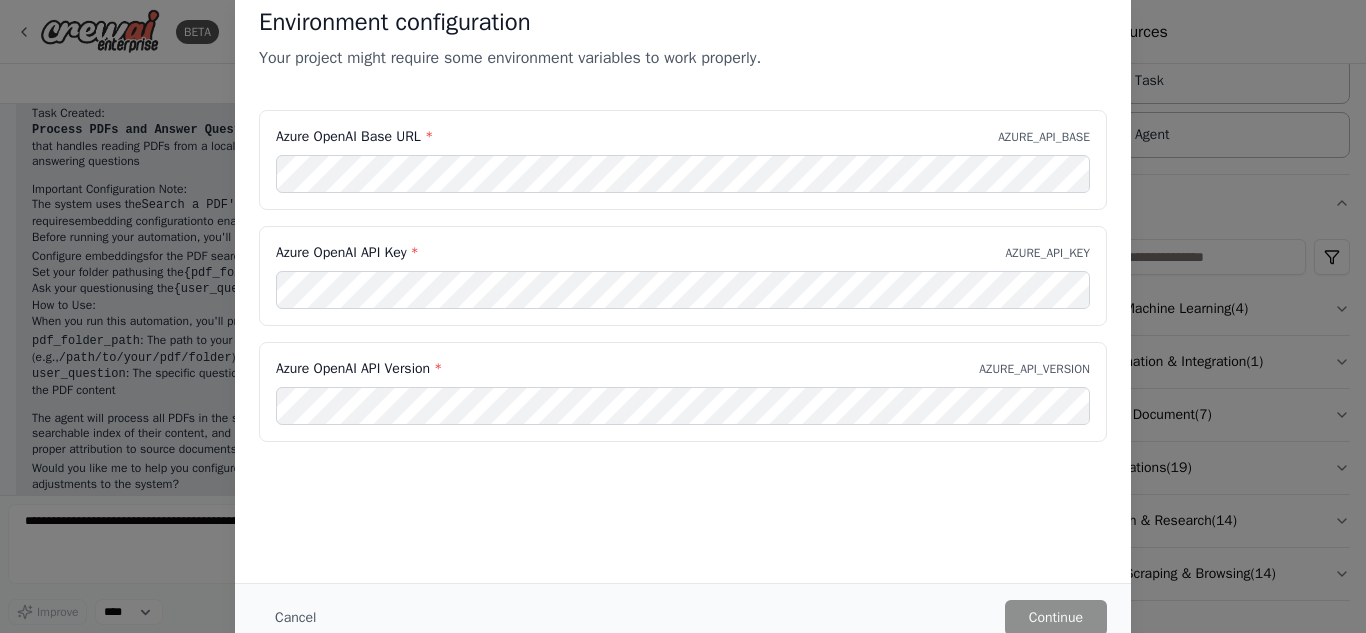 click on "Environment configuration Your project might require some environment variables to work properly. Azure OpenAI Base URL * AZURE_API_BASE Azure OpenAI API Key * AZURE_API_KEY Azure OpenAI API Version * AZURE_API_VERSION Cancel Continue" at bounding box center (683, 316) 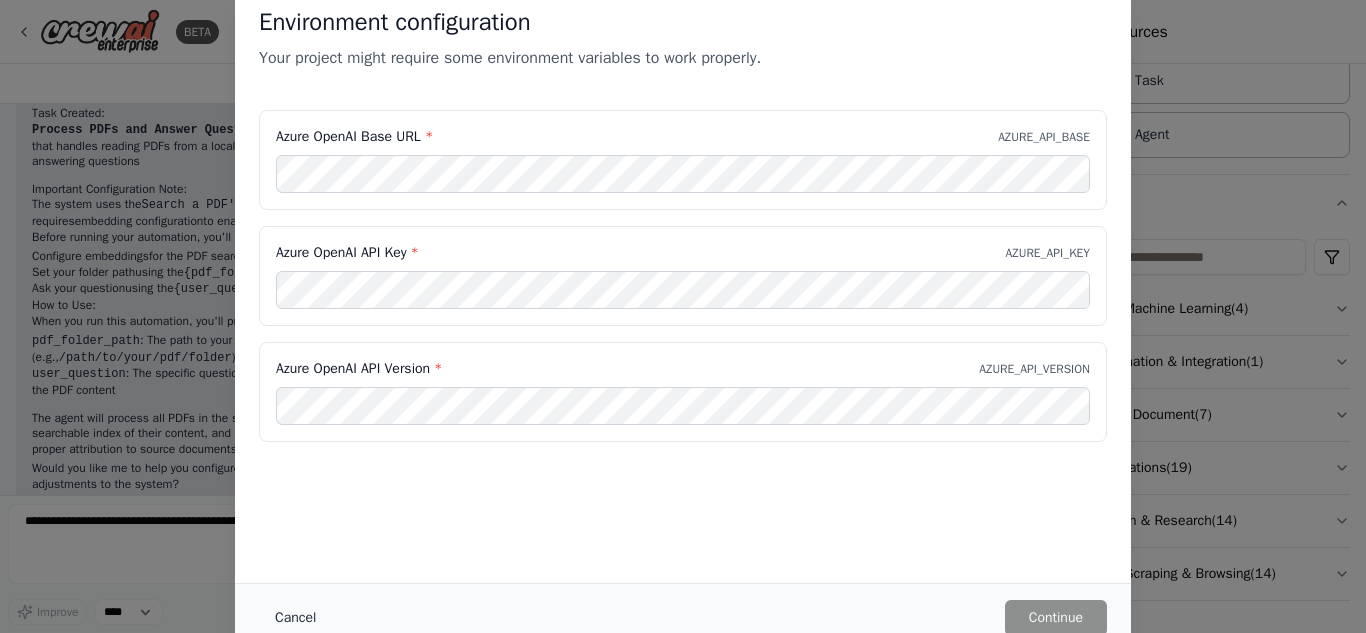 click on "Cancel" at bounding box center (295, 618) 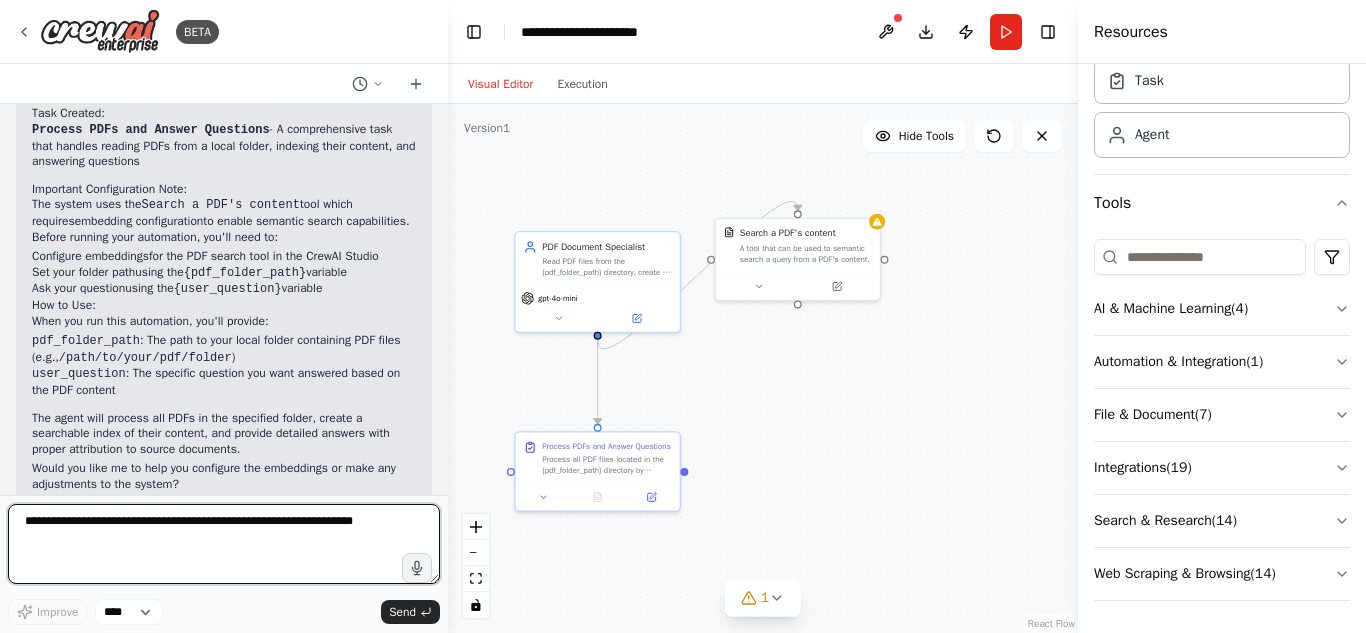 click at bounding box center [224, 544] 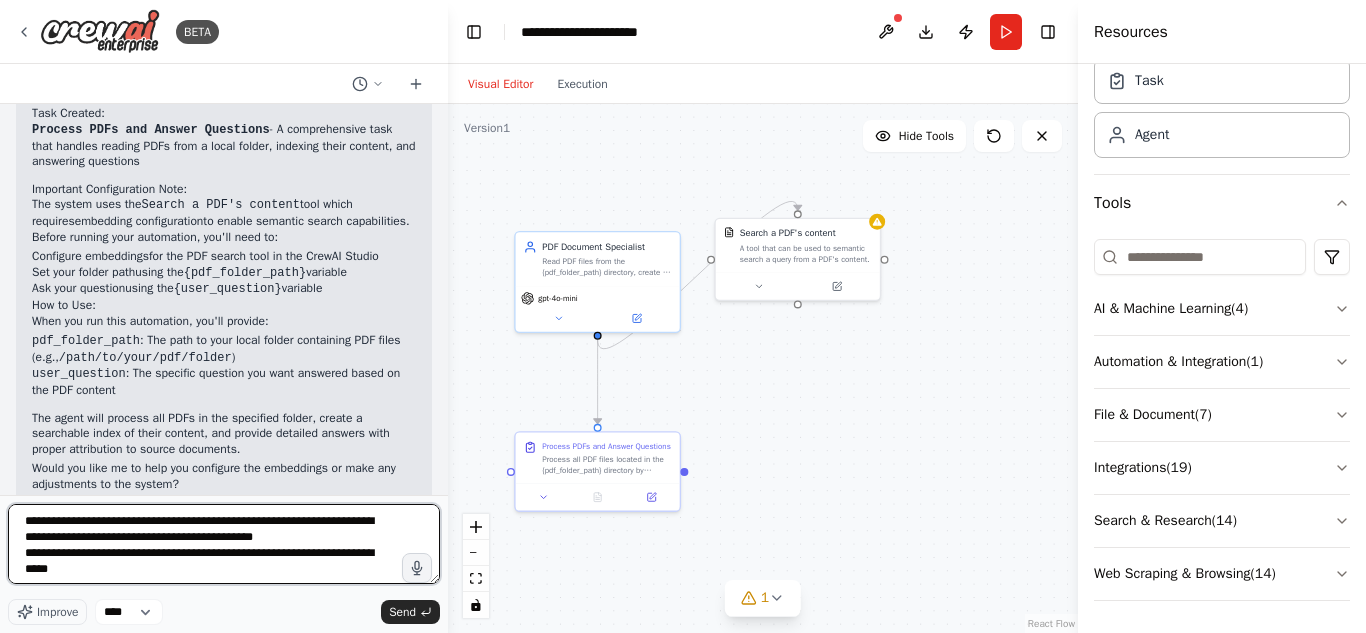type on "**********" 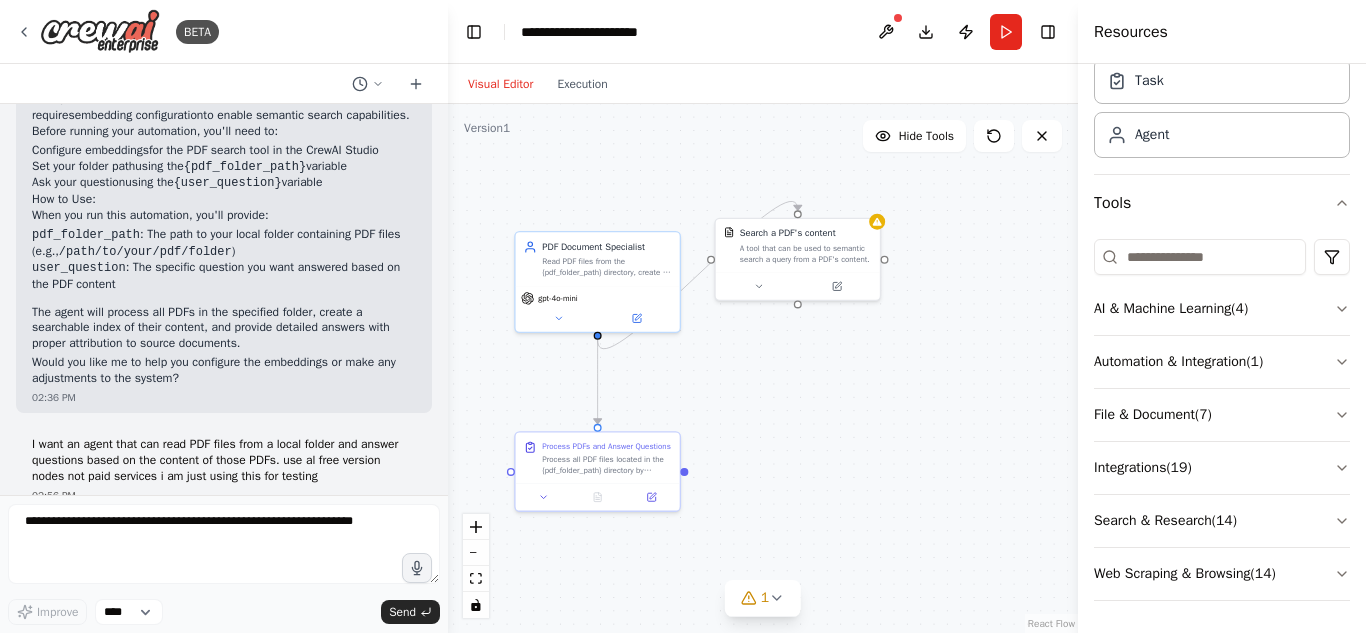 scroll, scrollTop: 1948, scrollLeft: 0, axis: vertical 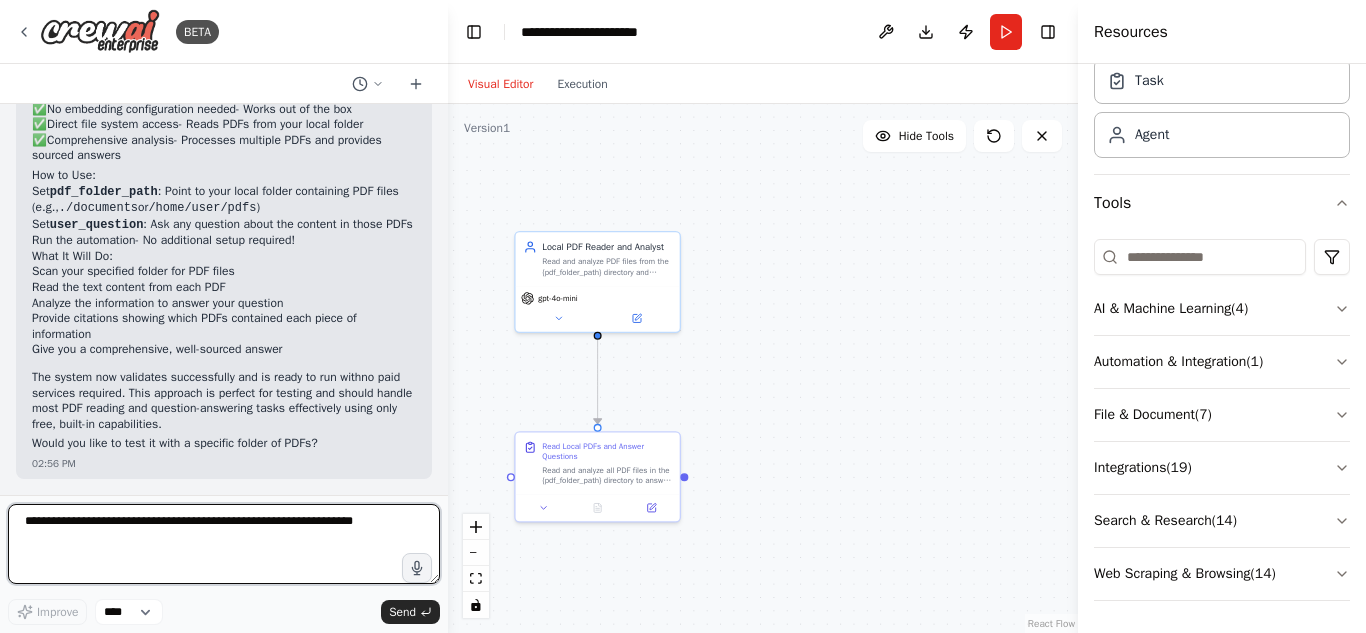 click at bounding box center (224, 544) 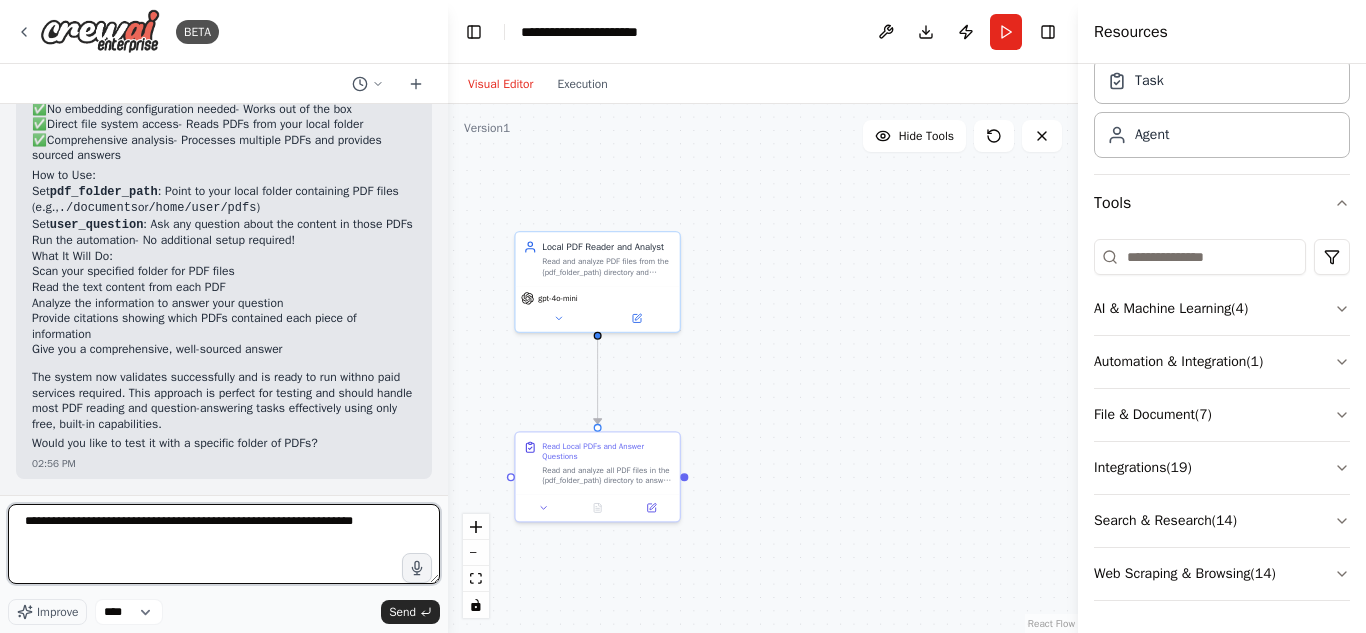 type on "**********" 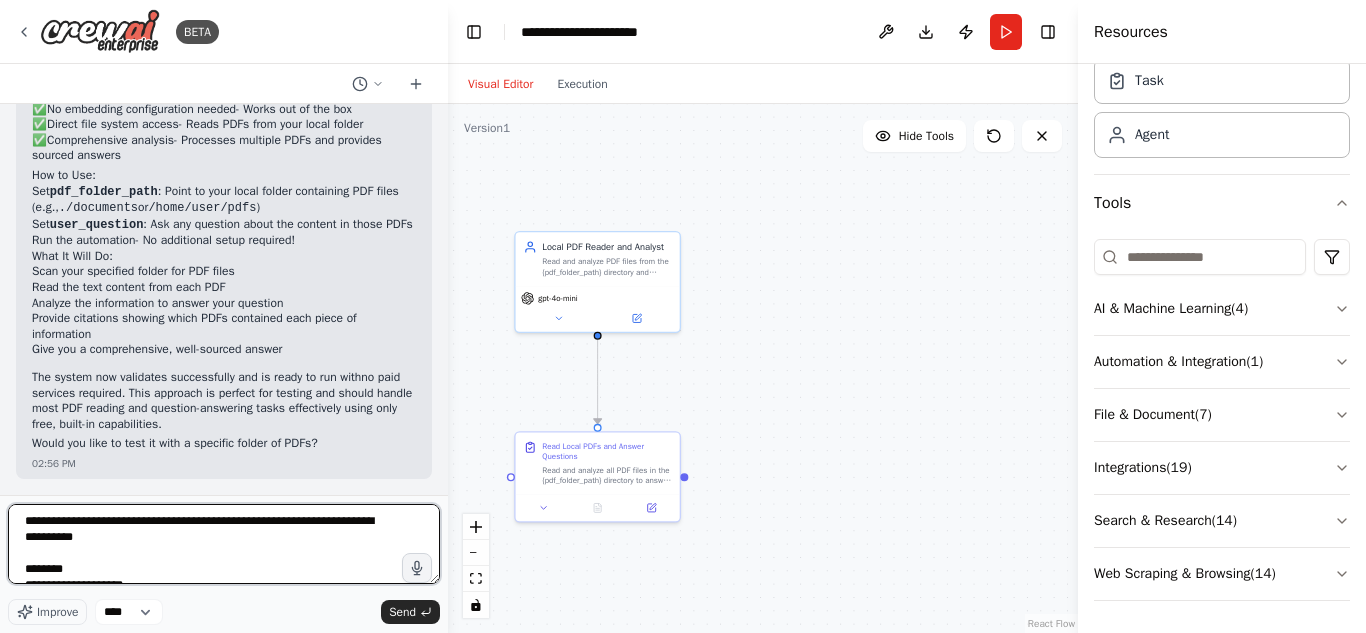 scroll, scrollTop: 394, scrollLeft: 0, axis: vertical 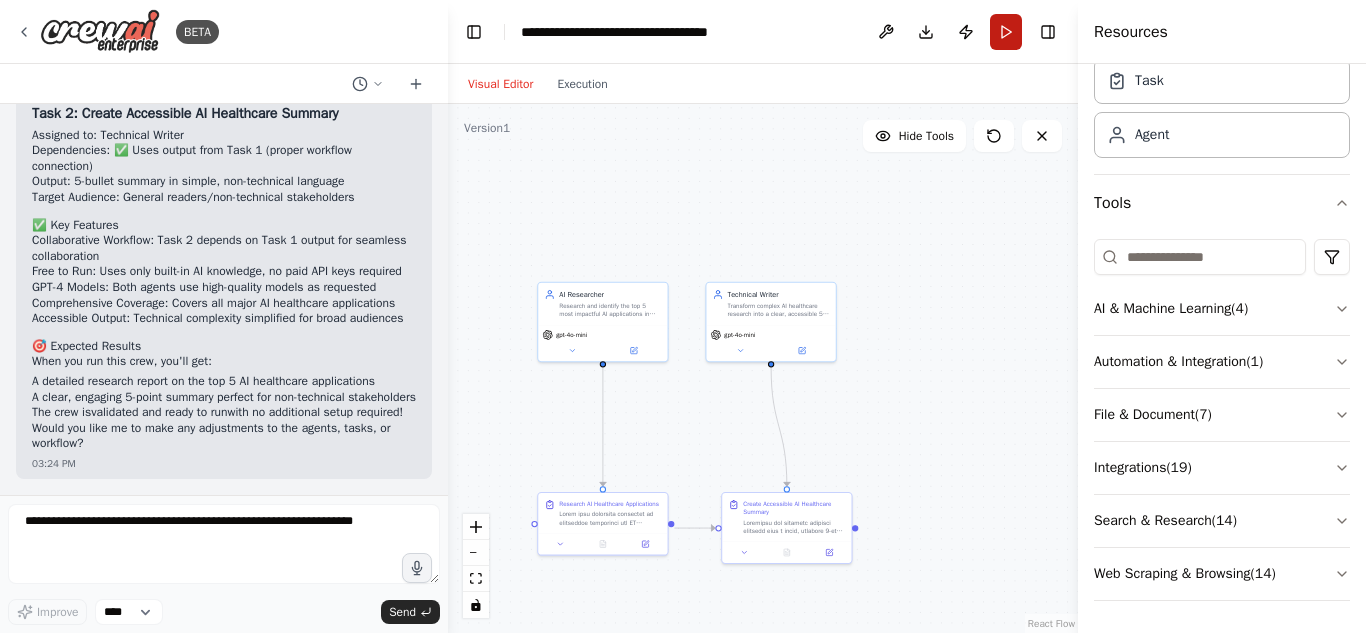 click on "Run" at bounding box center [1006, 32] 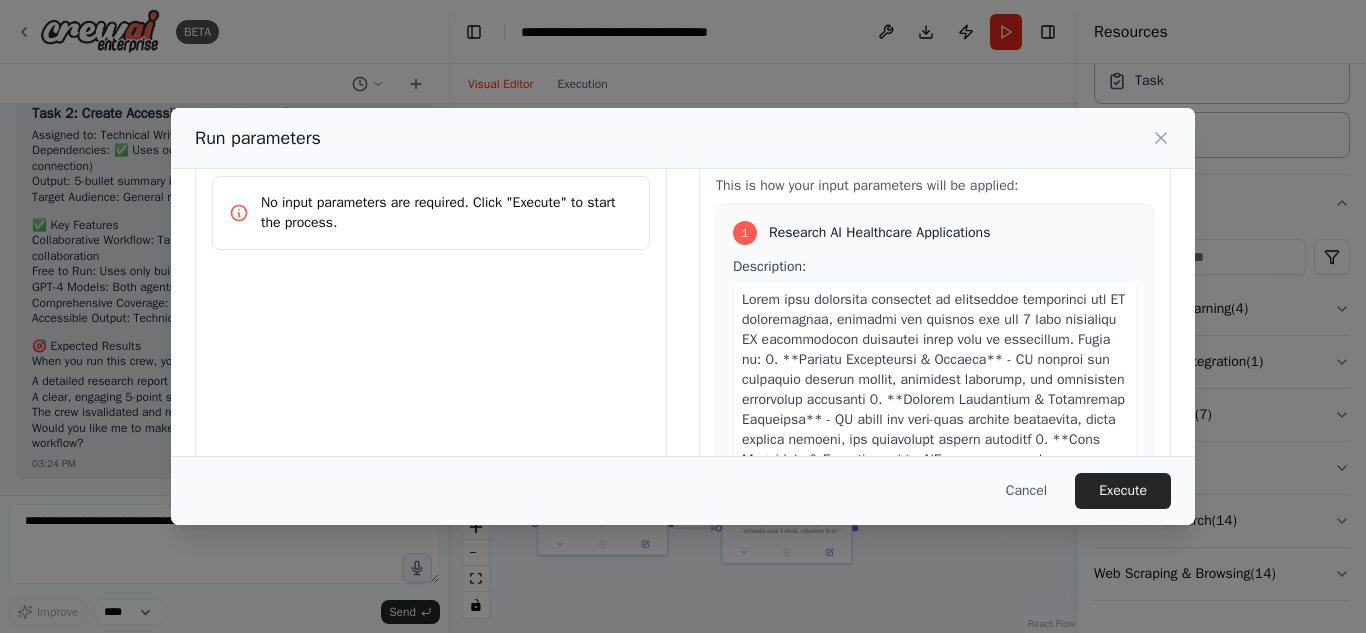 scroll, scrollTop: 77, scrollLeft: 0, axis: vertical 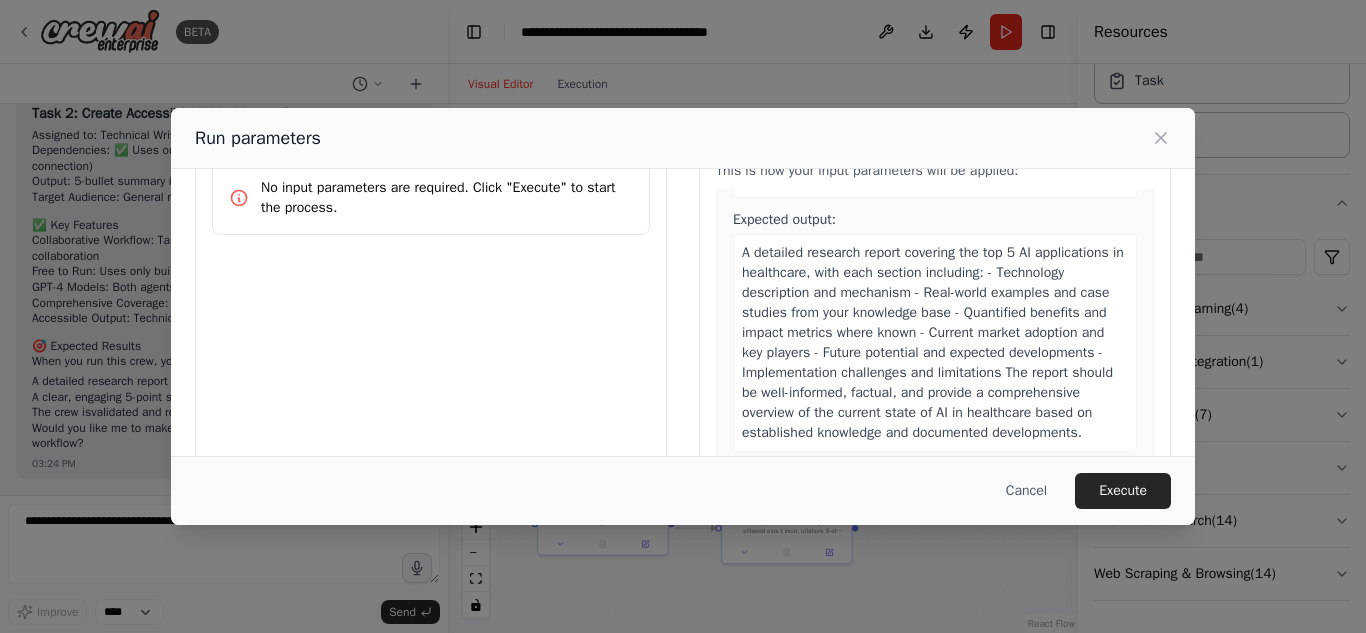 click on "Execute" at bounding box center [1123, 491] 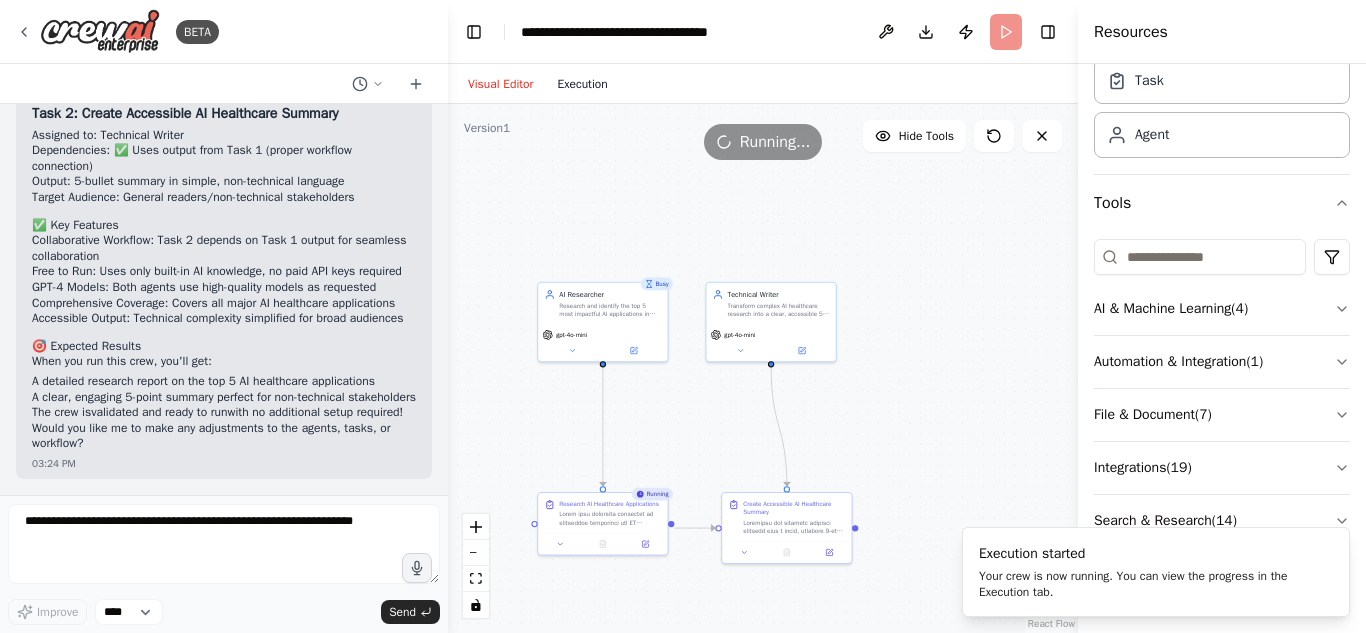 click on "Execution" at bounding box center (582, 84) 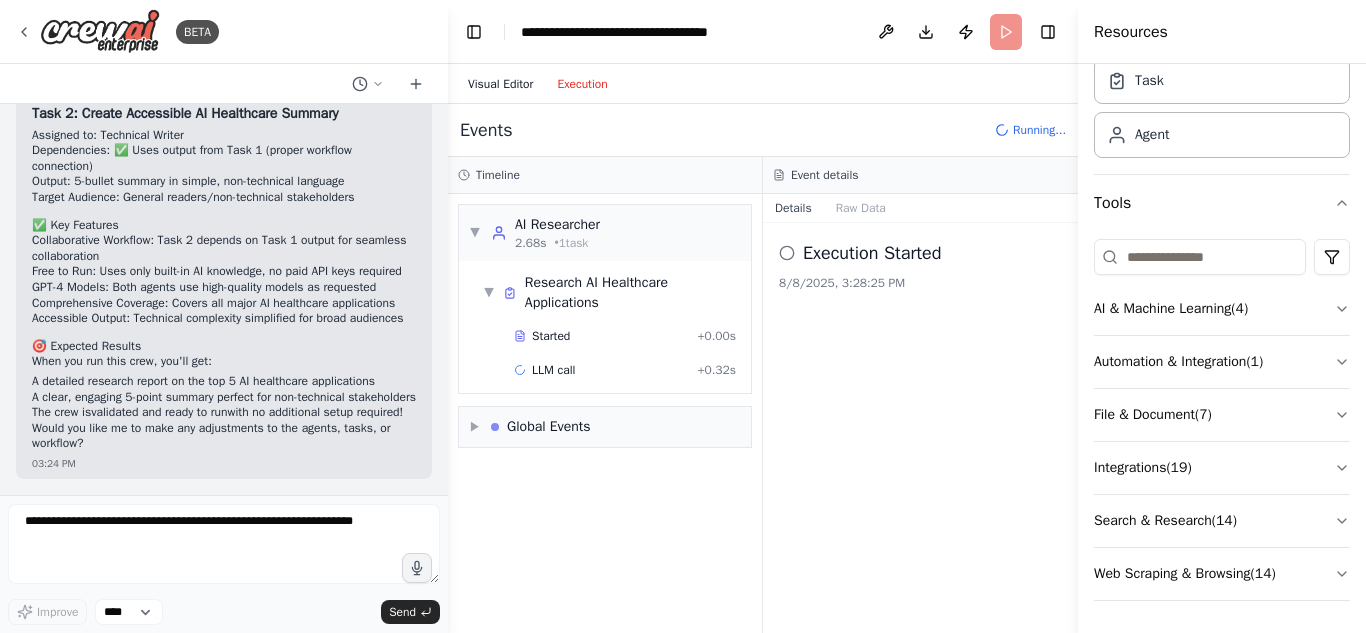 click on "Visual Editor" at bounding box center [500, 84] 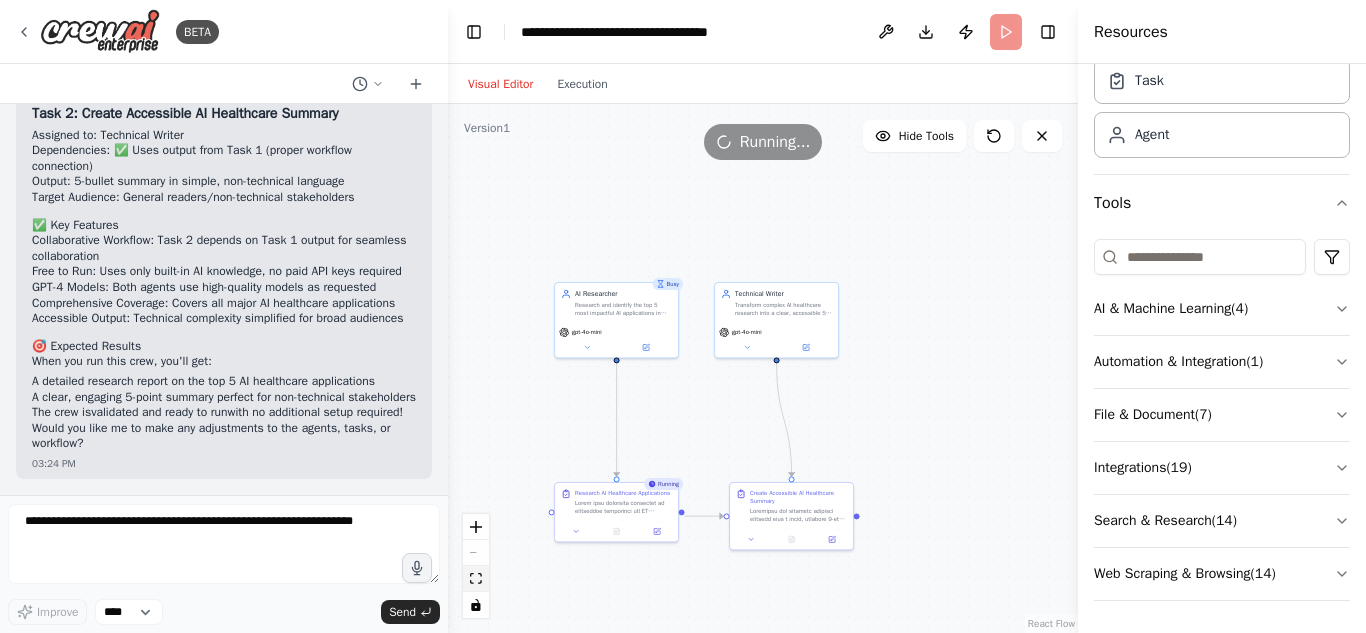 click 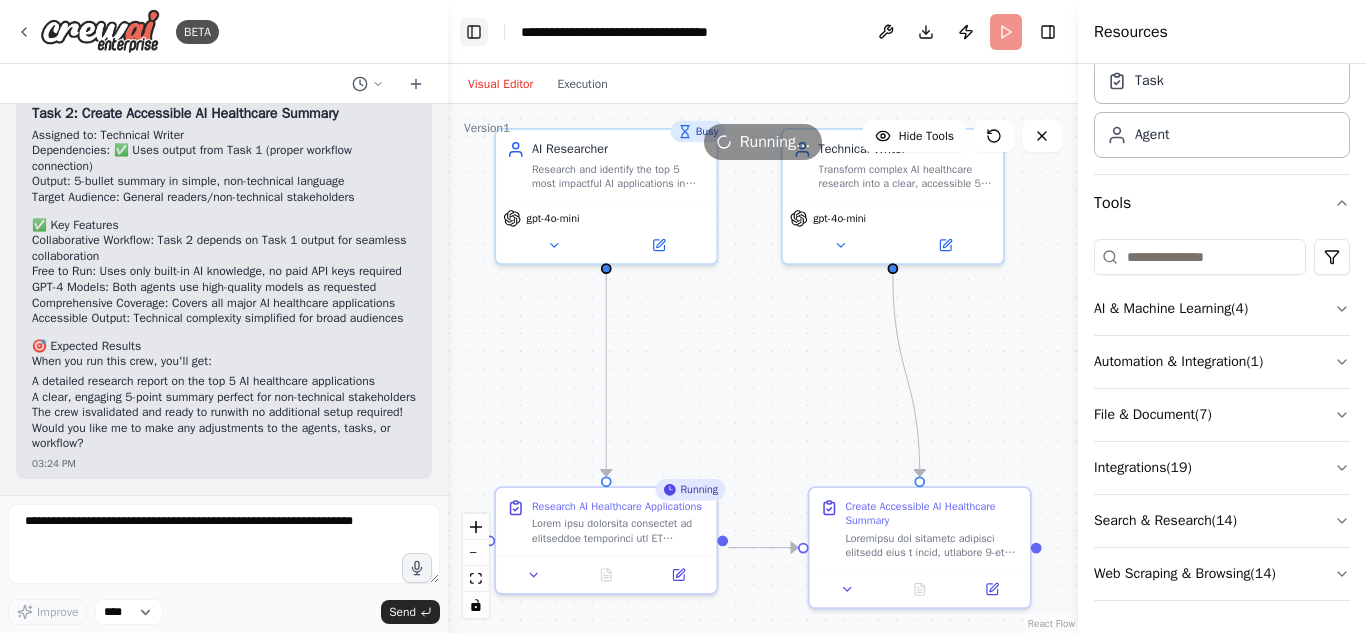 click on "Toggle Left Sidebar" at bounding box center (474, 32) 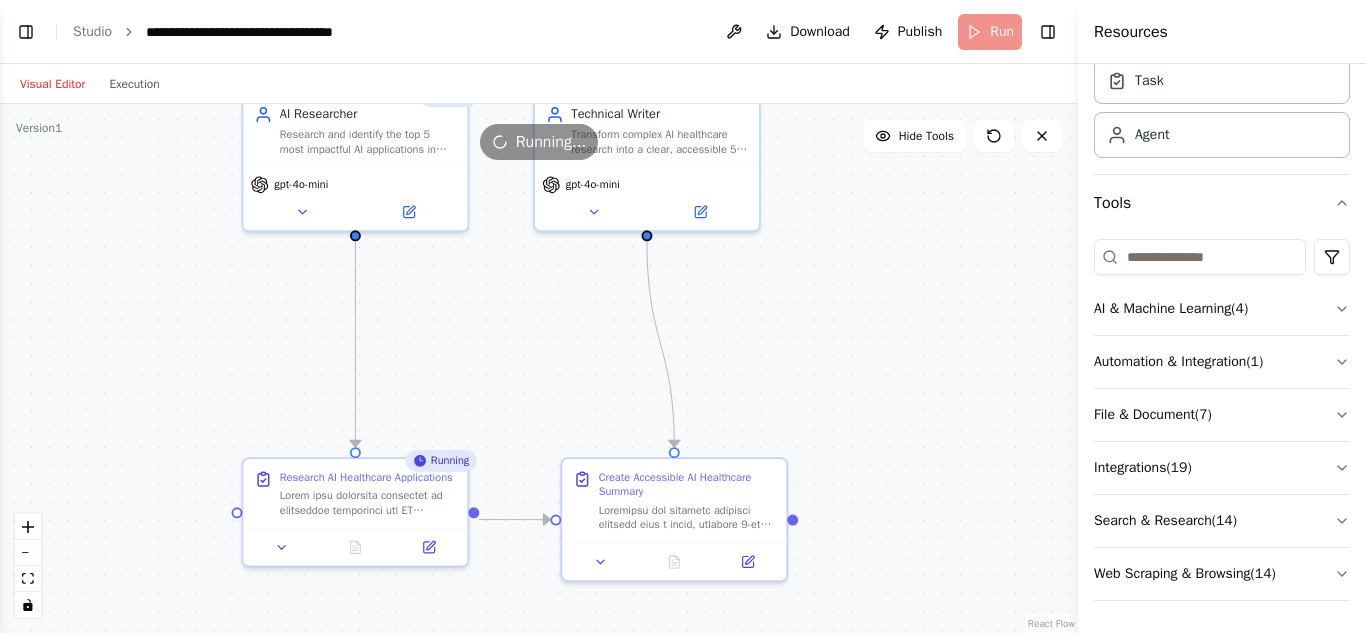 drag, startPoint x: 236, startPoint y: 400, endPoint x: 436, endPoint y: 365, distance: 203.0394 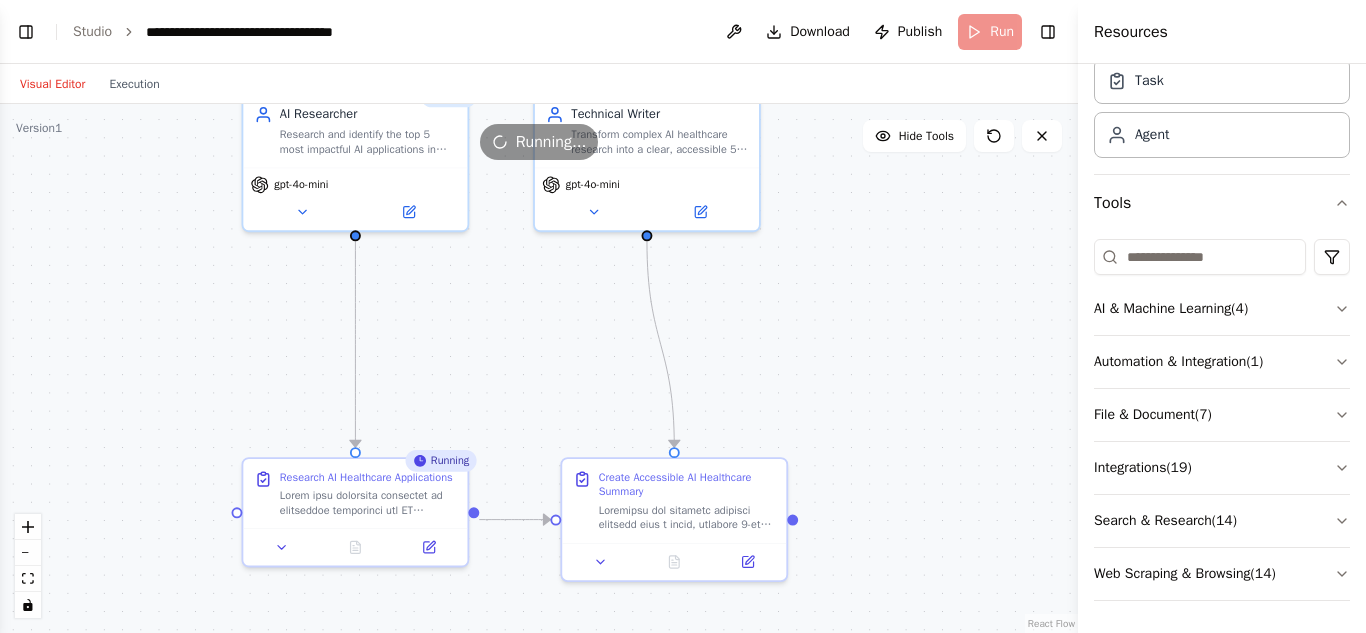 click on ".deletable-edge-delete-btn {
width: 20px;
height: 20px;
border: 0px solid #ffffff;
color: #6b7280;
background-color: #f8fafc;
cursor: pointer;
border-radius: 50%;
font-size: 12px;
padding: 3px;
display: flex;
align-items: center;
justify-content: center;
transition: all 0.2s cubic-bezier(0.4, 0, 0.2, 1);
box-shadow: 0 2px 4px rgba(0, 0, 0, 0.1);
}
.deletable-edge-delete-btn:hover {
background-color: #ef4444;
color: #ffffff;
border-color: #dc2626;
transform: scale(1.1);
box-shadow: 0 4px 12px rgba(239, 68, 68, 0.4);
}
.deletable-edge-delete-btn:active {
transform: scale(0.95);
box-shadow: 0 2px 4px rgba(239, 68, 68, 0.3);
}
Busy AI Researcher gpt-4o-mini Technical Writer gpt-4o-mini Running" at bounding box center (539, 368) 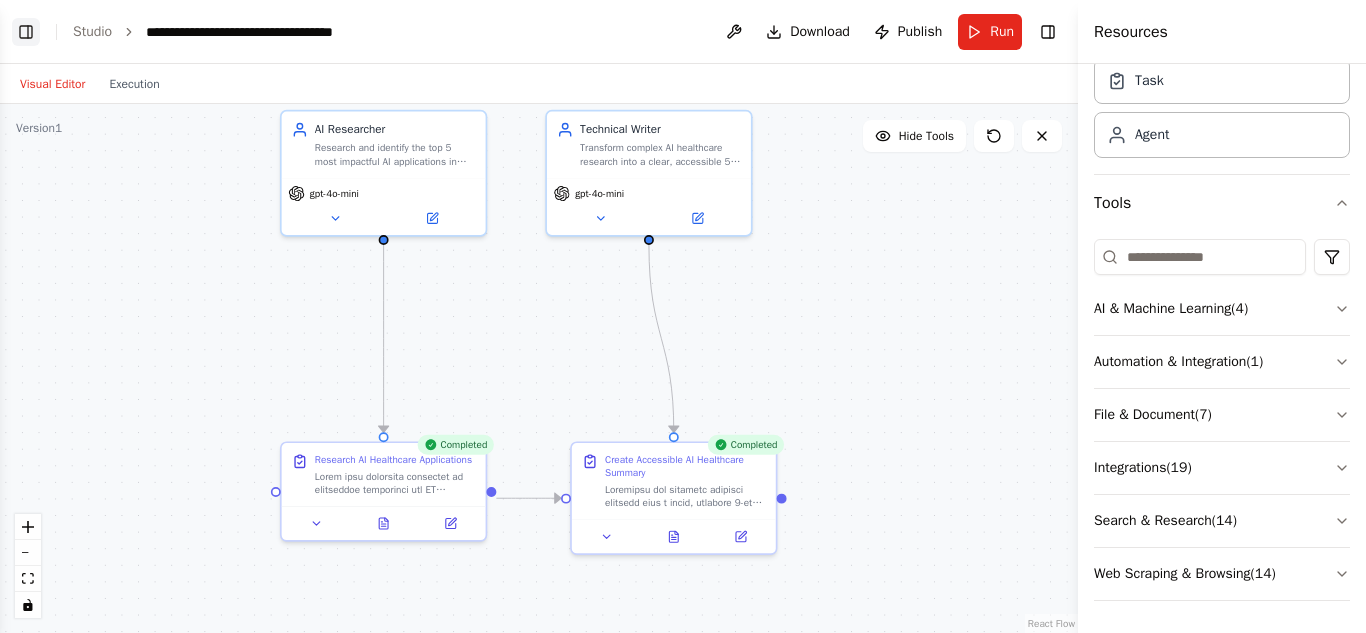 click on "Toggle Left Sidebar" at bounding box center (26, 32) 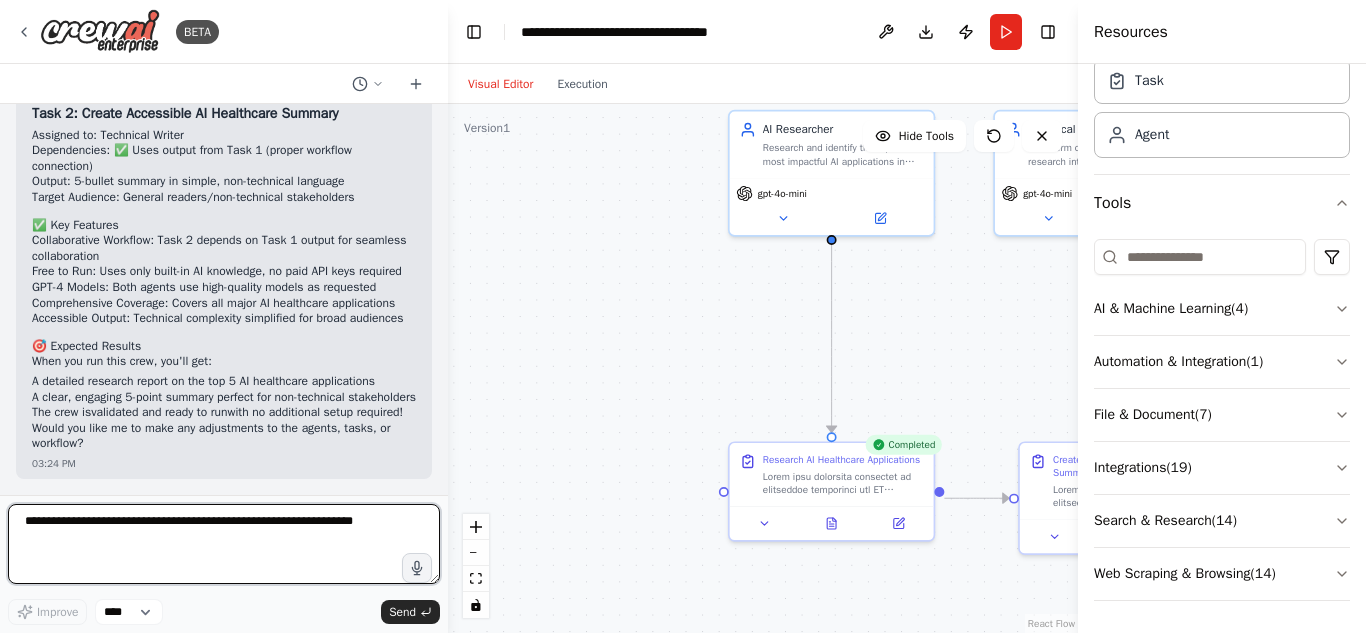 click at bounding box center [224, 544] 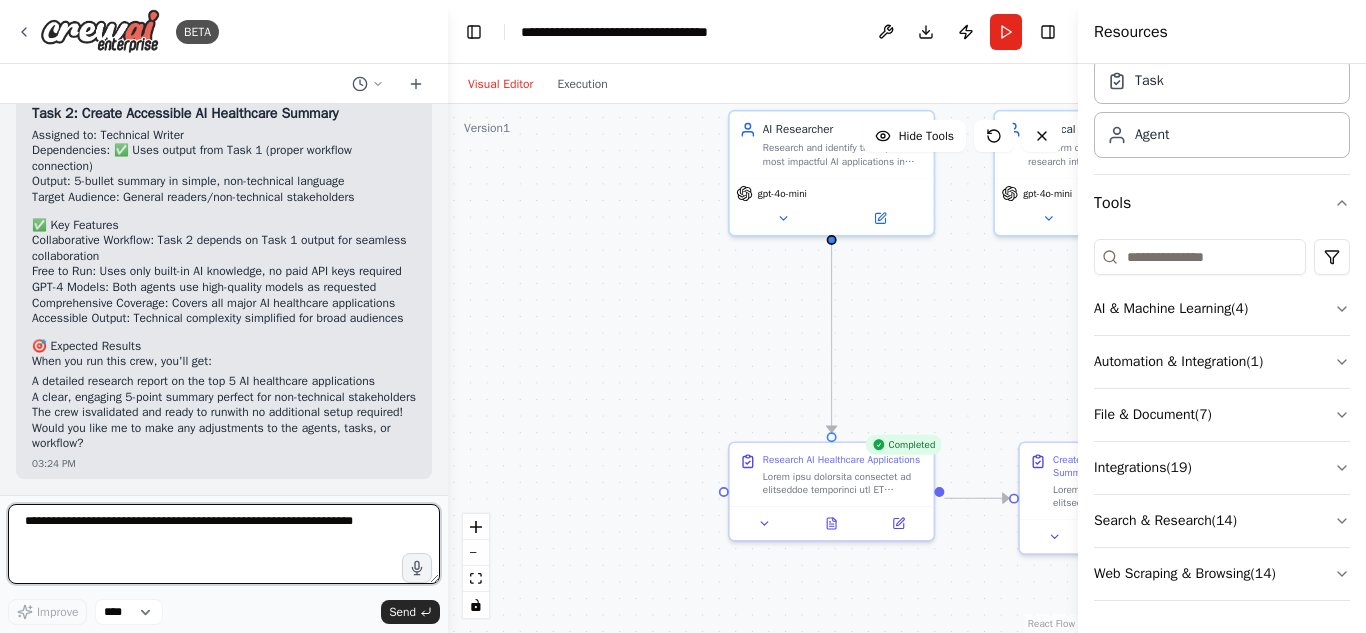 paste on "**********" 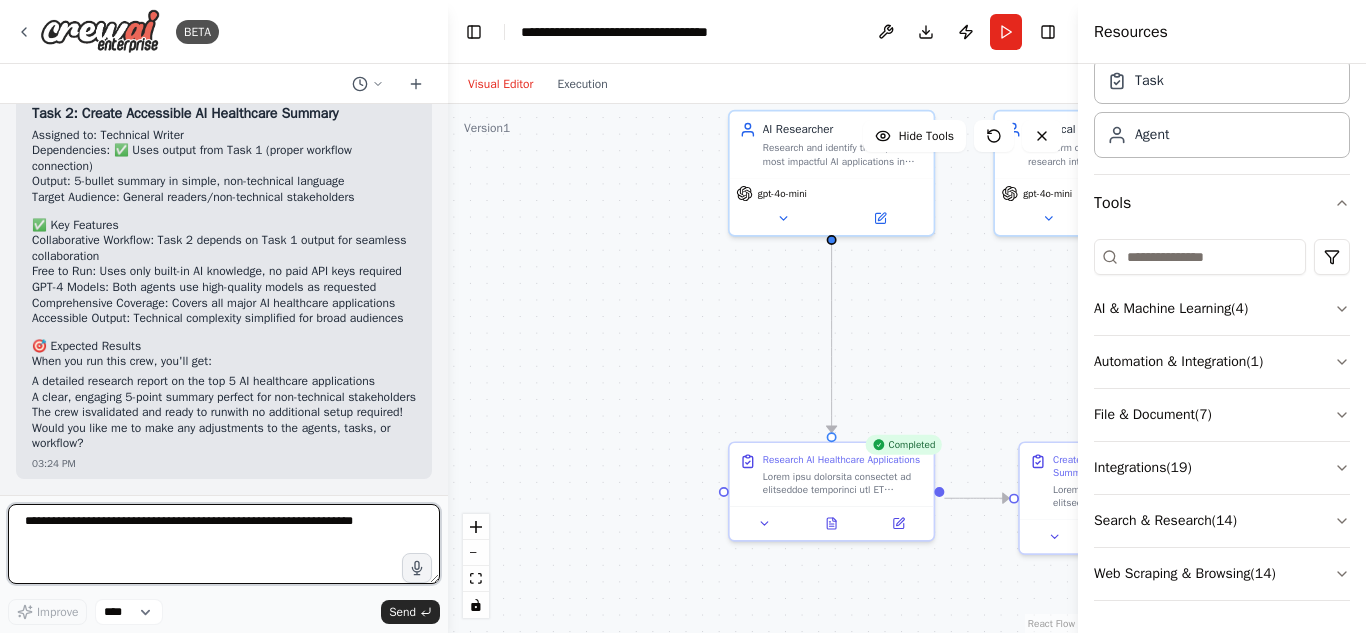 type on "**********" 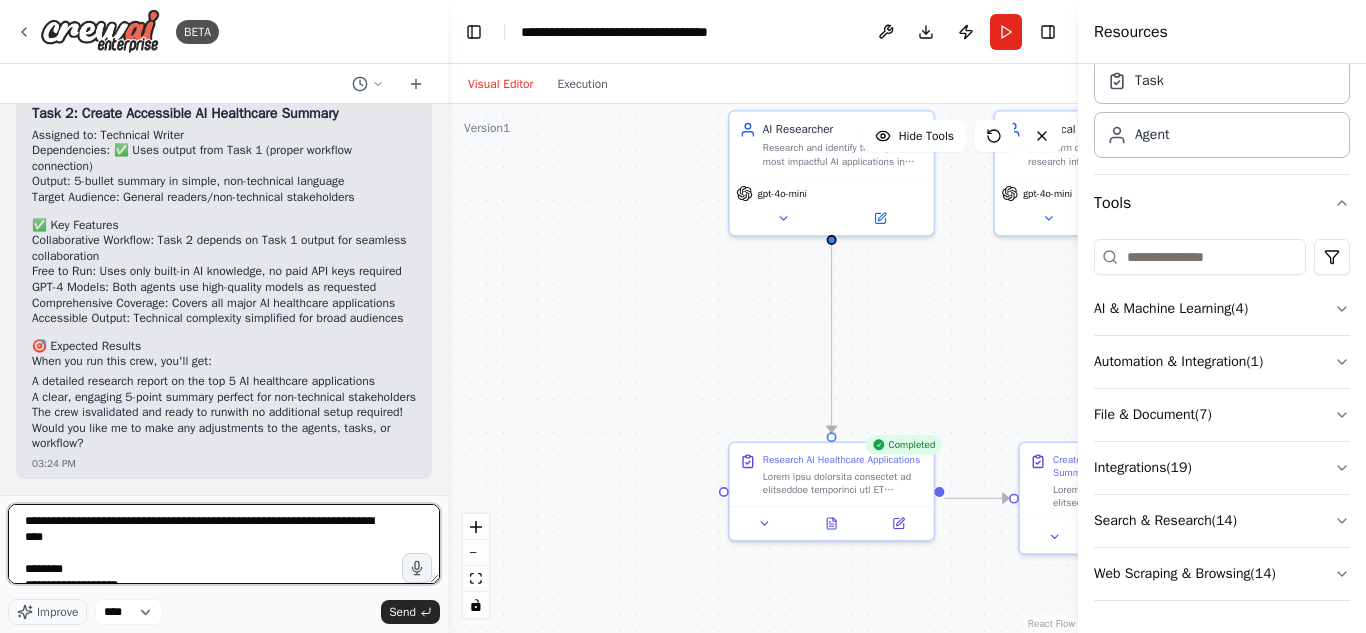 scroll, scrollTop: 474, scrollLeft: 0, axis: vertical 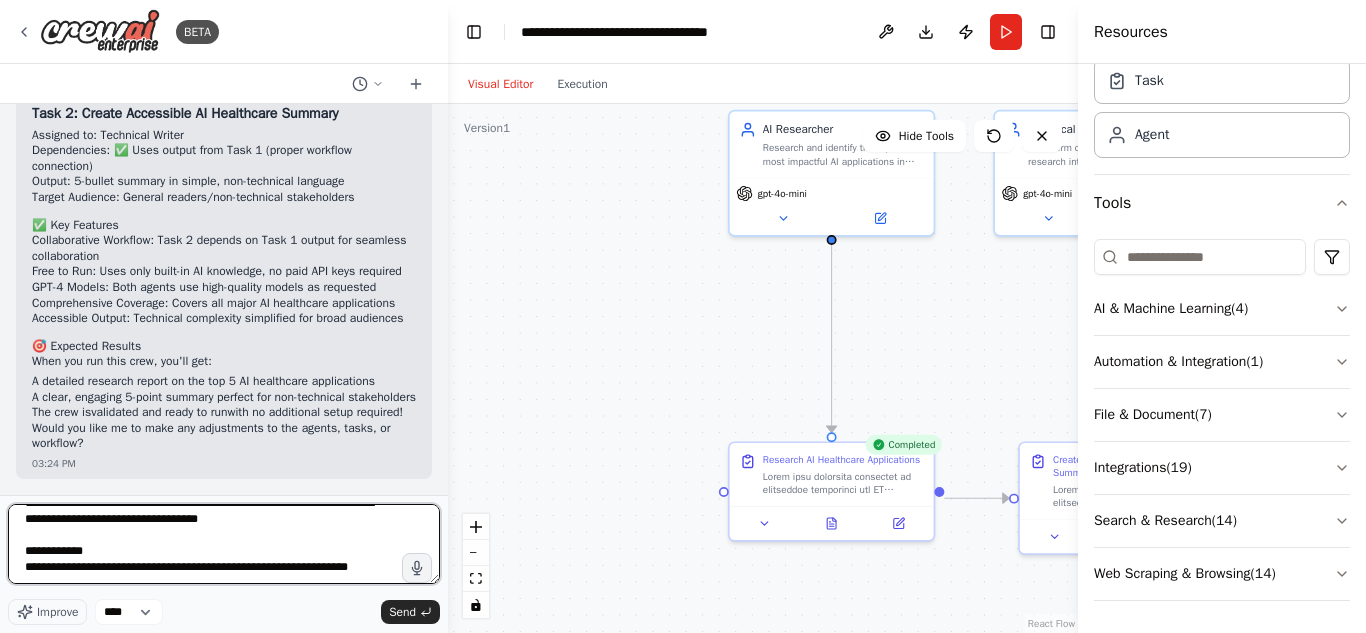 type 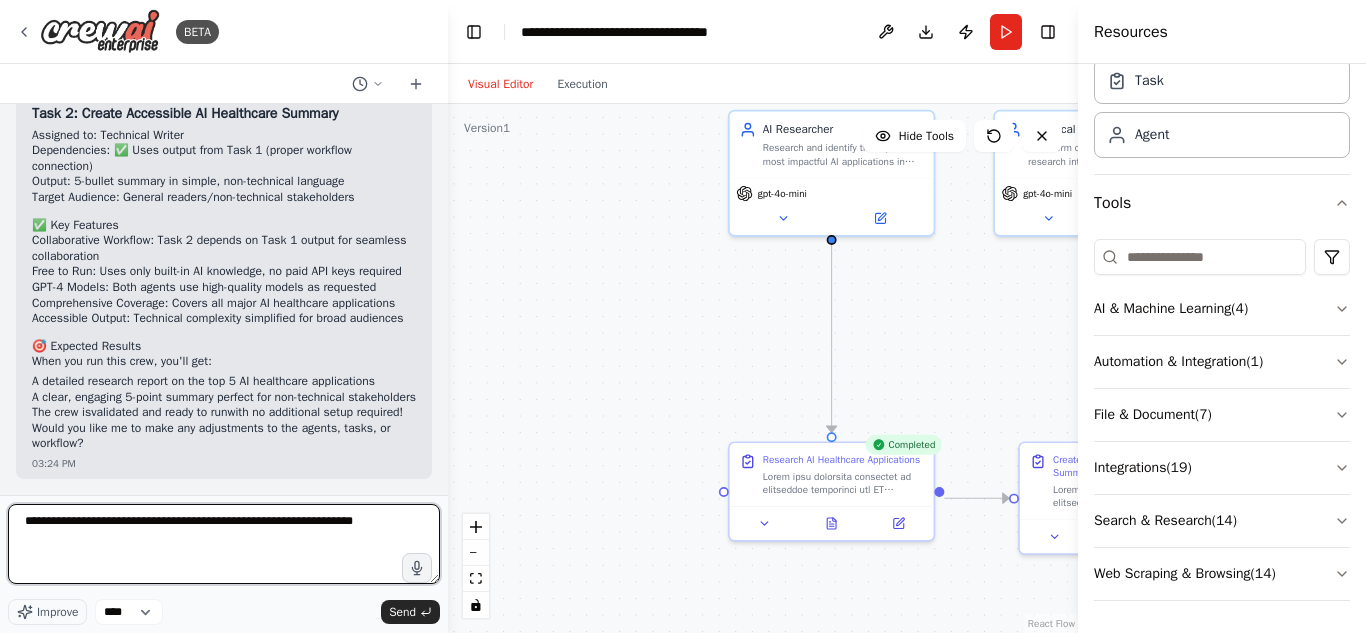 scroll, scrollTop: 6354, scrollLeft: 0, axis: vertical 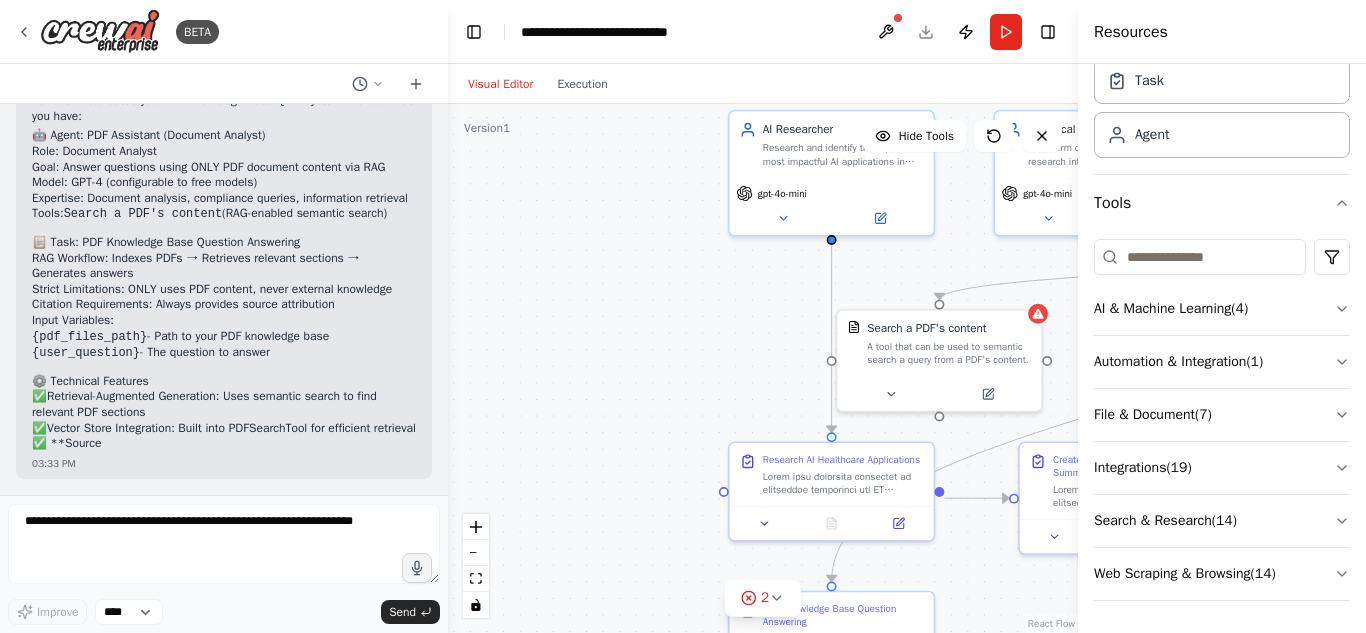 drag, startPoint x: 741, startPoint y: 346, endPoint x: 664, endPoint y: 320, distance: 81.27115 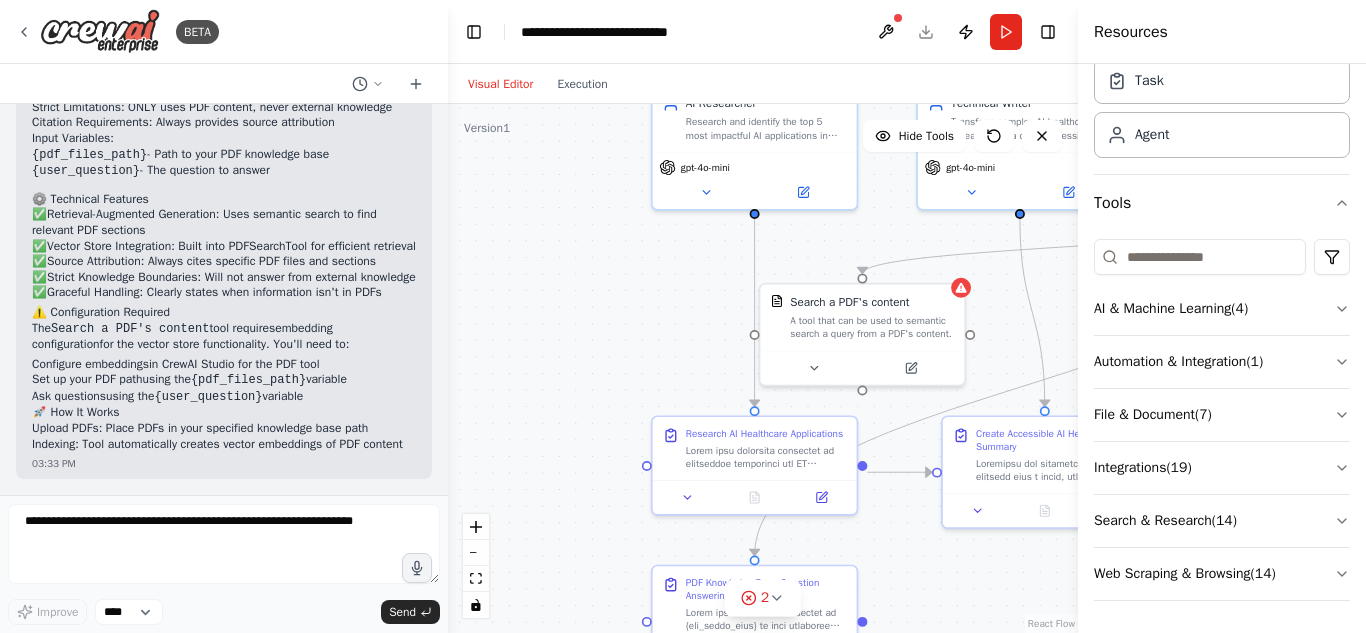 drag, startPoint x: 626, startPoint y: 326, endPoint x: 527, endPoint y: 322, distance: 99.08077 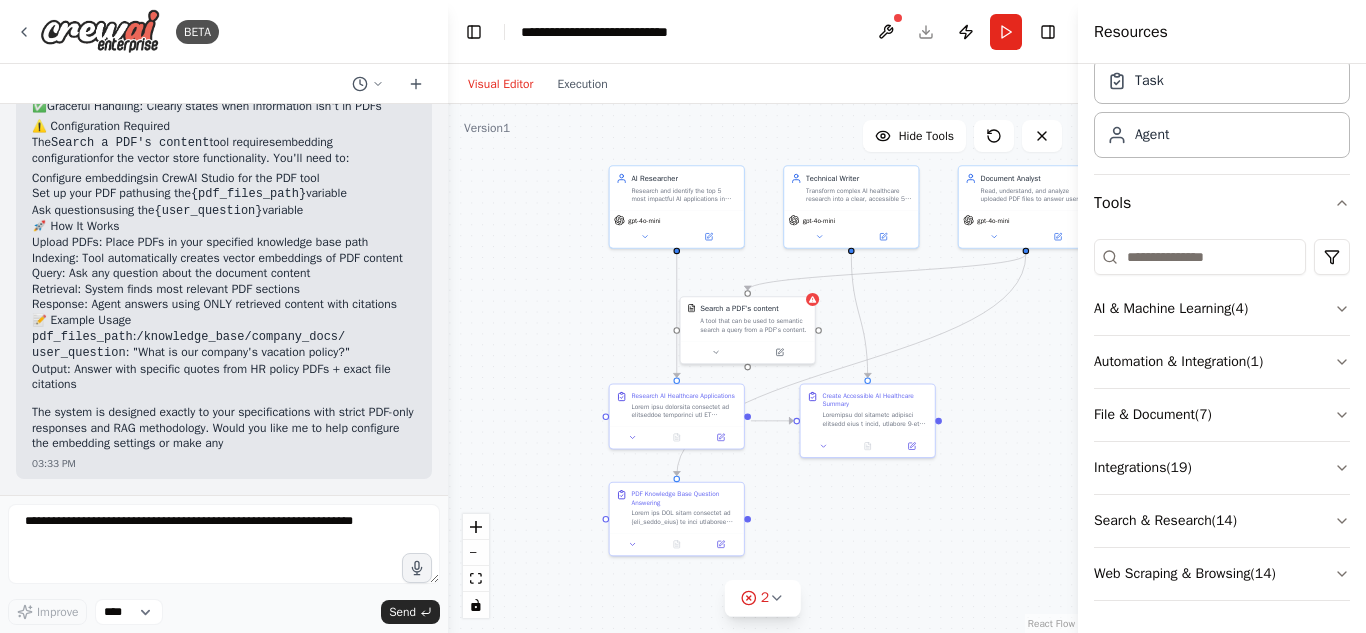 scroll, scrollTop: 8484, scrollLeft: 0, axis: vertical 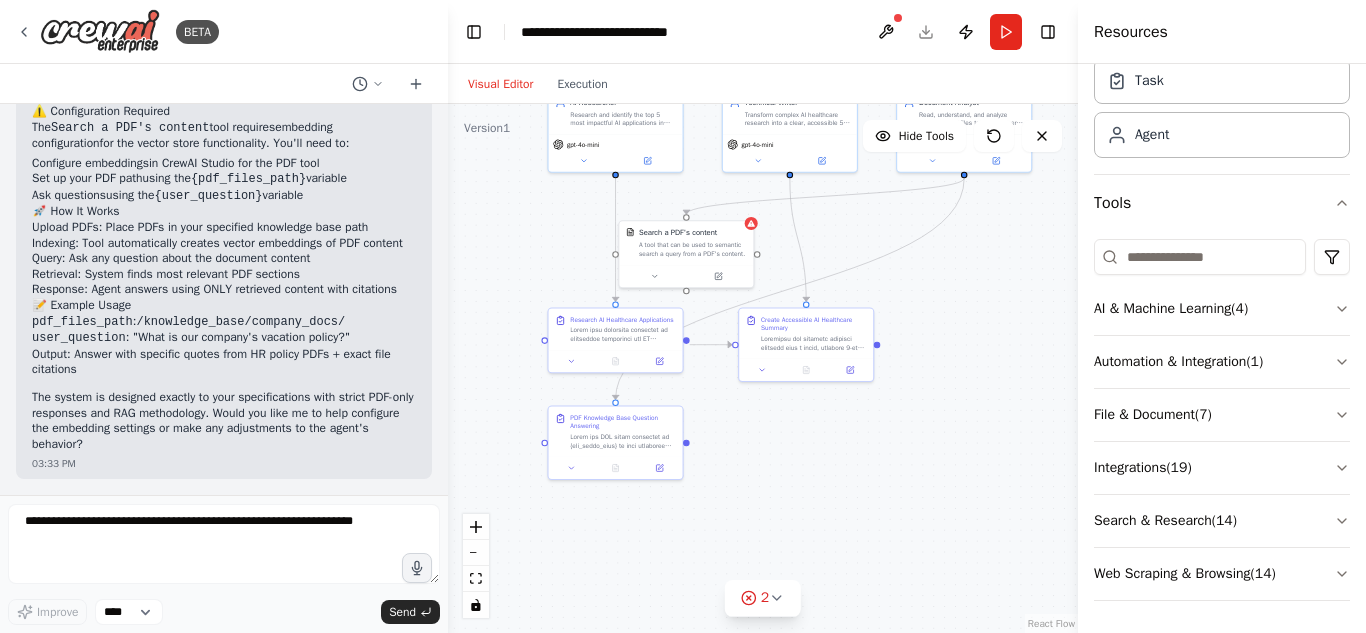 drag, startPoint x: 911, startPoint y: 572, endPoint x: 850, endPoint y: 496, distance: 97.45255 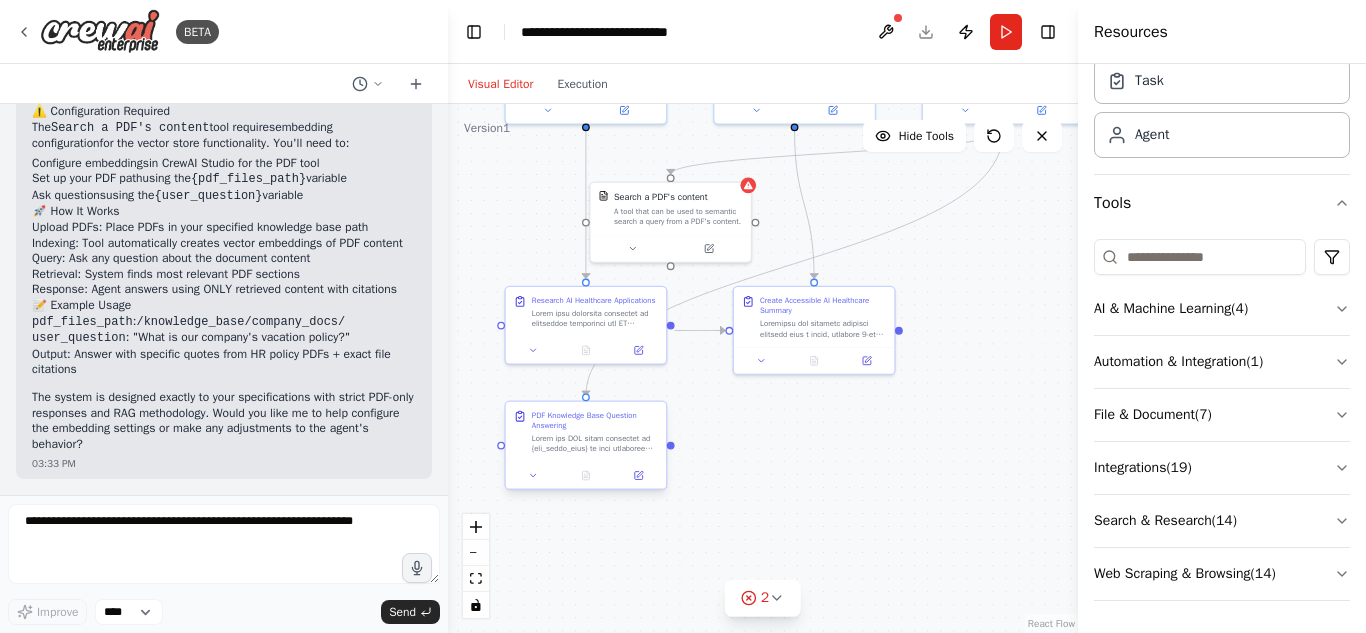 click at bounding box center (595, 443) 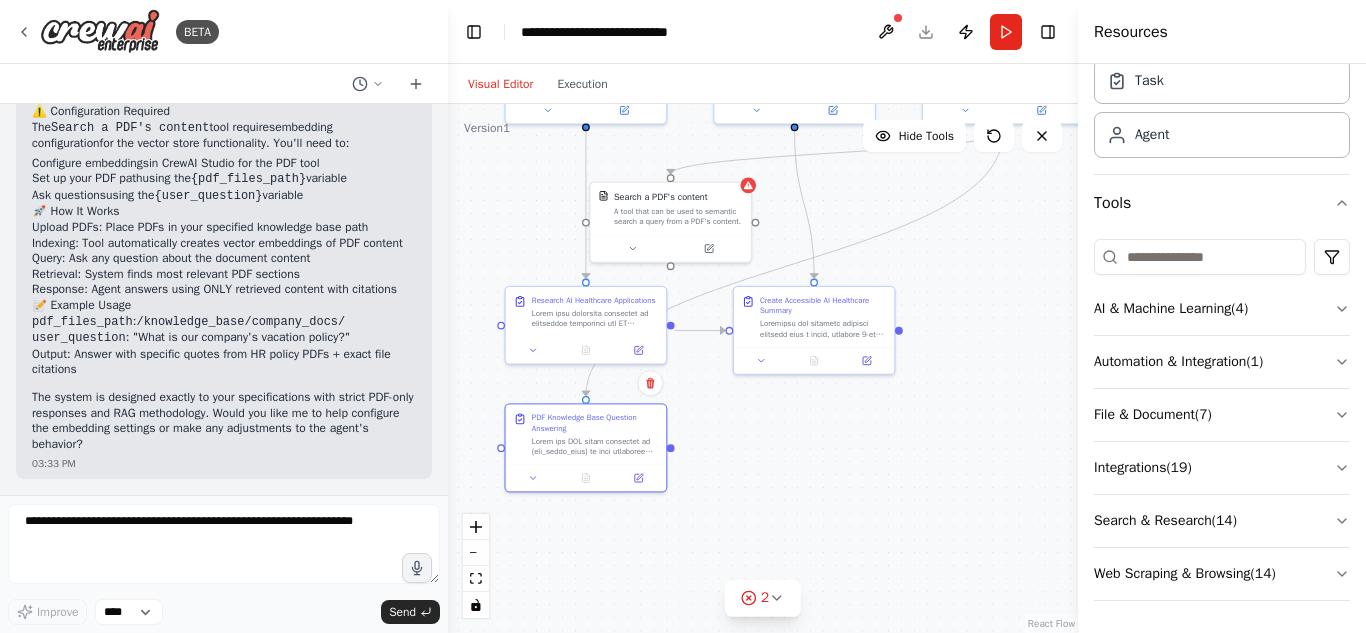 click on ".deletable-edge-delete-btn {
width: 20px;
height: 20px;
border: 0px solid #ffffff;
color: #6b7280;
background-color: #f8fafc;
cursor: pointer;
border-radius: 50%;
font-size: 12px;
padding: 3px;
display: flex;
align-items: center;
justify-content: center;
transition: all 0.2s cubic-bezier(0.4, 0, 0.2, 1);
box-shadow: 0 2px 4px rgba(0, 0, 0, 0.1);
}
.deletable-edge-delete-btn:hover {
background-color: #ef4444;
color: #ffffff;
border-color: #dc2626;
transform: scale(1.1);
box-shadow: 0 4px 12px rgba(239, 68, 68, 0.4);
}
.deletable-edge-delete-btn:active {
transform: scale(0.95);
box-shadow: 0 2px 4px rgba(239, 68, 68, 0.3);
}
AI Researcher gpt-4o-mini Technical Writer gpt-4o-mini gpt-4o-mini" at bounding box center [763, 368] 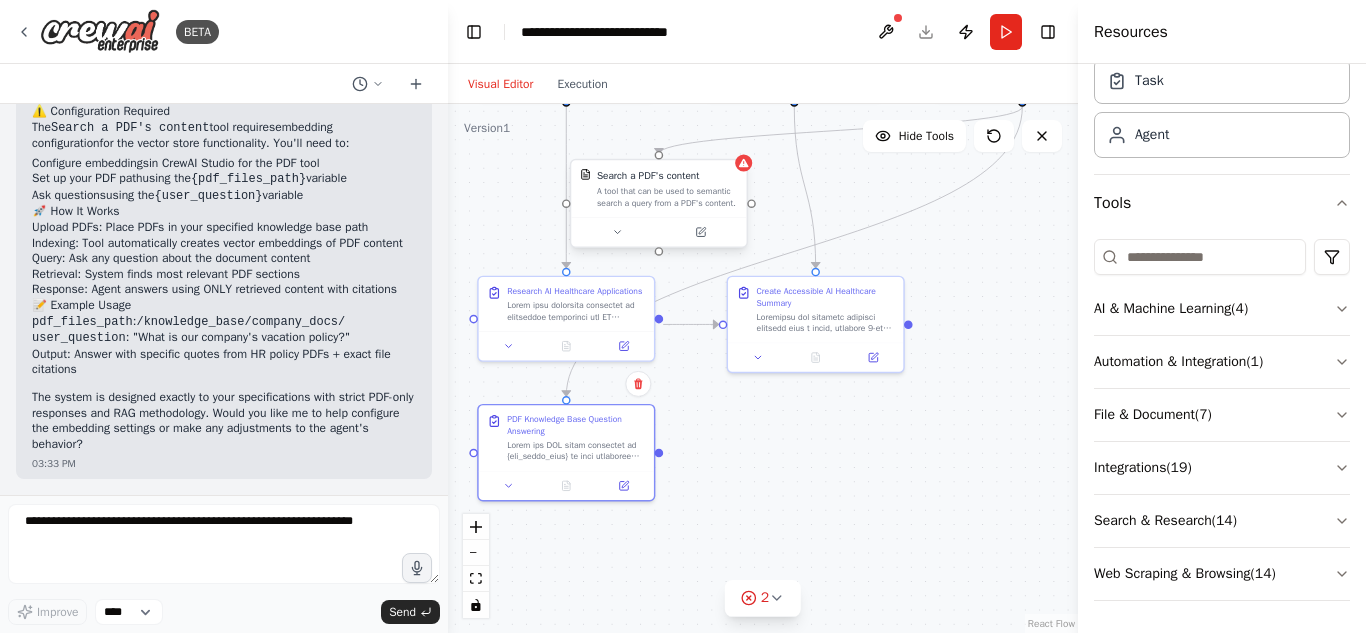 click on "A tool that can be used to semantic search a query from a PDF's content." at bounding box center (667, 197) 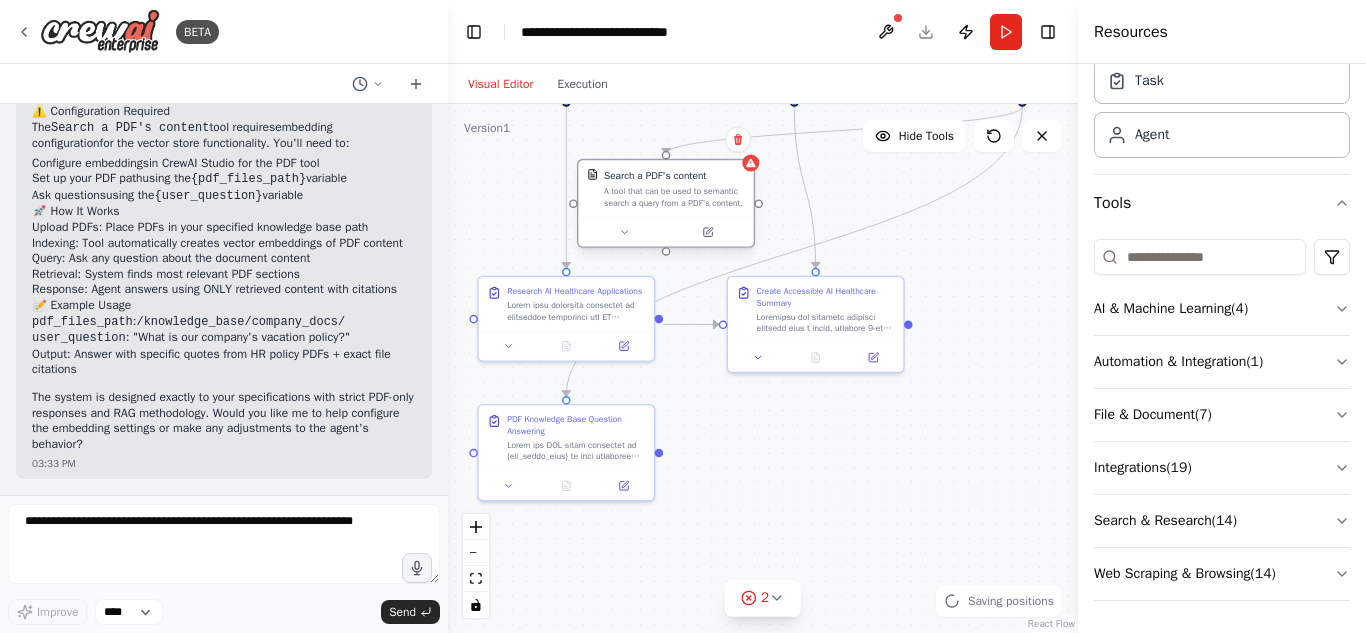 click on "A tool that can be used to semantic search a query from a PDF's content." at bounding box center [674, 197] 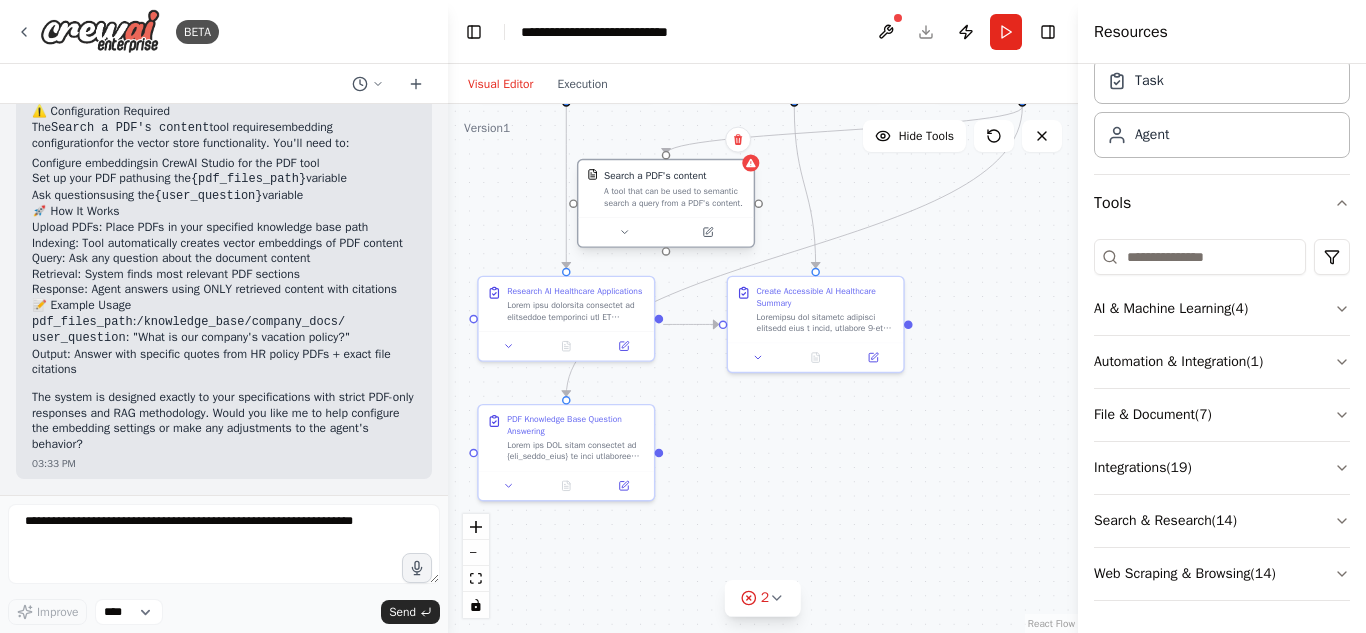 click at bounding box center [665, 231] 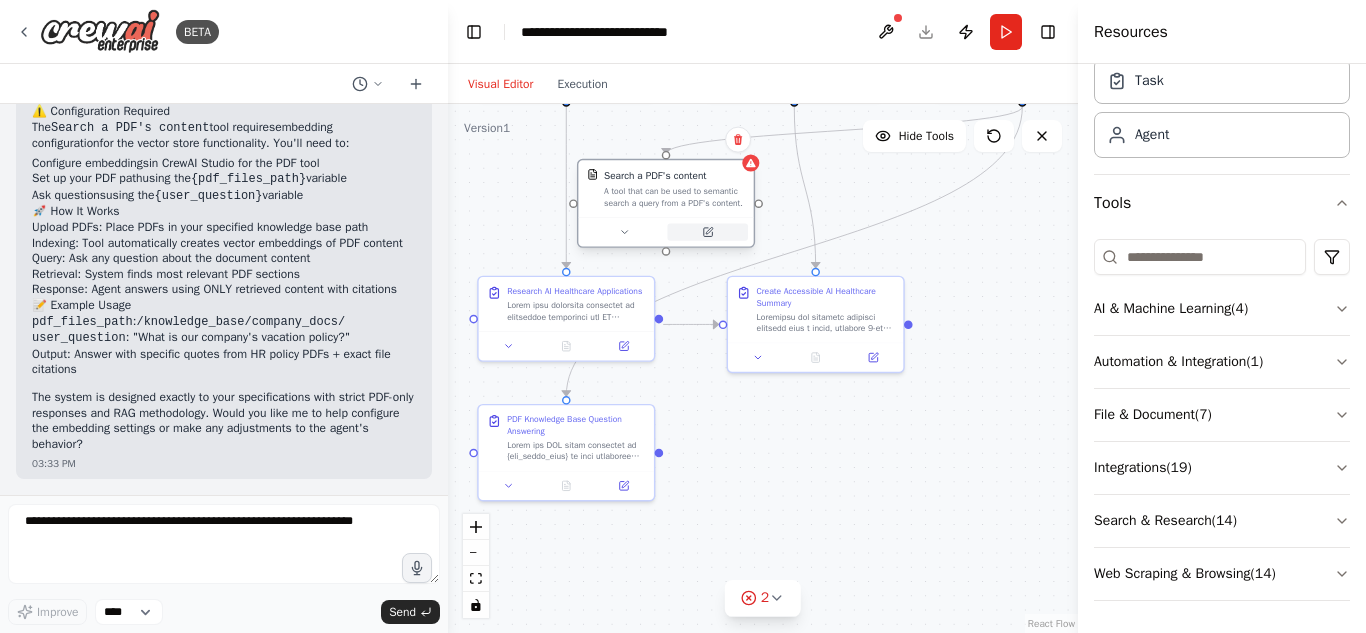 click 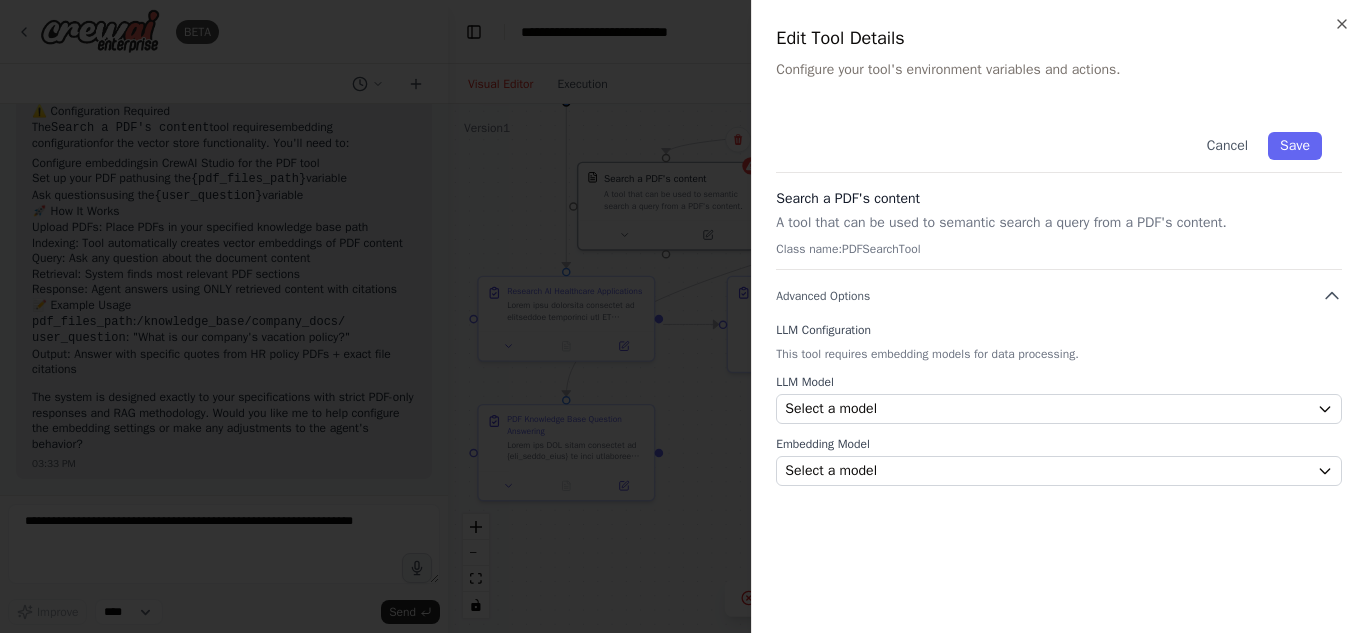 click at bounding box center (683, 316) 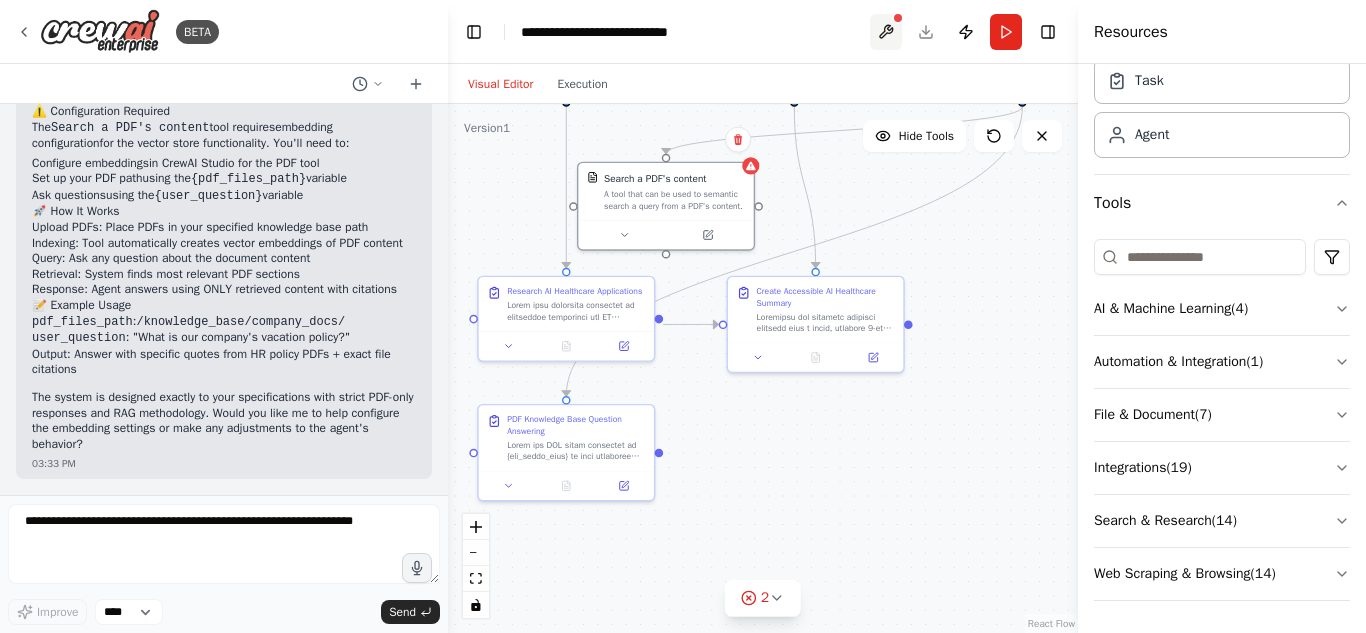 click at bounding box center (886, 32) 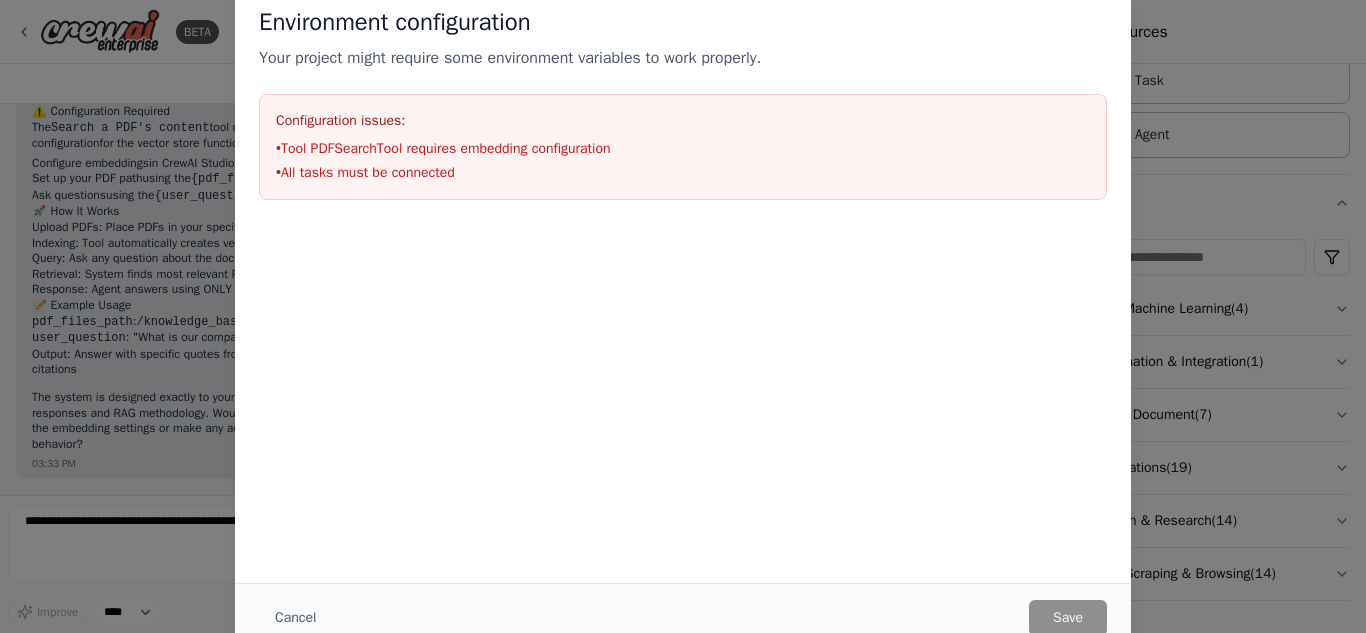 click on "Environment configuration Your project might require some environment variables to work properly. Configuration issues: •  Tool PDFSearchTool requires embedding configuration •  All tasks must be connected Cancel Save" at bounding box center [683, 316] 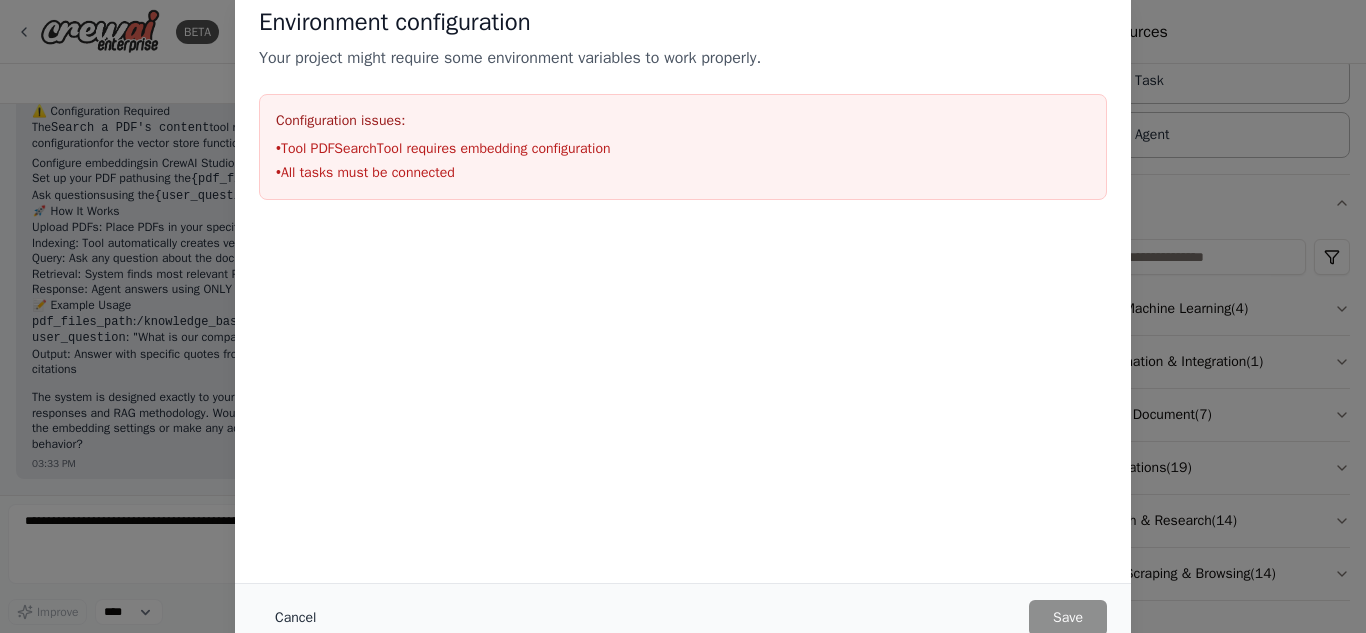 click on "Cancel" at bounding box center [295, 618] 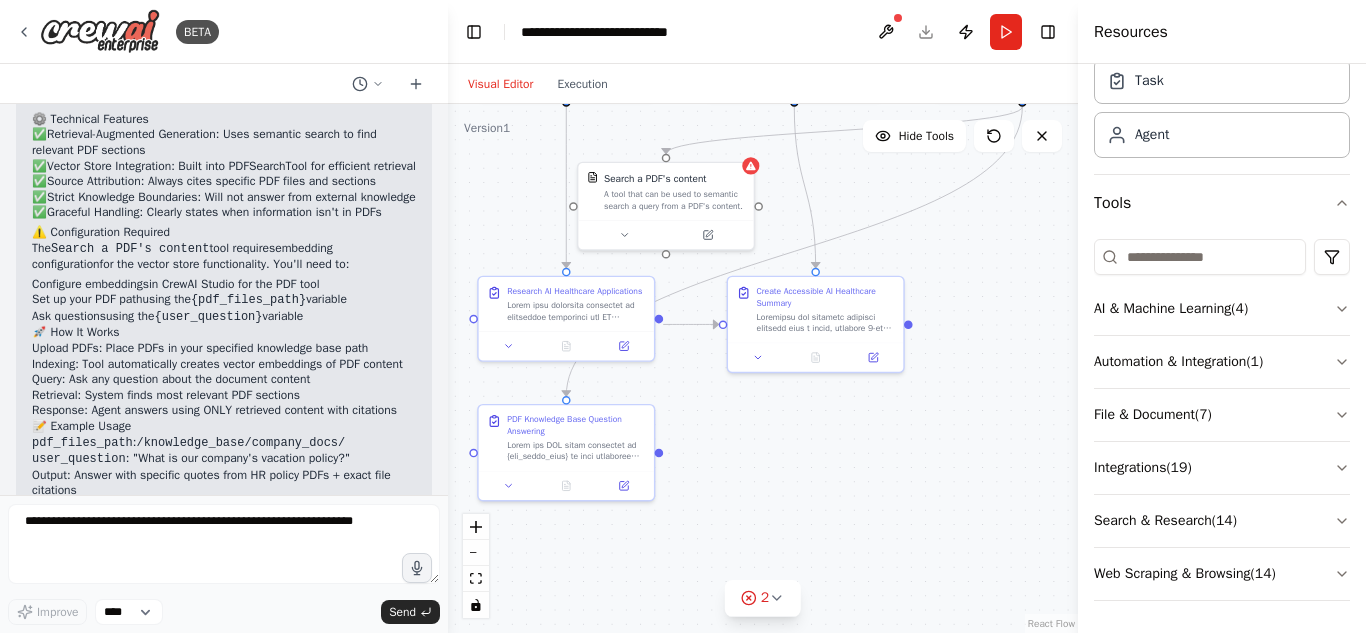 scroll, scrollTop: 8156, scrollLeft: 0, axis: vertical 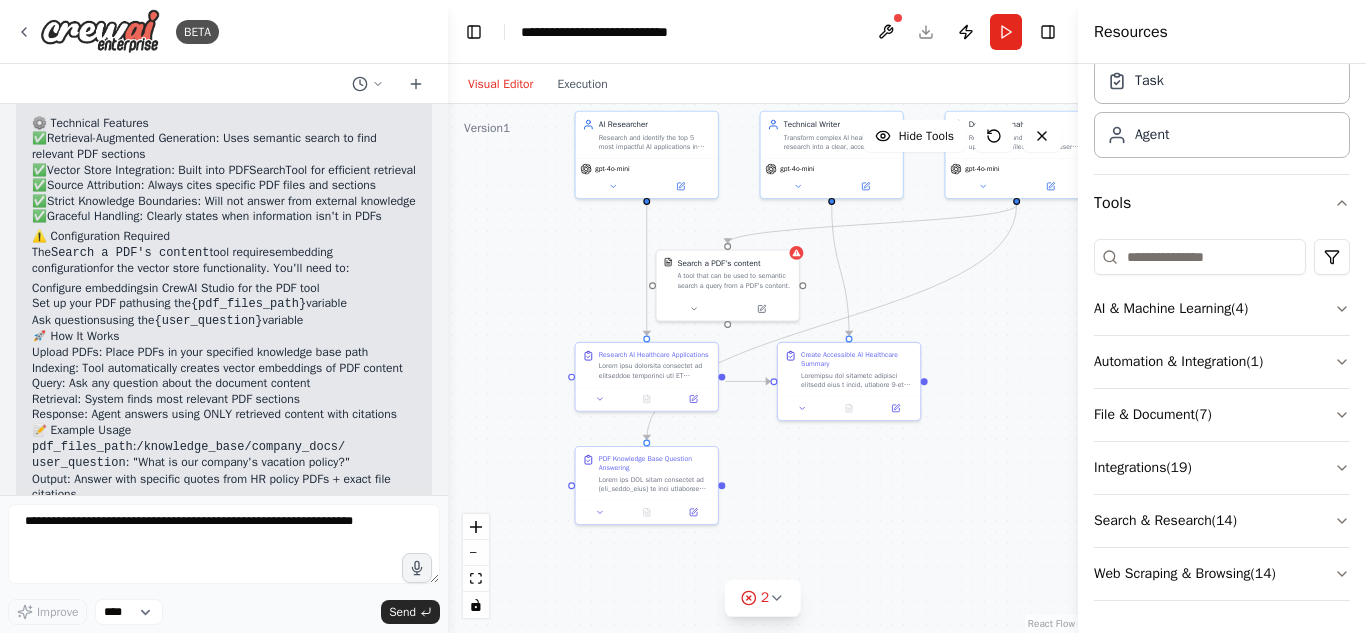 drag, startPoint x: 515, startPoint y: 212, endPoint x: 571, endPoint y: 240, distance: 62.609905 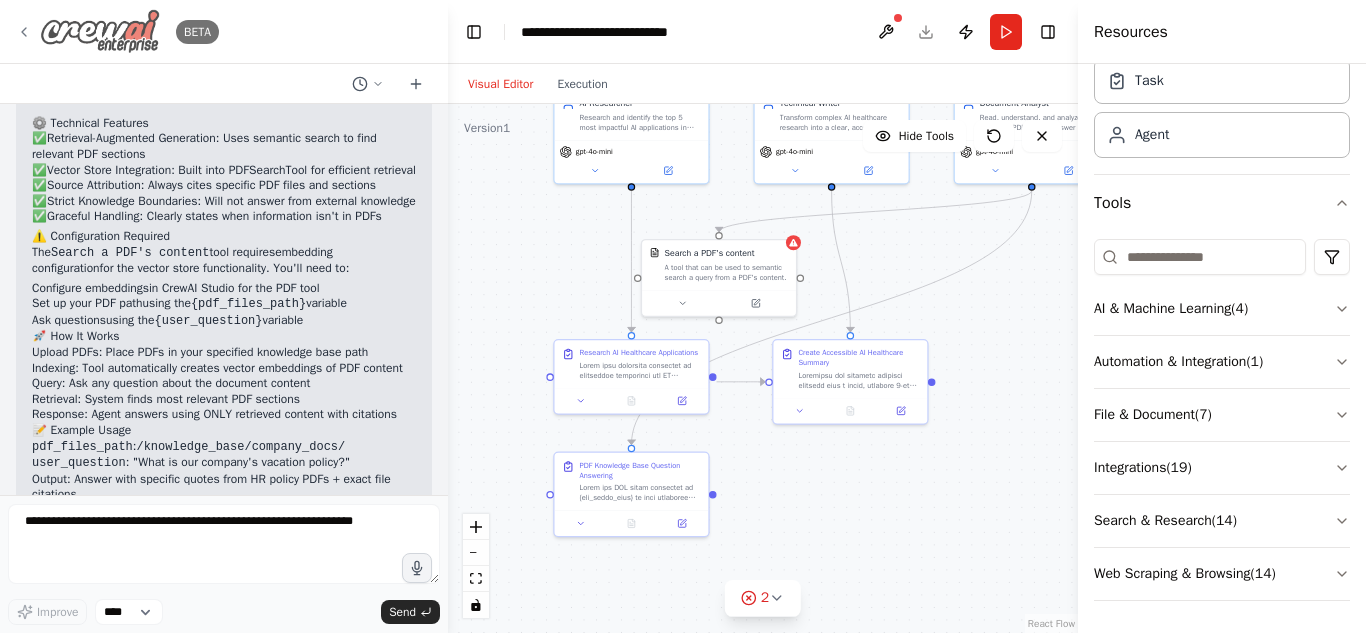click at bounding box center (100, 31) 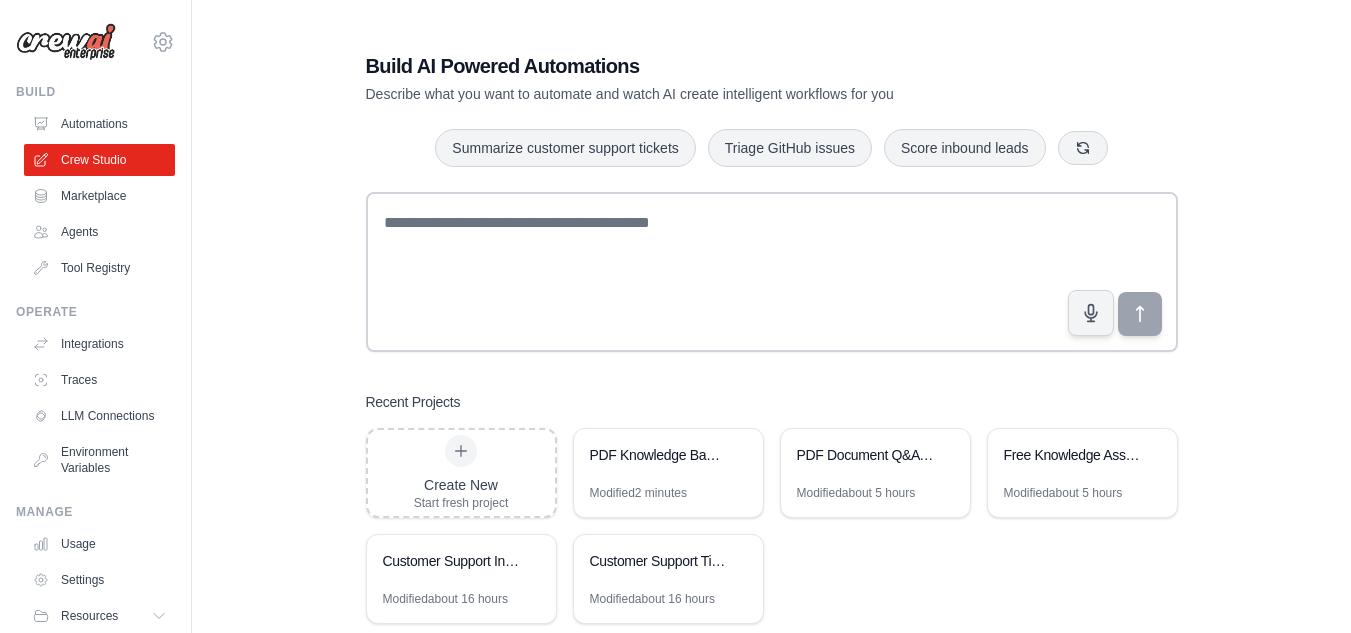 scroll, scrollTop: 0, scrollLeft: 0, axis: both 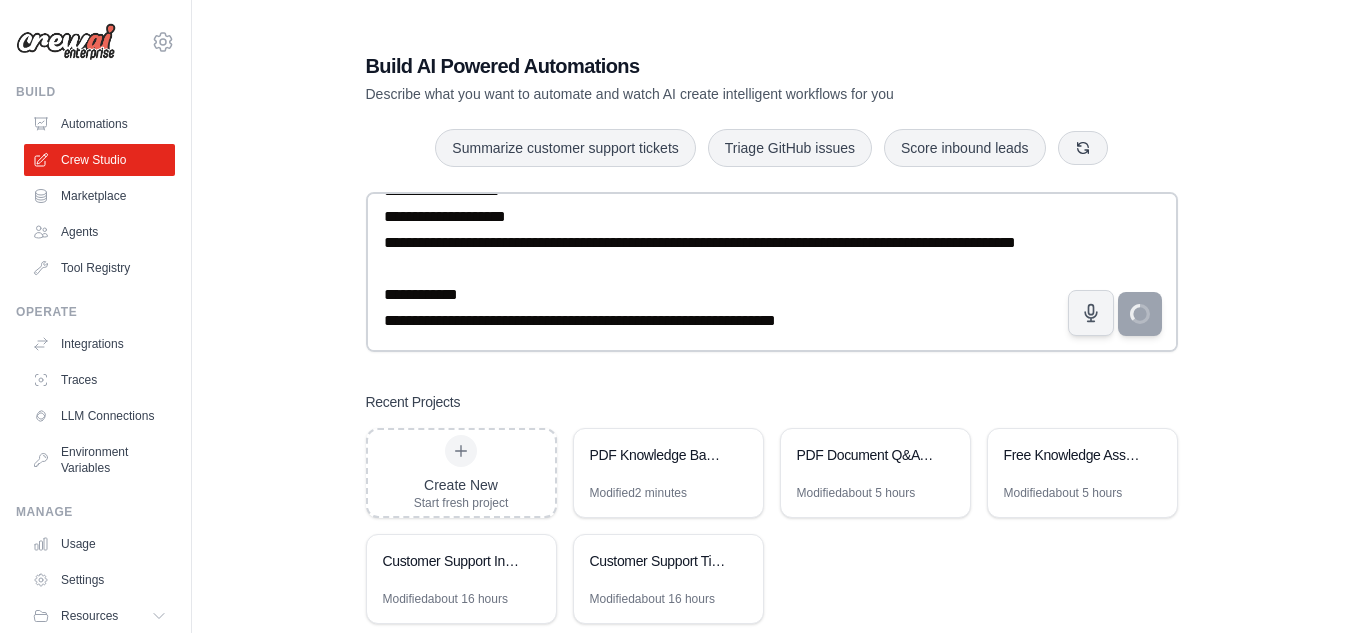 type on "**********" 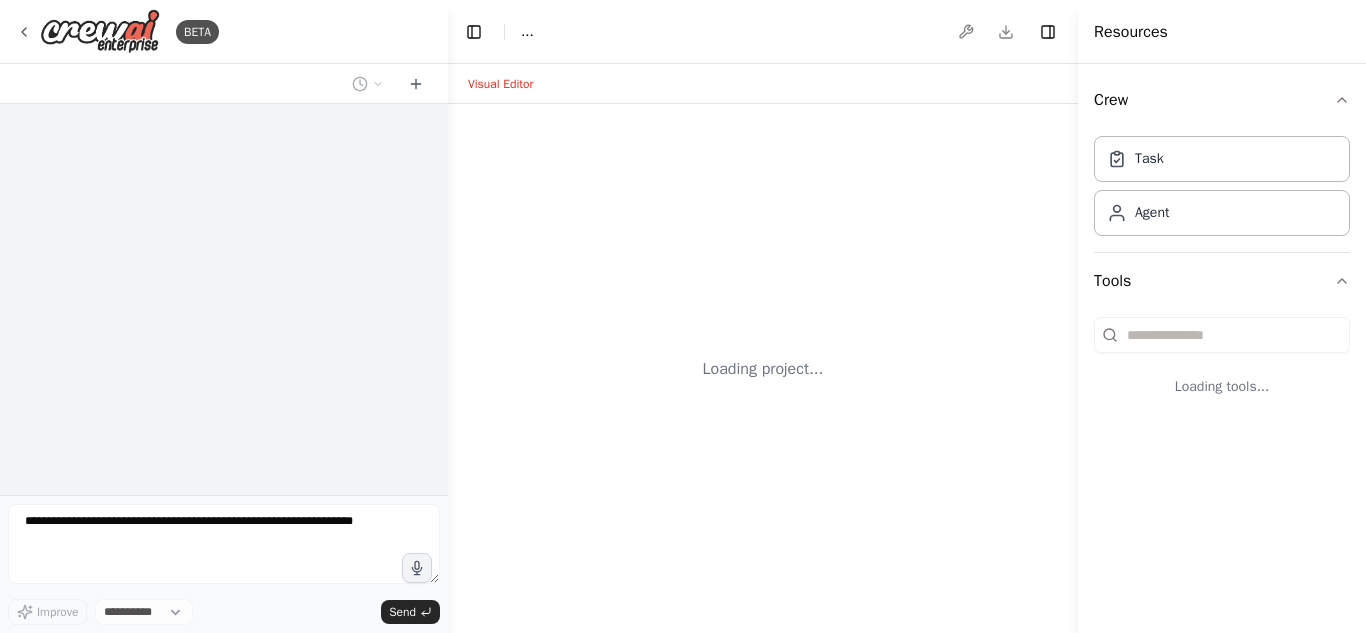 scroll, scrollTop: 0, scrollLeft: 0, axis: both 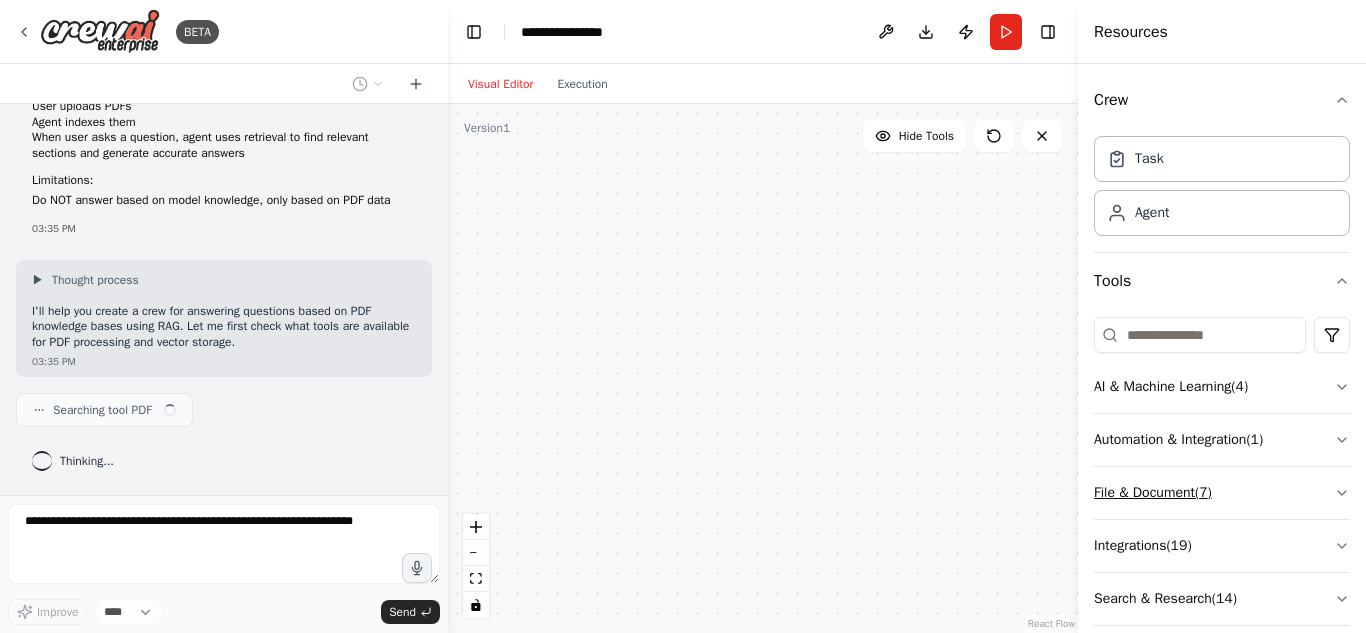 click on "File & Document  ( 7 )" at bounding box center (1222, 493) 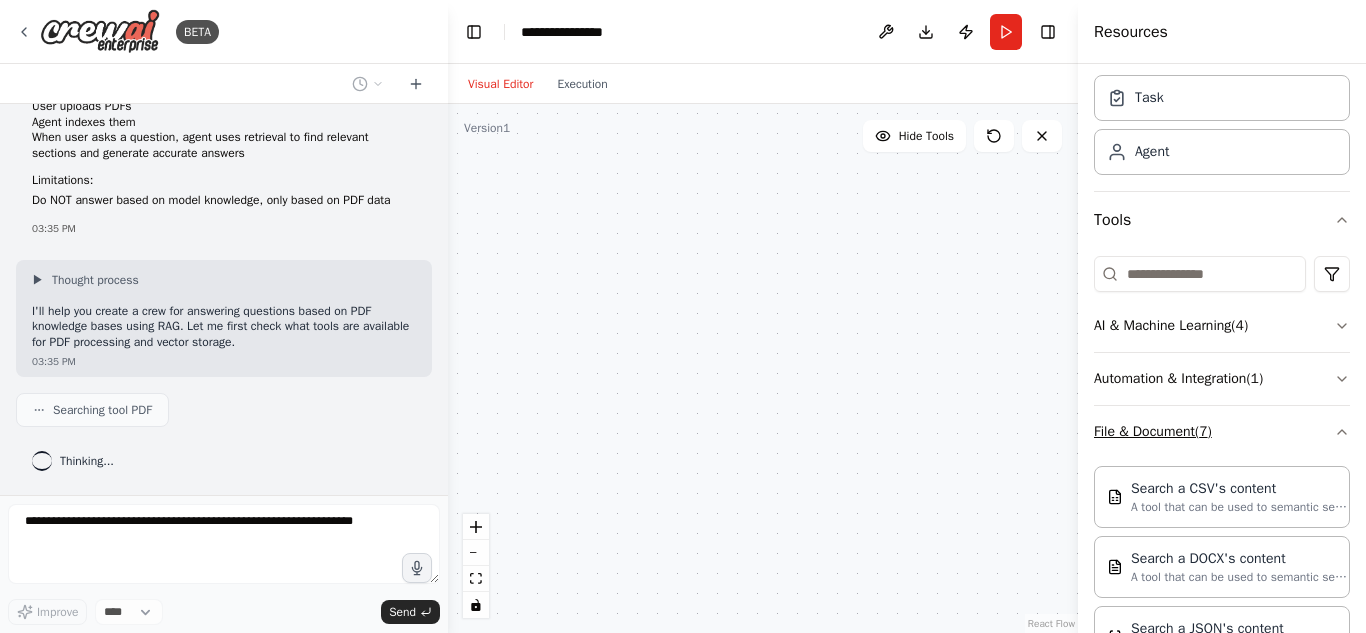 scroll, scrollTop: 114, scrollLeft: 0, axis: vertical 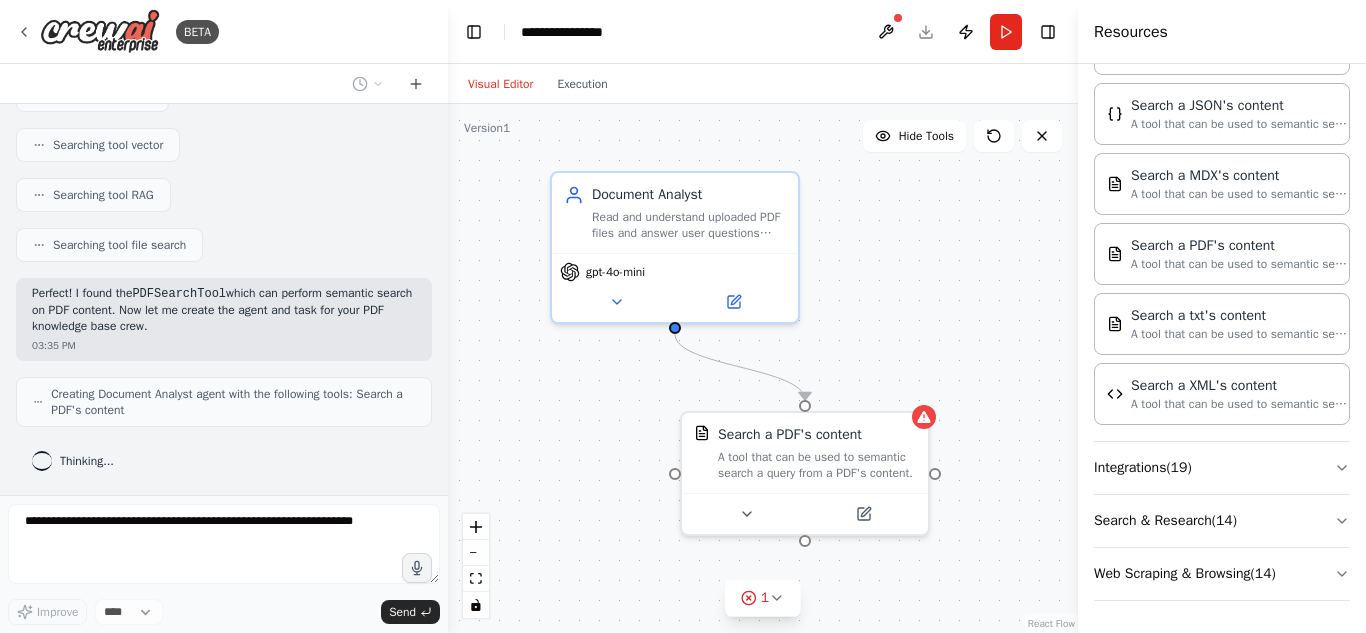 drag, startPoint x: 881, startPoint y: 337, endPoint x: 881, endPoint y: 303, distance: 34 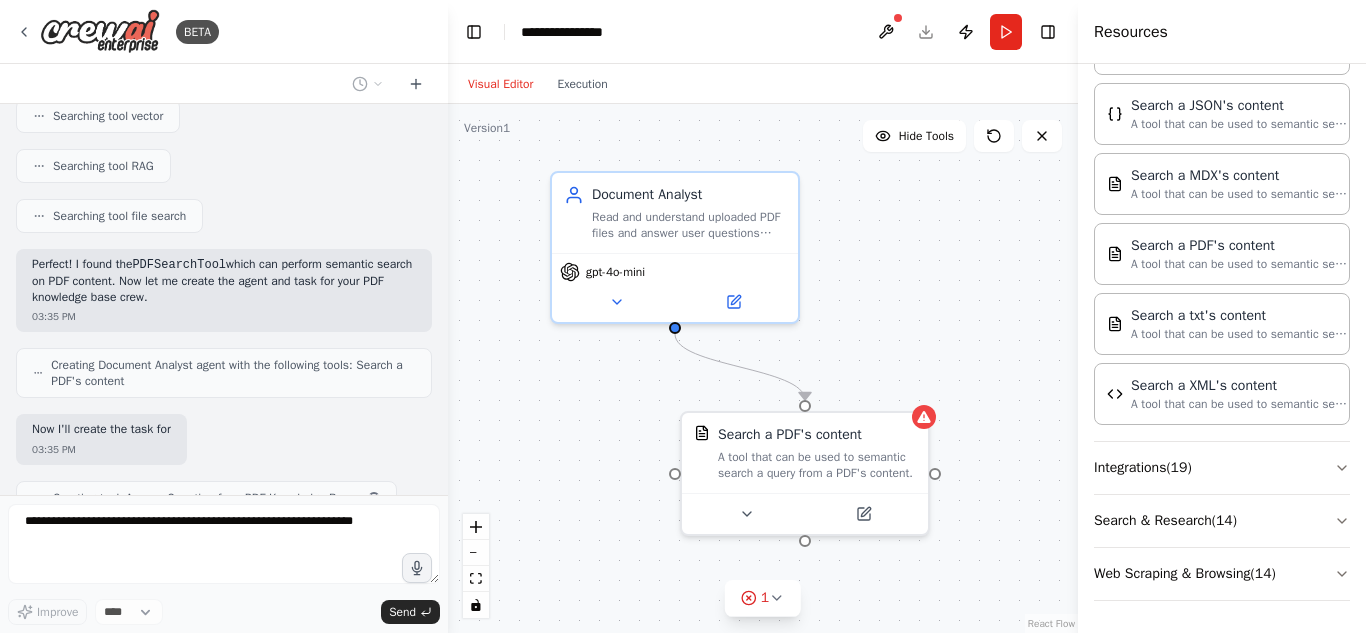 scroll, scrollTop: 784, scrollLeft: 0, axis: vertical 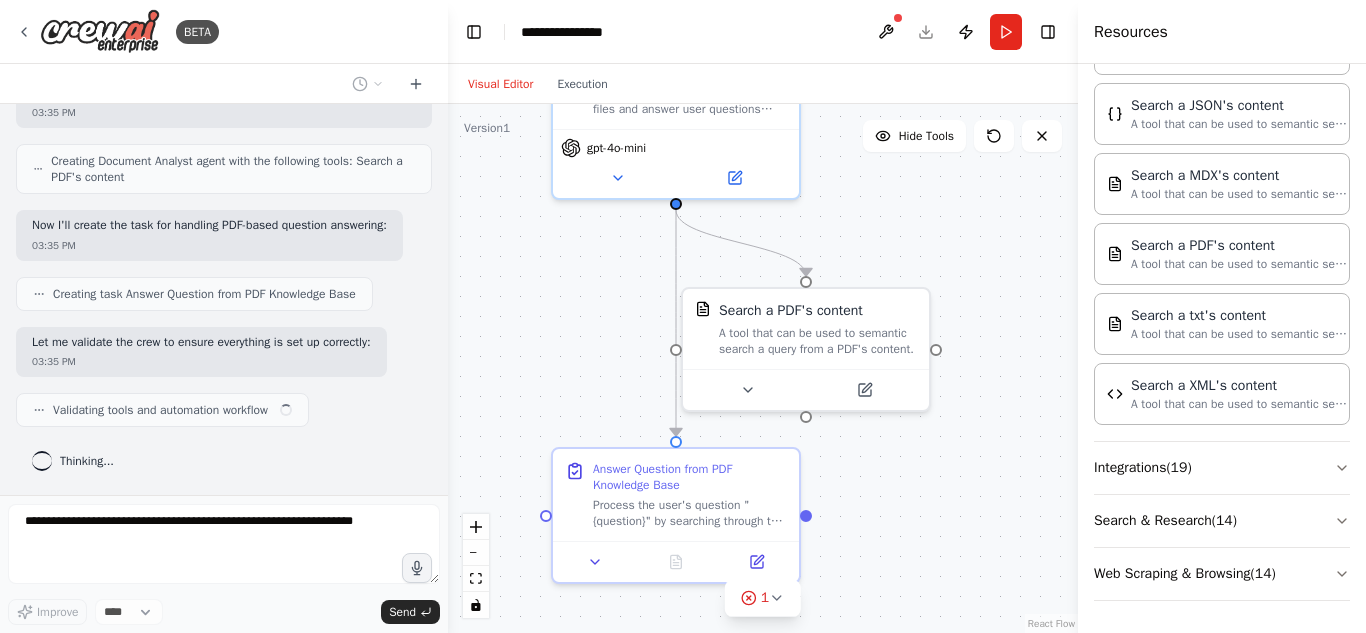 drag, startPoint x: 919, startPoint y: 316, endPoint x: 920, endPoint y: 208, distance: 108.00463 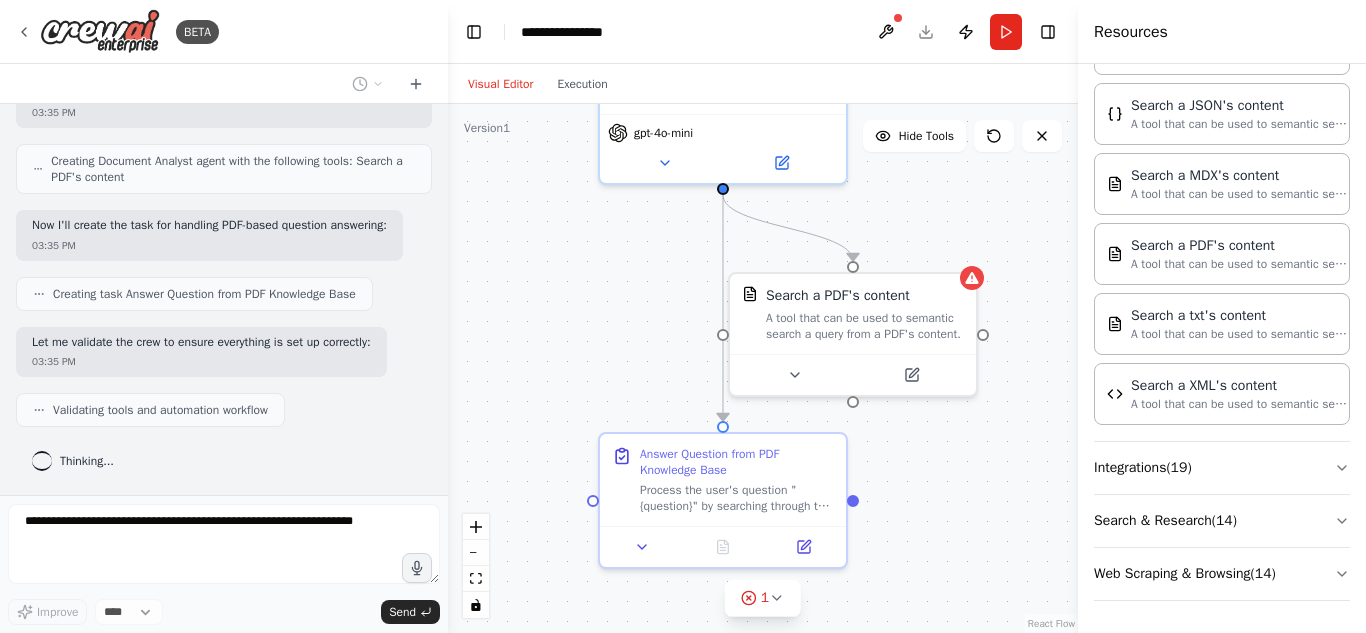 drag, startPoint x: 881, startPoint y: 509, endPoint x: 928, endPoint y: 494, distance: 49.335587 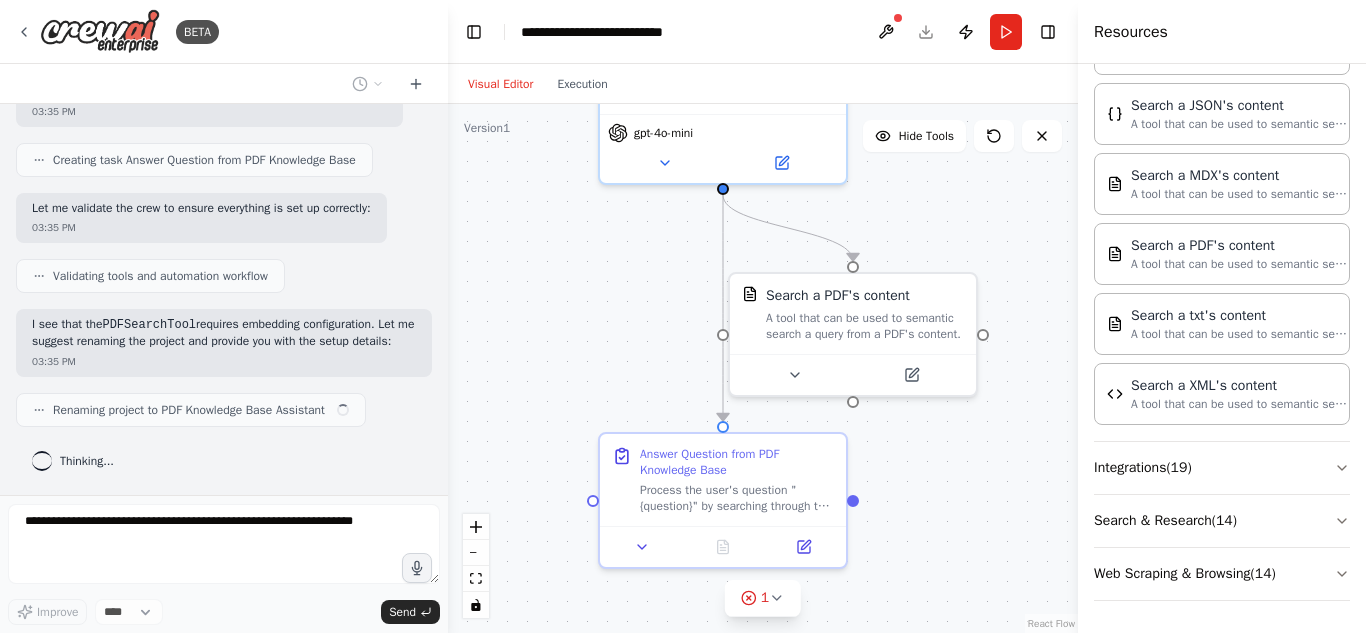 scroll, scrollTop: 1050, scrollLeft: 0, axis: vertical 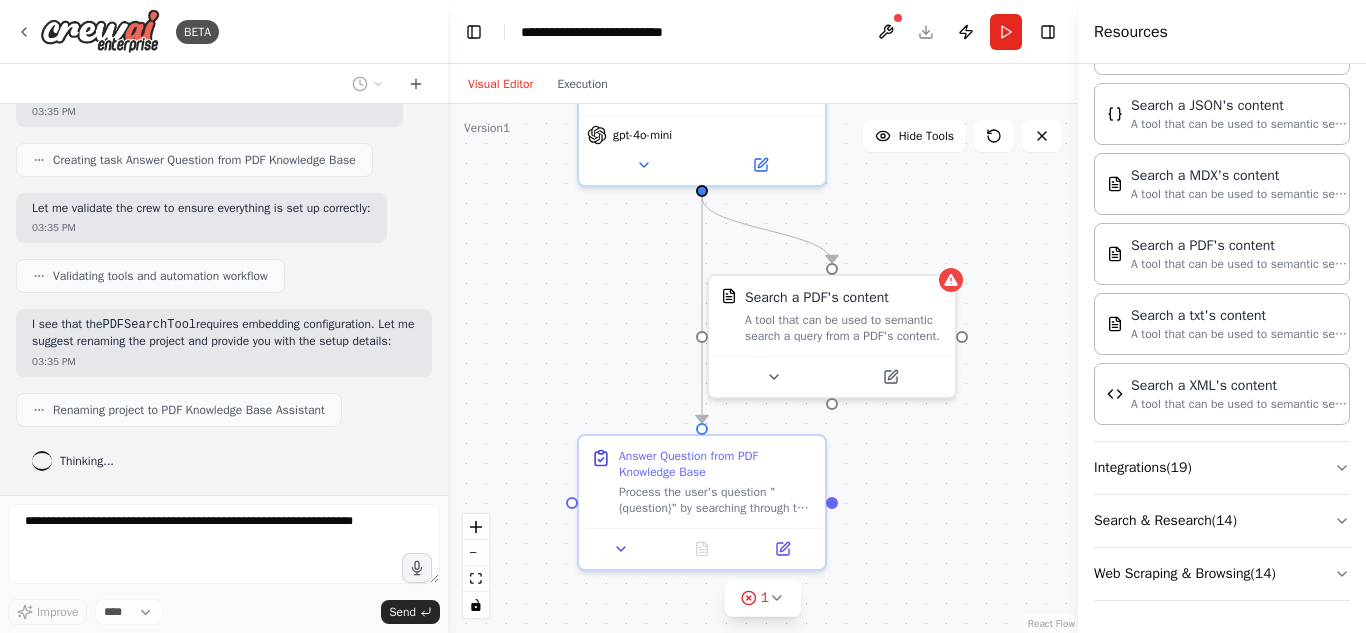 drag, startPoint x: 950, startPoint y: 455, endPoint x: 928, endPoint y: 455, distance: 22 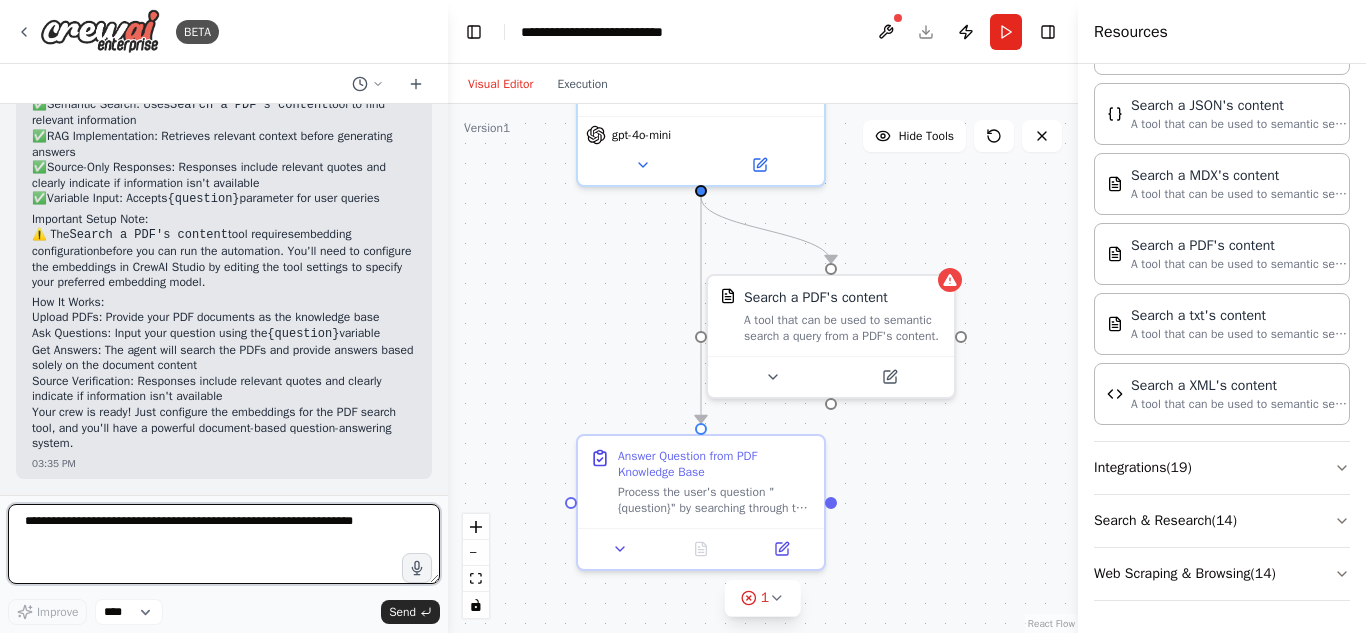 scroll, scrollTop: 1605, scrollLeft: 0, axis: vertical 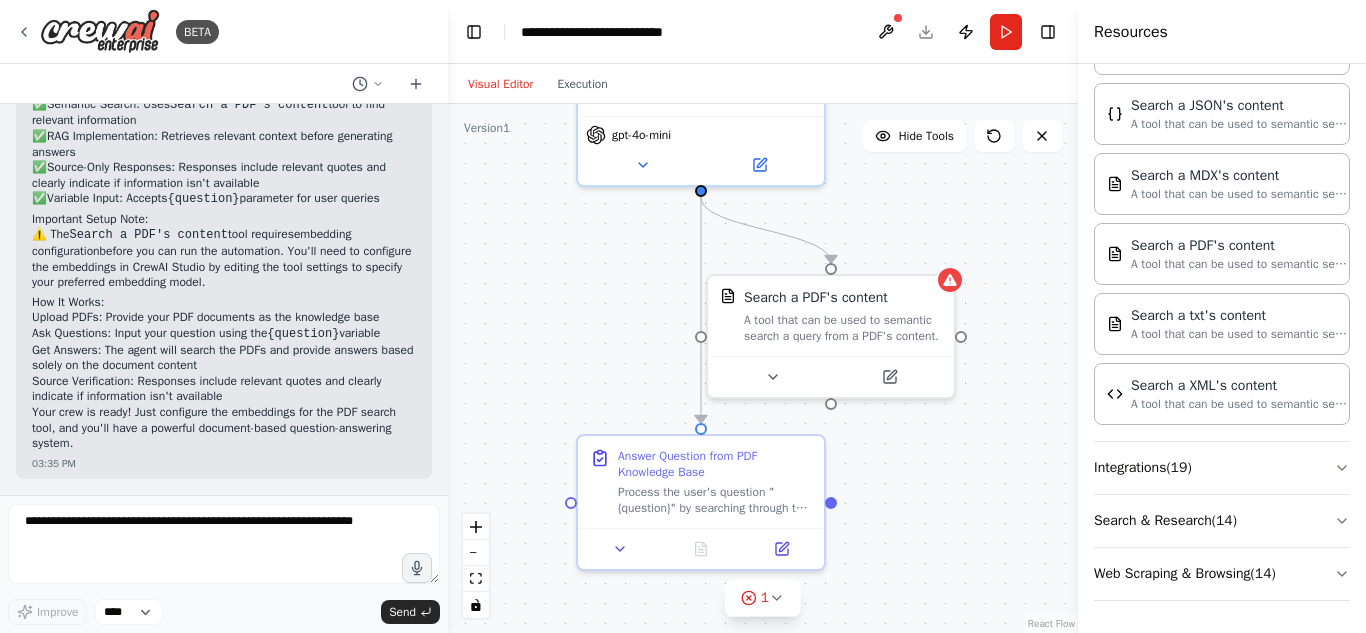 drag, startPoint x: 331, startPoint y: 283, endPoint x: 0, endPoint y: 231, distance: 335.0597 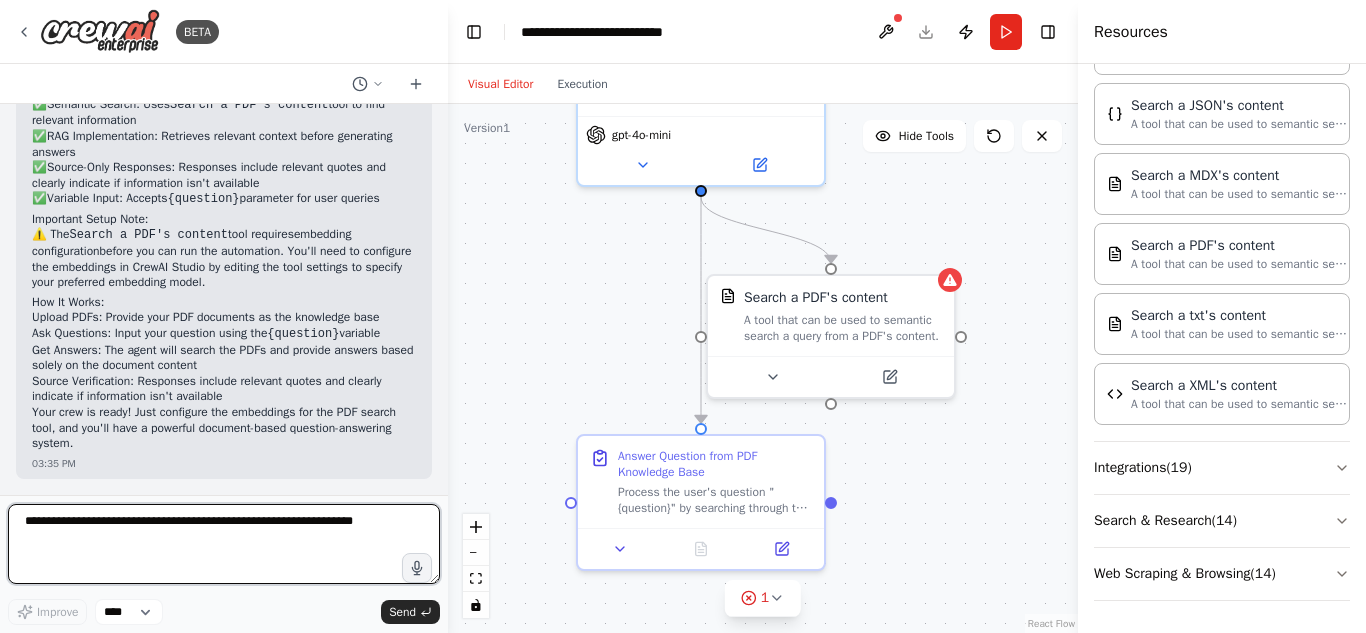 click at bounding box center (224, 544) 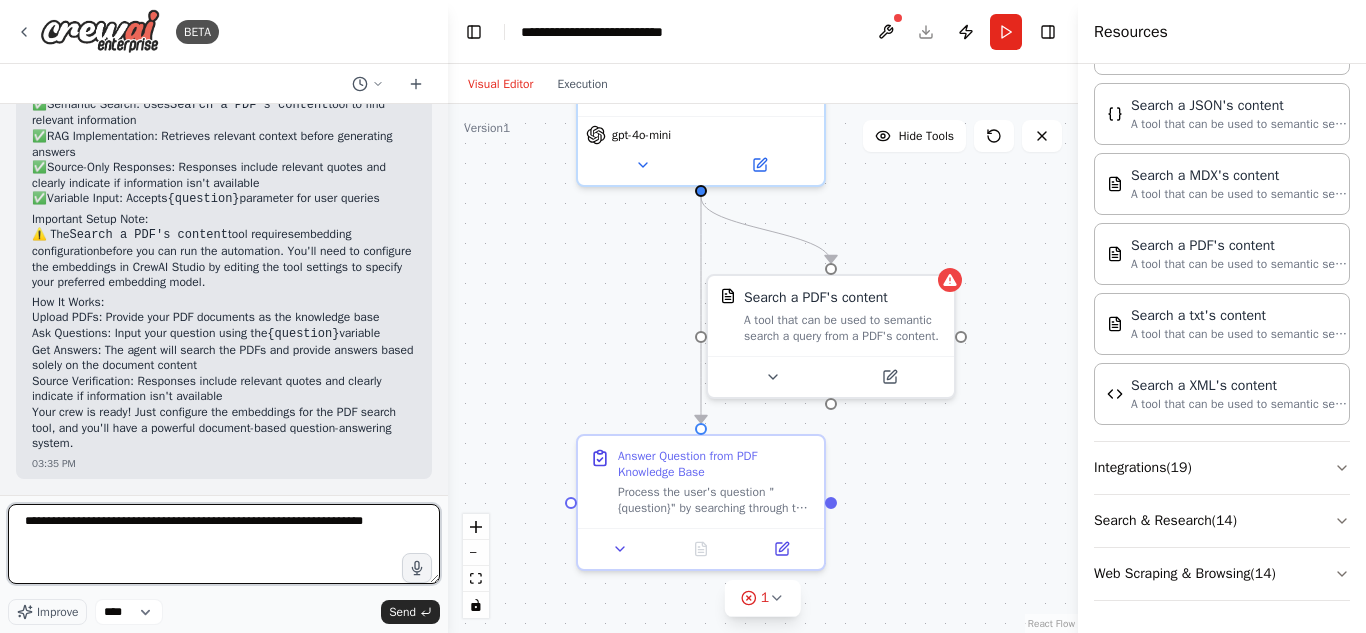 type on "**********" 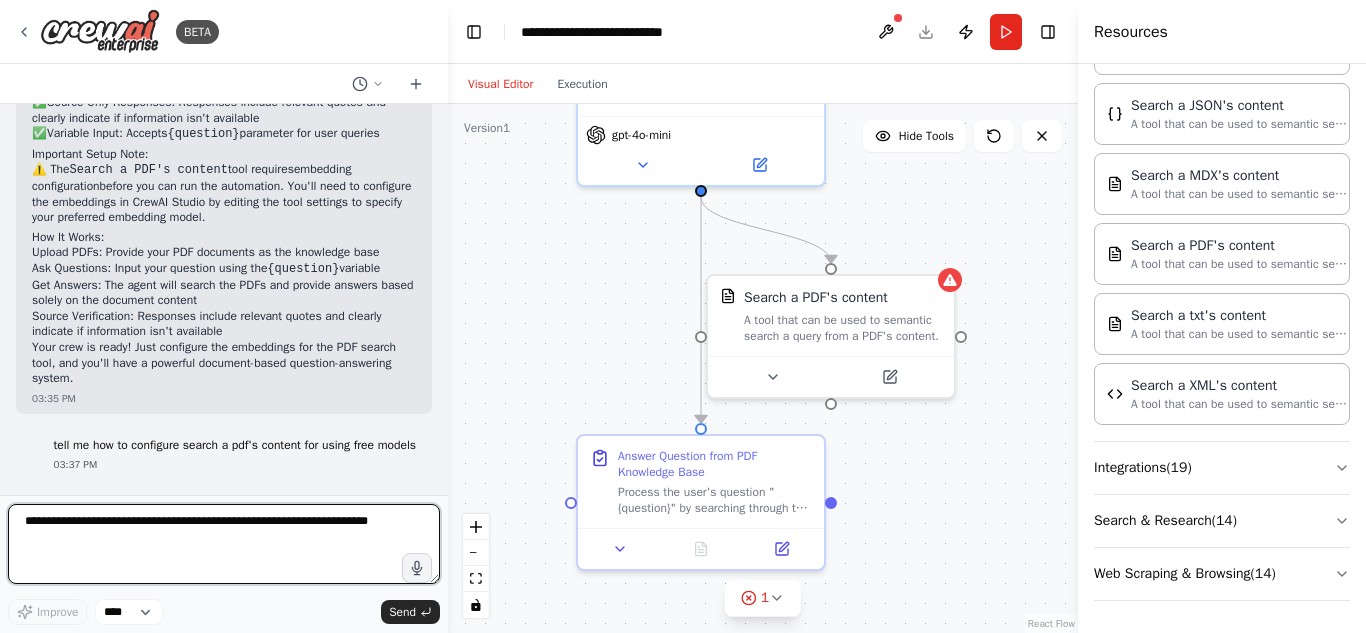type 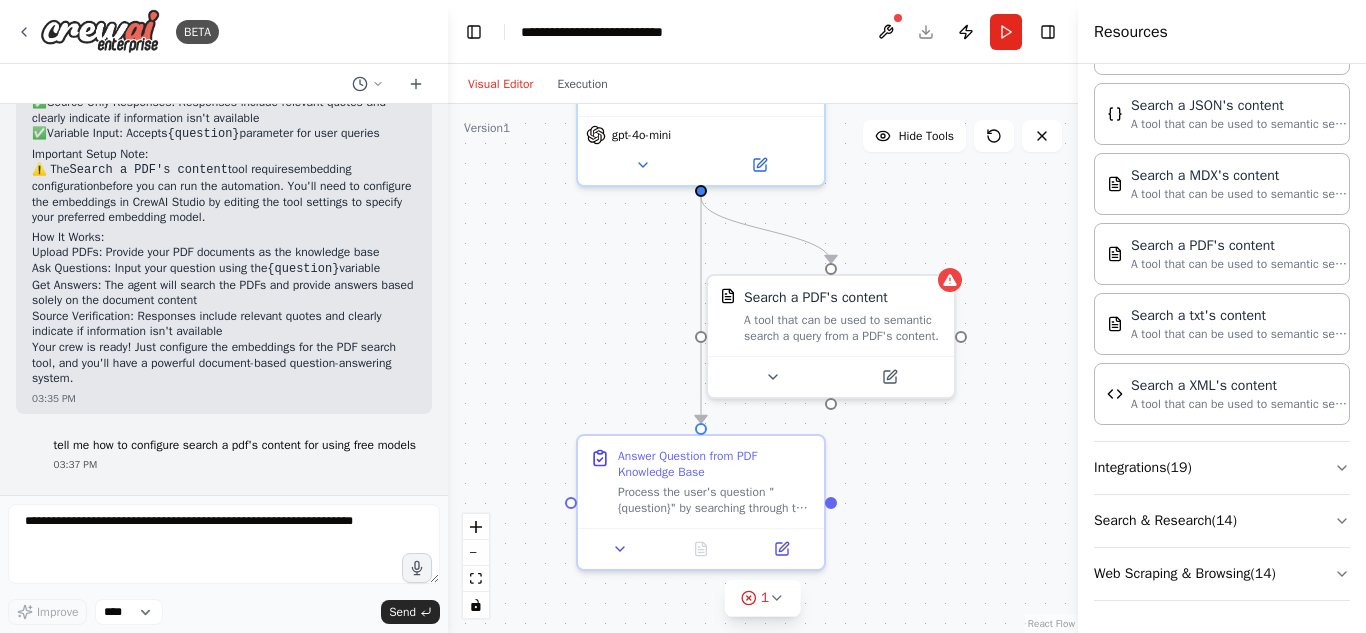 scroll, scrollTop: 1724, scrollLeft: 0, axis: vertical 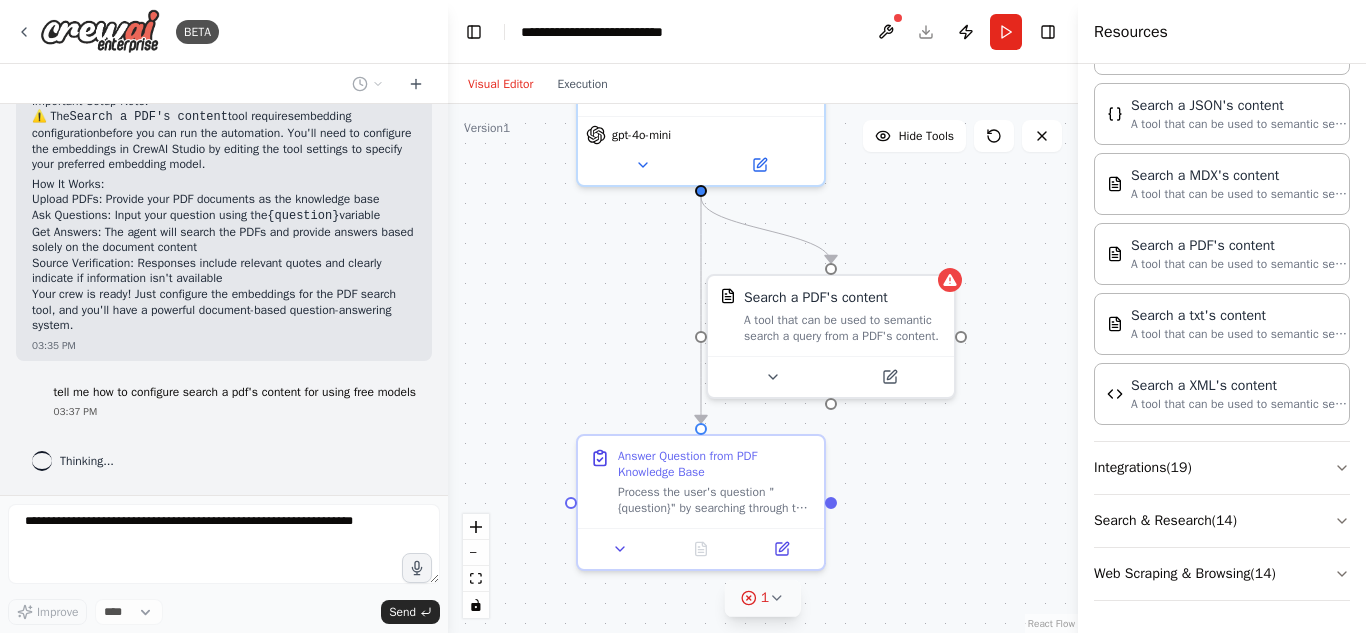 click on "1" at bounding box center (763, 598) 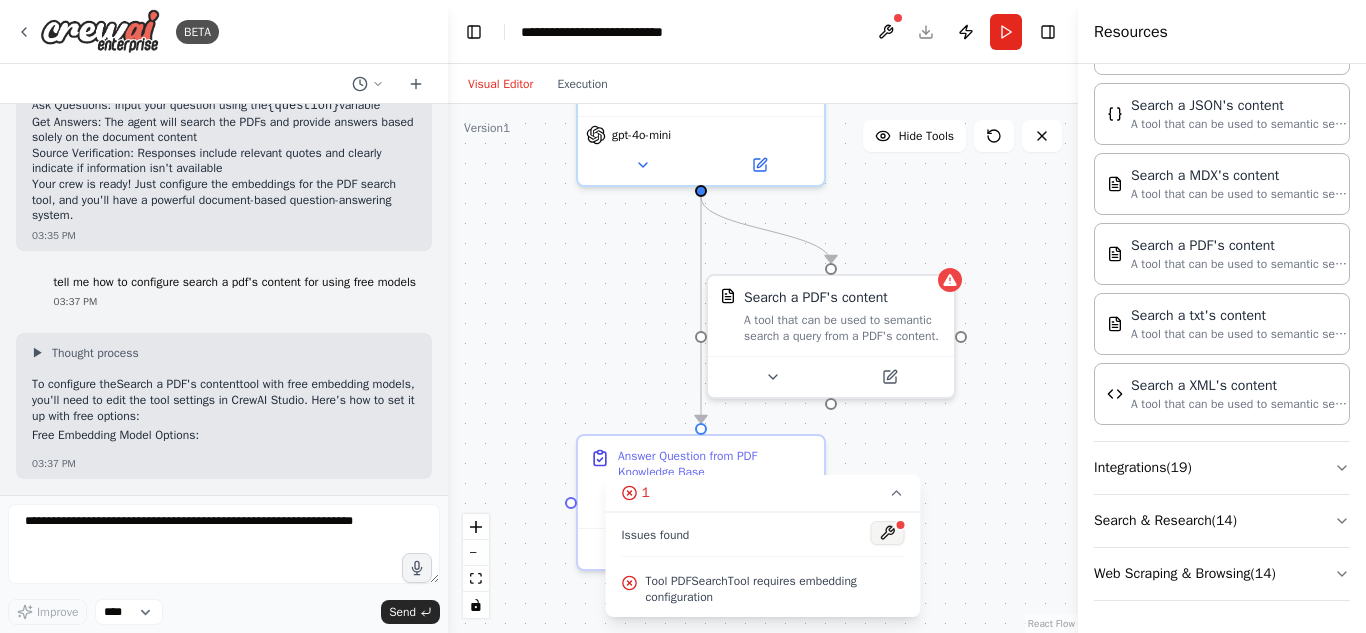 click at bounding box center (888, 533) 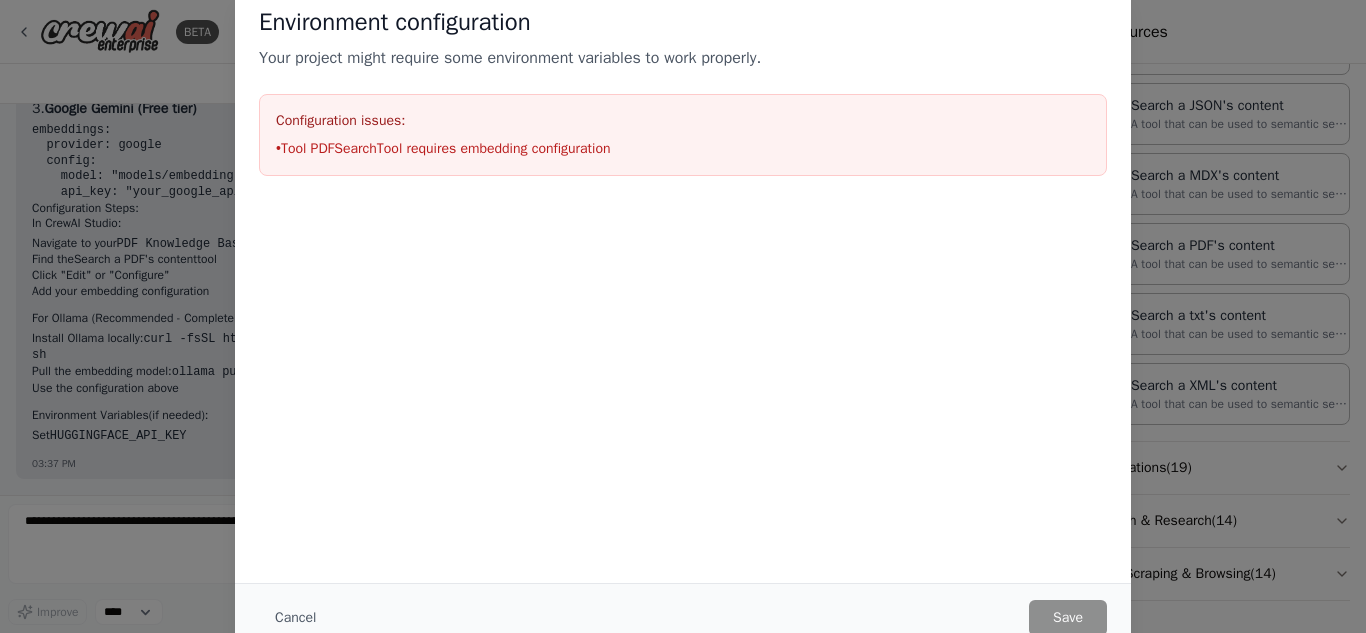 click on "Environment configuration Your project might require some environment variables to work properly. Configuration issues: •  Tool PDFSearchTool requires embedding configuration Cancel Save" at bounding box center (683, 316) 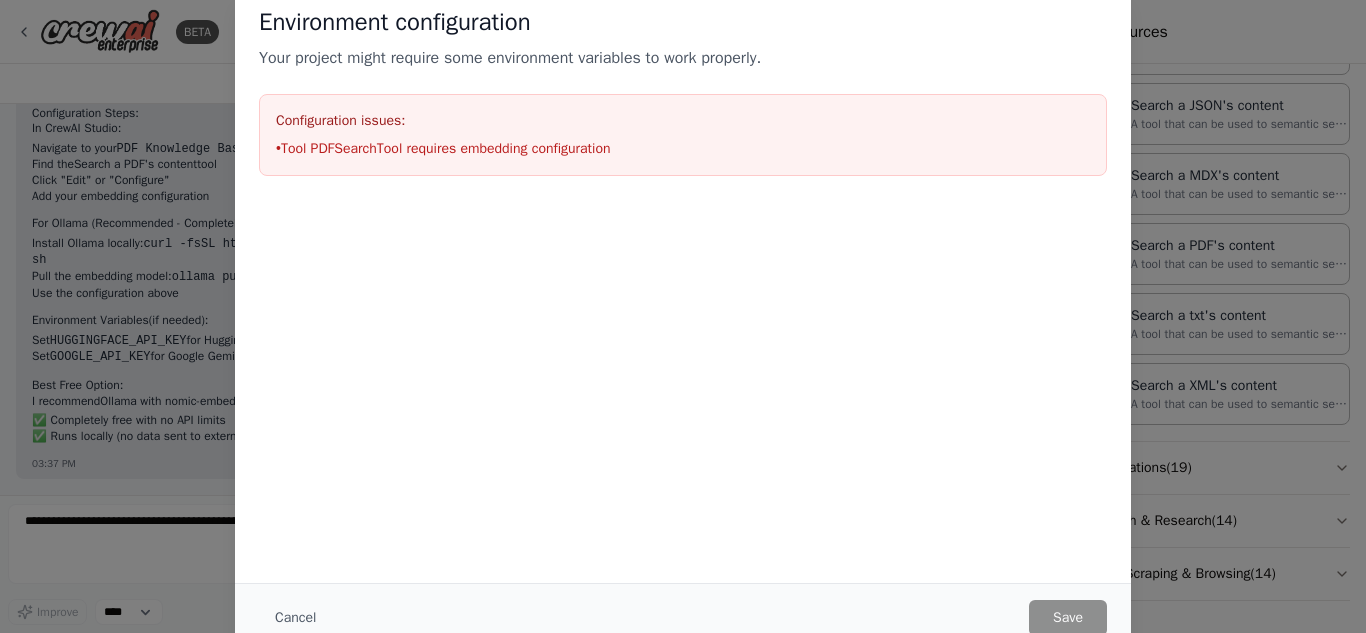 click on "Environment configuration Your project might require some environment variables to work properly. Configuration issues: •  Tool PDFSearchTool requires embedding configuration Cancel Save" at bounding box center (683, 316) 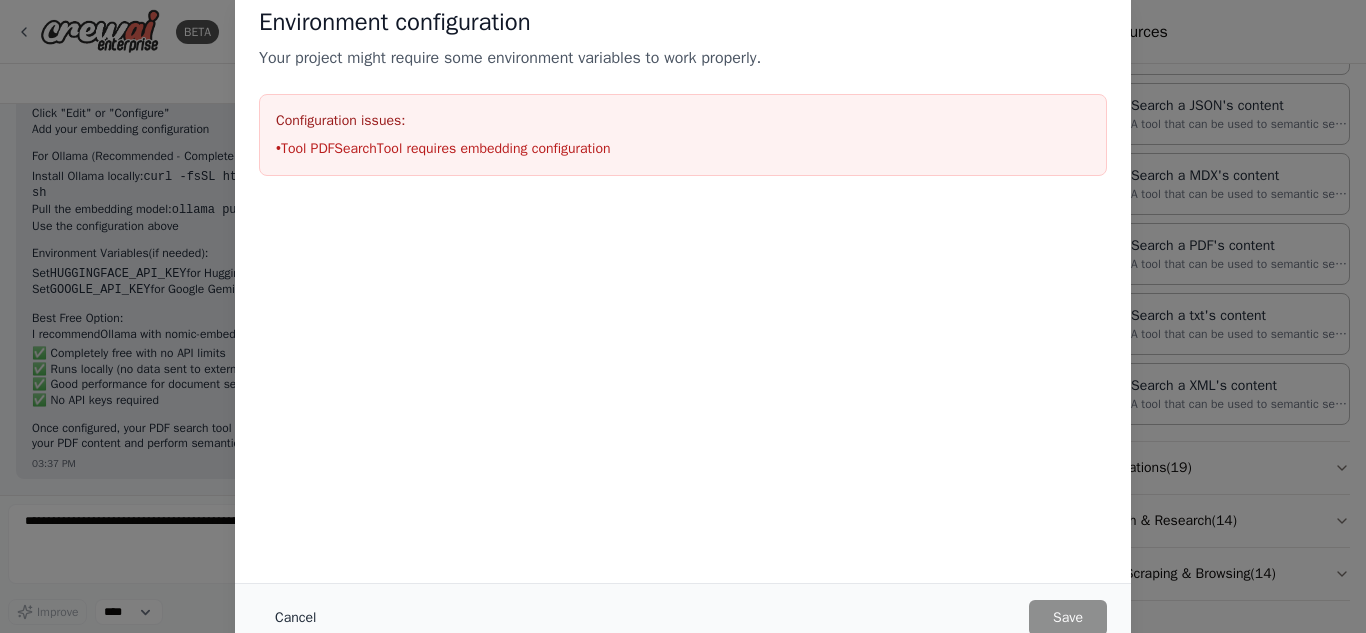 scroll, scrollTop: 2596, scrollLeft: 0, axis: vertical 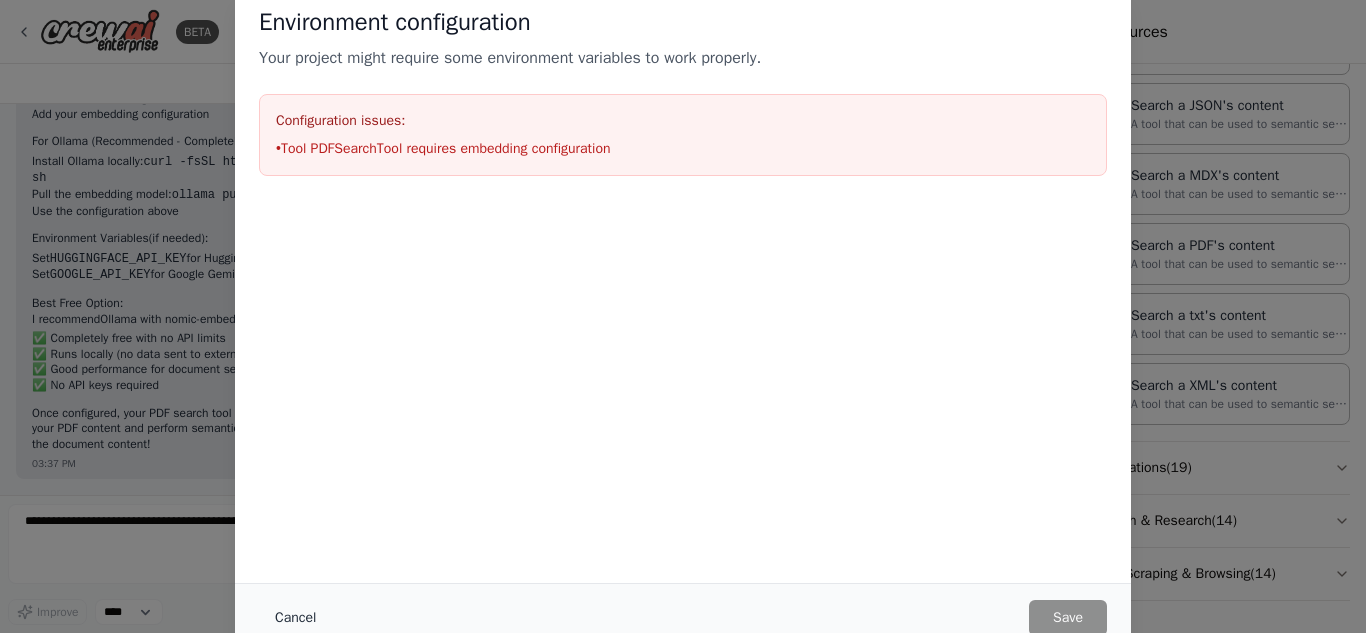 click on "Cancel" at bounding box center [295, 618] 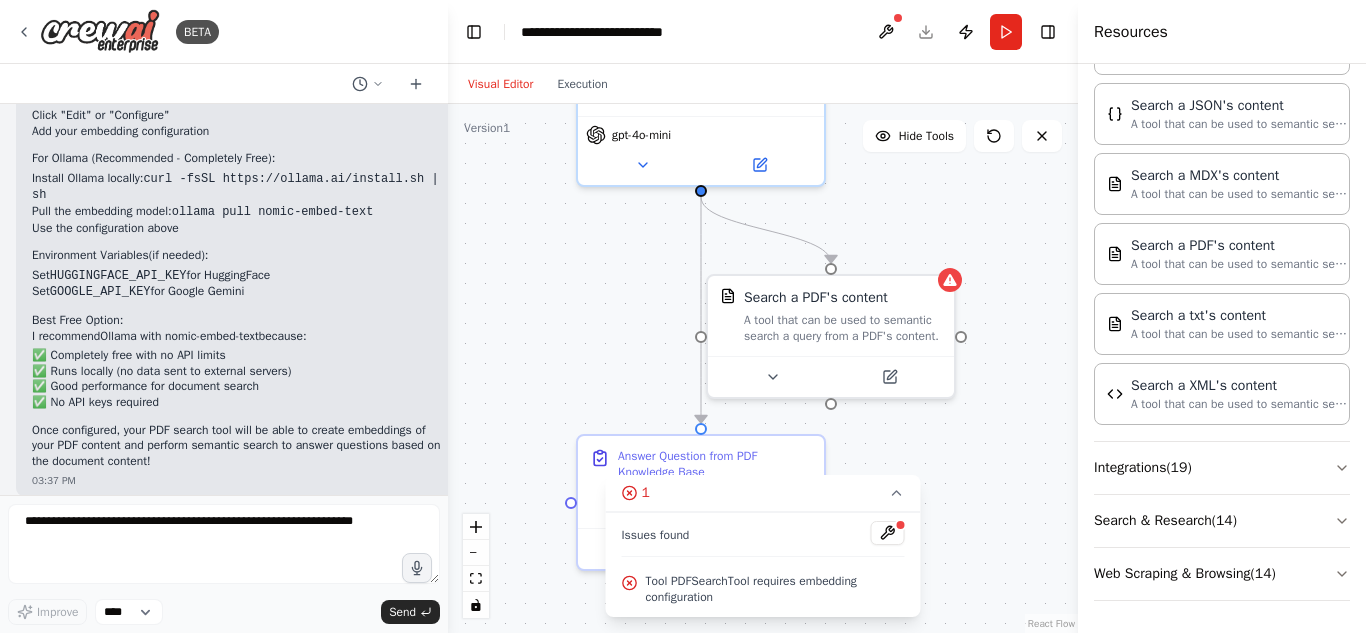 scroll, scrollTop: 2596, scrollLeft: 0, axis: vertical 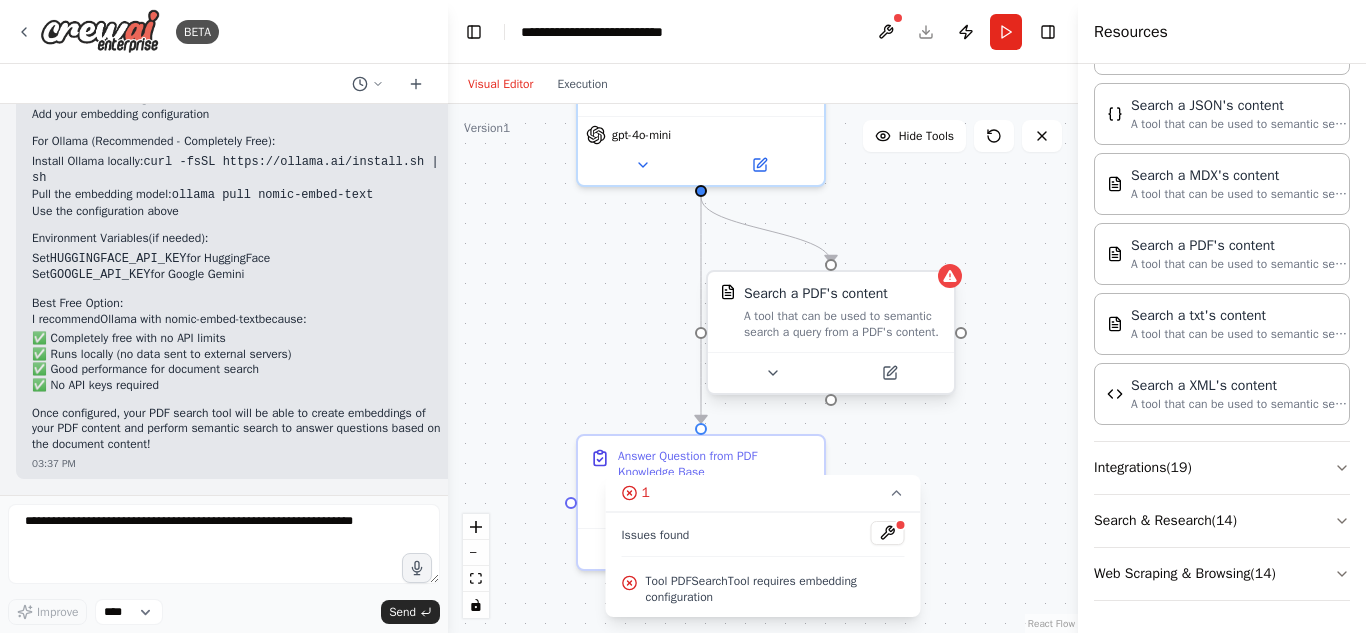 click on "Search a PDF's content A tool that can be used to semantic search a query from a PDF's content." at bounding box center (831, 312) 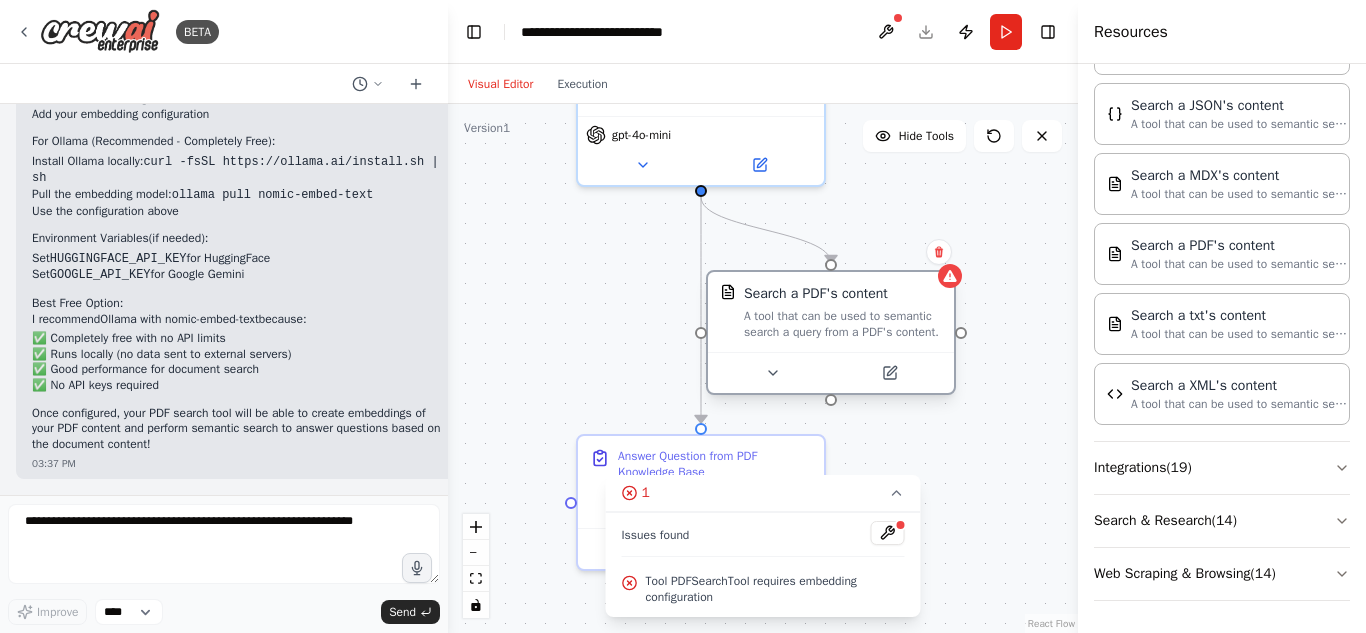 click on "A tool that can be used to semantic search a query from a PDF's content." at bounding box center [843, 324] 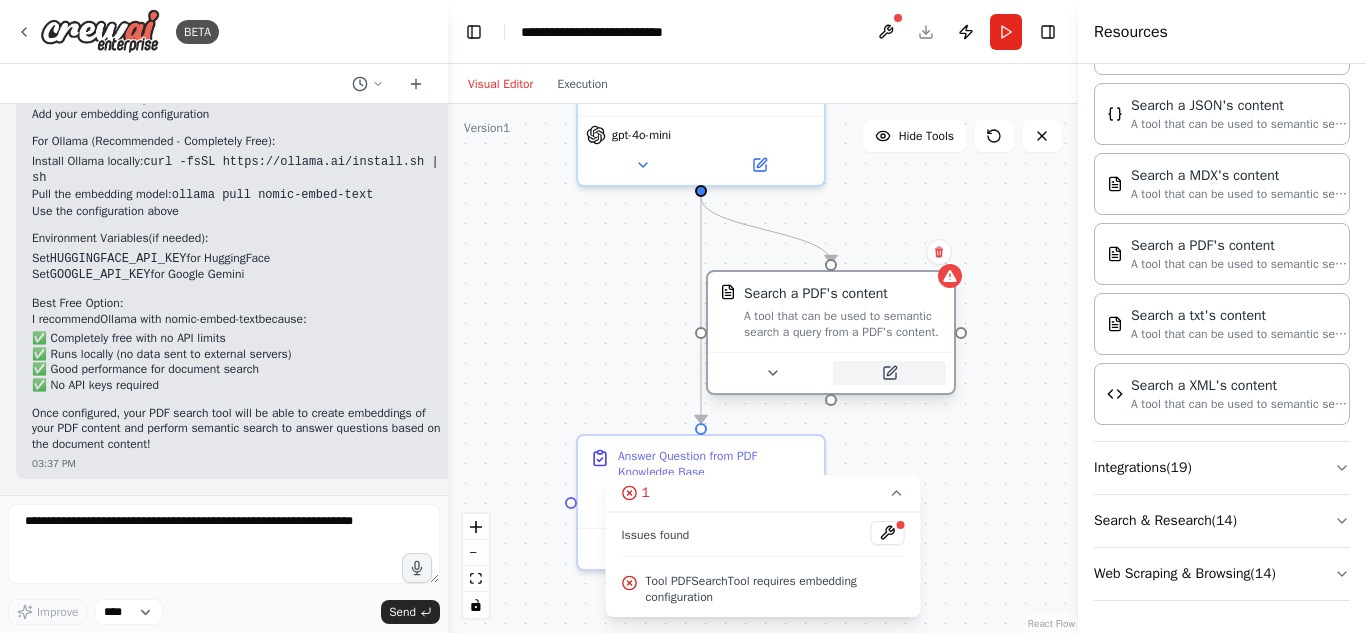 click 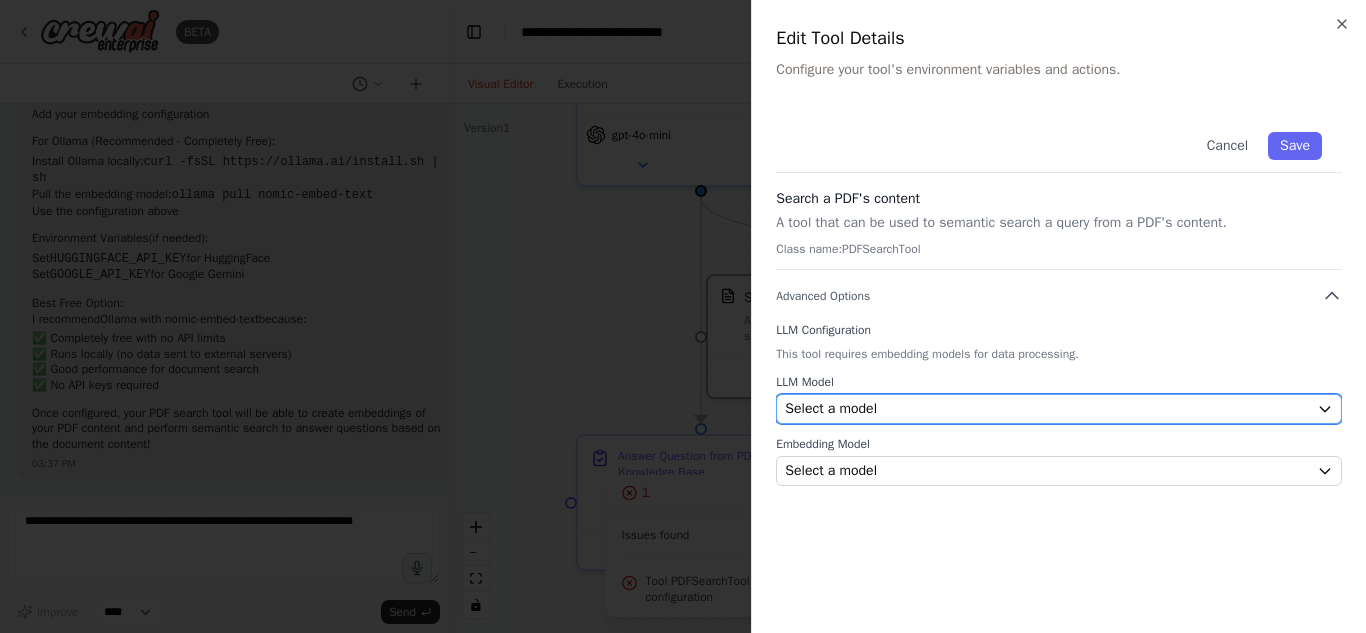 click on "Select a model" at bounding box center [1059, 409] 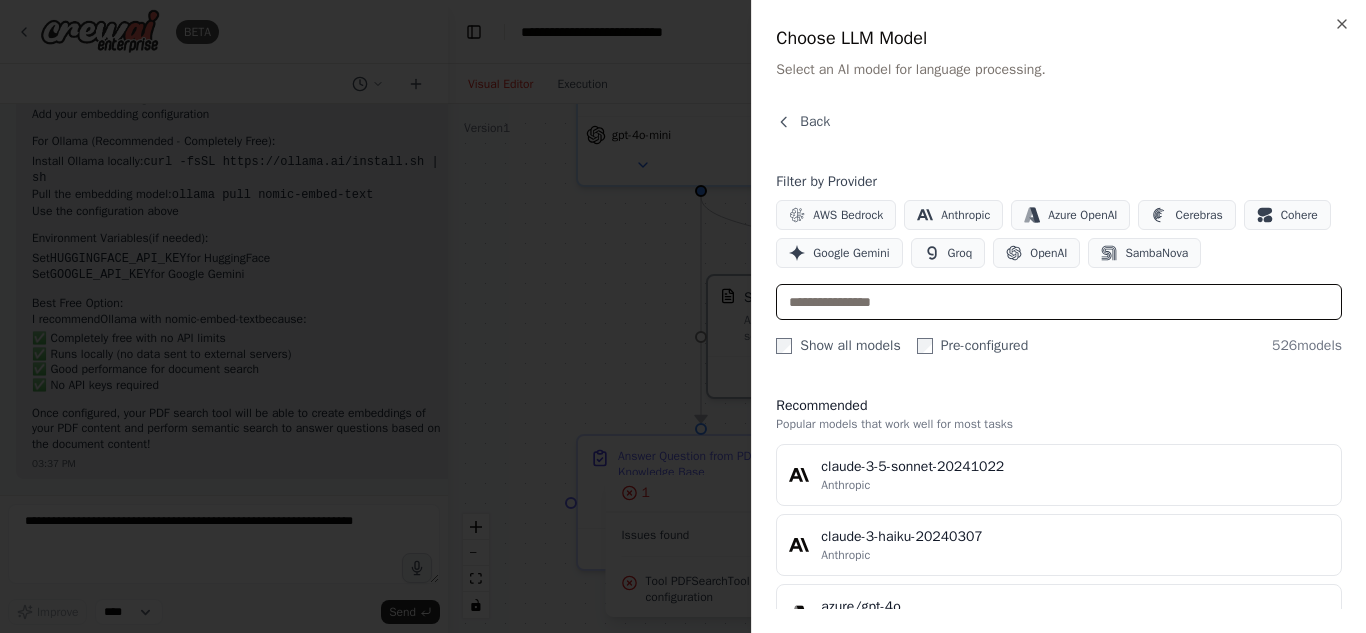 click at bounding box center (1059, 302) 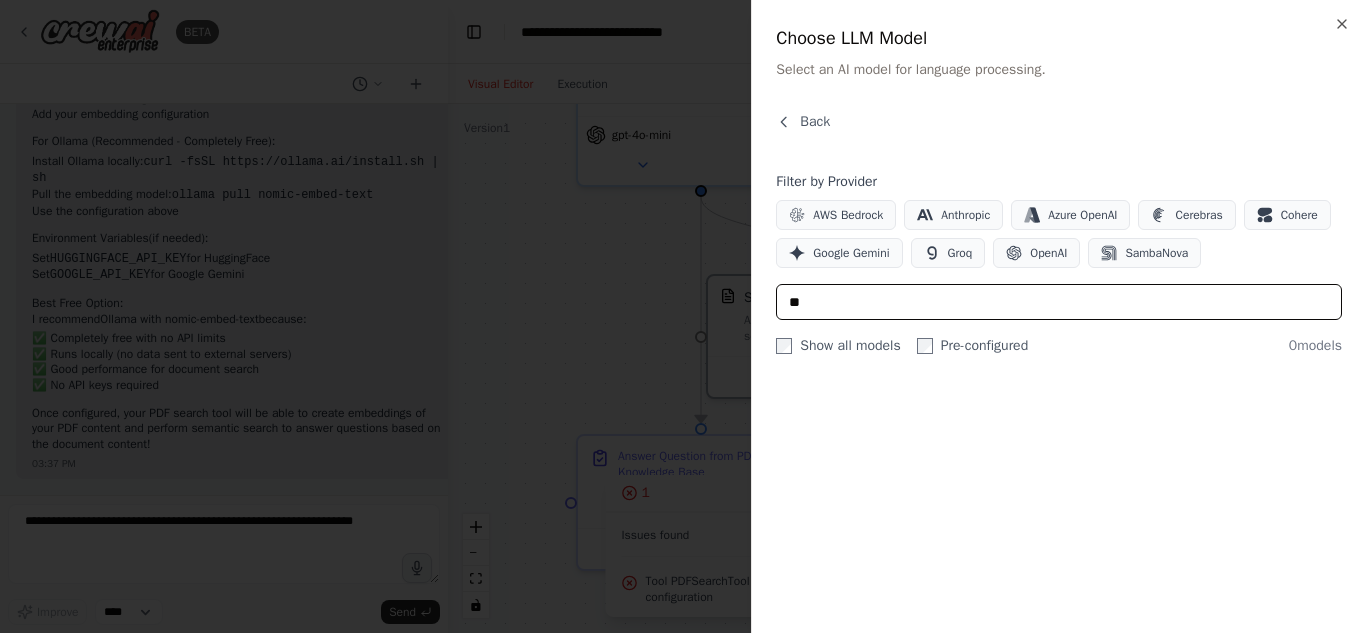 type on "*" 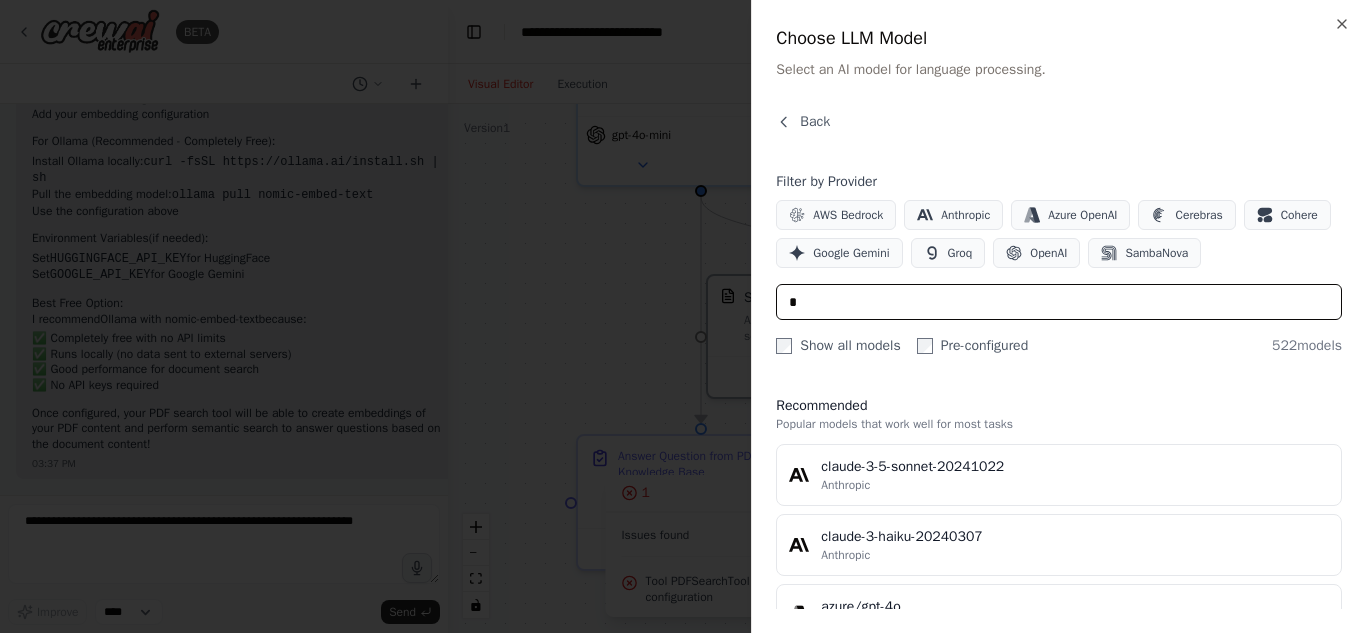 type 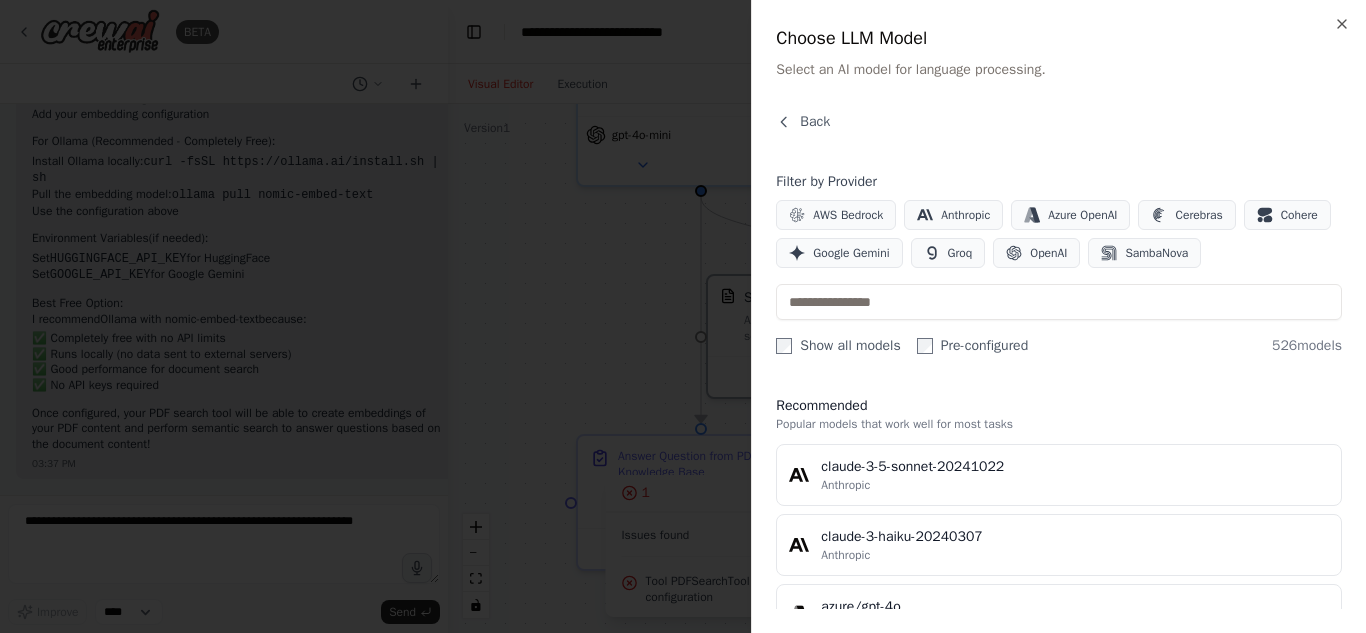 click at bounding box center [683, 316] 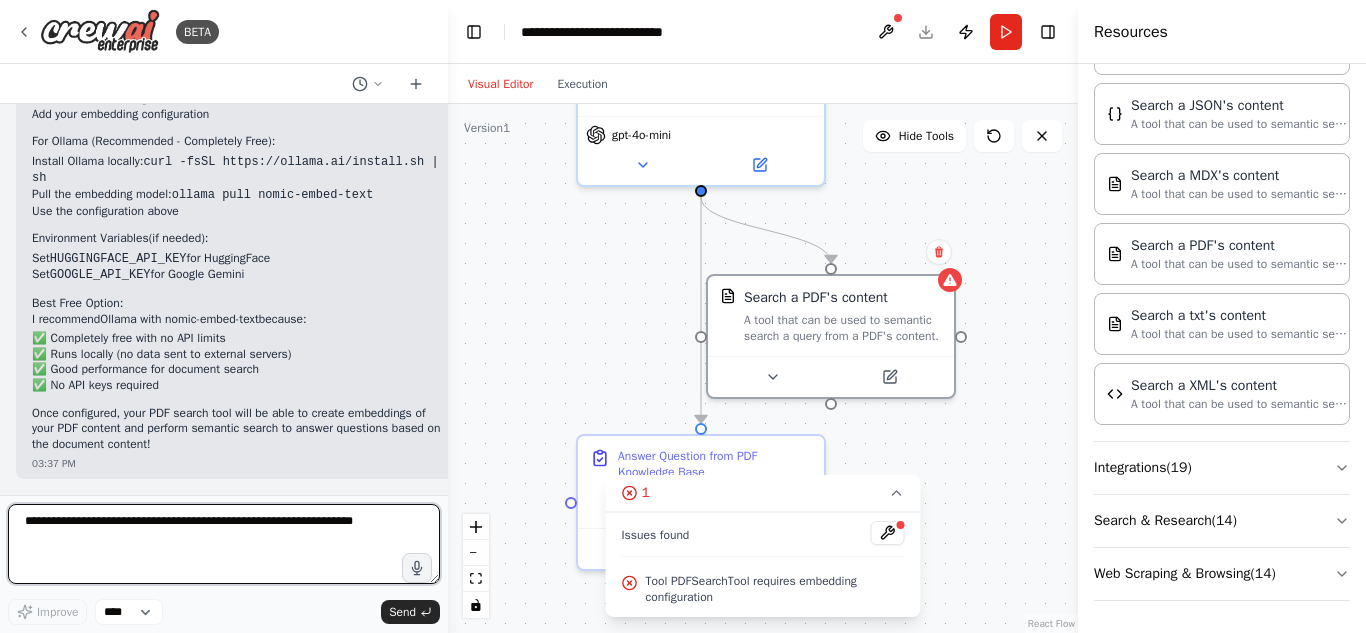 click at bounding box center [224, 544] 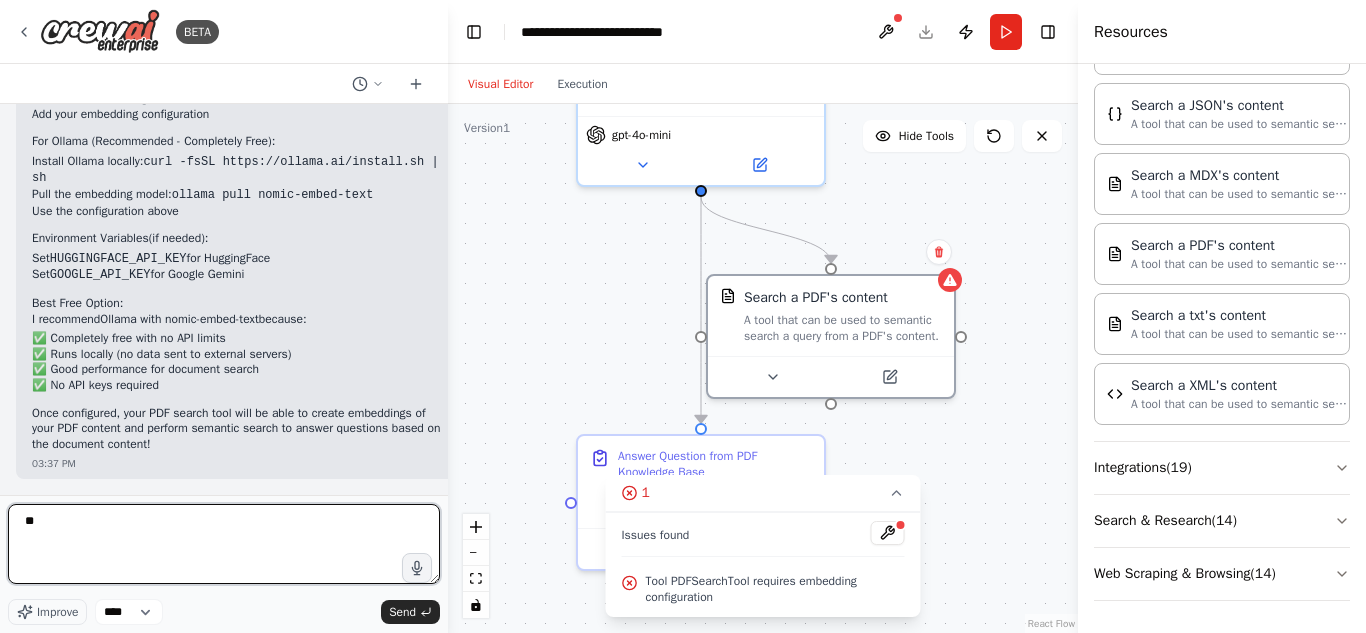 type on "*" 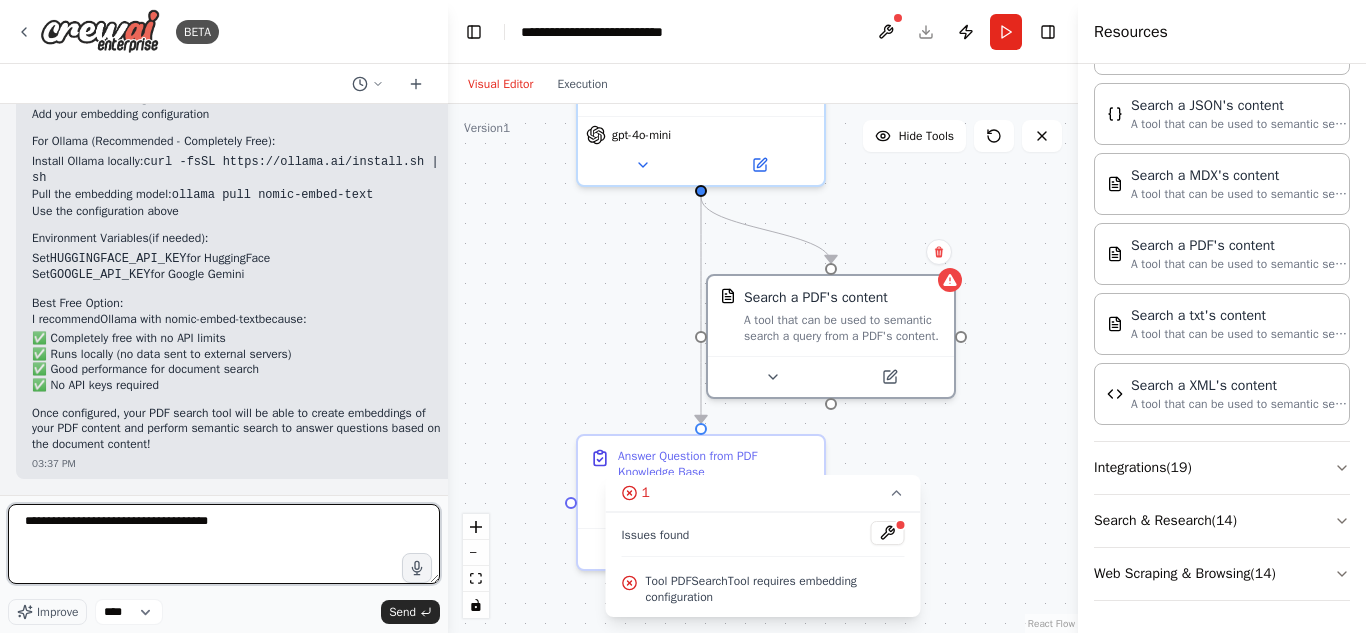 type on "**********" 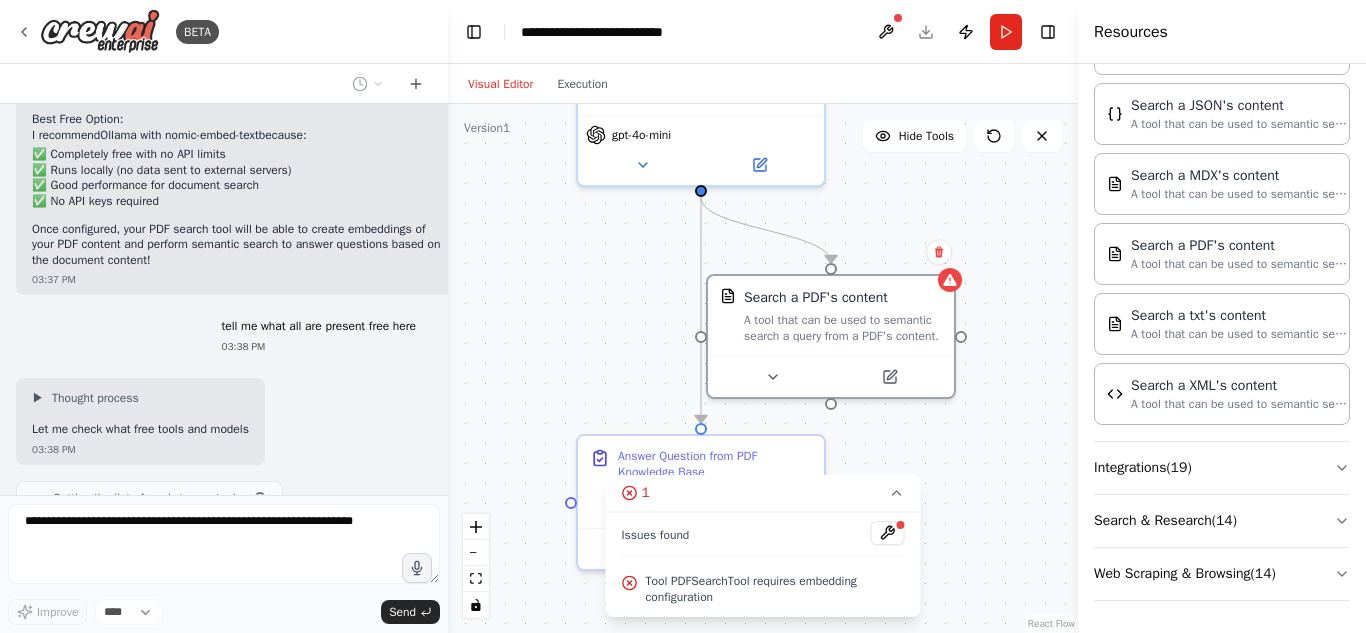scroll, scrollTop: 2867, scrollLeft: 0, axis: vertical 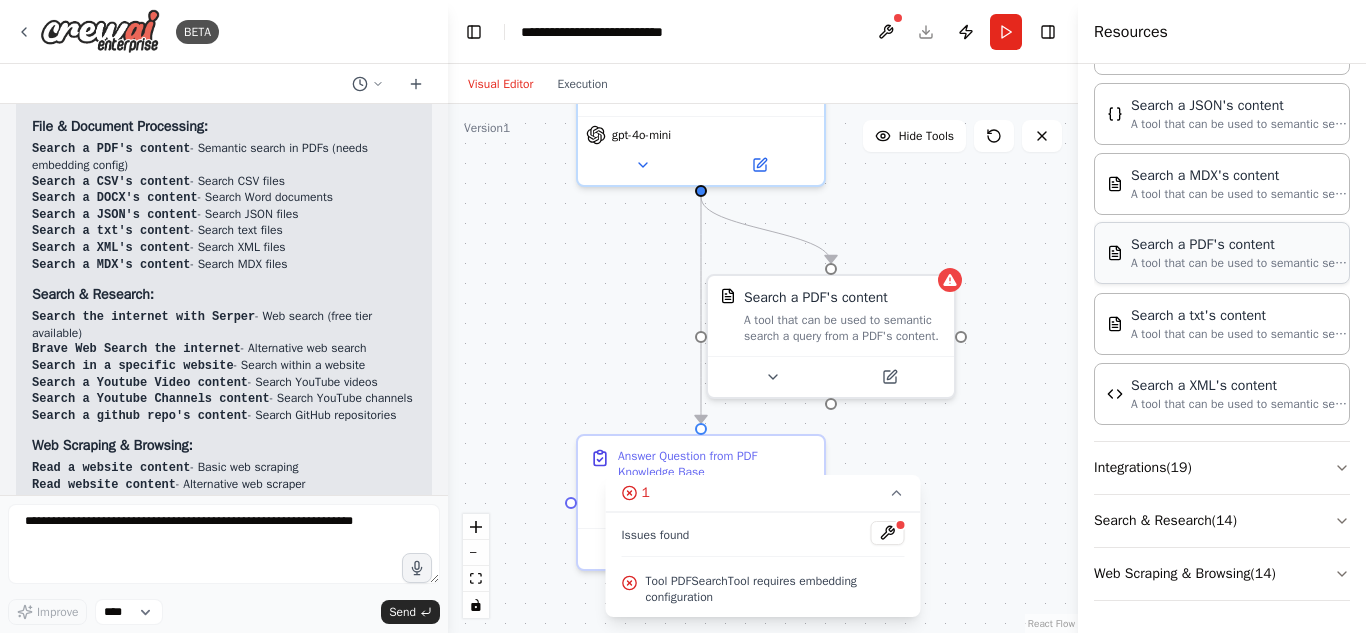 click on "Search a PDF's content" at bounding box center [1241, 245] 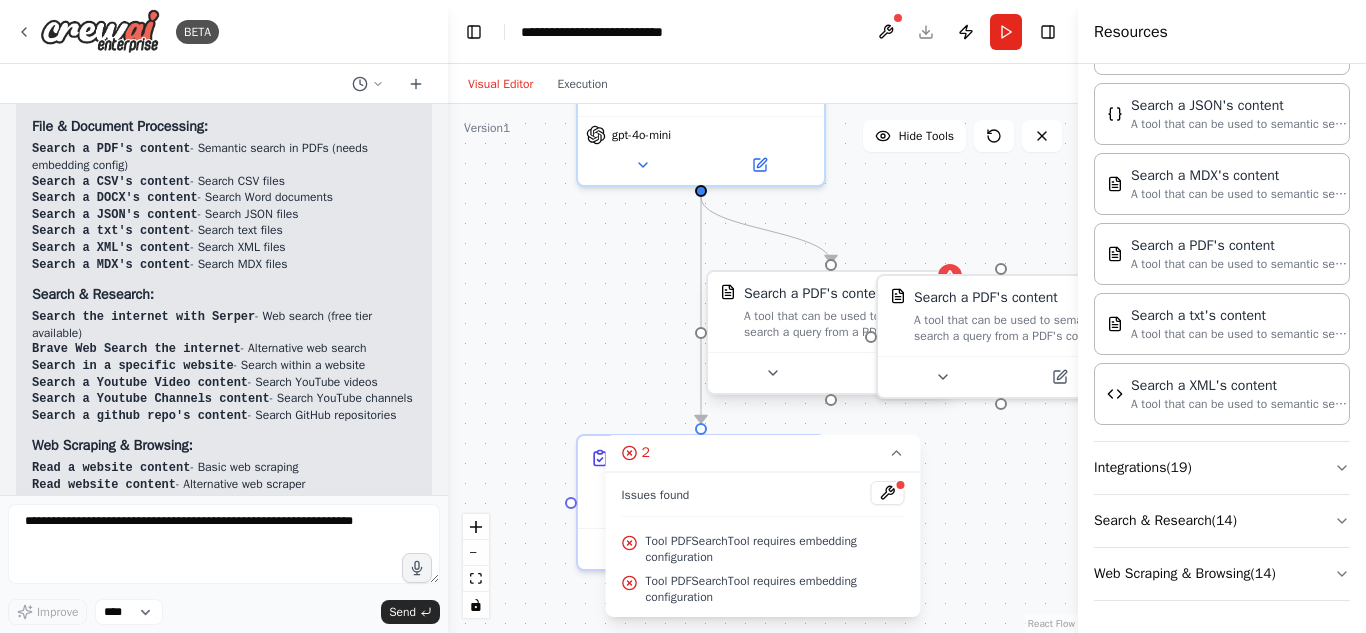 click on "A tool that can be used to semantic search a query from a PDF's content." at bounding box center (843, 324) 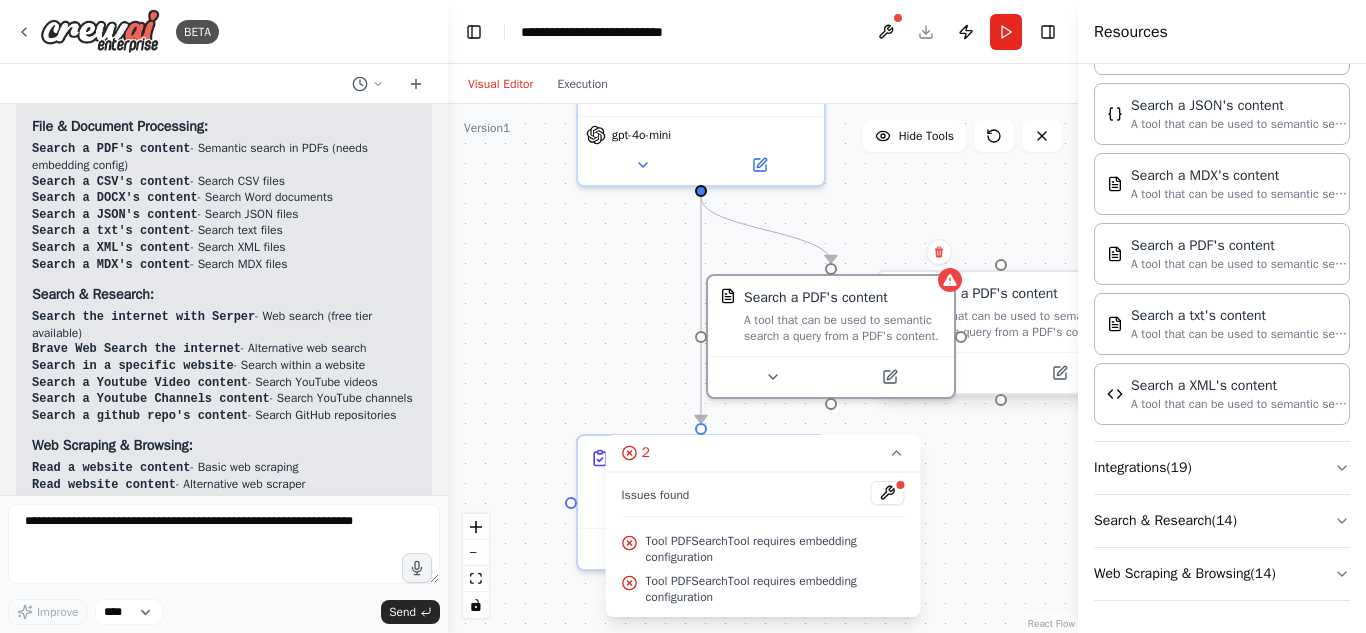 click on "A tool that can be used to semantic search a query from a PDF's content." at bounding box center [1013, 324] 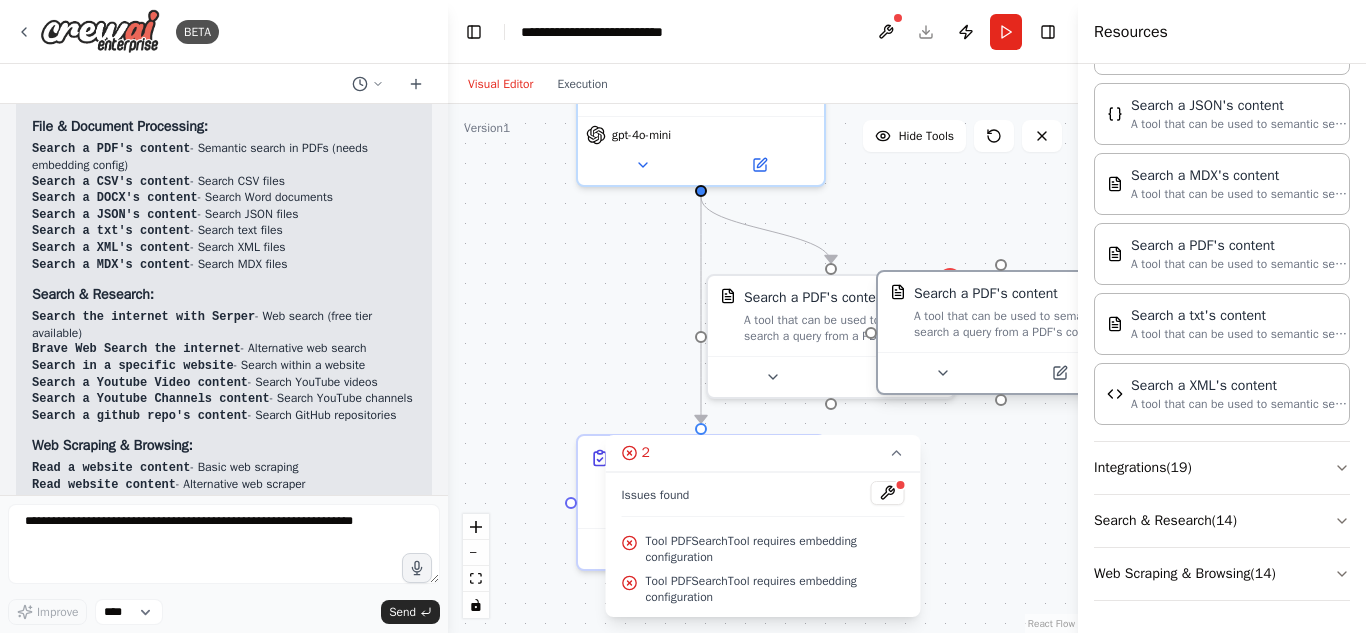 click on "A tool that can be used to semantic search a query from a PDF's content." at bounding box center (1013, 324) 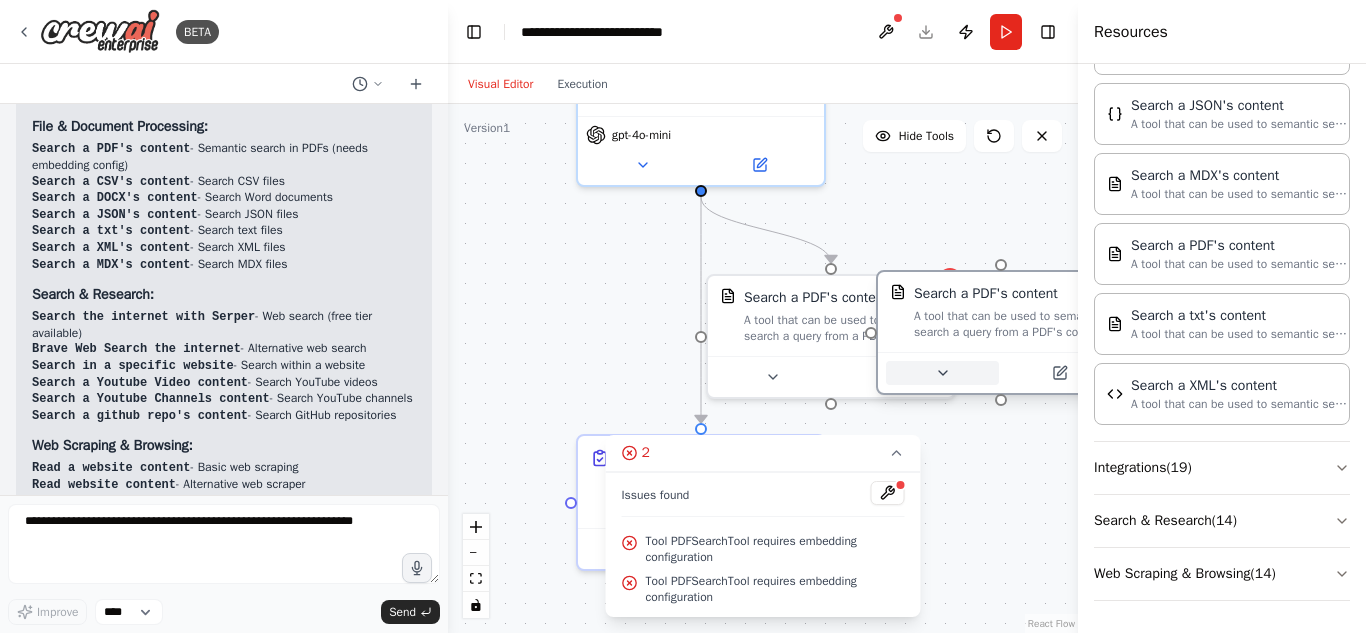 click 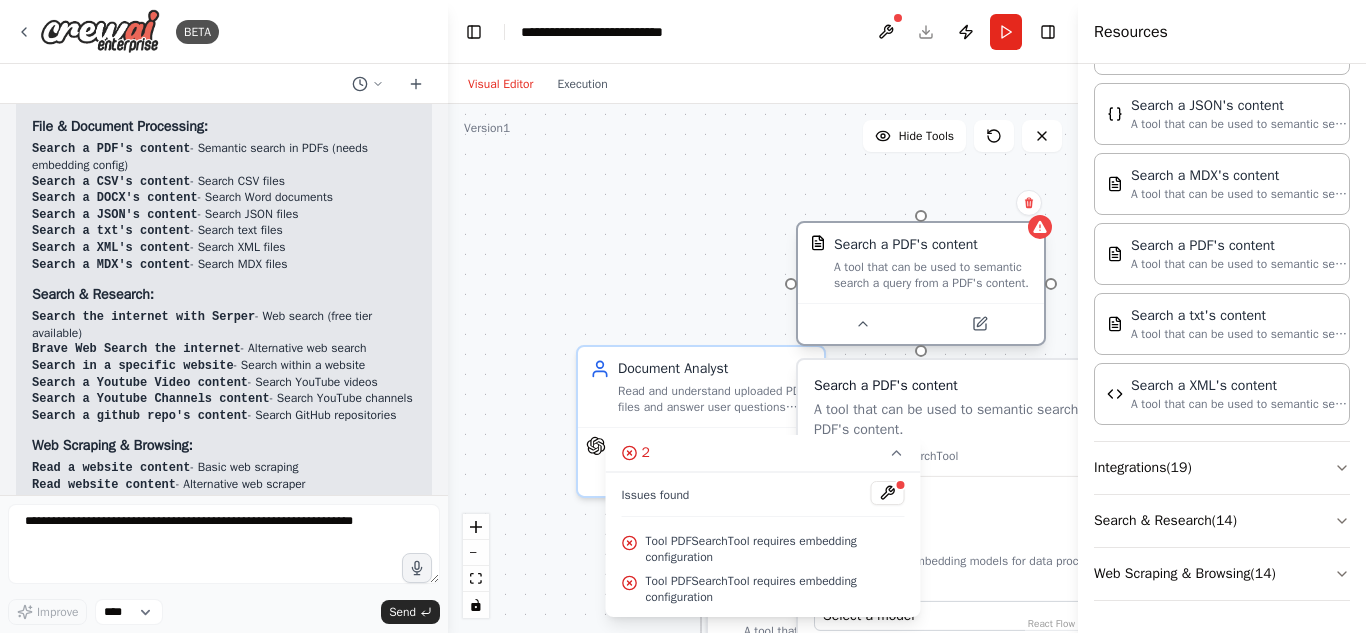 drag, startPoint x: 982, startPoint y: 320, endPoint x: 903, endPoint y: 272, distance: 92.43917 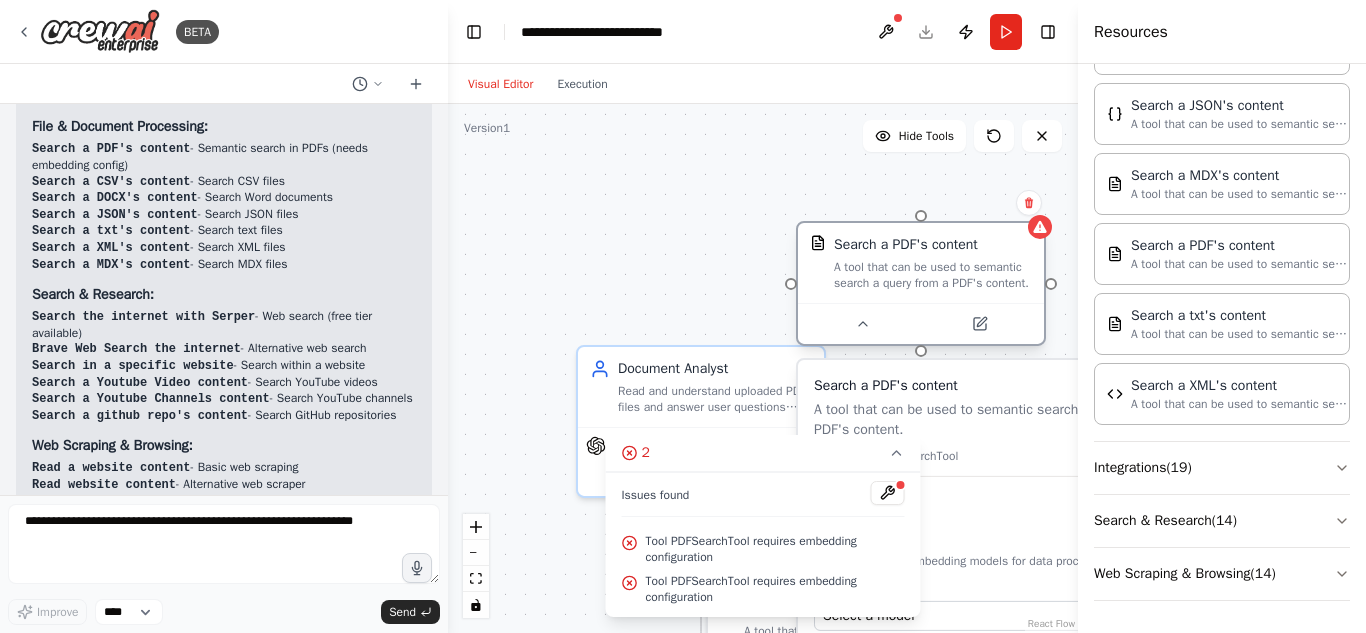 click on "A tool that can be used to semantic search a query from a PDF's content." at bounding box center (933, 275) 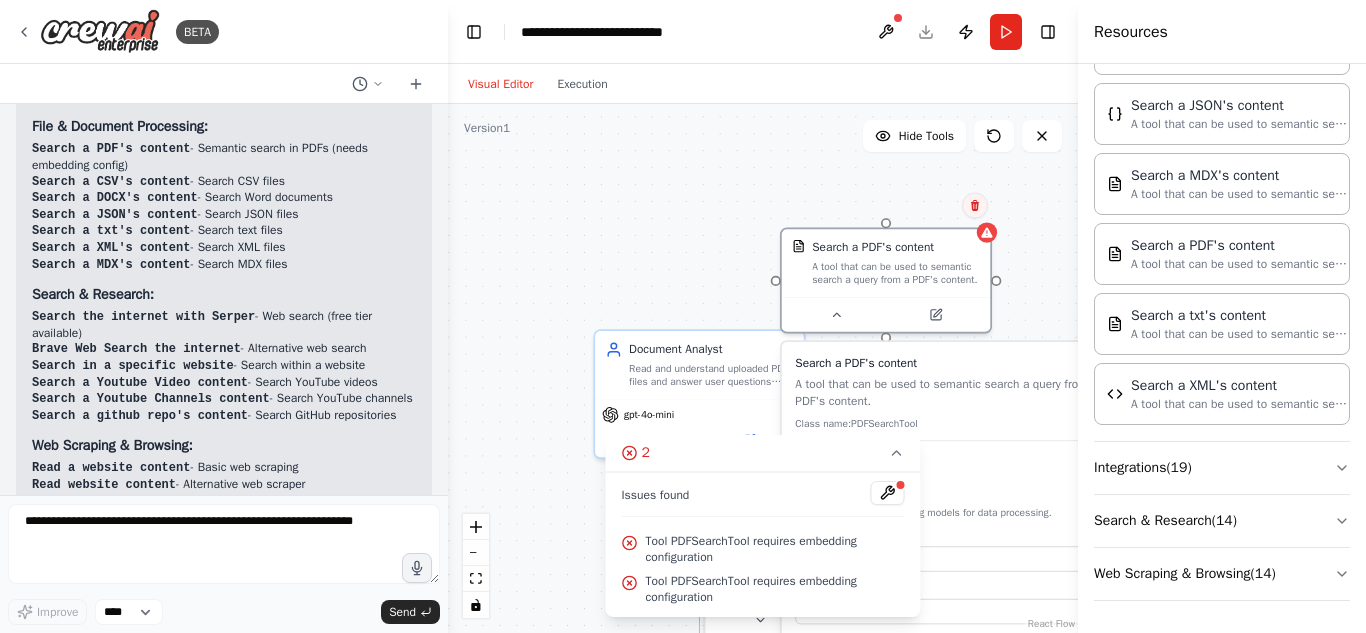 click at bounding box center [975, 205] 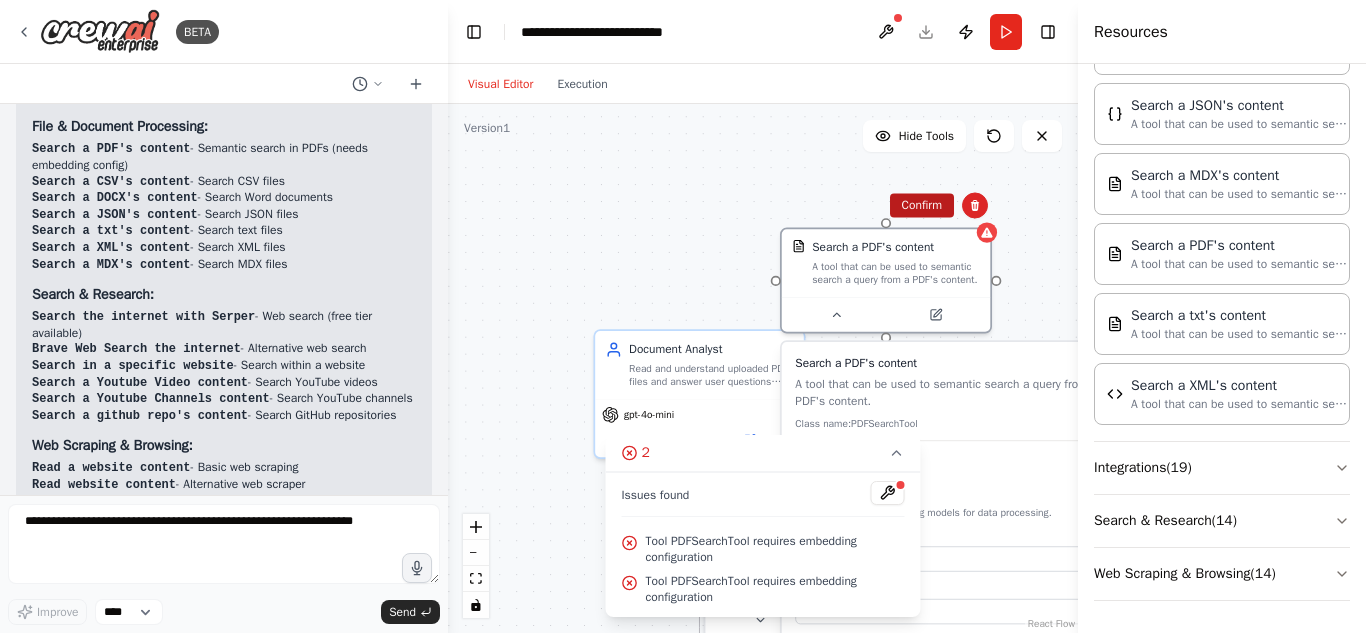 click on "Confirm" at bounding box center [922, 205] 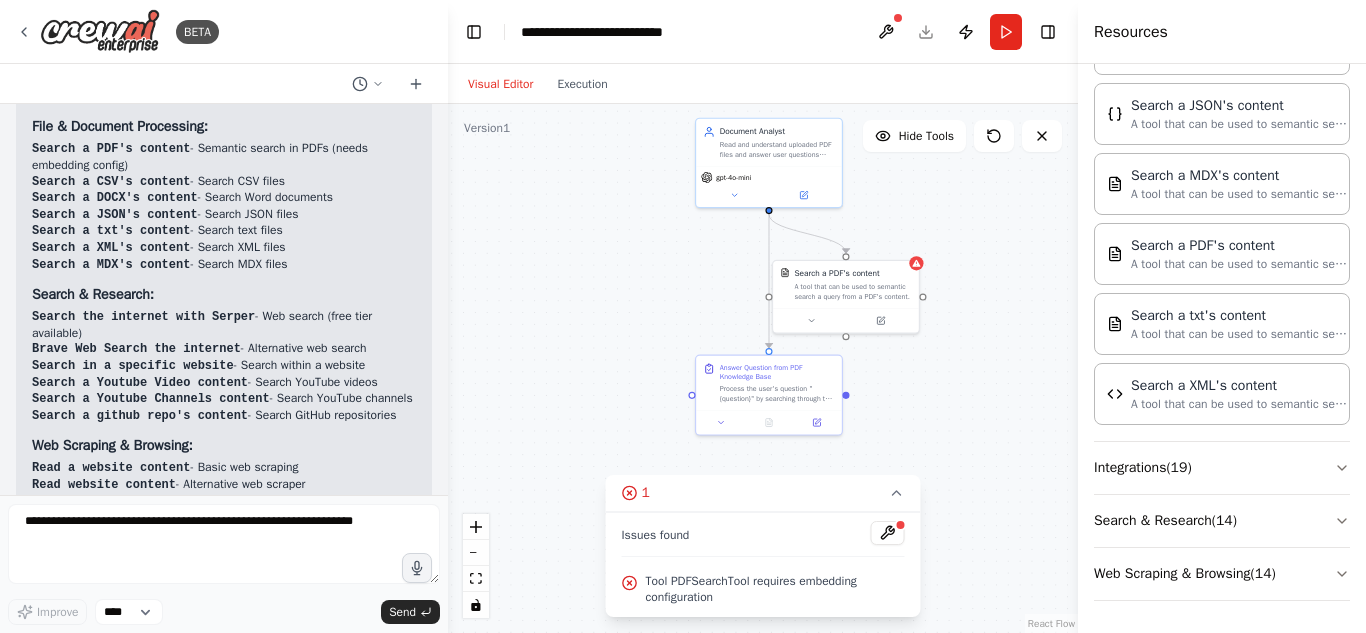drag, startPoint x: 902, startPoint y: 441, endPoint x: 908, endPoint y: 232, distance: 209.0861 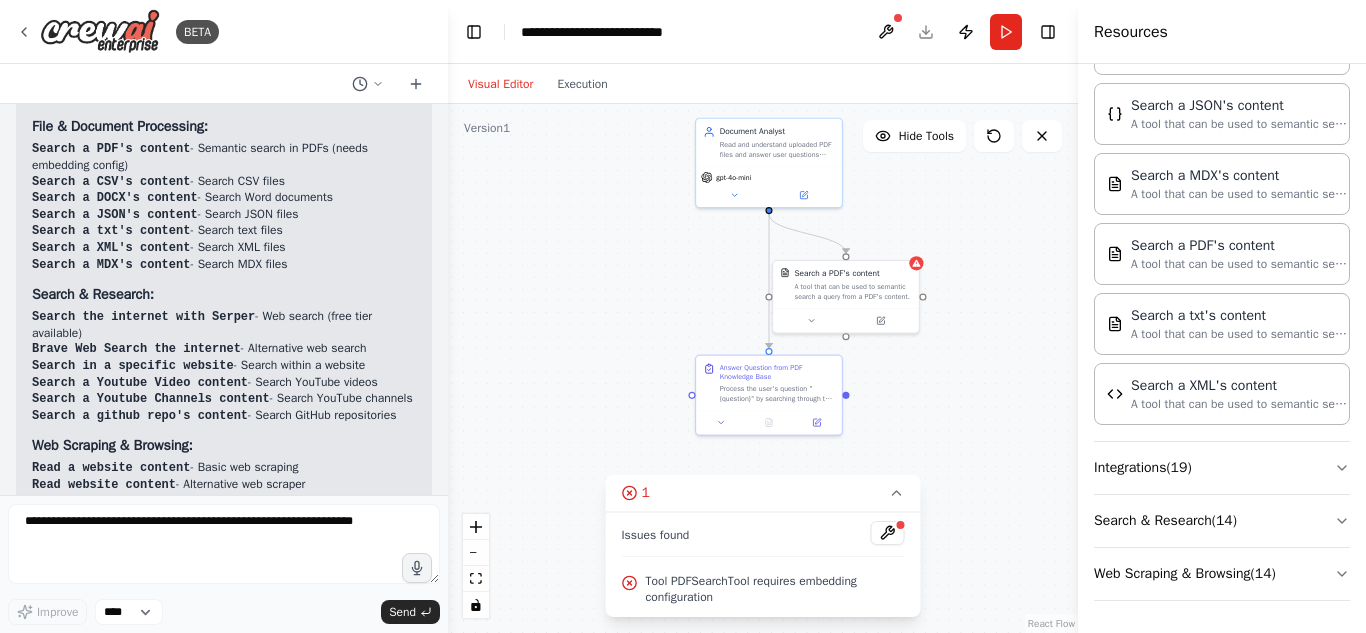 click on ".deletable-edge-delete-btn {
width: 20px;
height: 20px;
border: 0px solid #ffffff;
color: #6b7280;
background-color: #f8fafc;
cursor: pointer;
border-radius: 50%;
font-size: 12px;
padding: 3px;
display: flex;
align-items: center;
justify-content: center;
transition: all 0.2s cubic-bezier(0.4, 0, 0.2, 1);
box-shadow: 0 2px 4px rgba(0, 0, 0, 0.1);
}
.deletable-edge-delete-btn:hover {
background-color: #ef4444;
color: #ffffff;
border-color: #dc2626;
transform: scale(1.1);
box-shadow: 0 4px 12px rgba(239, 68, 68, 0.4);
}
.deletable-edge-delete-btn:active {
transform: scale(0.95);
box-shadow: 0 2px 4px rgba(239, 68, 68, 0.3);
}
Document Analyst gpt-4o-mini Search a PDF's content" at bounding box center (763, 368) 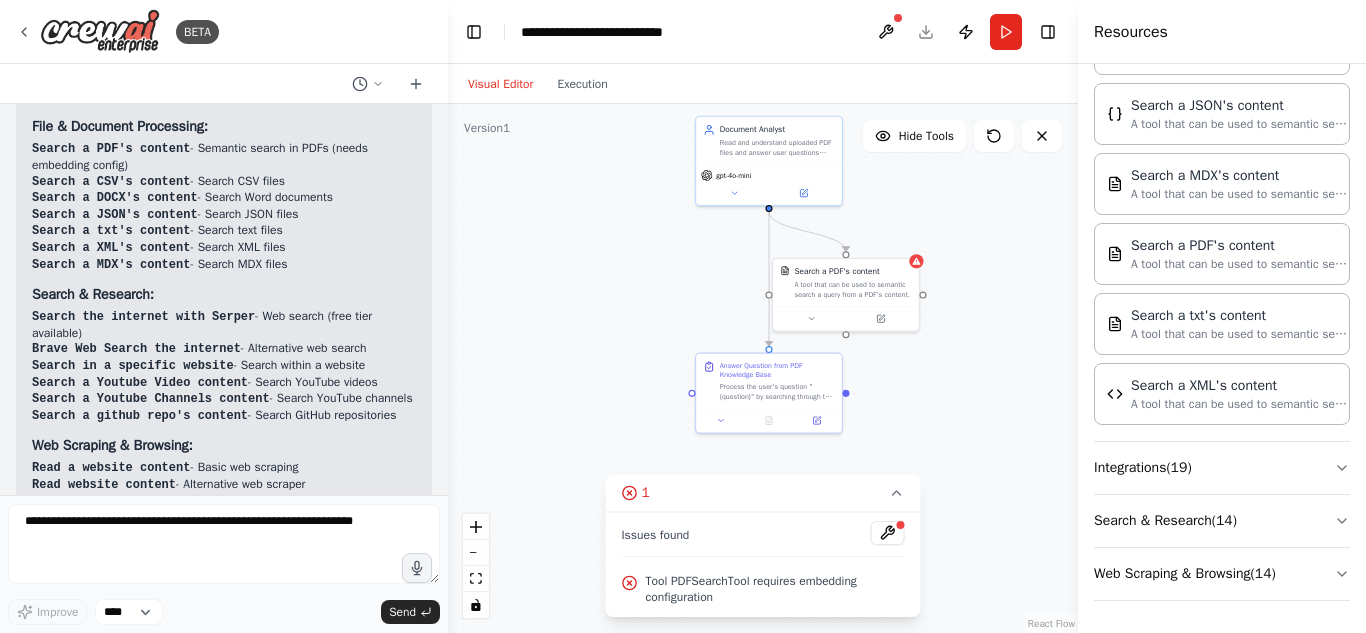 drag, startPoint x: 302, startPoint y: 272, endPoint x: 25, endPoint y: 167, distance: 296.233 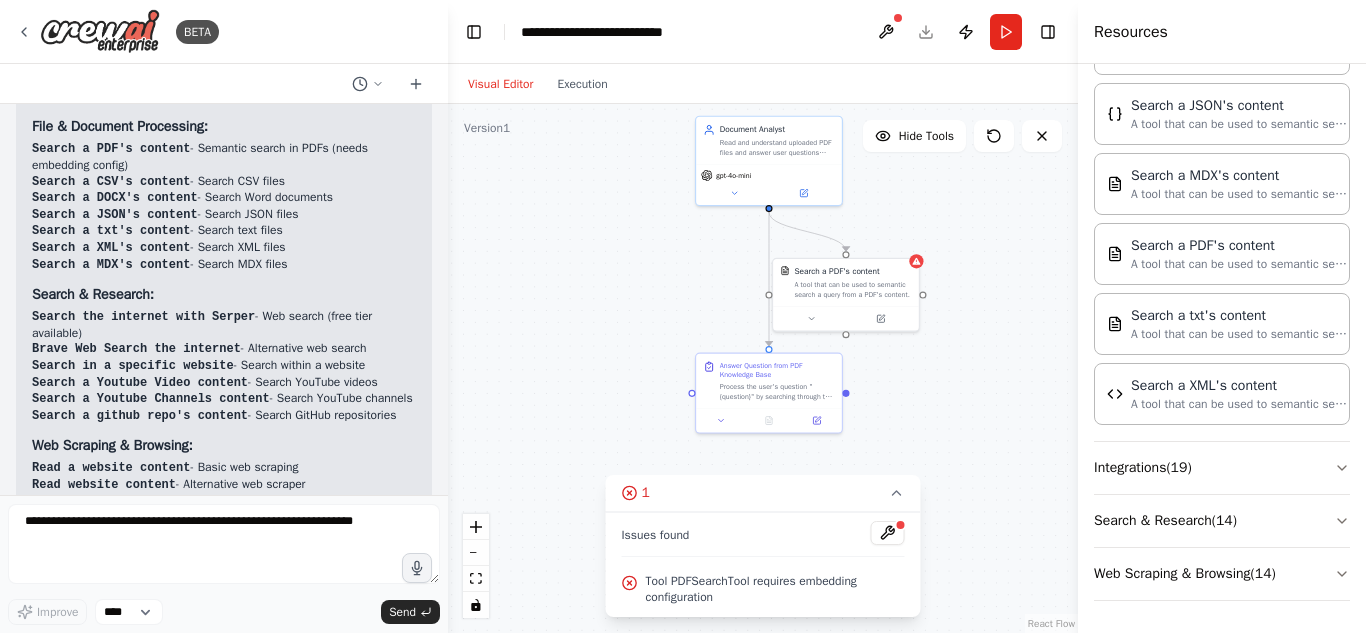 click on "Here's what's available" at bounding box center (224, 438) 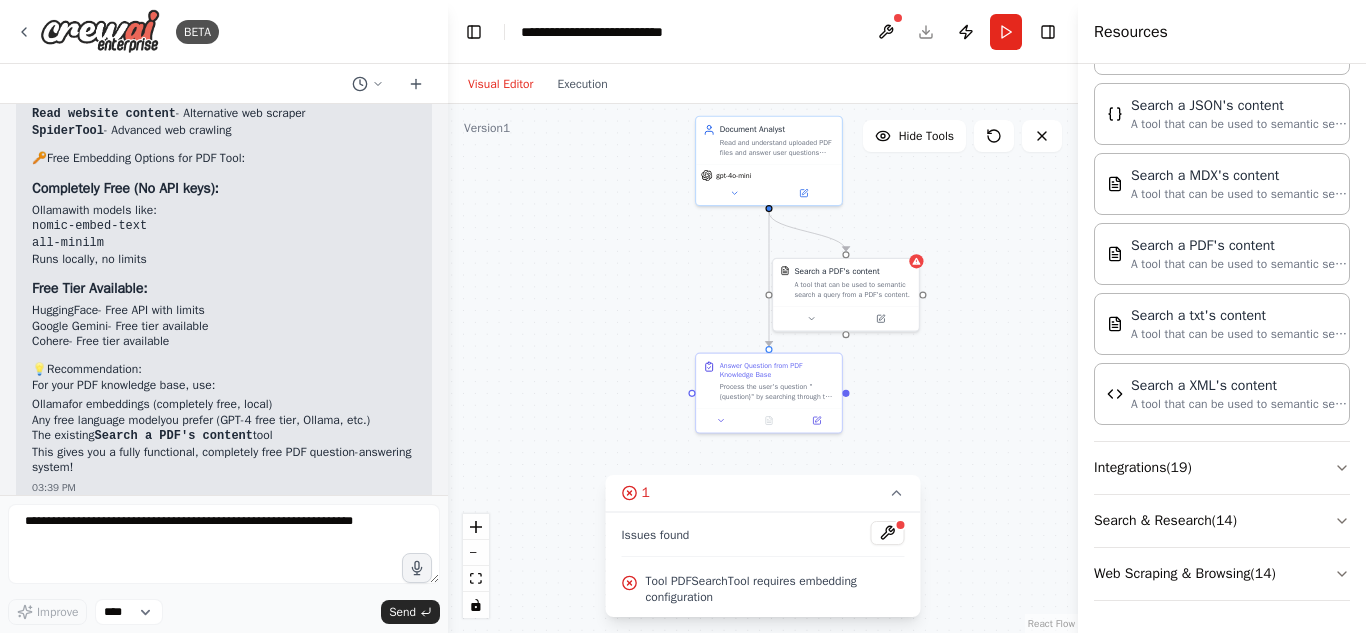 scroll, scrollTop: 3704, scrollLeft: 0, axis: vertical 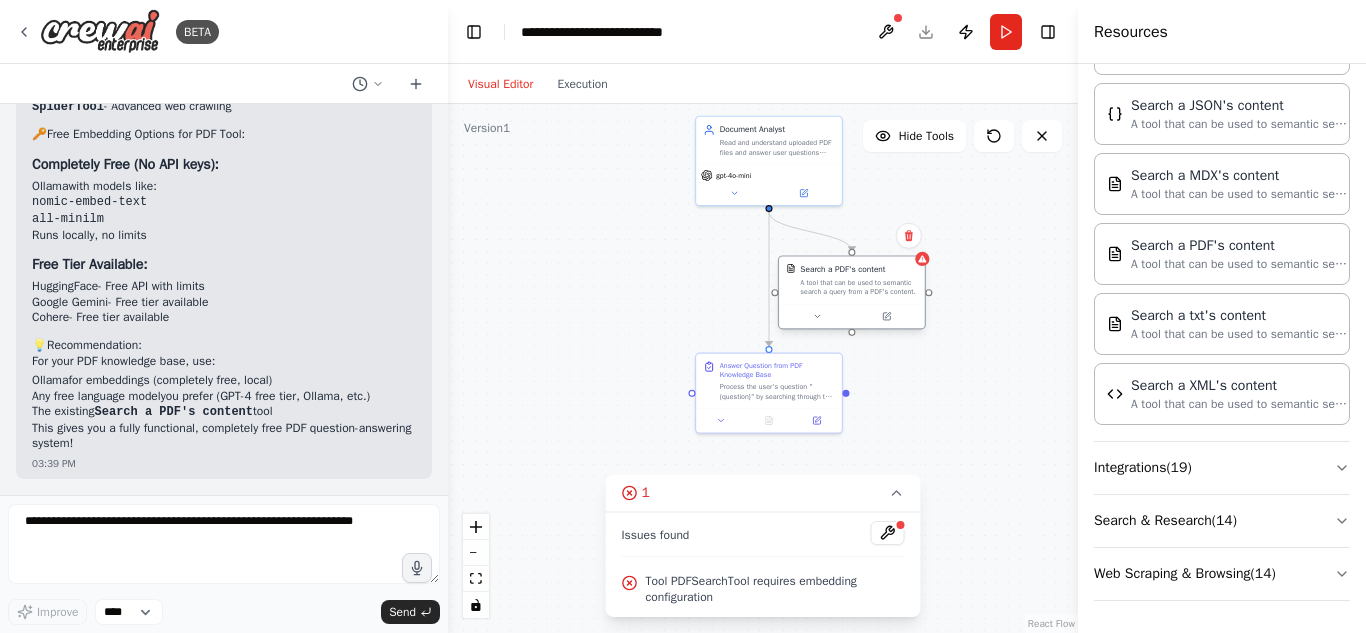 click on "Search a PDF's content A tool that can be used to semantic search a query from a PDF's content." at bounding box center (852, 292) 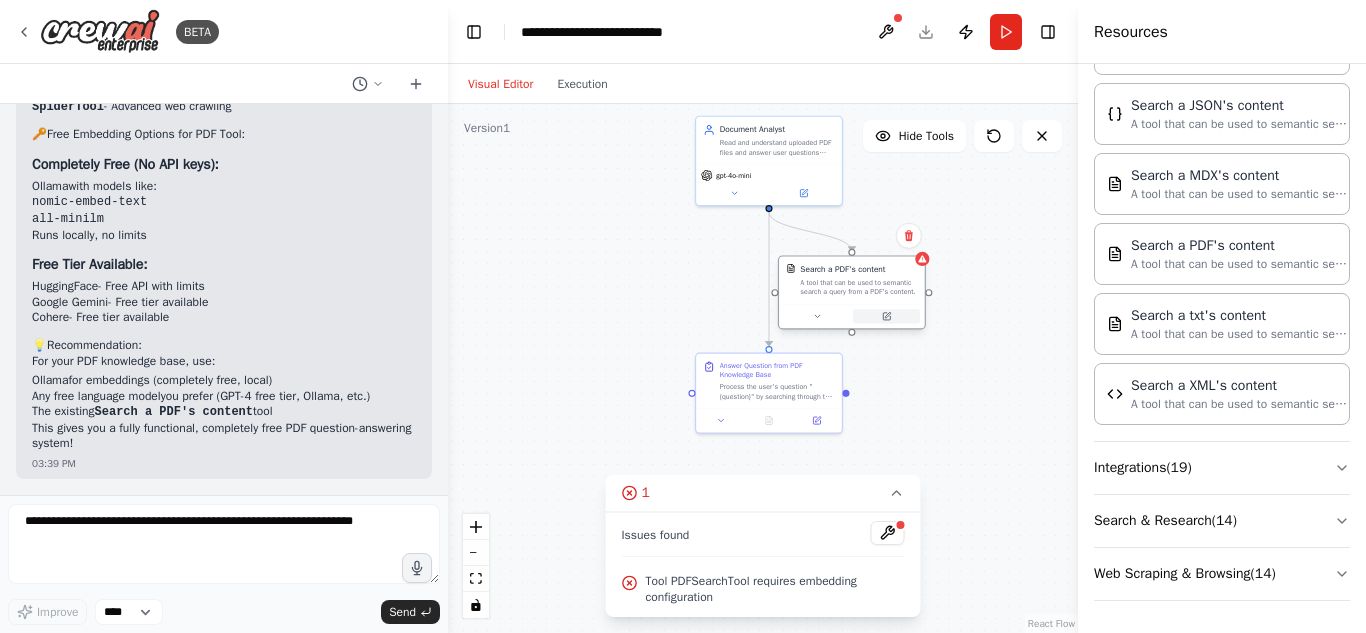 click 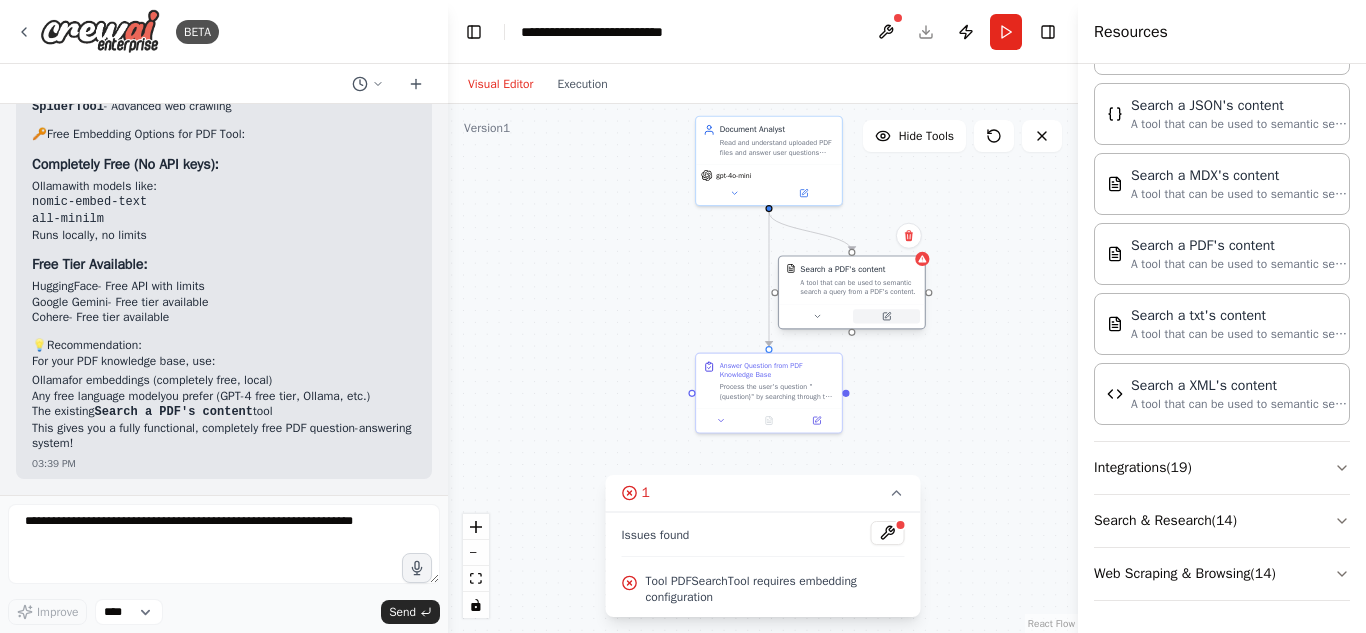 click at bounding box center [886, 316] 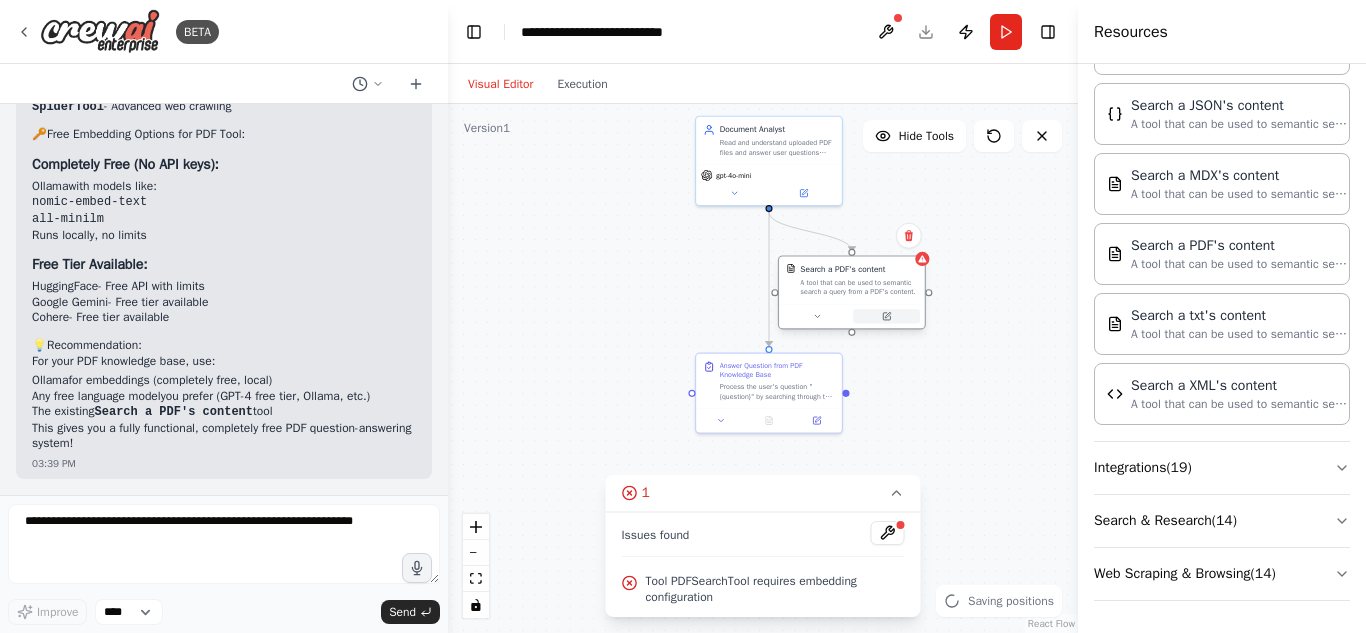 click 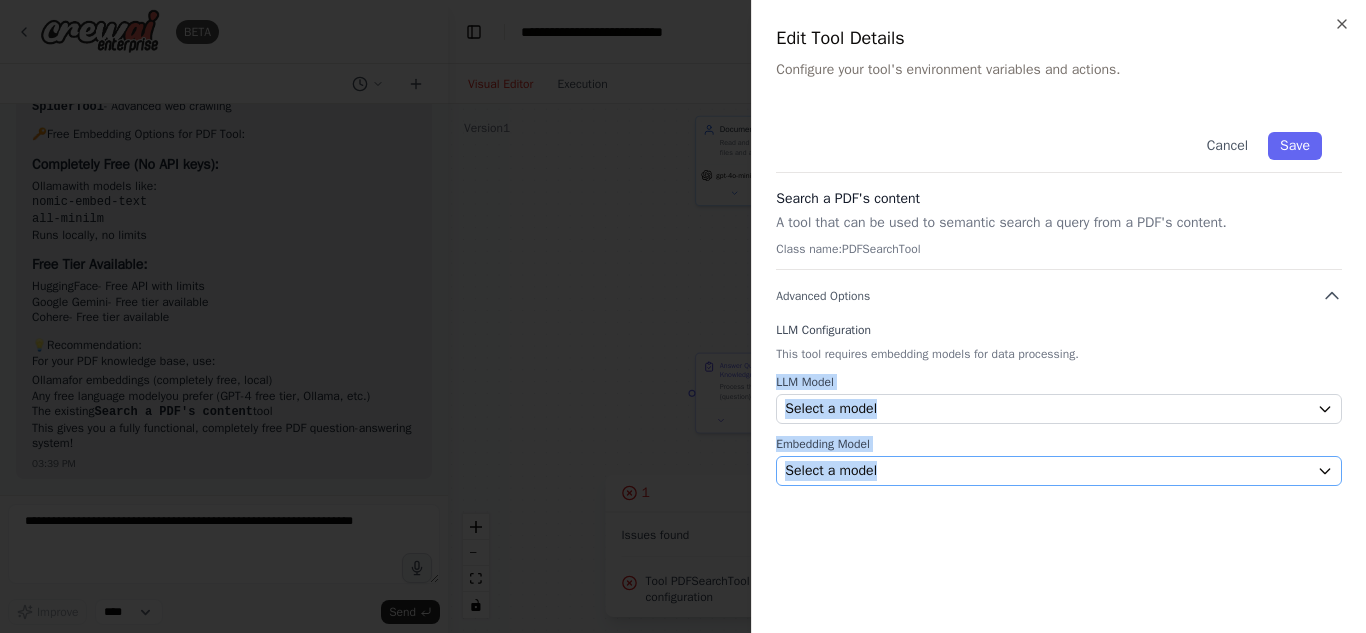 drag, startPoint x: 770, startPoint y: 377, endPoint x: 931, endPoint y: 473, distance: 187.44865 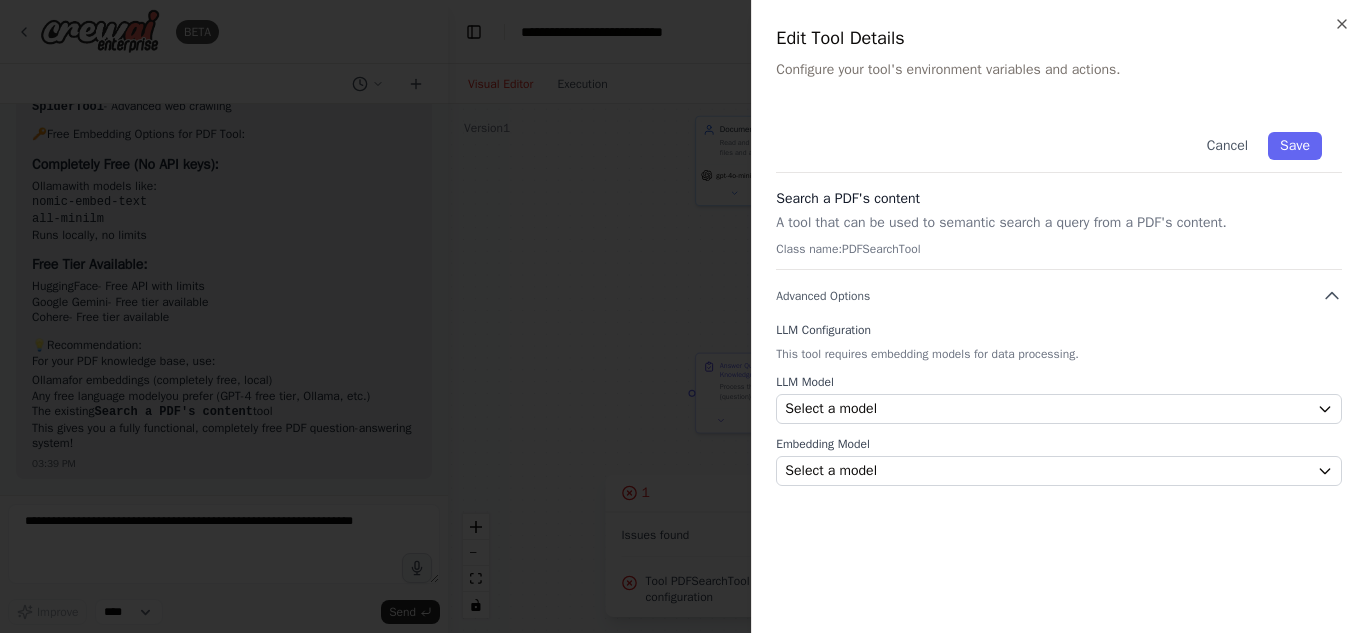 click at bounding box center (683, 316) 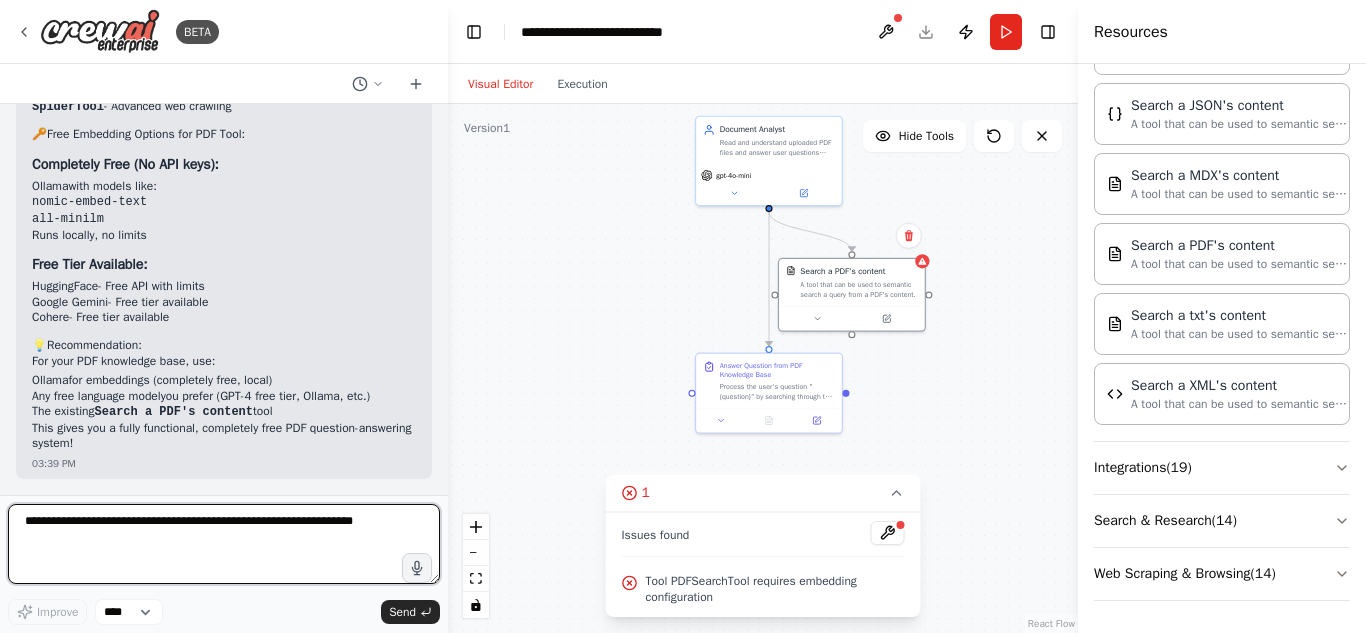 click at bounding box center [224, 544] 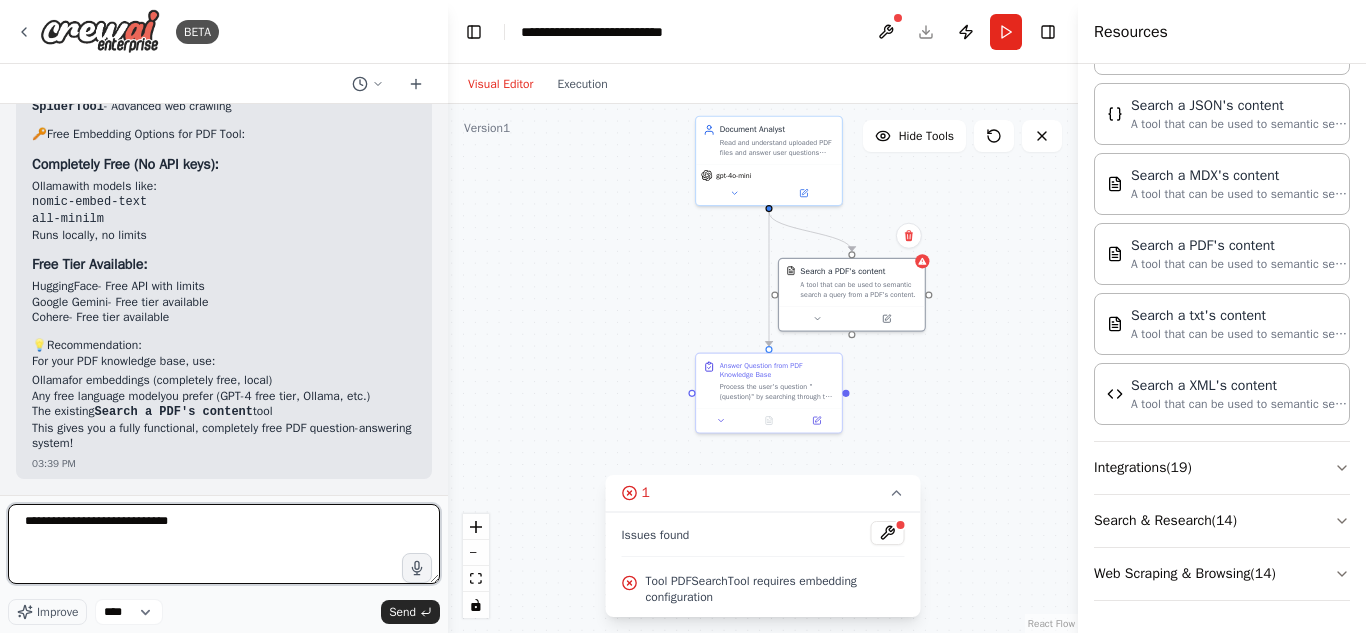 paste on "**********" 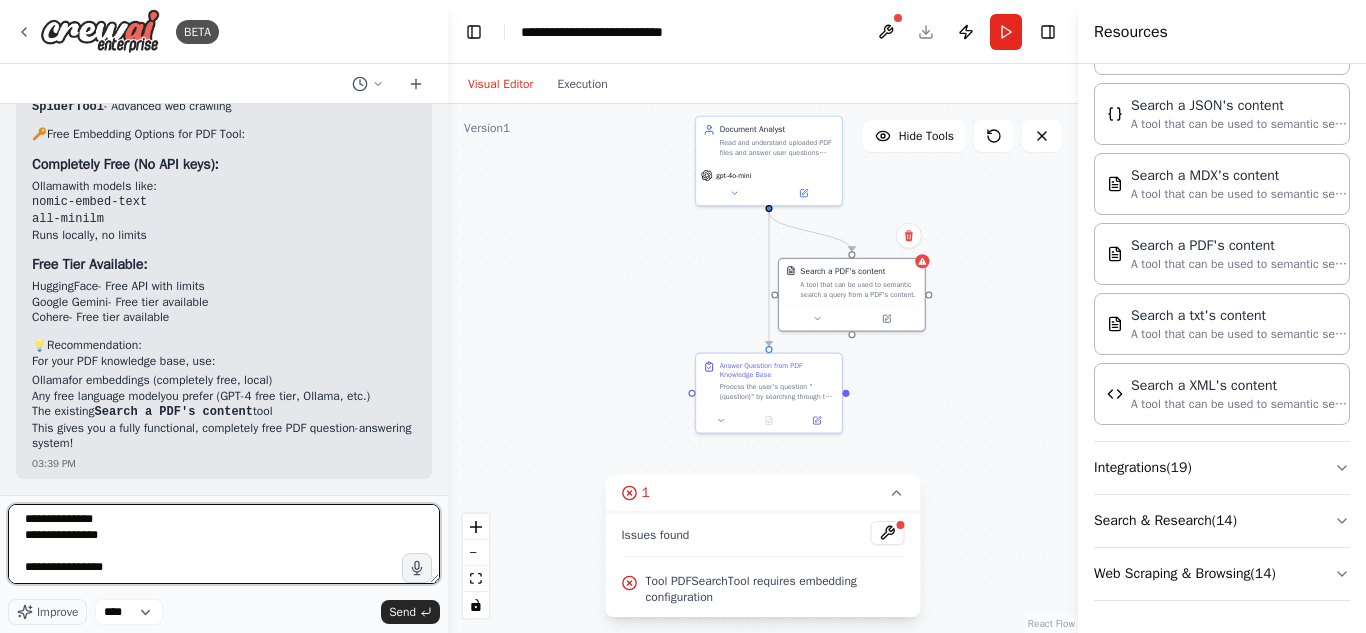 scroll, scrollTop: 74, scrollLeft: 0, axis: vertical 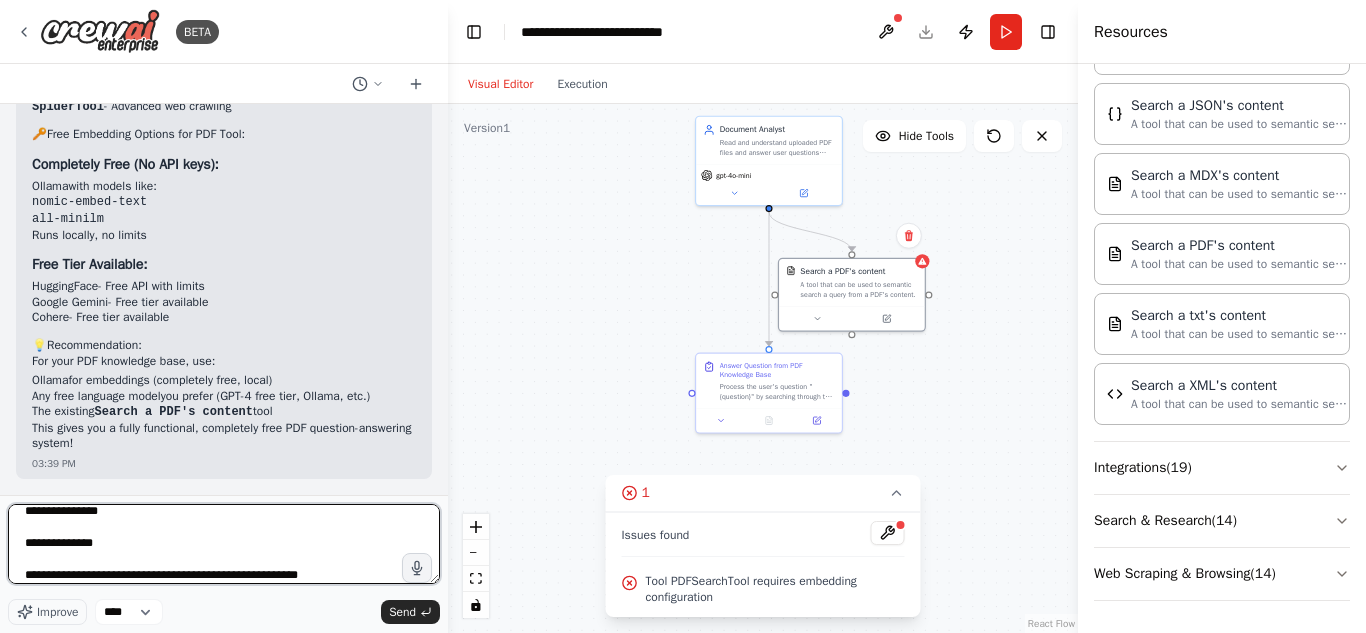 type on "**********" 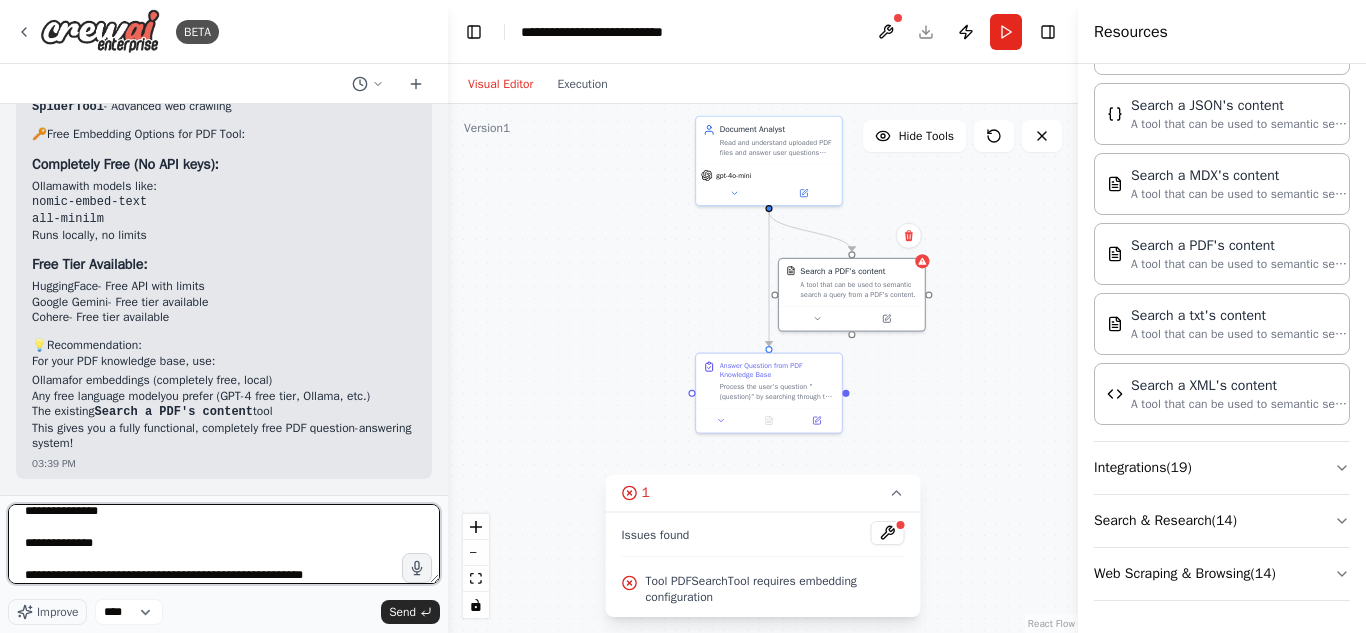 scroll, scrollTop: 3755, scrollLeft: 0, axis: vertical 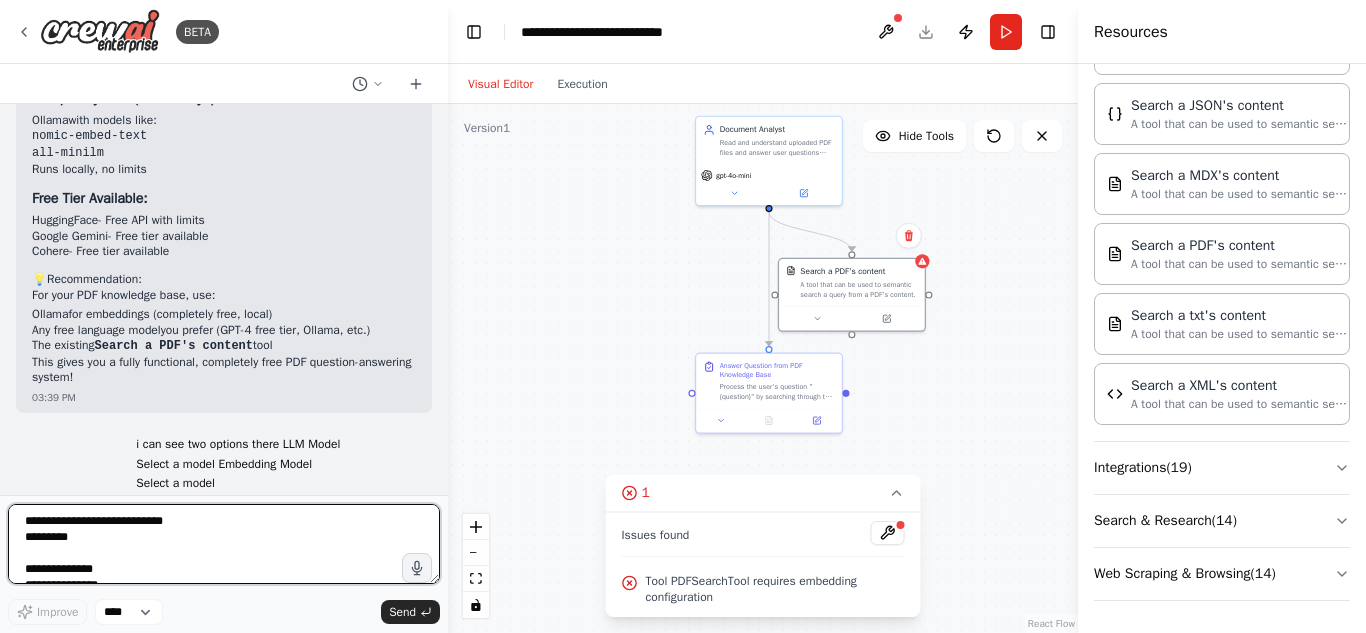 type 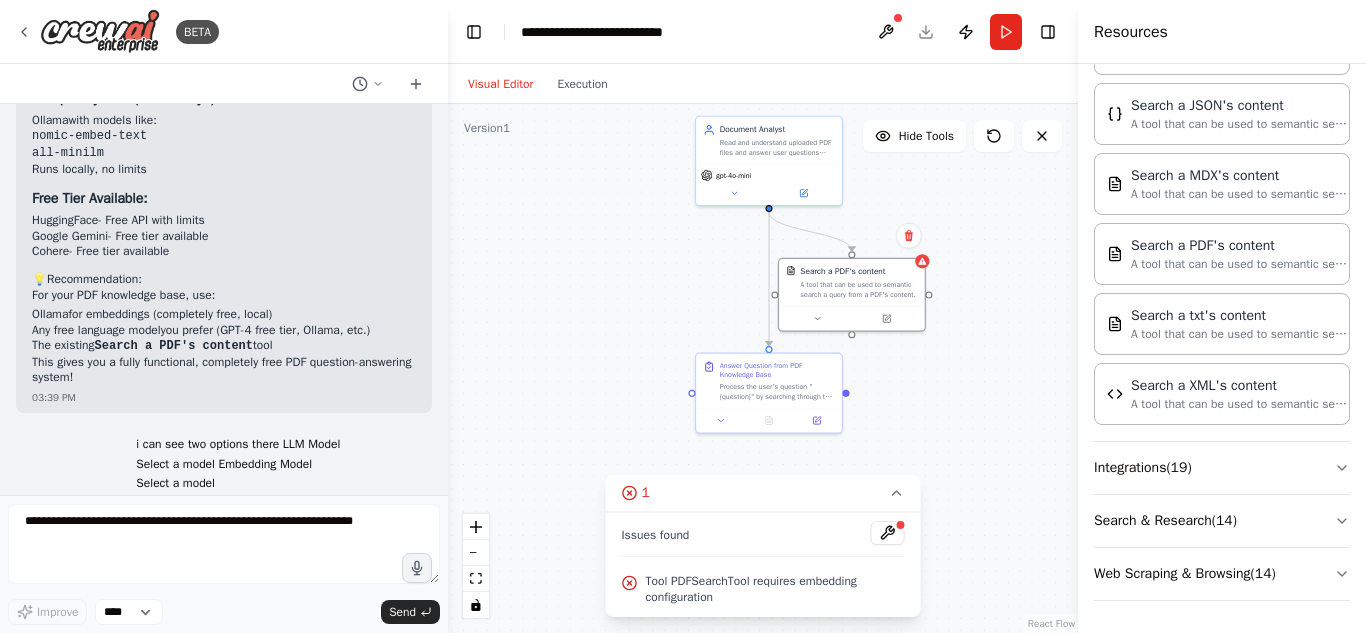scroll, scrollTop: 3881, scrollLeft: 0, axis: vertical 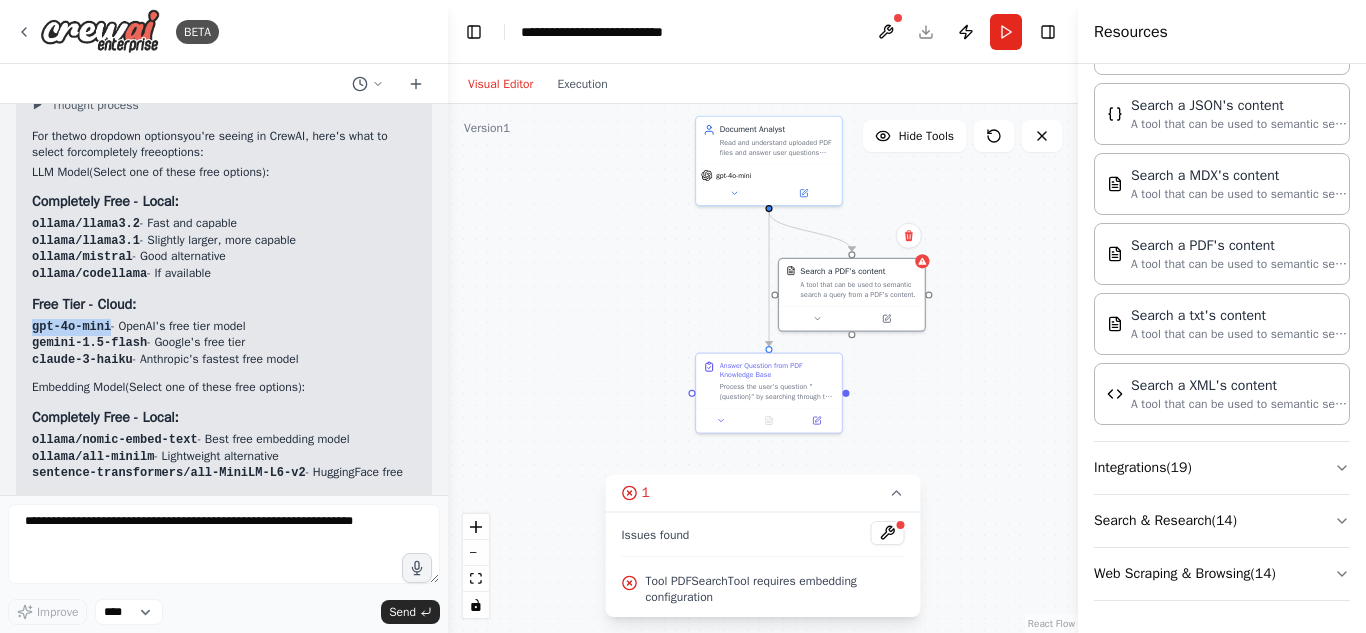 drag, startPoint x: 35, startPoint y: 341, endPoint x: 104, endPoint y: 341, distance: 69 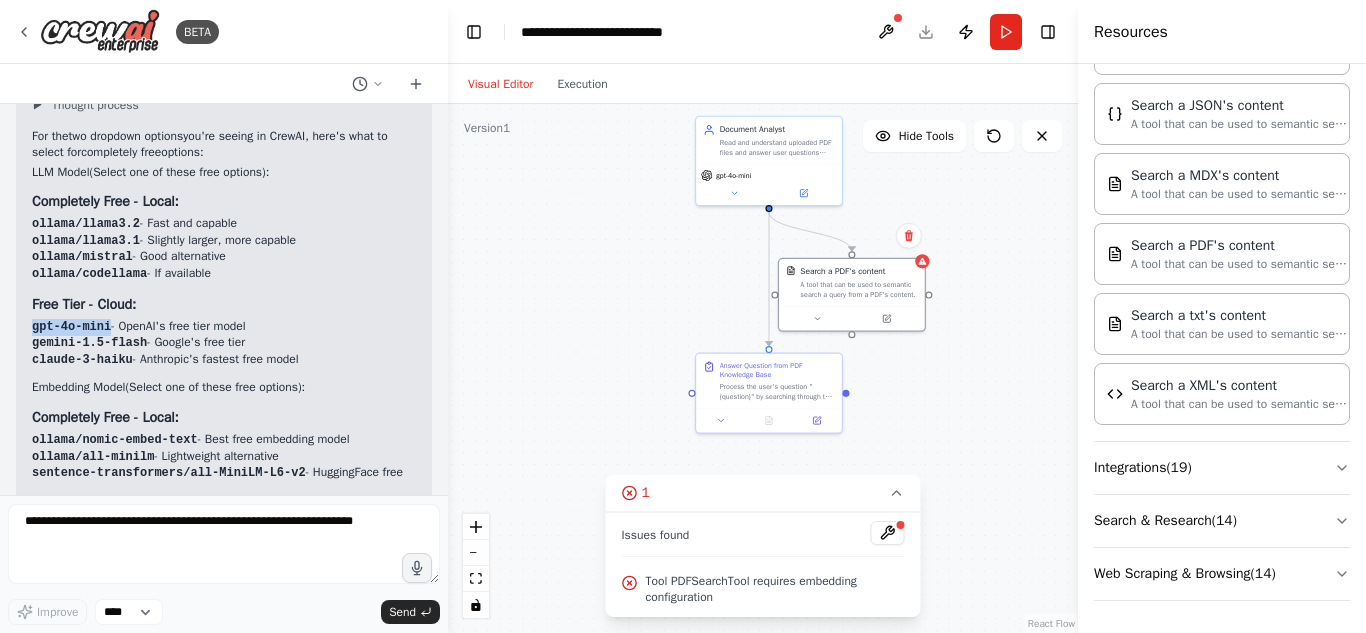 click on "gpt-4o-mini" at bounding box center [71, 327] 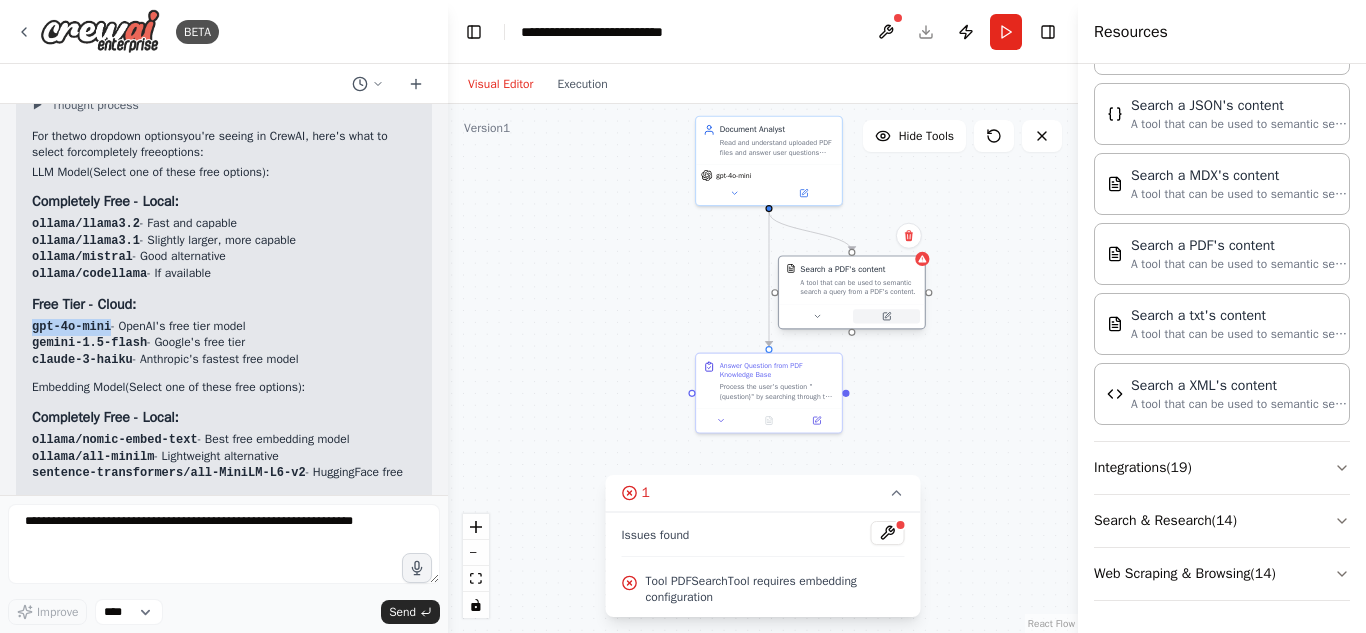 click 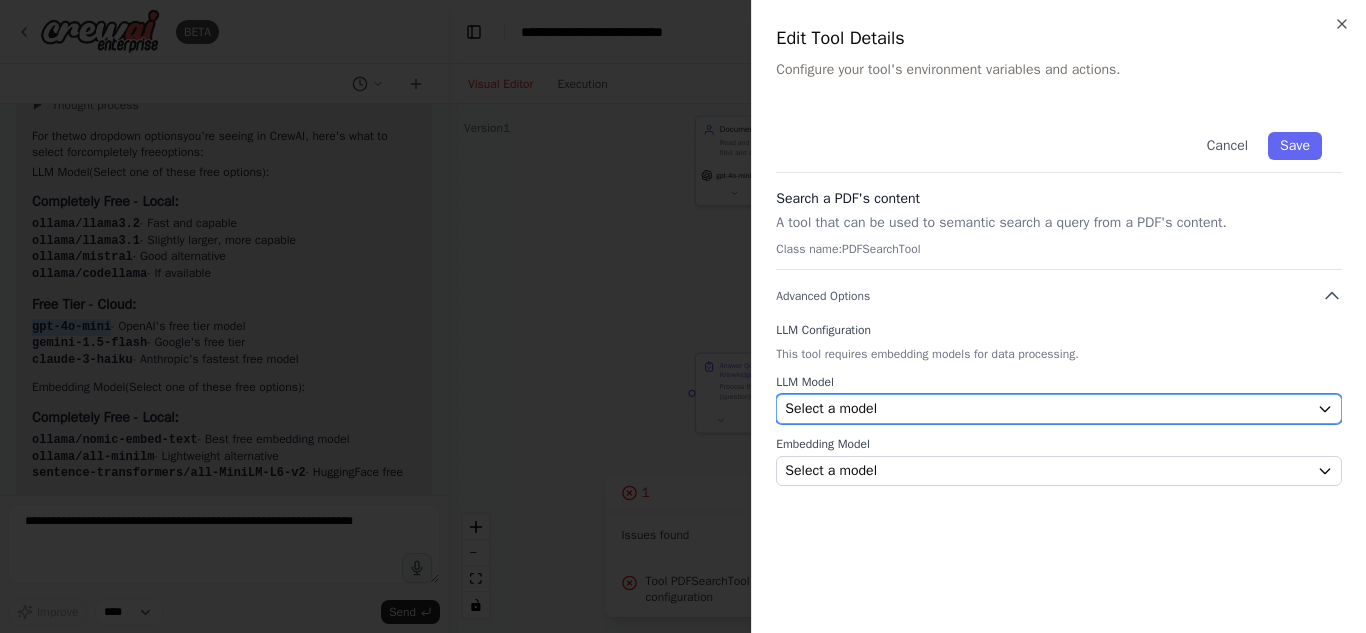 click on "Select a model" at bounding box center (1059, 409) 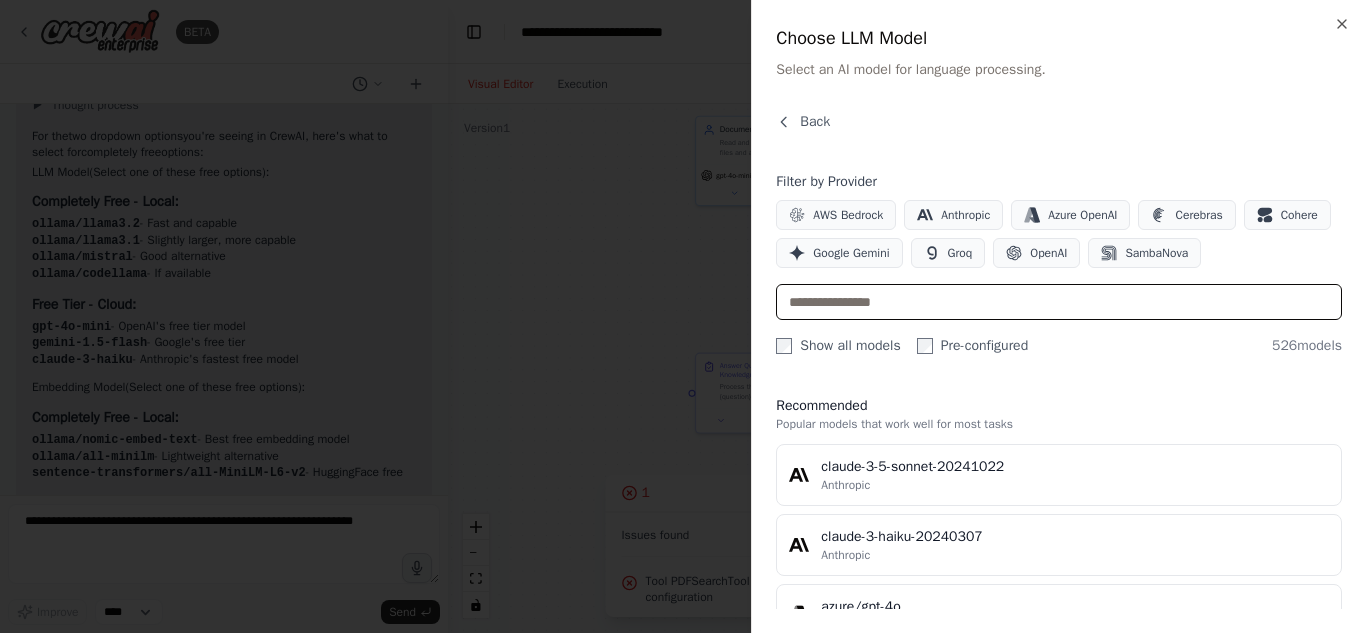click at bounding box center [1059, 302] 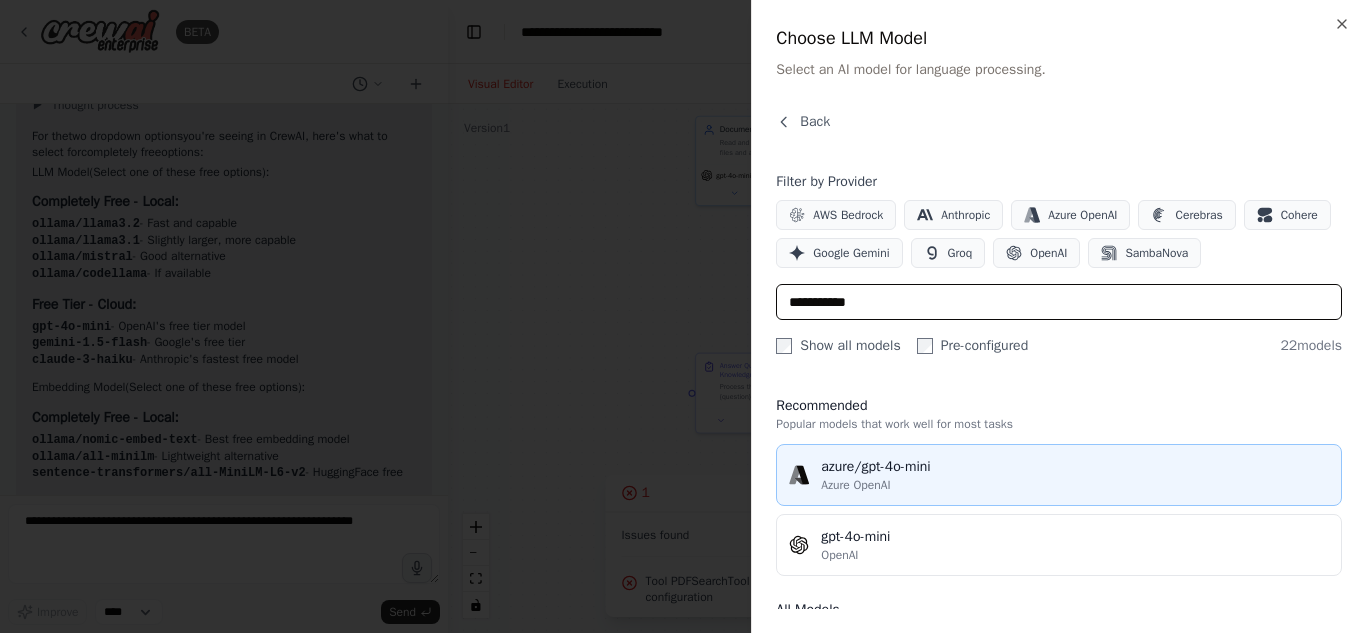 type on "**********" 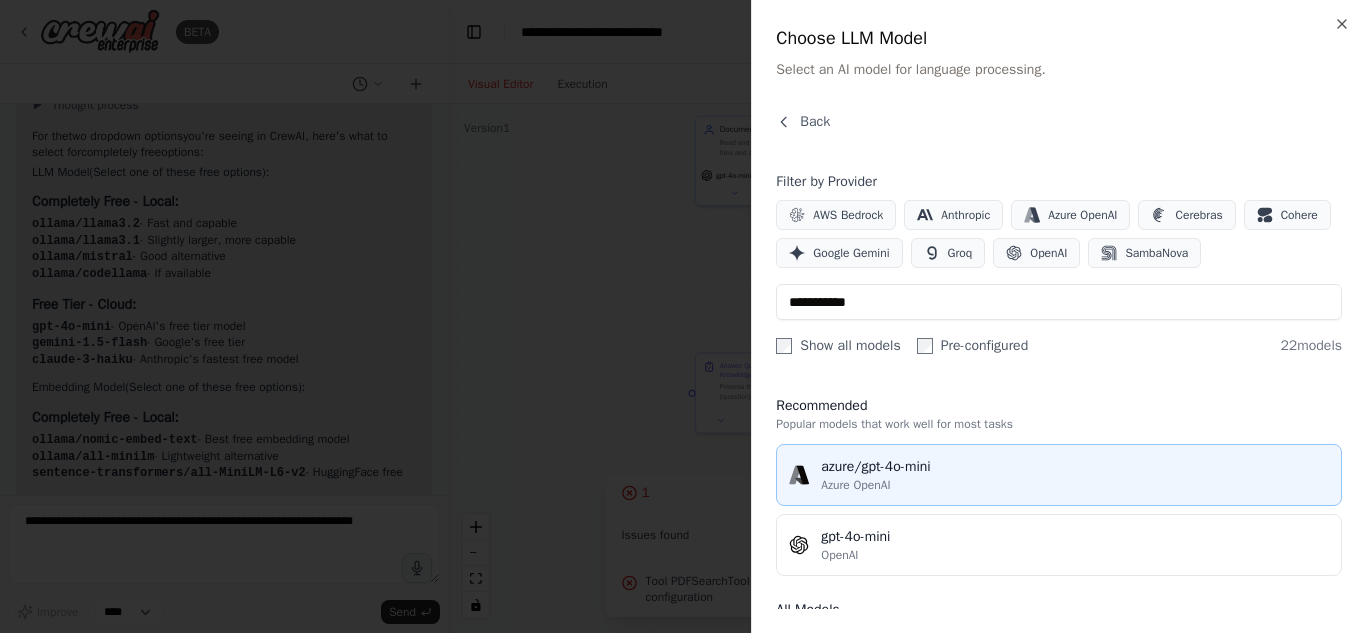 click on "azure/gpt-4o-mini" at bounding box center [1075, 467] 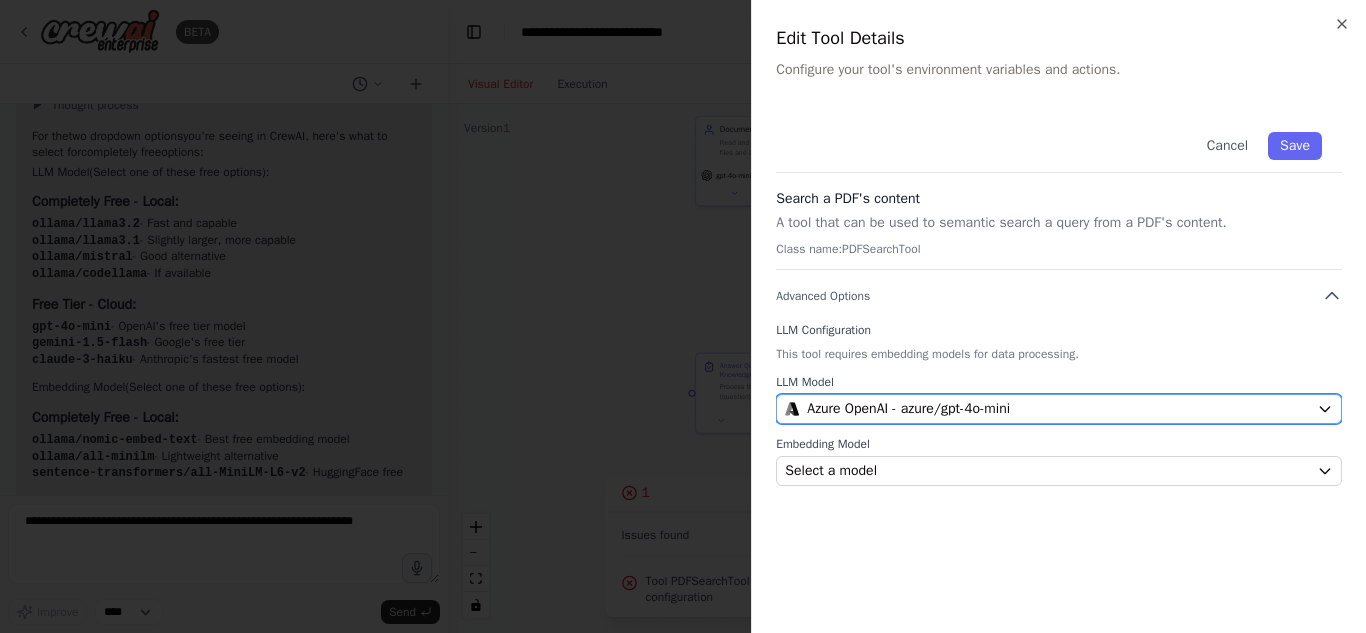 click on "Azure OpenAI - azure/gpt-4o-mini" at bounding box center (908, 409) 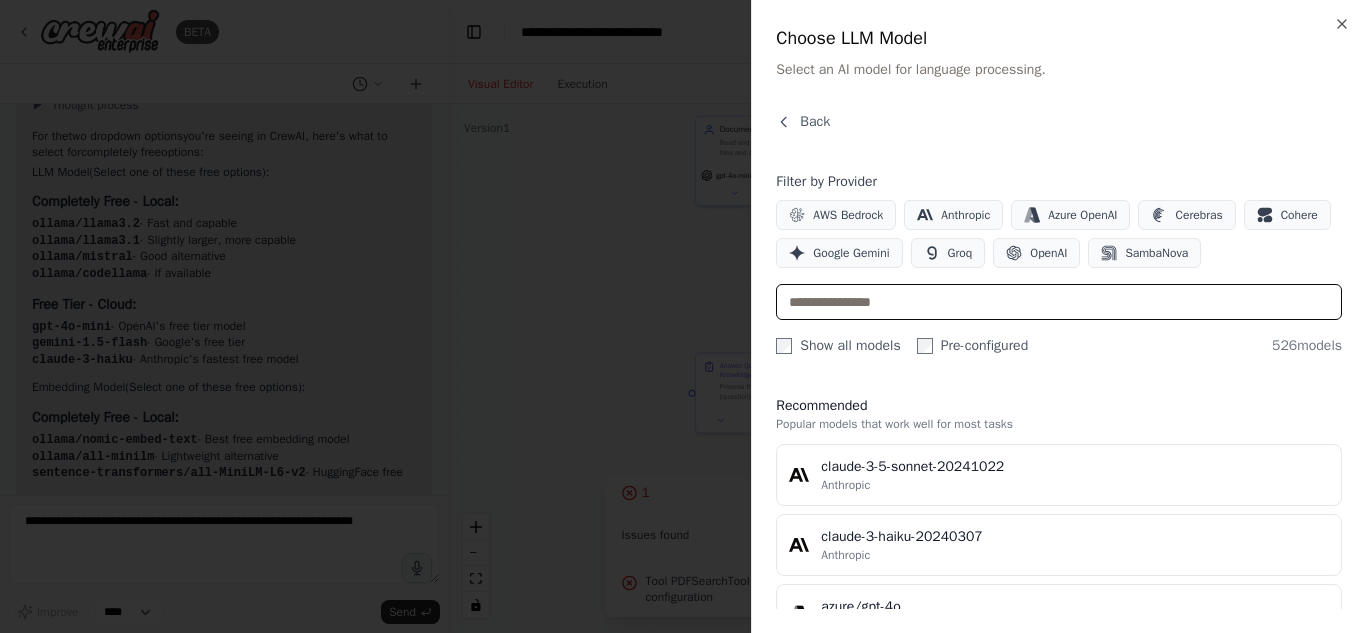 click at bounding box center (1059, 302) 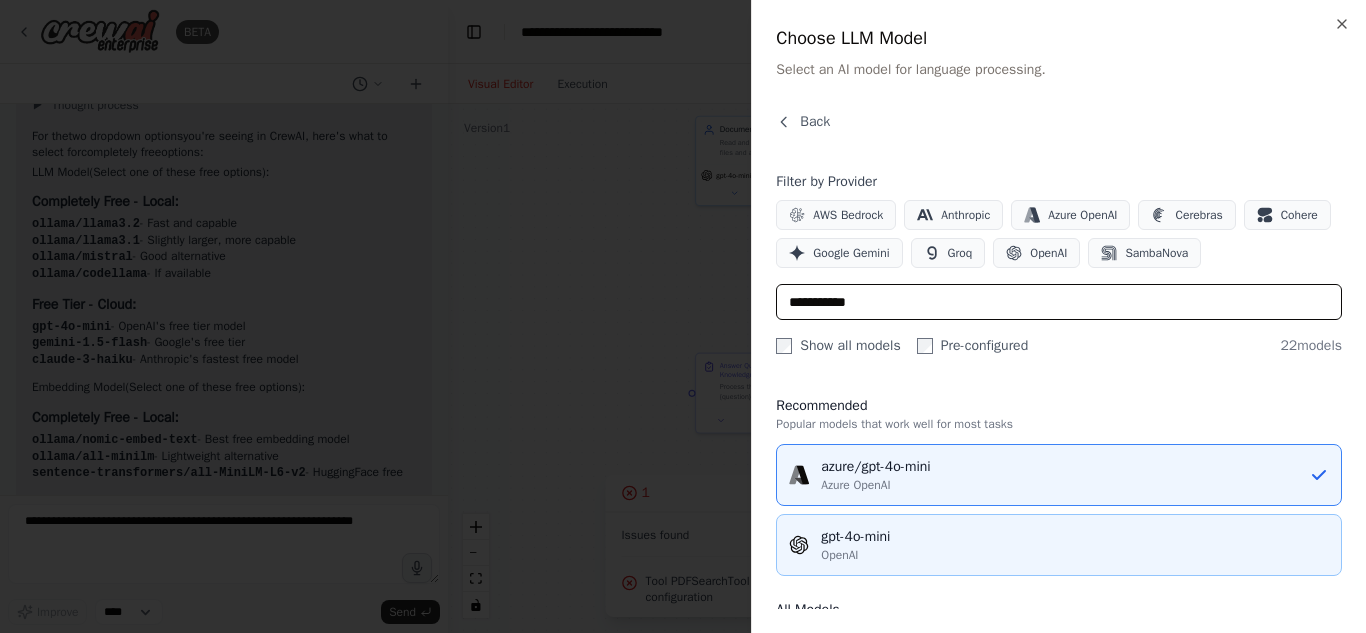 type on "**********" 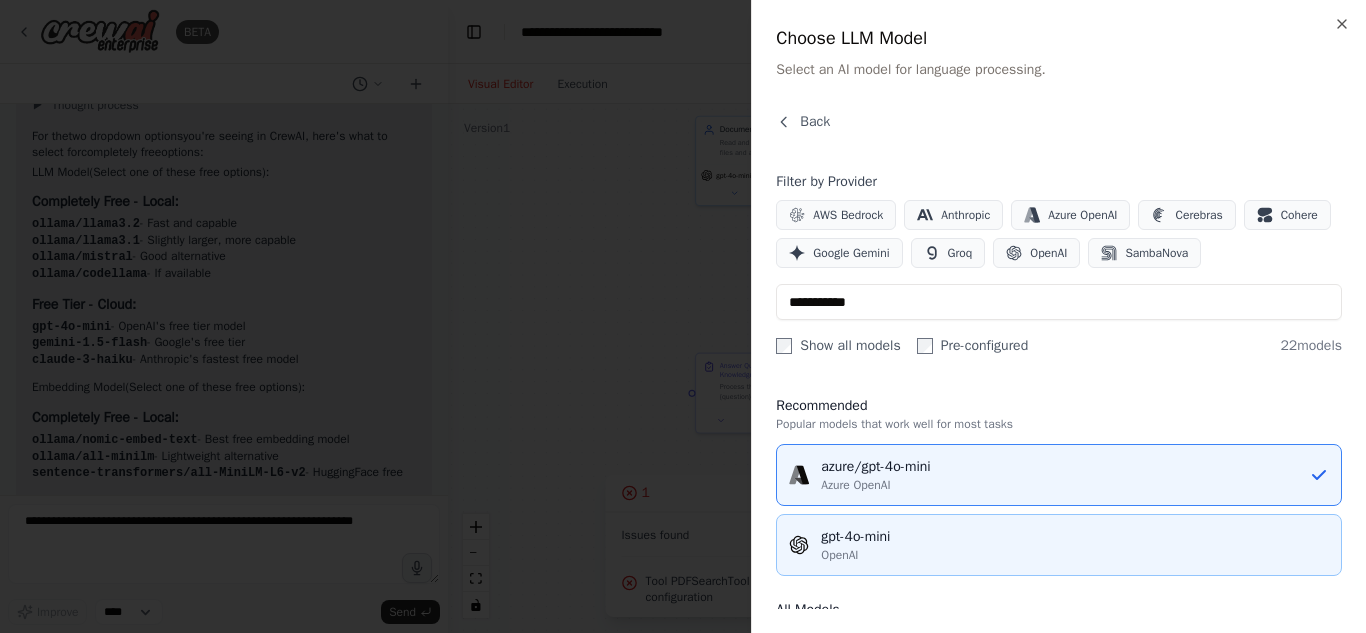 click on "gpt-4o-mini OpenAI" at bounding box center [1059, 545] 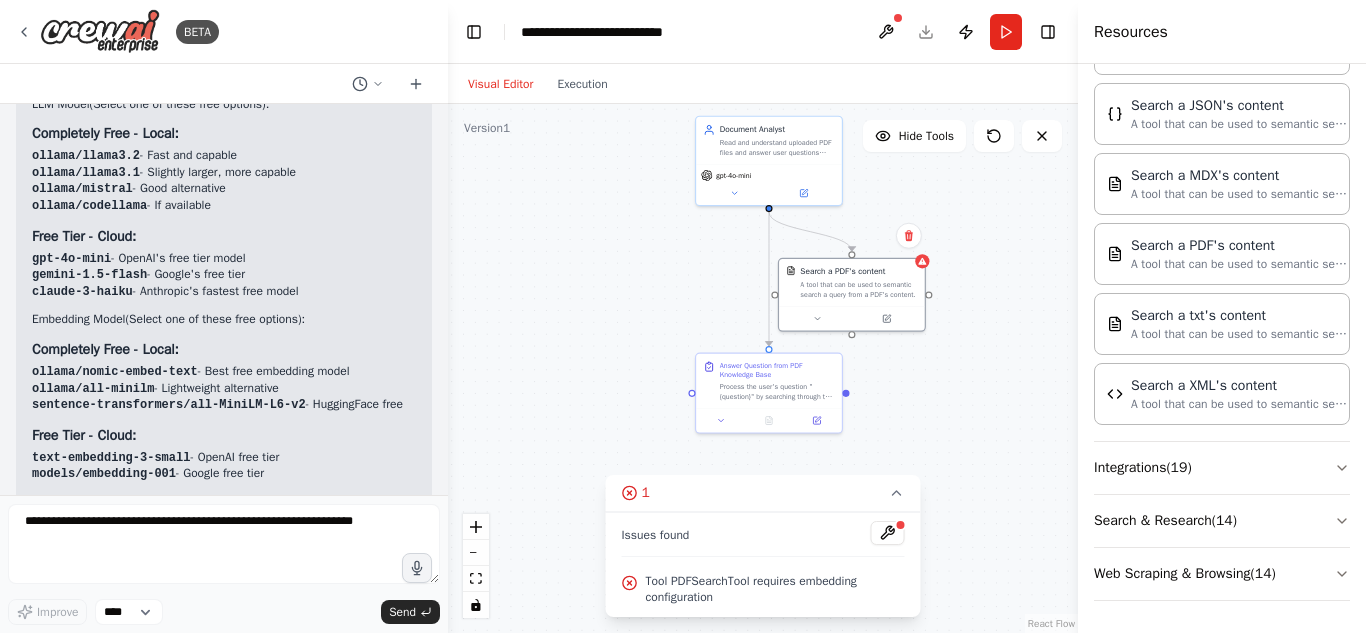 scroll, scrollTop: 4293, scrollLeft: 0, axis: vertical 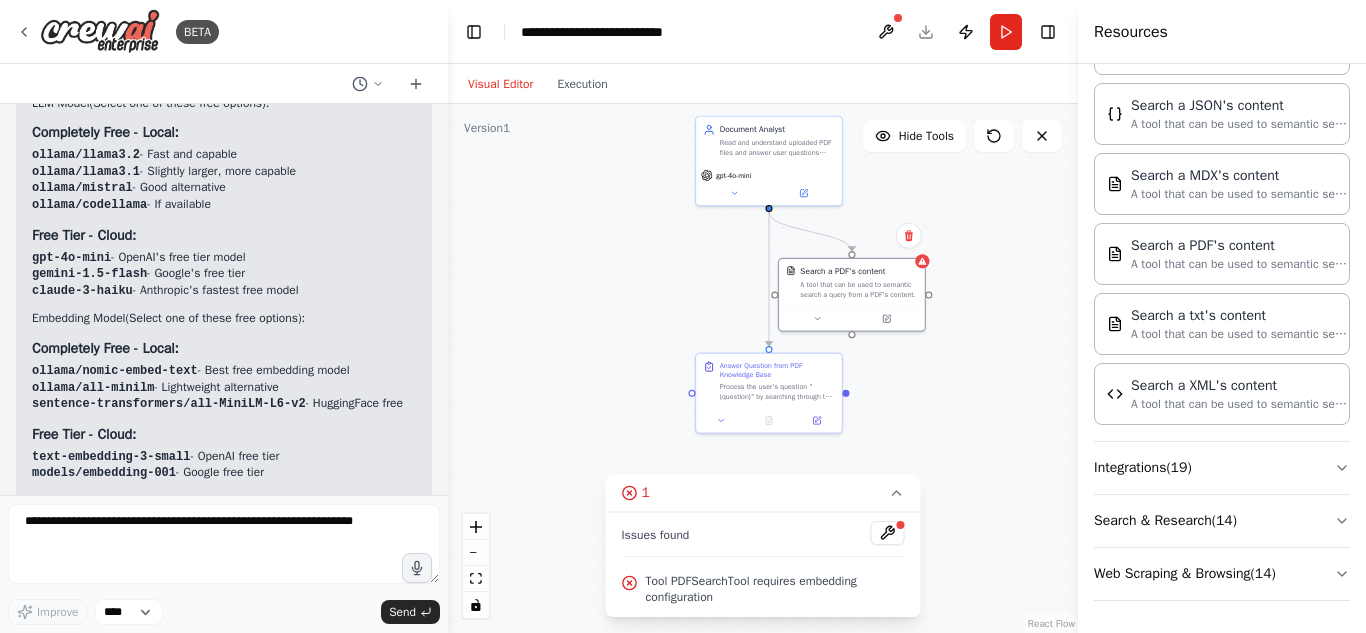 click on "Great question! You're absolutely right - I created the agent and task, but didn't▶ Thought process For the two dropdown options you're seeing in CrewAI, here's what to select for completely free options: LLM Model (Select one of these free options): Completely Free - Local: ollama/llama3.2 - Fast and capable ollama/llama3.1 - Slightly larger, more capable ollama/mistral - Good alternative ollama/codellama - If available Free Tier - Cloud: gpt-4o-mini - OpenAI's free tier model gemini-1.5-flash - Google's free tier claude-3-haiku - Anthropic's fastest free model Embedding Model (Select one of these free options): Completely Free - Local: ollama/nomic-embed-text - Best free embedding model ollama/all-minilm - Lightweight alternative sentence-transformers/all-MiniLM-L6-v2 - HuggingFace free Free Tier - Cloud: [TEXT] - Google free tier My Recommendation for You: LLM Model: ollama/llama3.2 Embedding Model: ollama/nomic-embed-text Why this combination?" at bounding box center [224, 370] 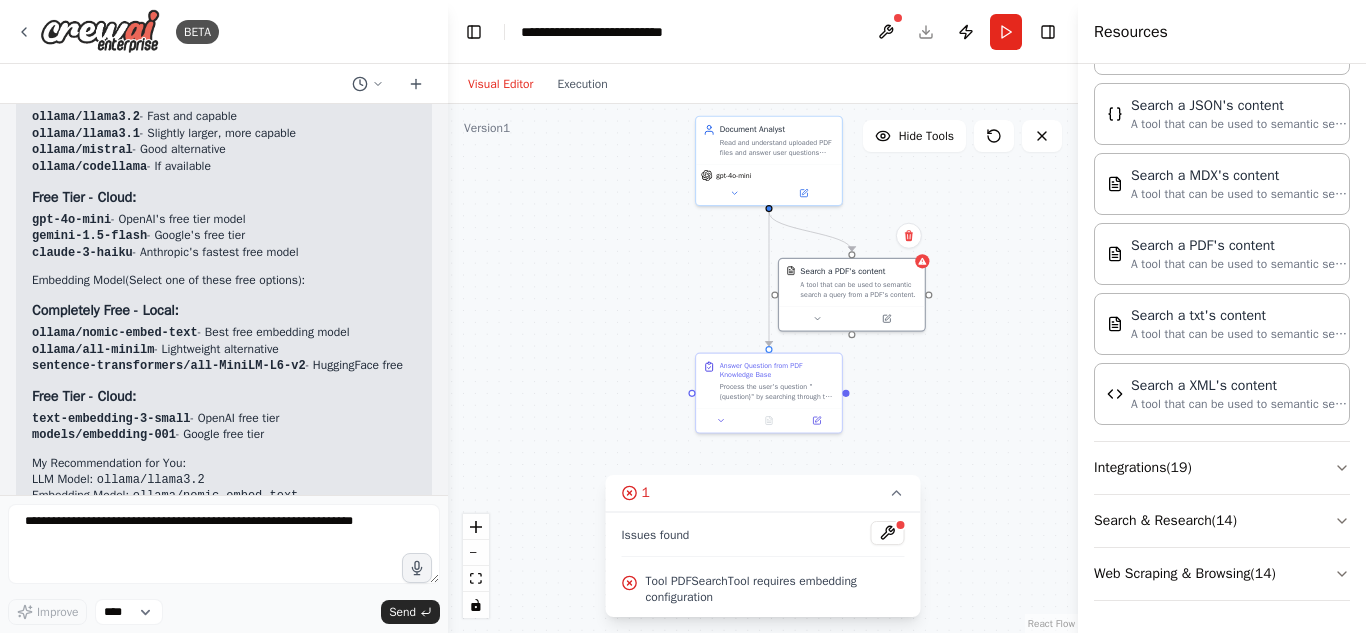 scroll, scrollTop: 4339, scrollLeft: 0, axis: vertical 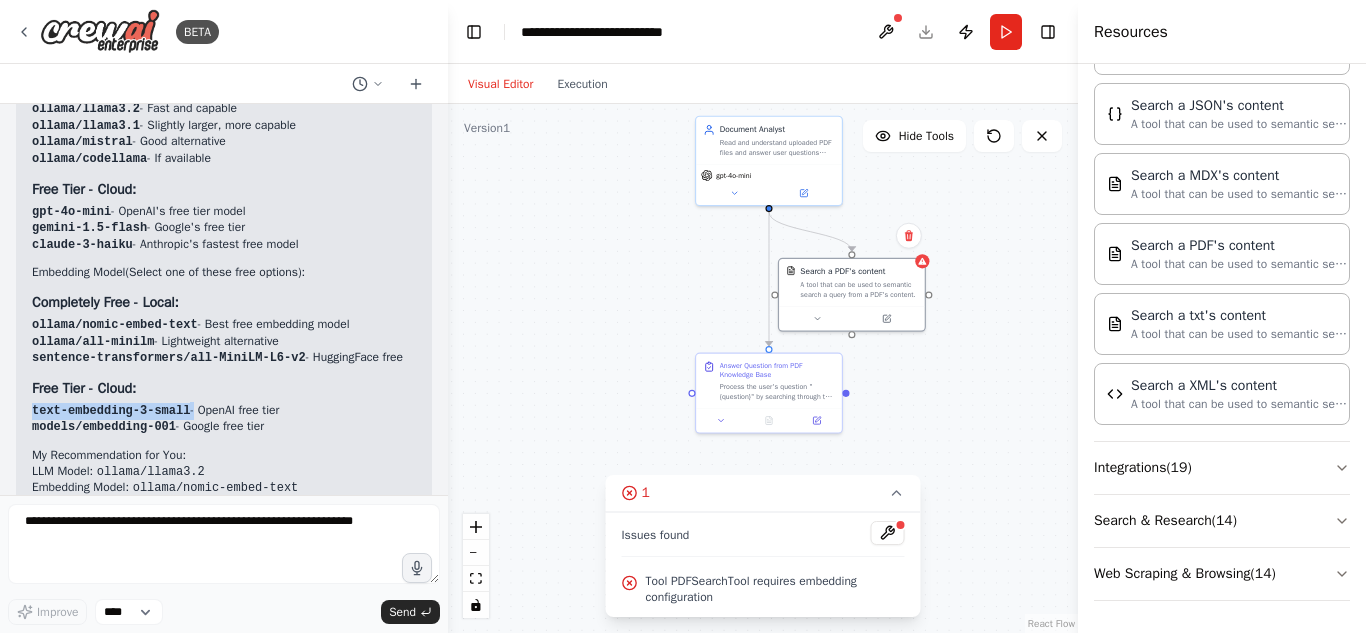 drag, startPoint x: 31, startPoint y: 427, endPoint x: 180, endPoint y: 427, distance: 149 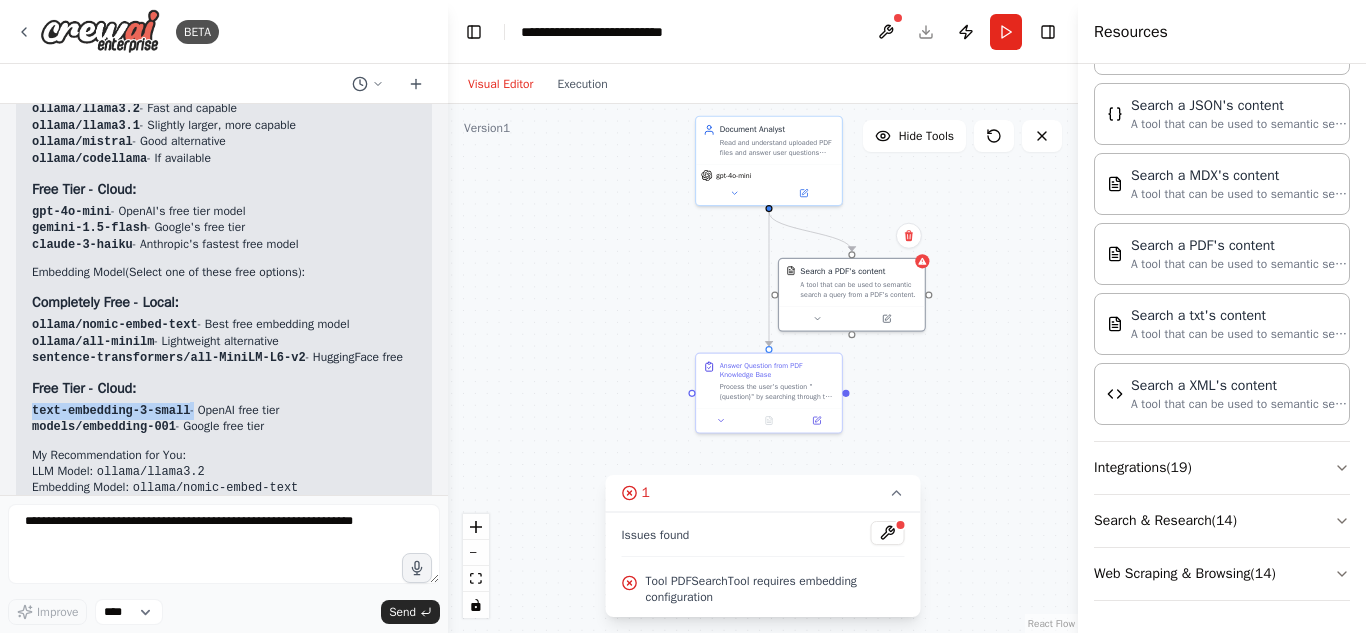 click on "Great question! You're absolutely right - I created the agent and task, but didn't▶ Thought process For the two dropdown options you're seeing in CrewAI, here's what to select for completely free options: LLM Model (Select one of these free options): Completely Free - Local: ollama/llama3.2 - Fast and capable ollama/llama3.1 - Slightly larger, more capable ollama/mistral - Good alternative ollama/codellama - If available Free Tier - Cloud: gpt-4o-mini - OpenAI's free tier model gemini-1.5-flash - Google's free tier claude-3-haiku - Anthropic's fastest free model Embedding Model (Select one of these free options): Completely Free - Local: ollama/nomic-embed-text - Best free embedding model ollama/all-minilm - Lightweight alternative sentence-transformers/all-MiniLM-L6-v2 - HuggingFace free Free Tier - Cloud: [TEXT] - Google free tier My Recommendation for You: LLM Model: ollama/llama3.2 Embedding Model: ollama/nomic-embed-text Why this combination?" at bounding box center (224, 332) 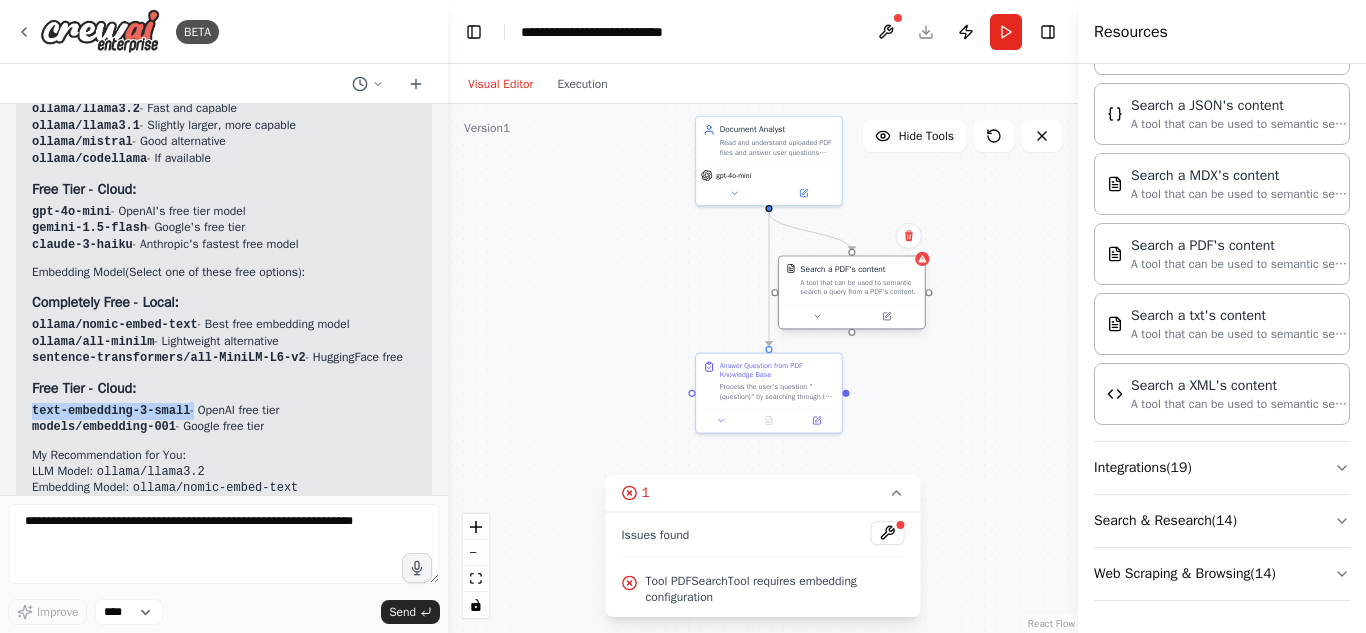 click at bounding box center [852, 316] 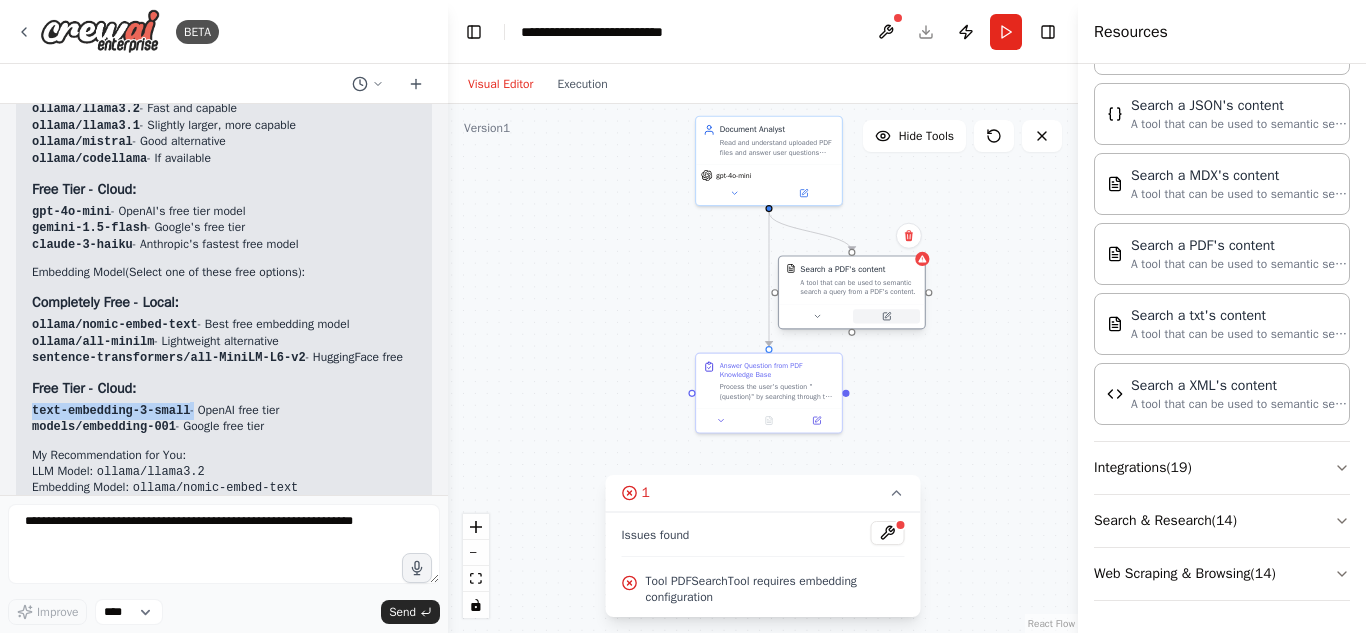 click 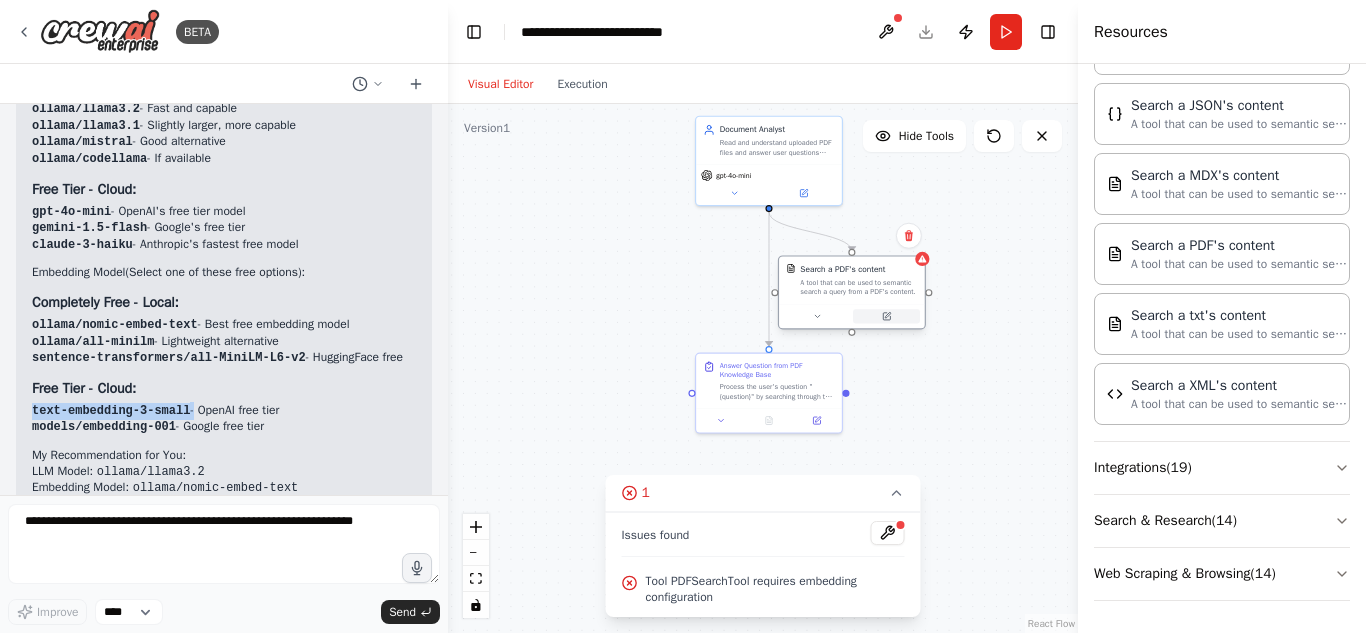 click 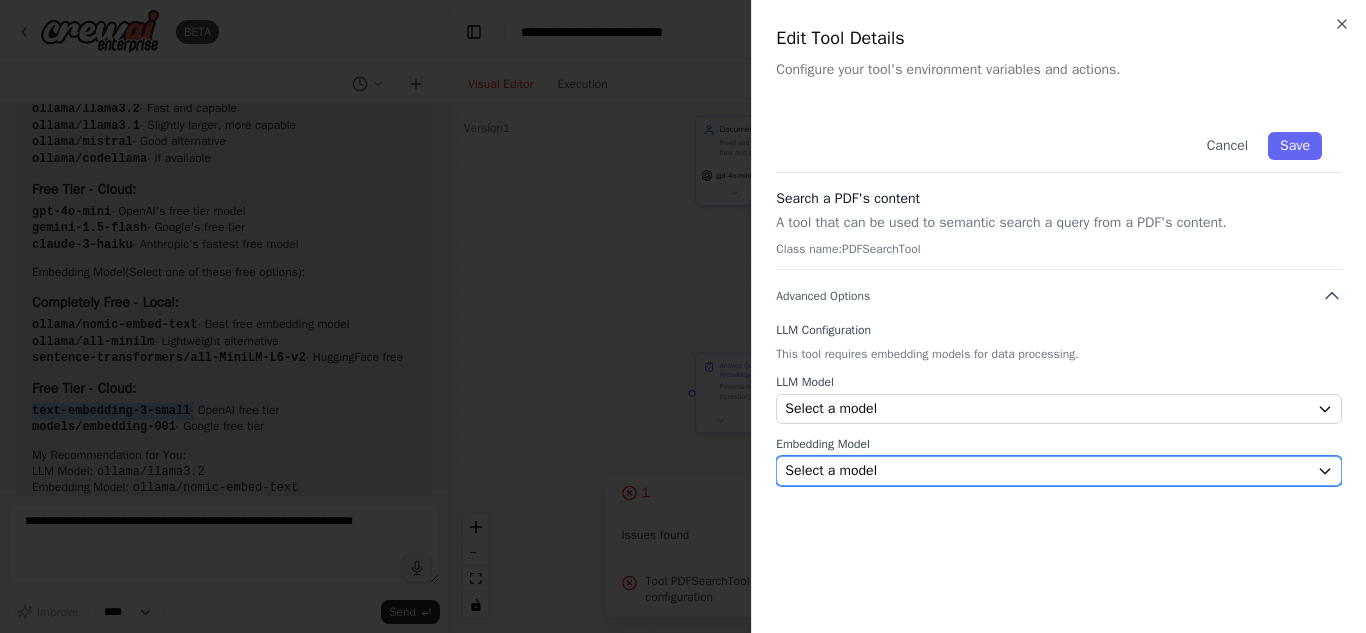 click on "Select a model" at bounding box center [831, 471] 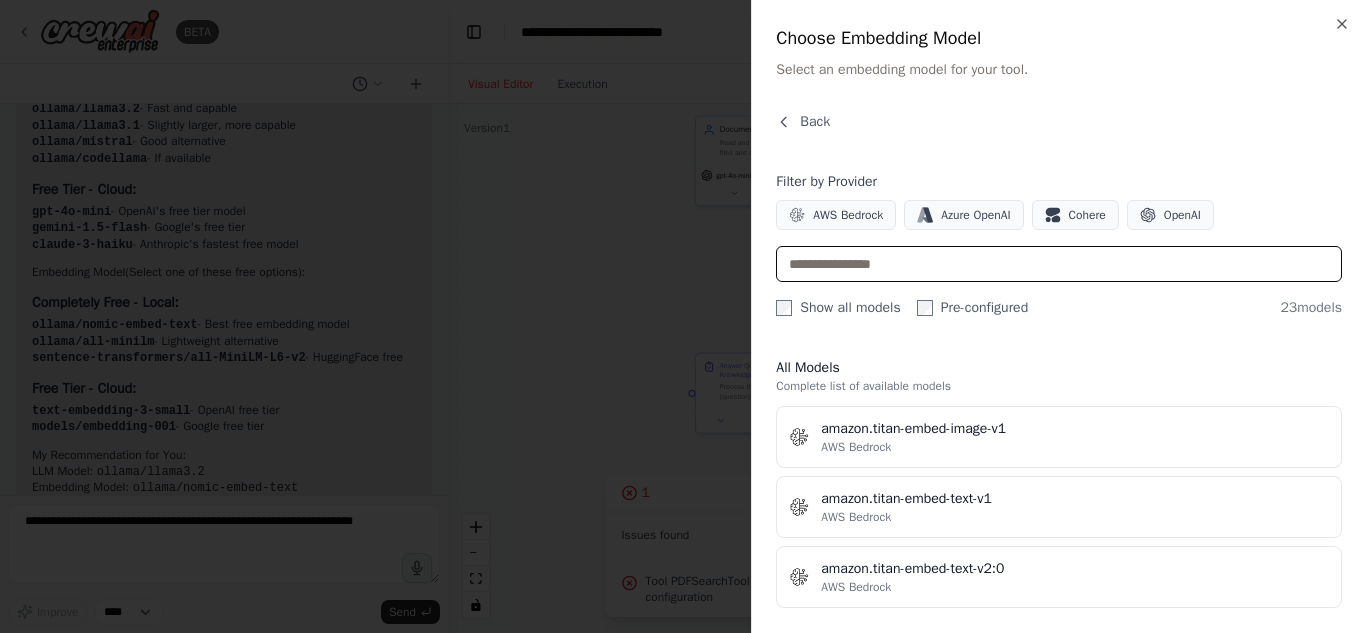 click at bounding box center (1059, 264) 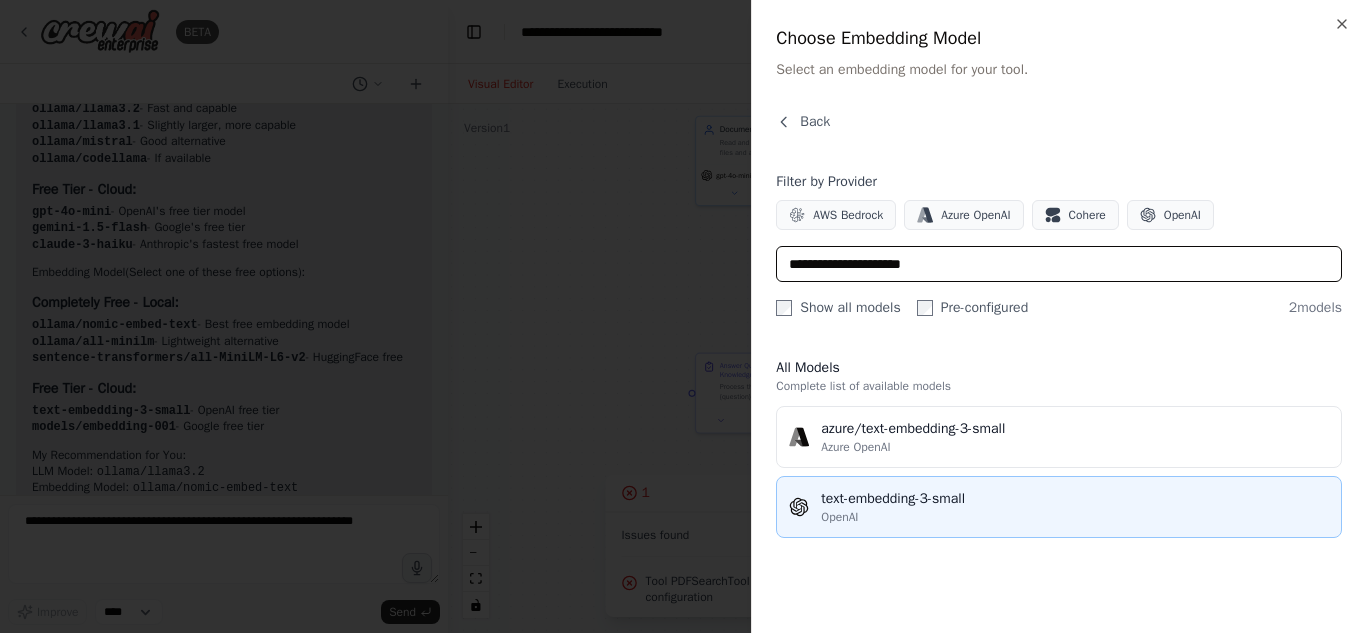 type on "**********" 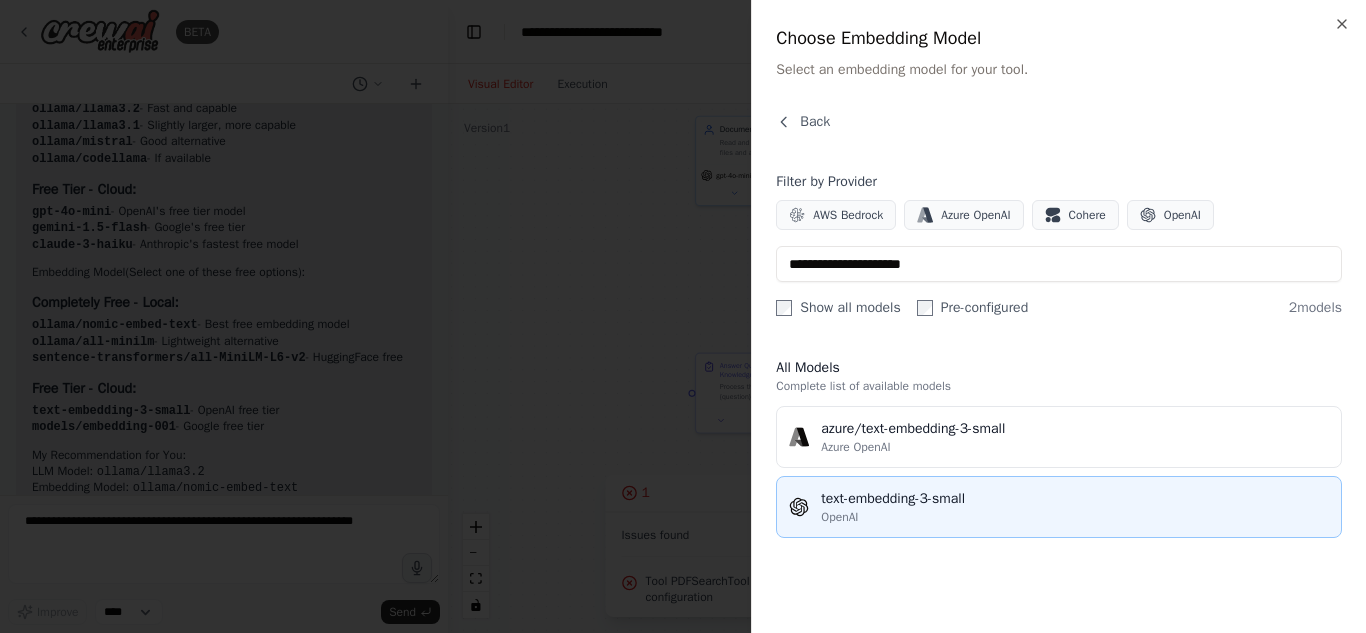 click on "text-embedding-3-small" at bounding box center (1075, 499) 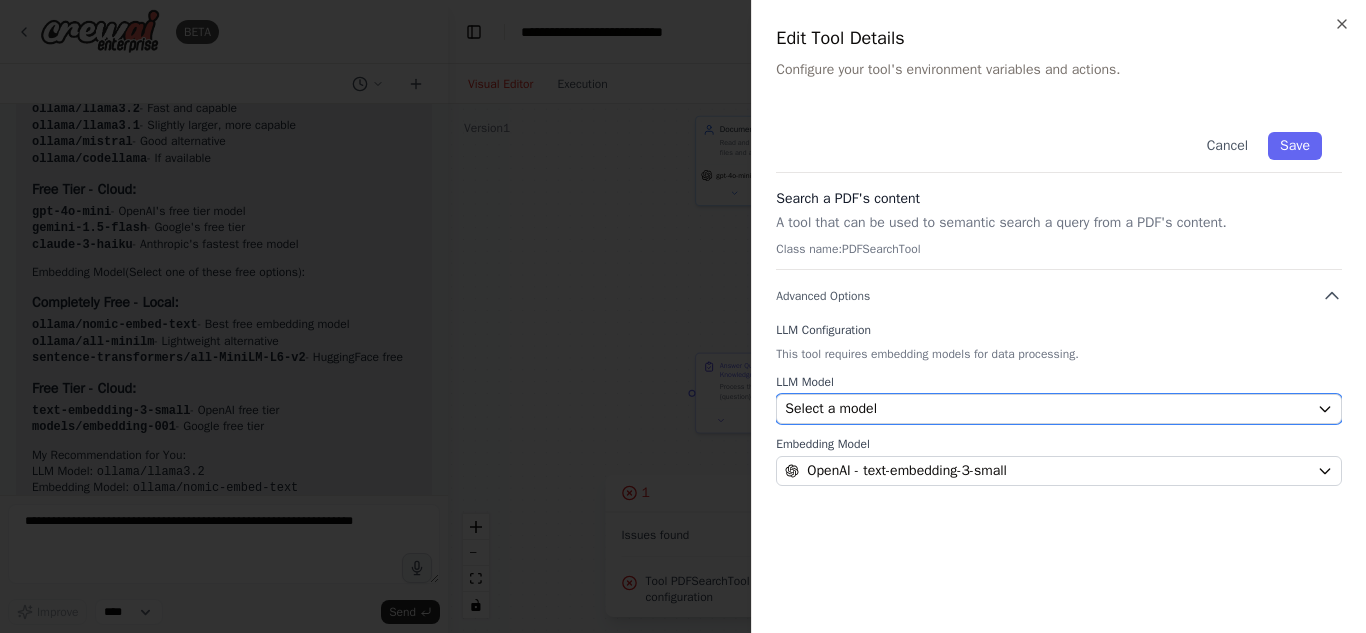 click on "Select a model" at bounding box center [831, 409] 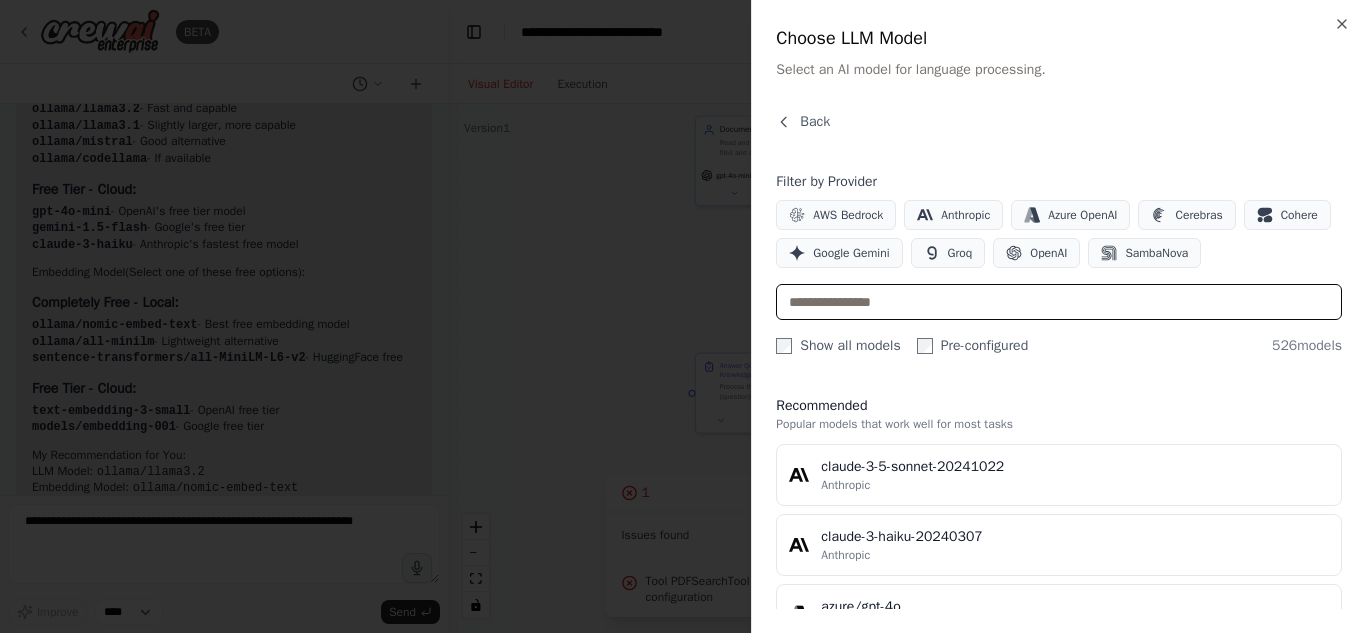 click at bounding box center (1059, 302) 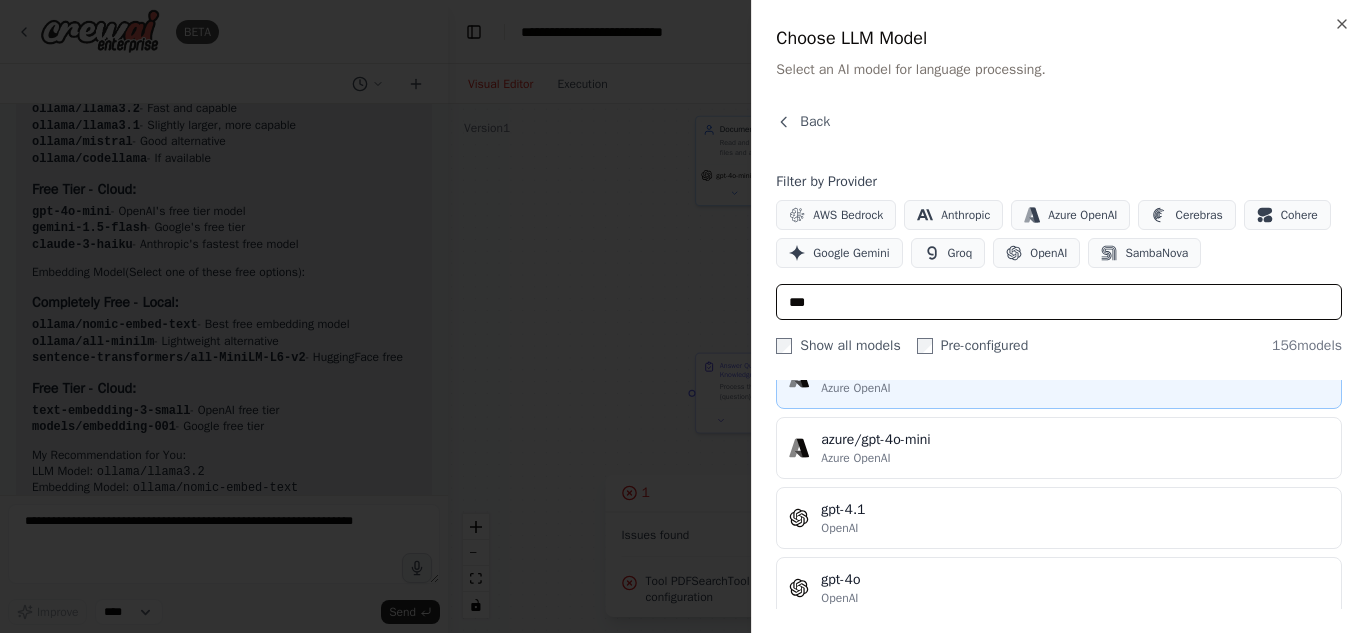 scroll, scrollTop: 0, scrollLeft: 0, axis: both 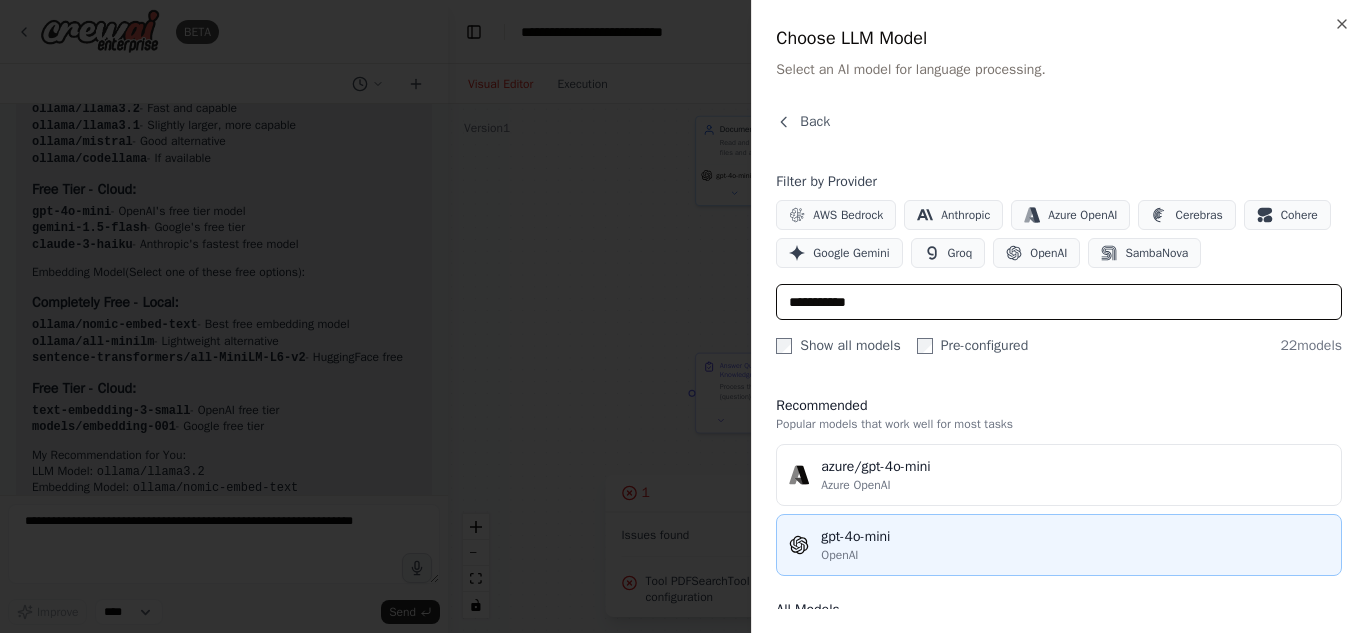 type on "**********" 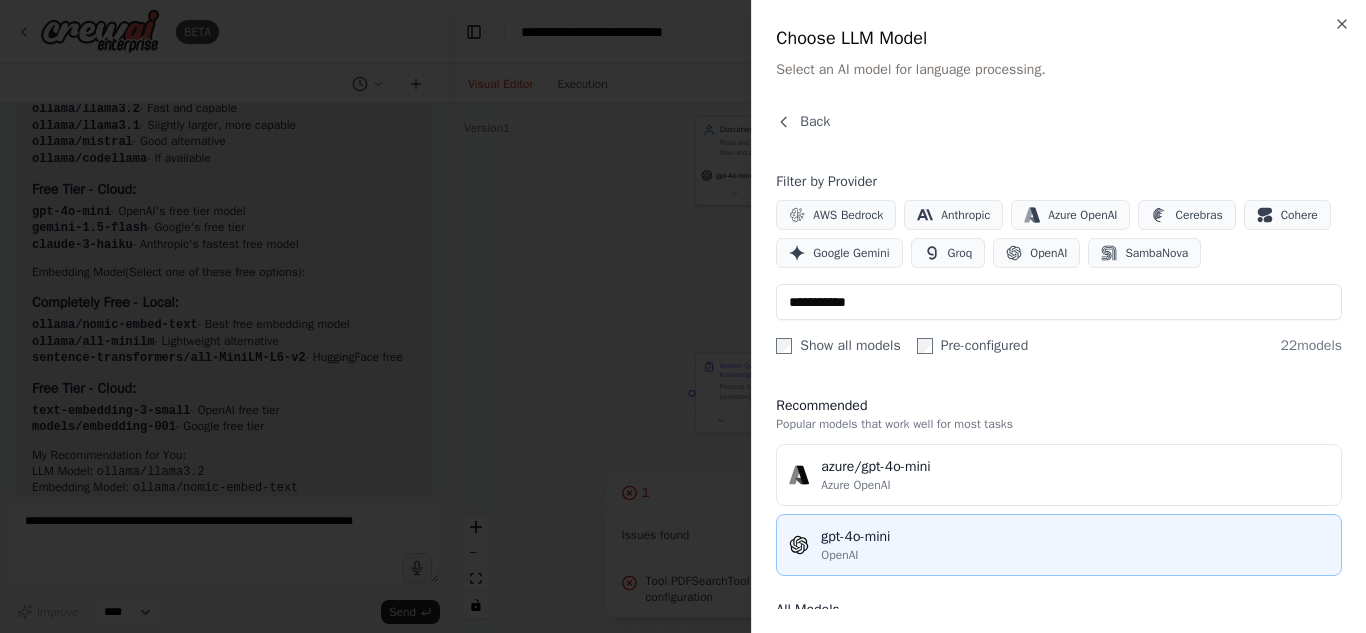 click on "gpt-4o-mini" at bounding box center [1075, 537] 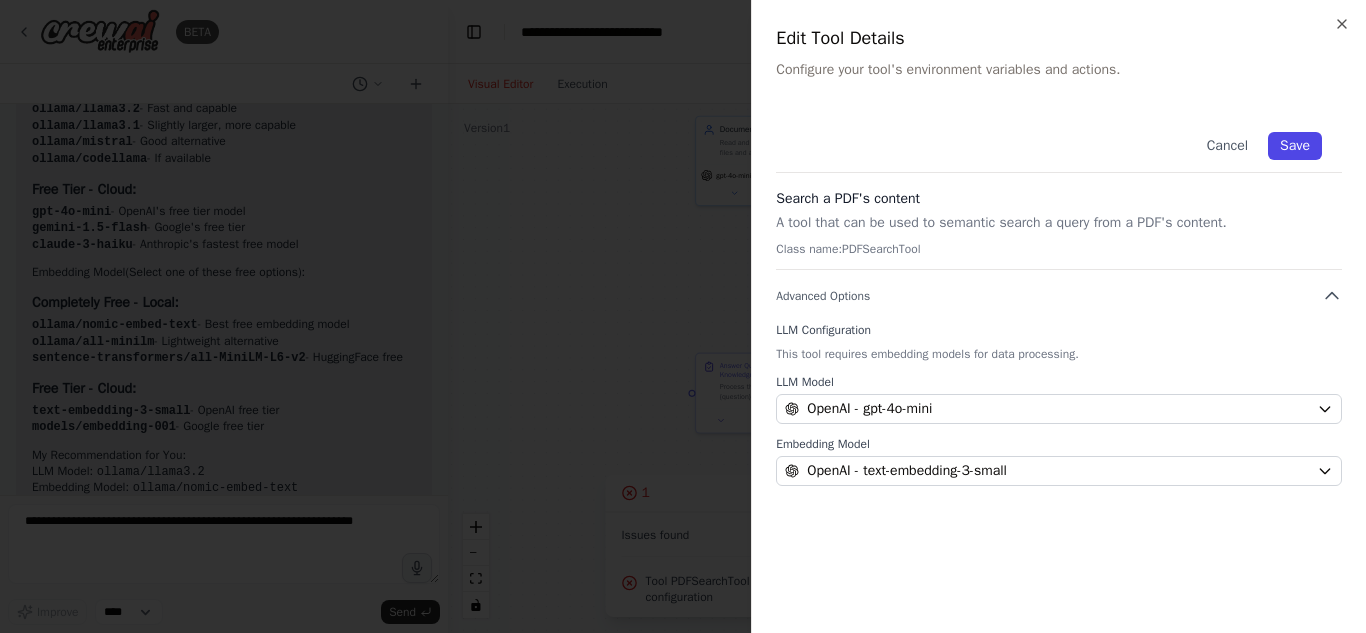 click on "Save" at bounding box center [1295, 146] 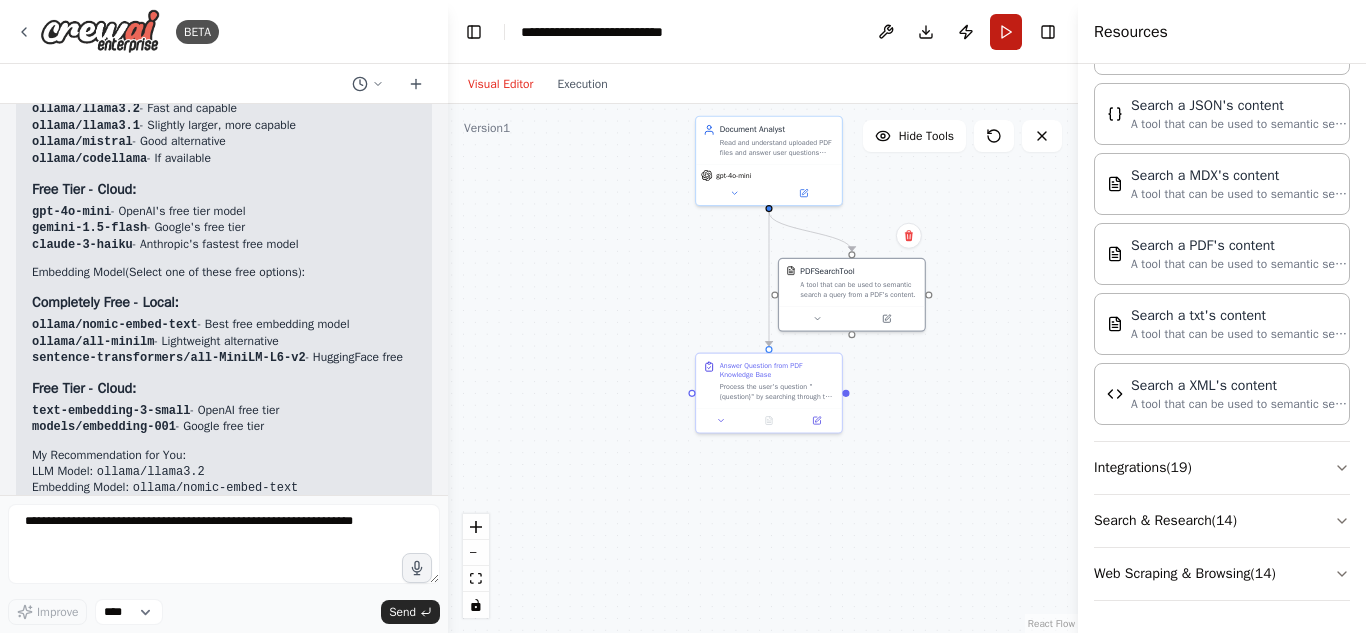 click on "Run" at bounding box center [1006, 32] 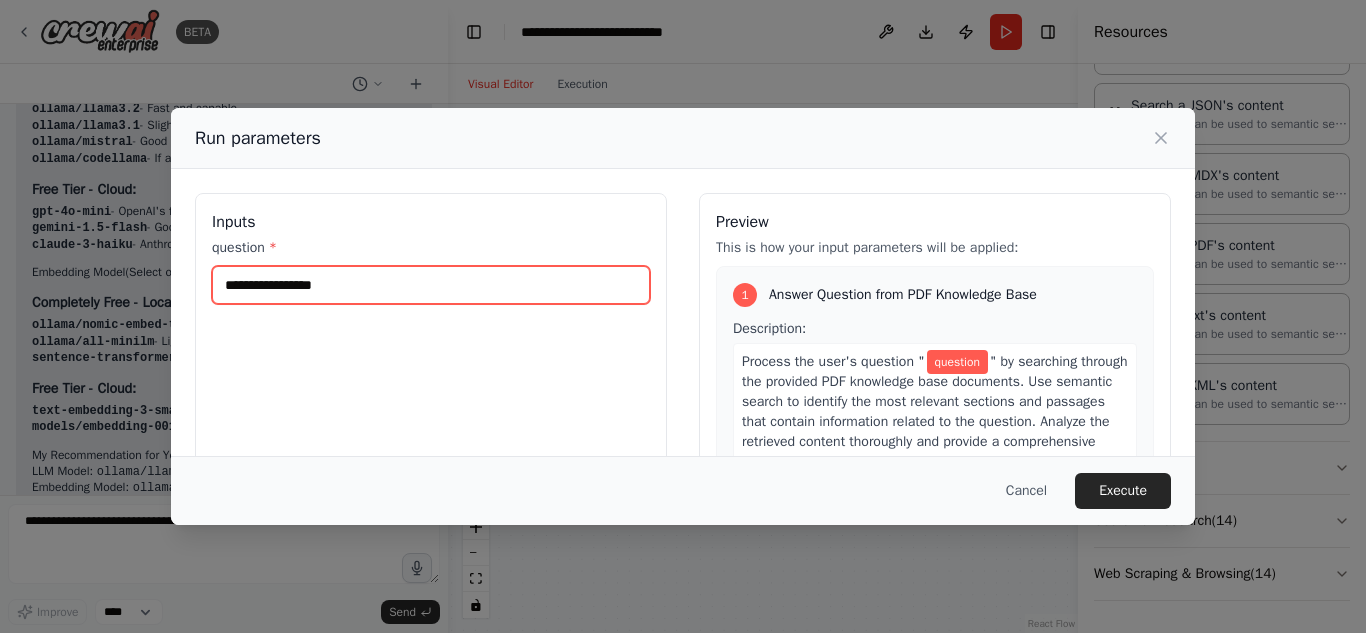 click on "question *" at bounding box center [431, 285] 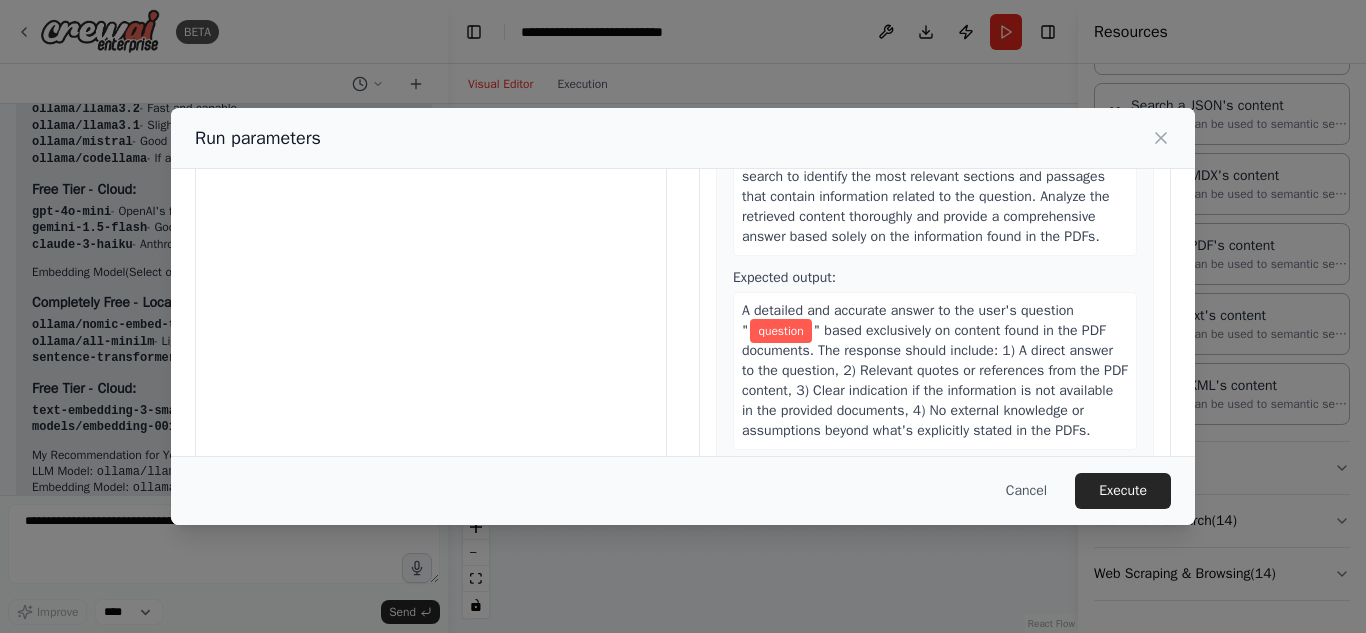 scroll, scrollTop: 184, scrollLeft: 0, axis: vertical 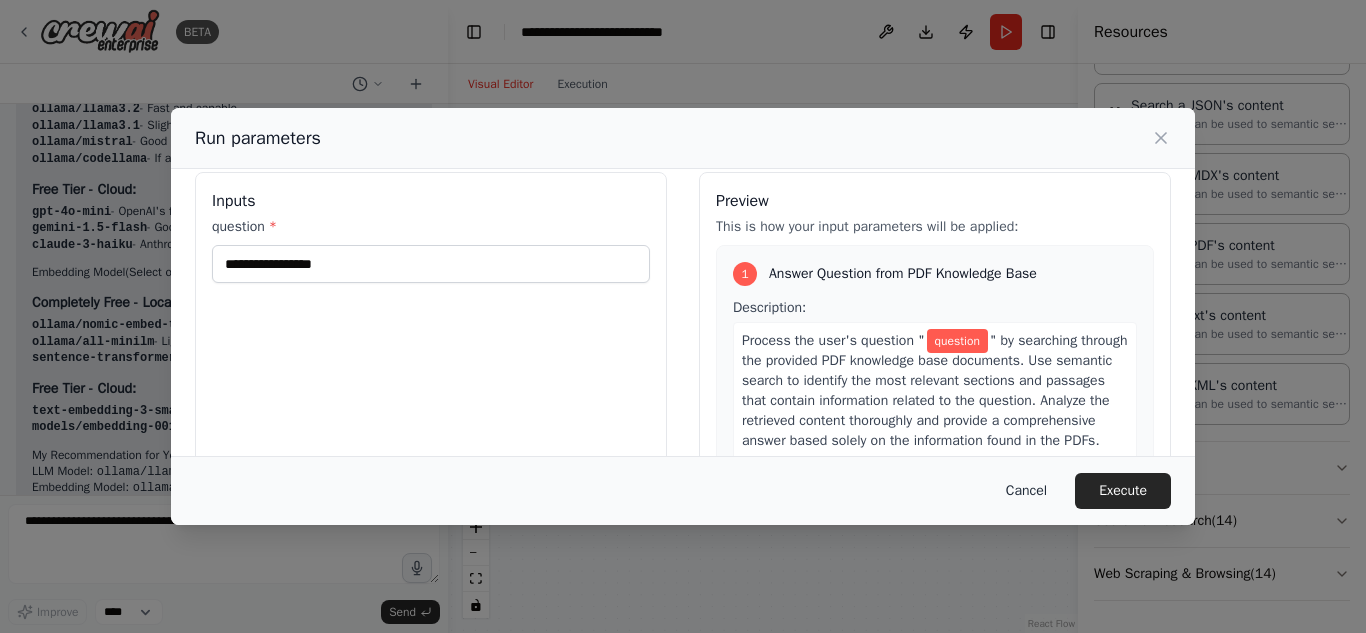 click on "Cancel" at bounding box center (1026, 491) 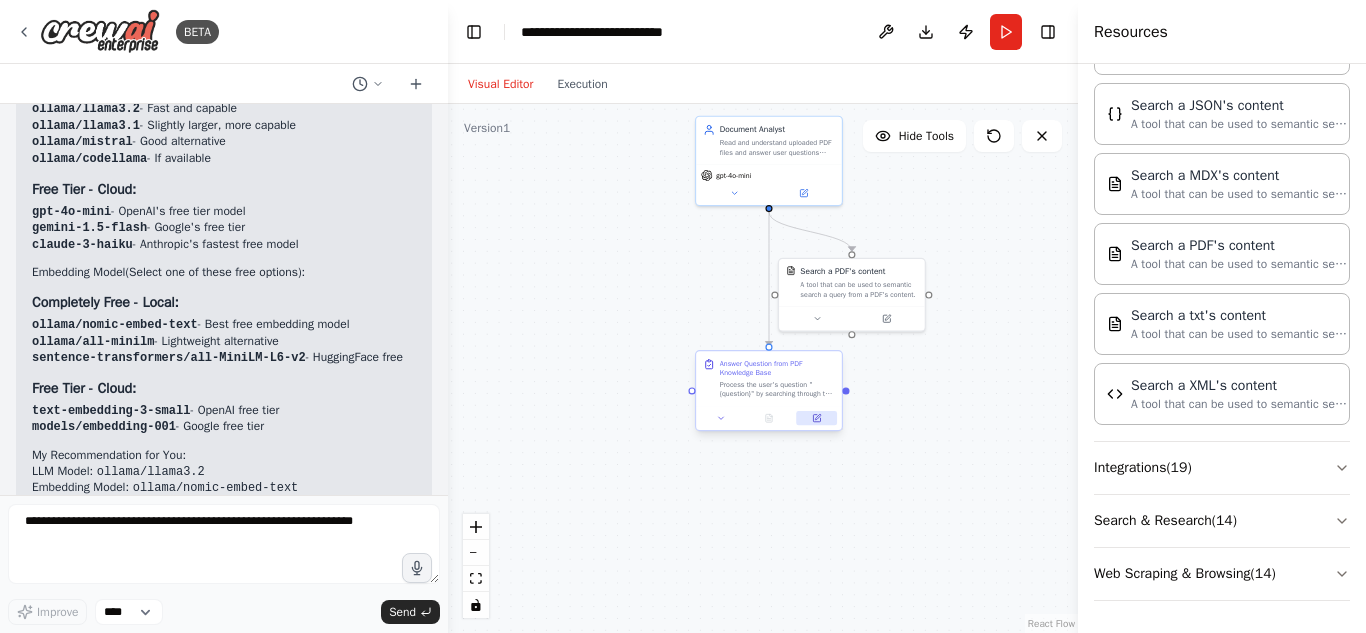 click 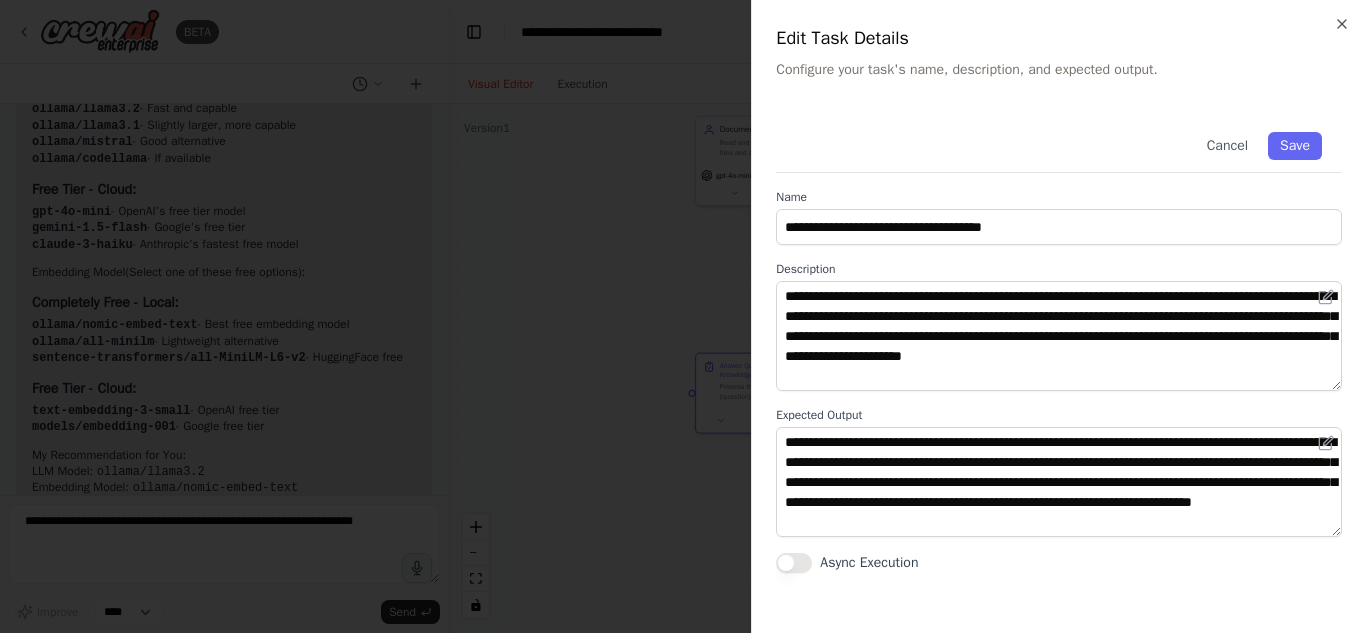 click on "Async Execution" at bounding box center [794, 563] 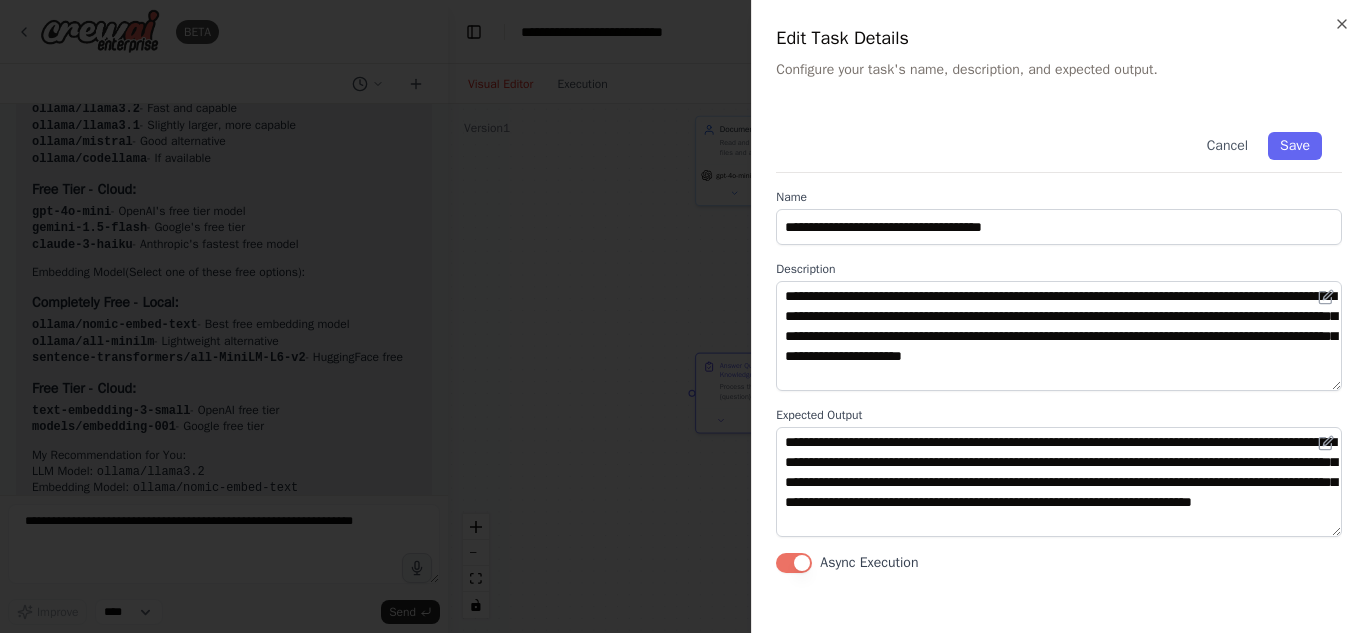 click on "Async Execution" at bounding box center [794, 563] 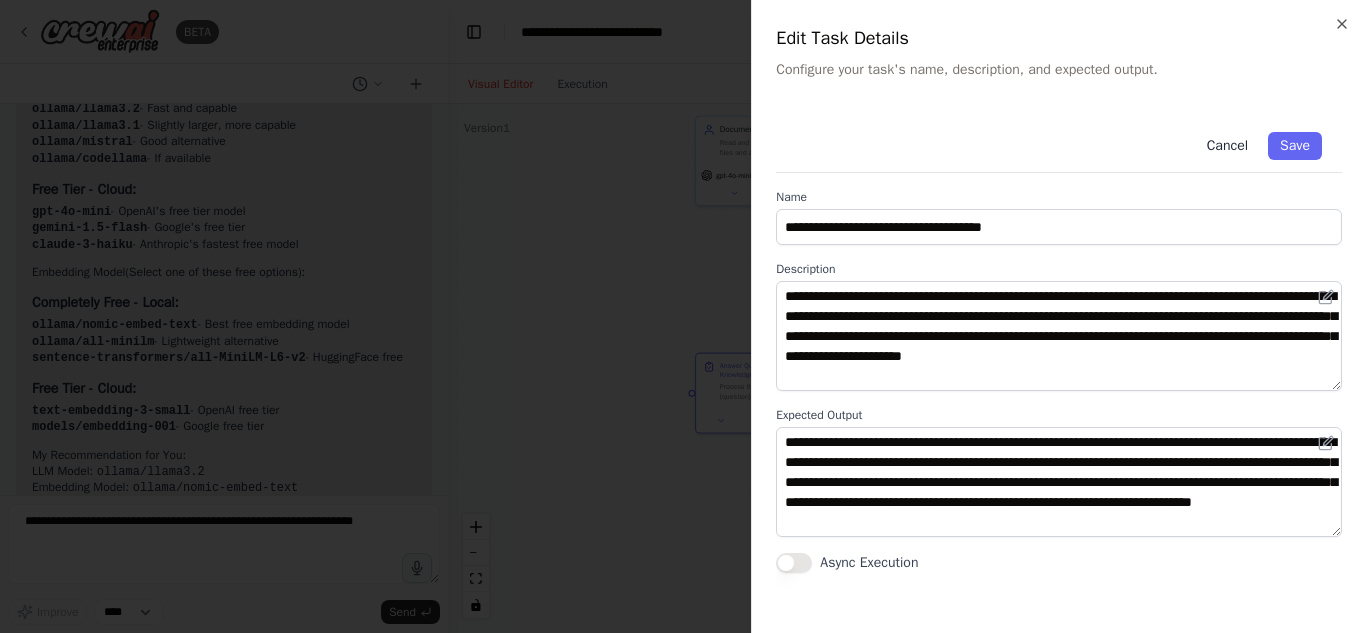 click on "Cancel" at bounding box center (1227, 146) 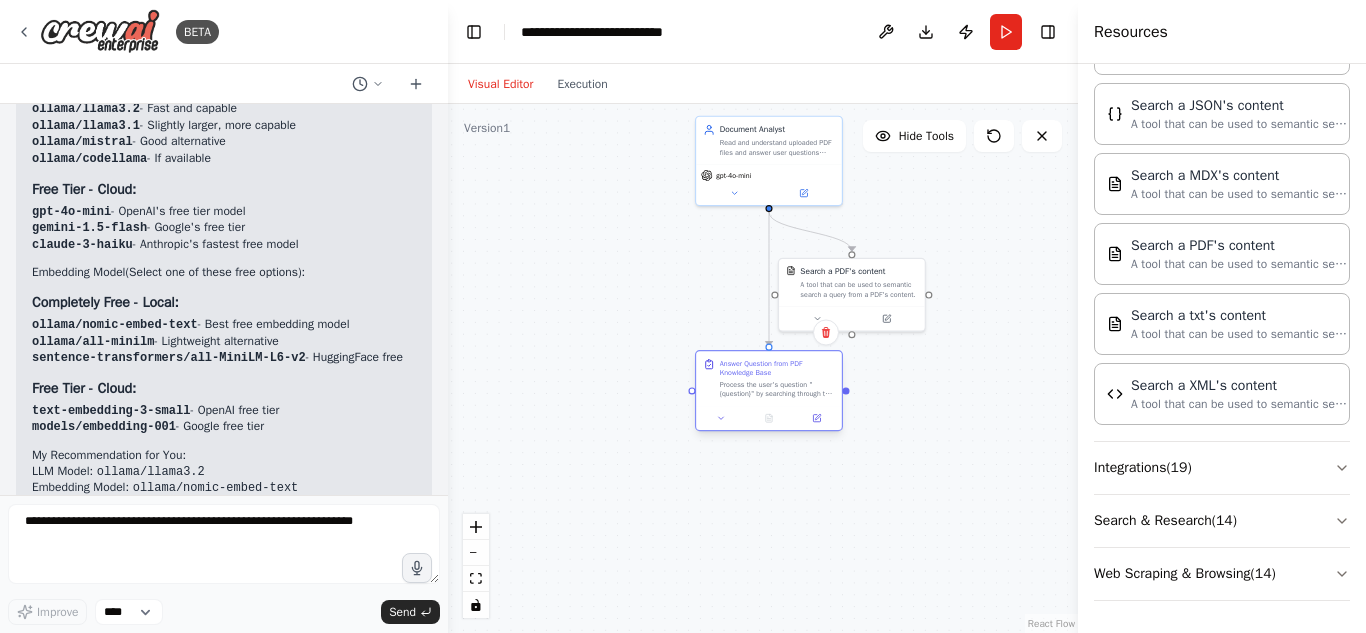 click at bounding box center [769, 418] 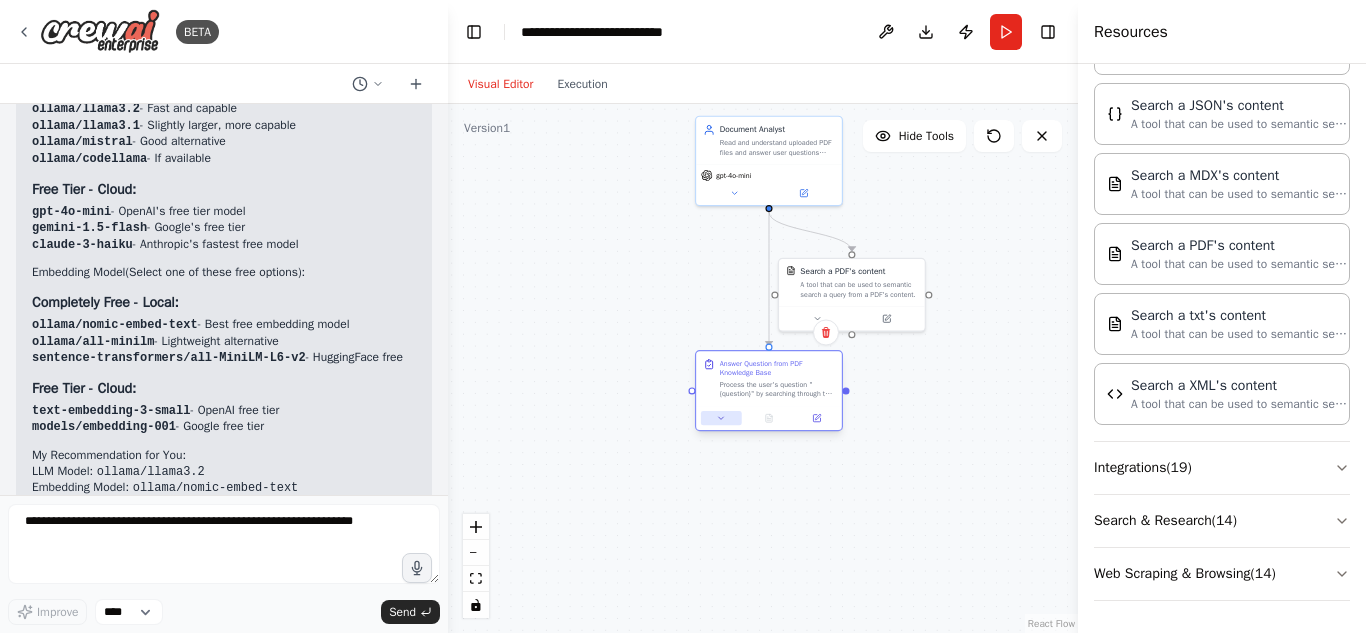 click at bounding box center (721, 418) 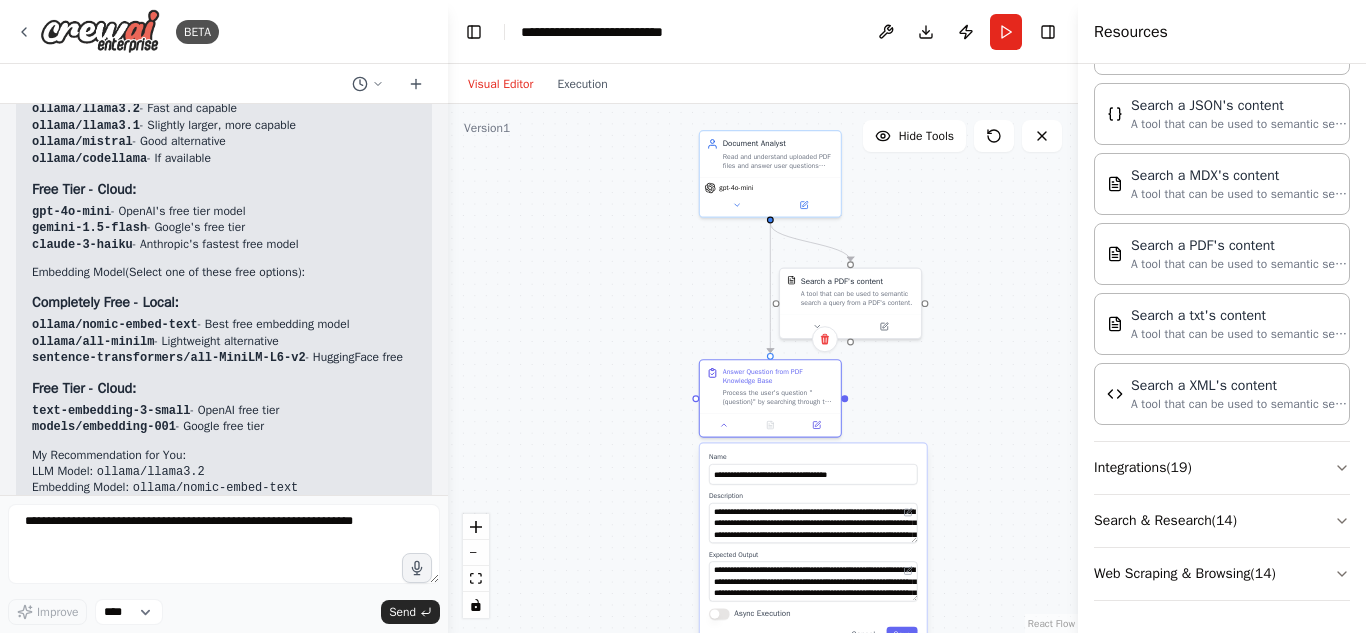click on ".deletable-edge-delete-btn {
width: 20px;
height: 20px;
border: 0px solid #ffffff;
color: #6b7280;
background-color: #f8fafc;
cursor: pointer;
border-radius: 50%;
font-size: 12px;
padding: 3px;
display: flex;
align-items: center;
justify-content: center;
transition: all 0.2s cubic-bezier(0.4, 0, 0.2, 1);
box-shadow: 0 2px 4px rgba(0, 0, 0, 0.1);
}
.deletable-edge-delete-btn:hover {
background-color: #ef4444;
color: #ffffff;
border-color: #dc2626;
transform: scale(1.1);
box-shadow: 0 4px 12px rgba(239, 68, 68, 0.4);
}
.deletable-edge-delete-btn:active {
transform: scale(0.95);
box-shadow: 0 2px 4px rgba(239, 68, 68, 0.3);
}
Document Analyst gpt-4o-mini Search a PDF's content Name Description" at bounding box center (763, 368) 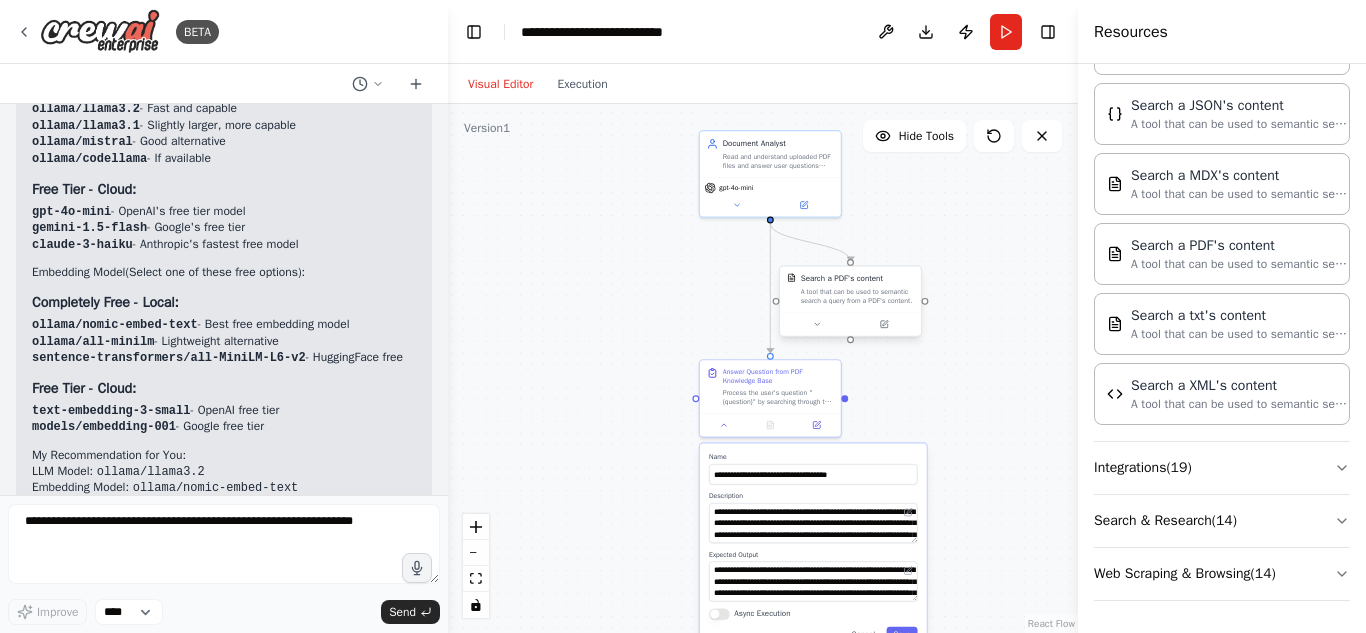 click on "A tool that can be used to semantic search a query from a PDF's content." at bounding box center (857, 296) 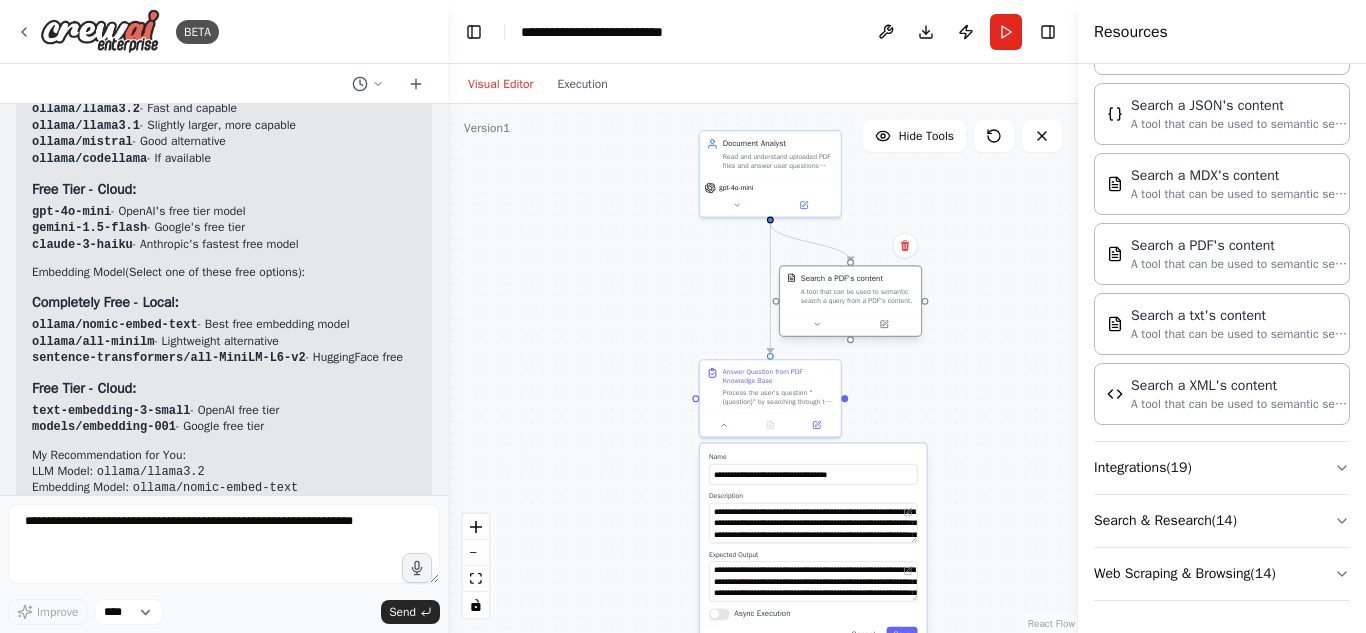 click on "A tool that can be used to semantic search a query from a PDF's content." at bounding box center (857, 296) 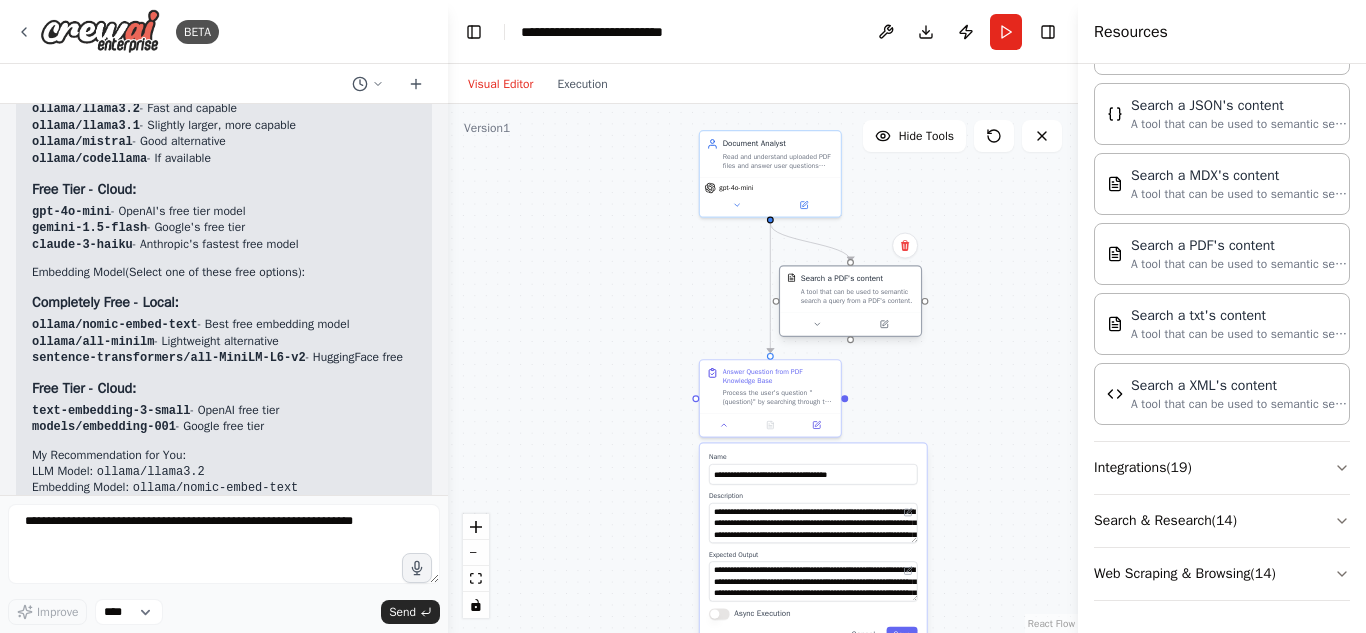 click on "A tool that can be used to semantic search a query from a PDF's content." at bounding box center [857, 296] 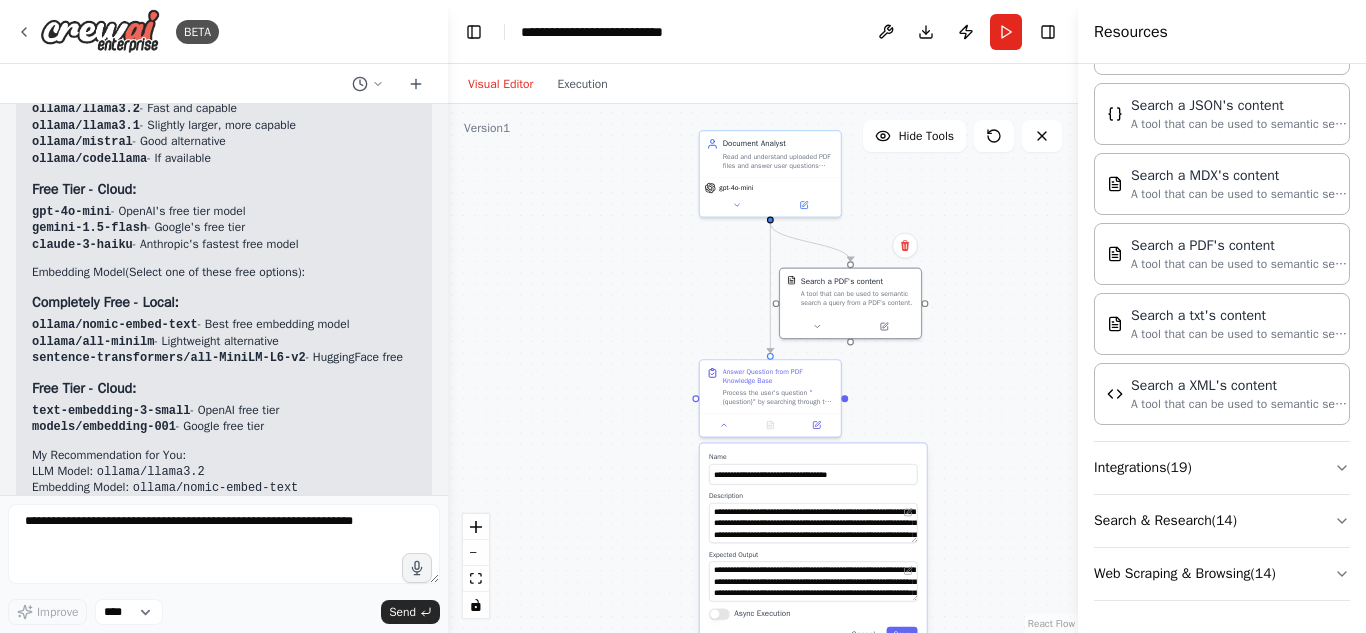 click on ".deletable-edge-delete-btn {
width: 20px;
height: 20px;
border: 0px solid #ffffff;
color: #6b7280;
background-color: #f8fafc;
cursor: pointer;
border-radius: 50%;
font-size: 12px;
padding: 3px;
display: flex;
align-items: center;
justify-content: center;
transition: all 0.2s cubic-bezier(0.4, 0, 0.2, 1);
box-shadow: 0 2px 4px rgba(0, 0, 0, 0.1);
}
.deletable-edge-delete-btn:hover {
background-color: #ef4444;
color: #ffffff;
border-color: #dc2626;
transform: scale(1.1);
box-shadow: 0 4px 12px rgba(239, 68, 68, 0.4);
}
.deletable-edge-delete-btn:active {
transform: scale(0.95);
box-shadow: 0 2px 4px rgba(239, 68, 68, 0.3);
}
Document Analyst gpt-4o-mini Search a PDF's content Name Description" at bounding box center (763, 368) 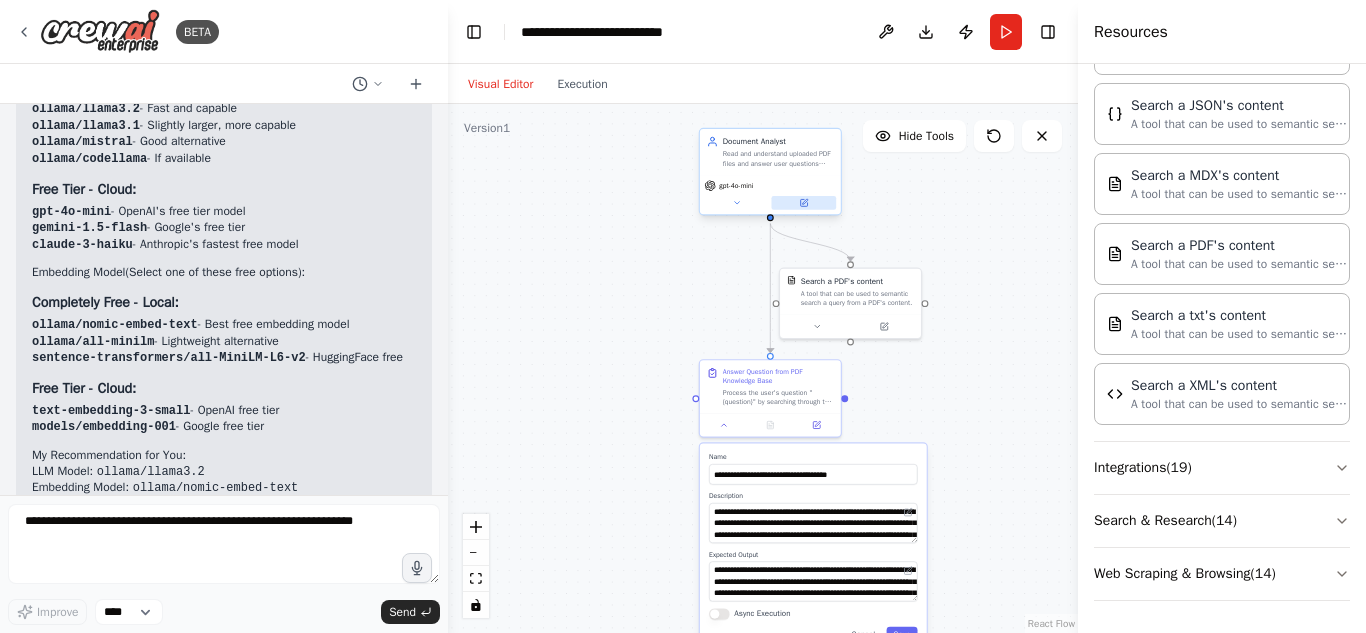 click at bounding box center [803, 203] 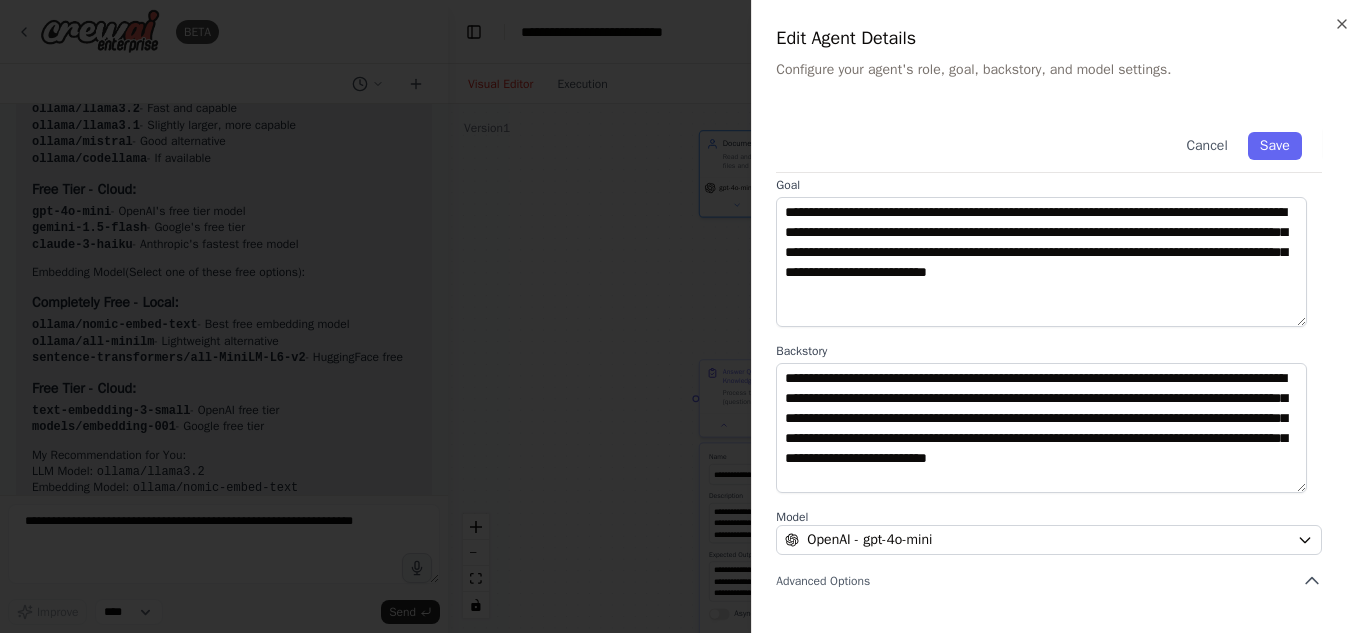 scroll, scrollTop: 273, scrollLeft: 0, axis: vertical 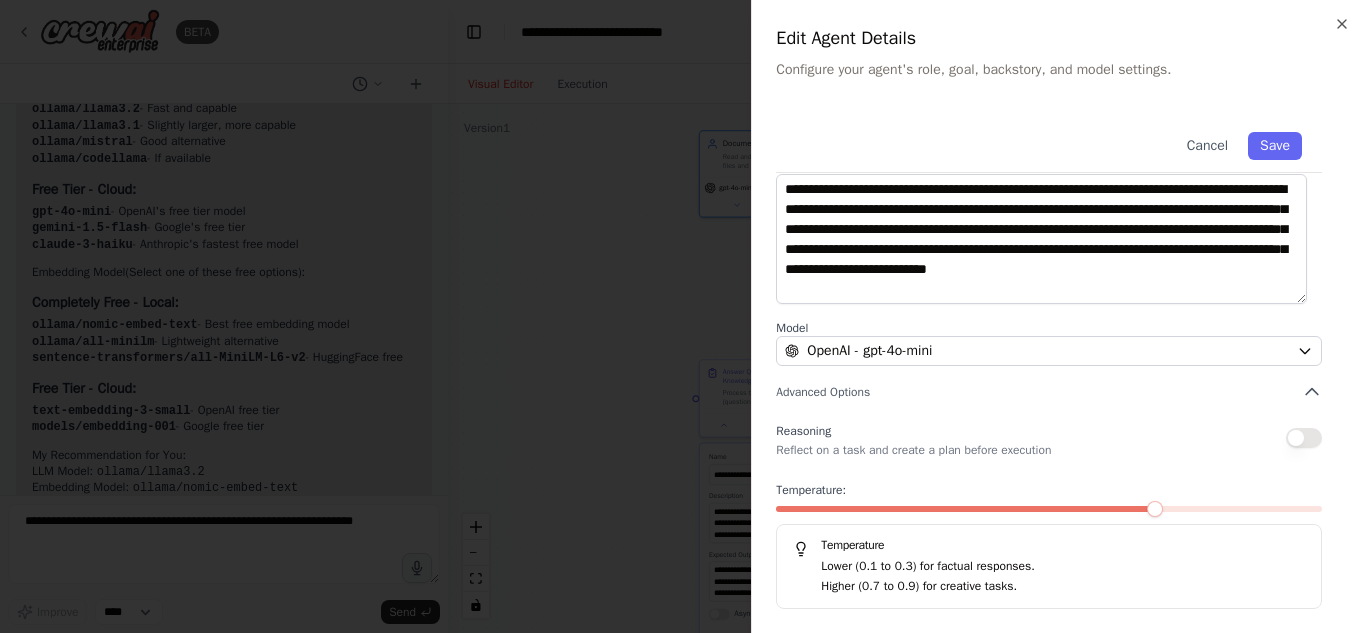 click at bounding box center [1304, 438] 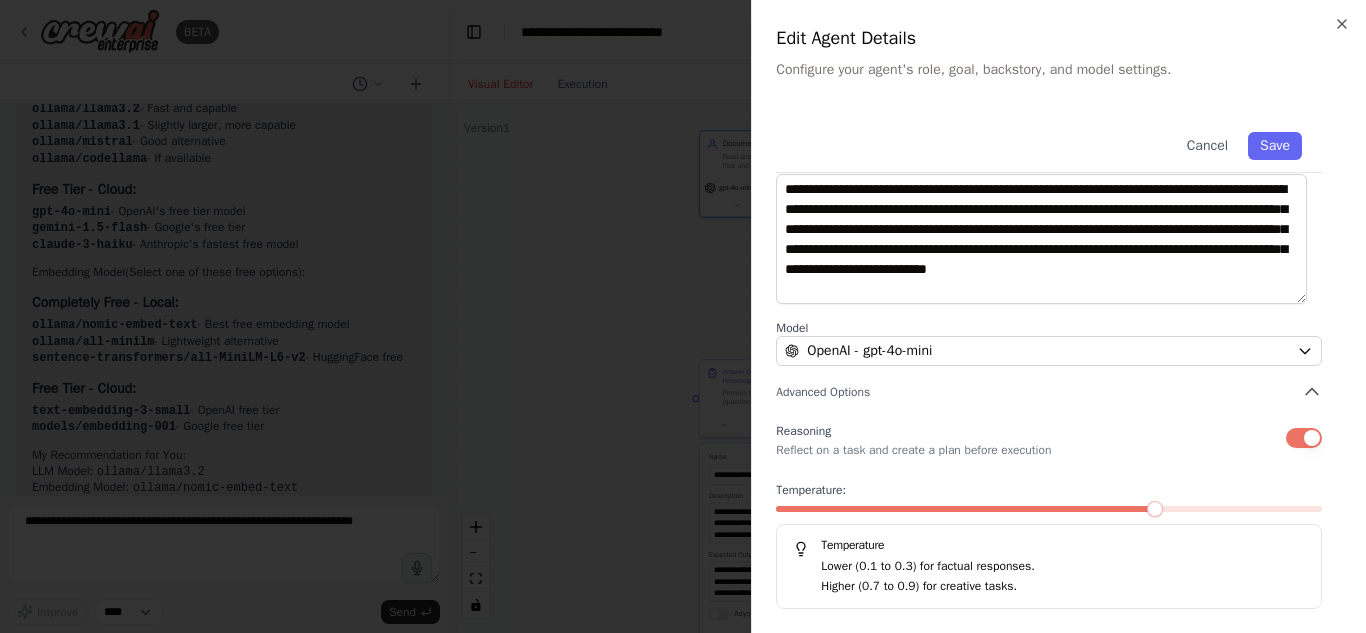 click at bounding box center [1304, 438] 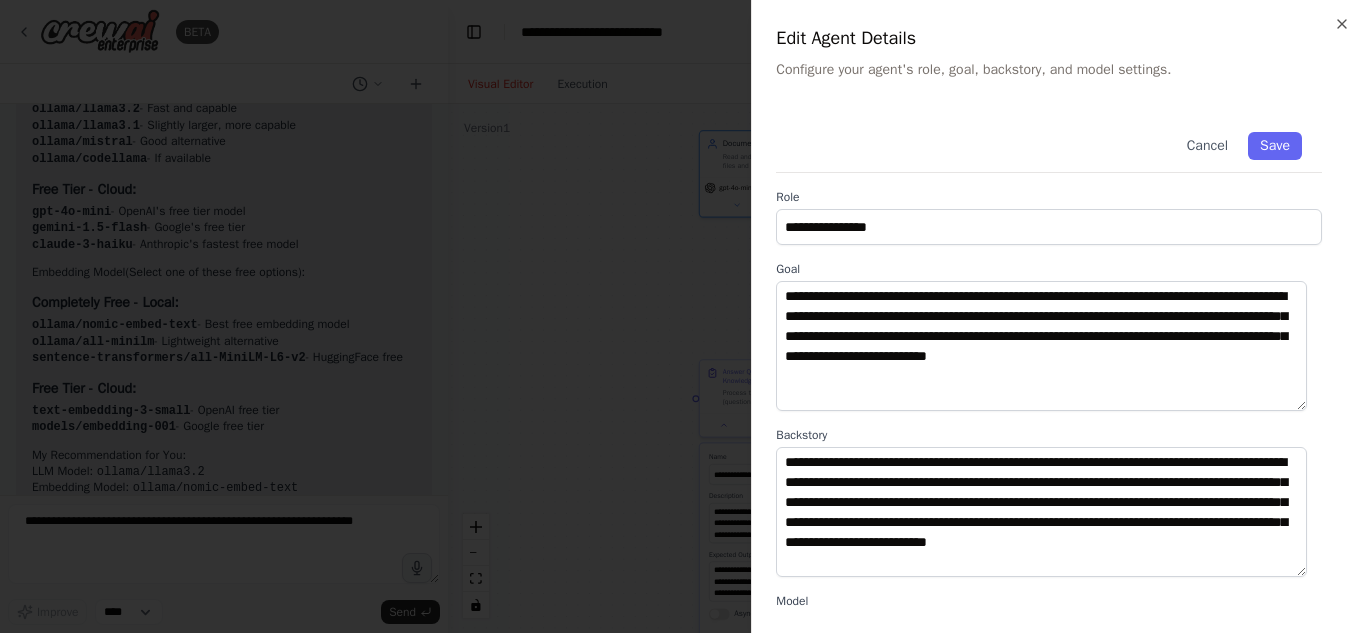 scroll, scrollTop: 273, scrollLeft: 0, axis: vertical 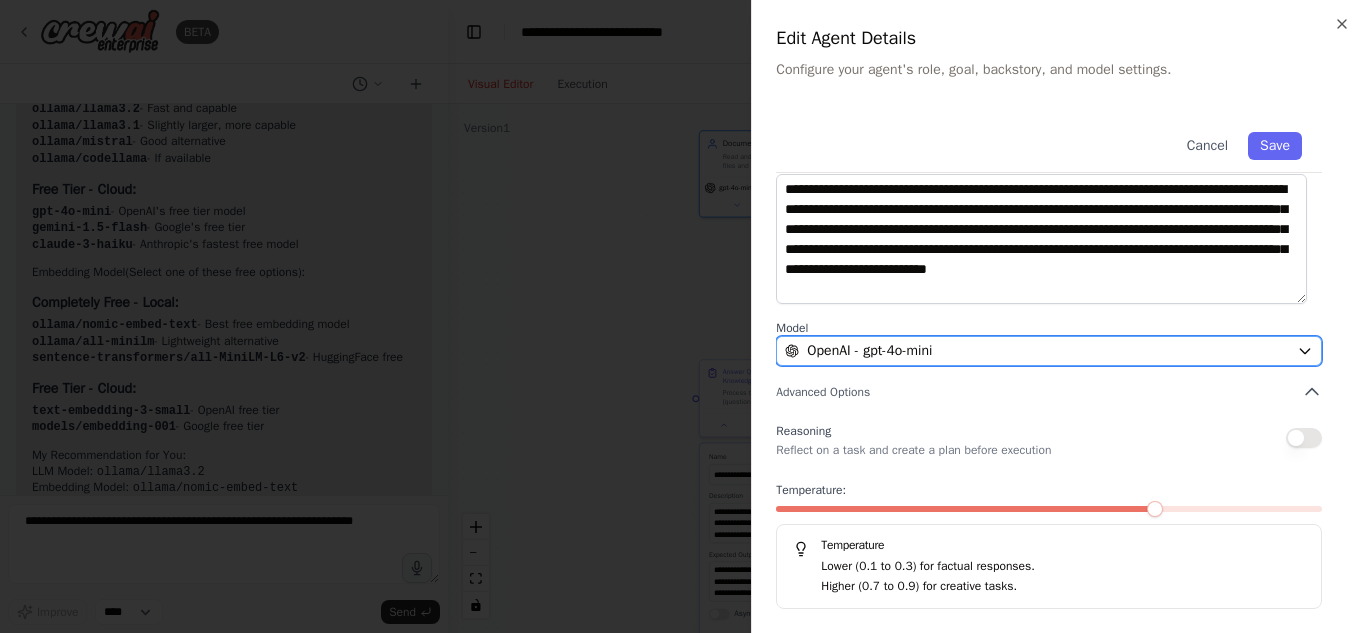click on "OpenAI - gpt-4o-mini" at bounding box center [1037, 351] 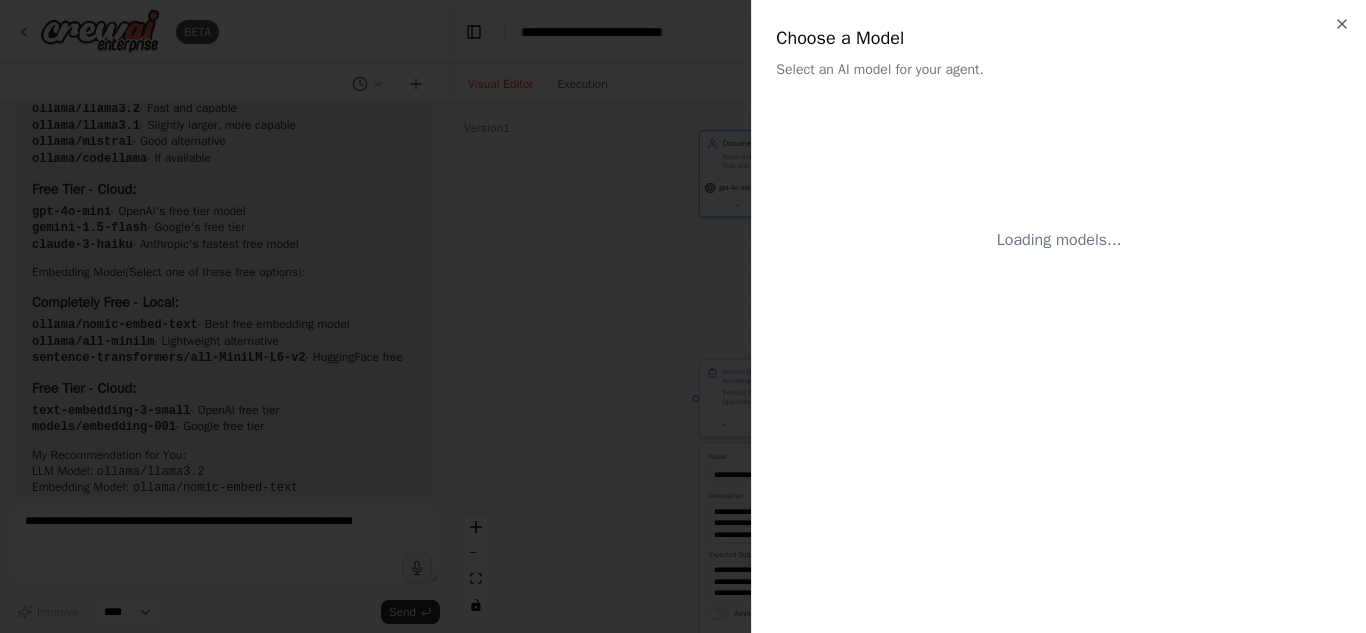 scroll, scrollTop: 0, scrollLeft: 0, axis: both 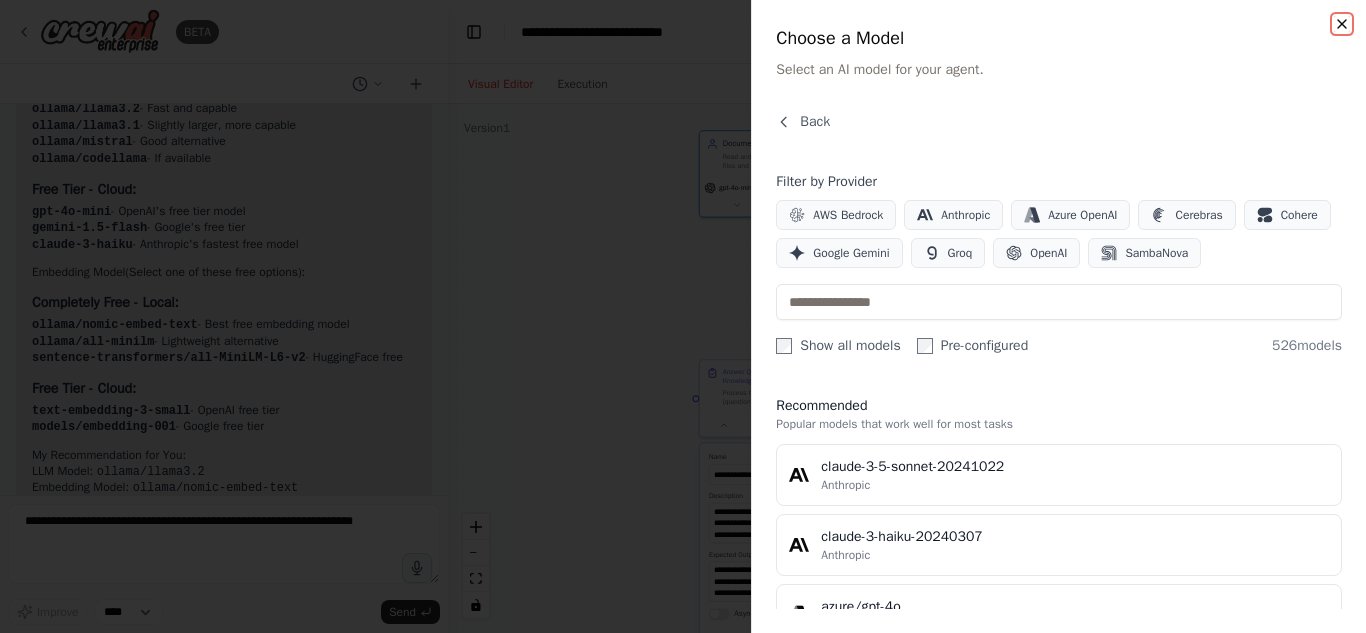 click 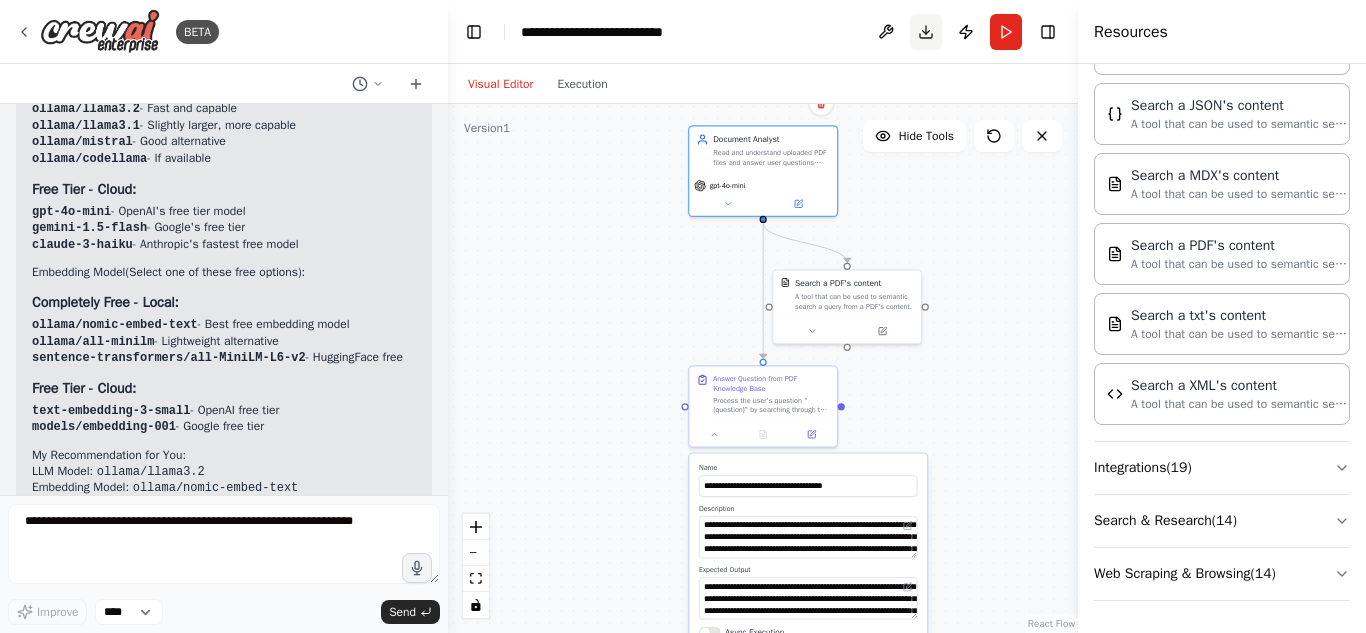 click on "Download" at bounding box center [926, 32] 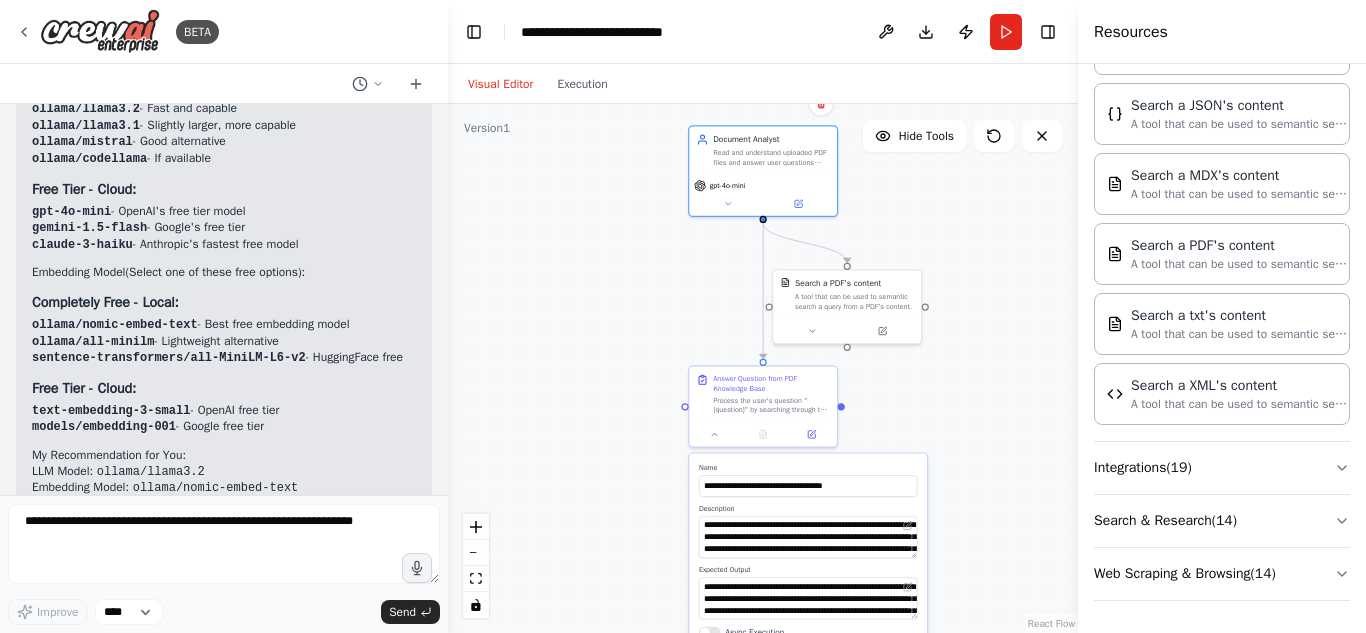 click on ".deletable-edge-delete-btn {
width: 20px;
height: 20px;
border: 0px solid #ffffff;
color: #6b7280;
background-color: #f8fafc;
cursor: pointer;
border-radius: 50%;
font-size: 12px;
padding: 3px;
display: flex;
align-items: center;
justify-content: center;
transition: all 0.2s cubic-bezier(0.4, 0, 0.2, 1);
box-shadow: 0 2px 4px rgba(0, 0, 0, 0.1);
}
.deletable-edge-delete-btn:hover {
background-color: #ef4444;
color: #ffffff;
border-color: #dc2626;
transform: scale(1.1);
box-shadow: 0 4px 12px rgba(239, 68, 68, 0.4);
}
.deletable-edge-delete-btn:active {
transform: scale(0.95);
box-shadow: 0 2px 4px rgba(239, 68, 68, 0.3);
}
Document Analyst gpt-4o-mini Search a PDF's content Name Description" at bounding box center [763, 368] 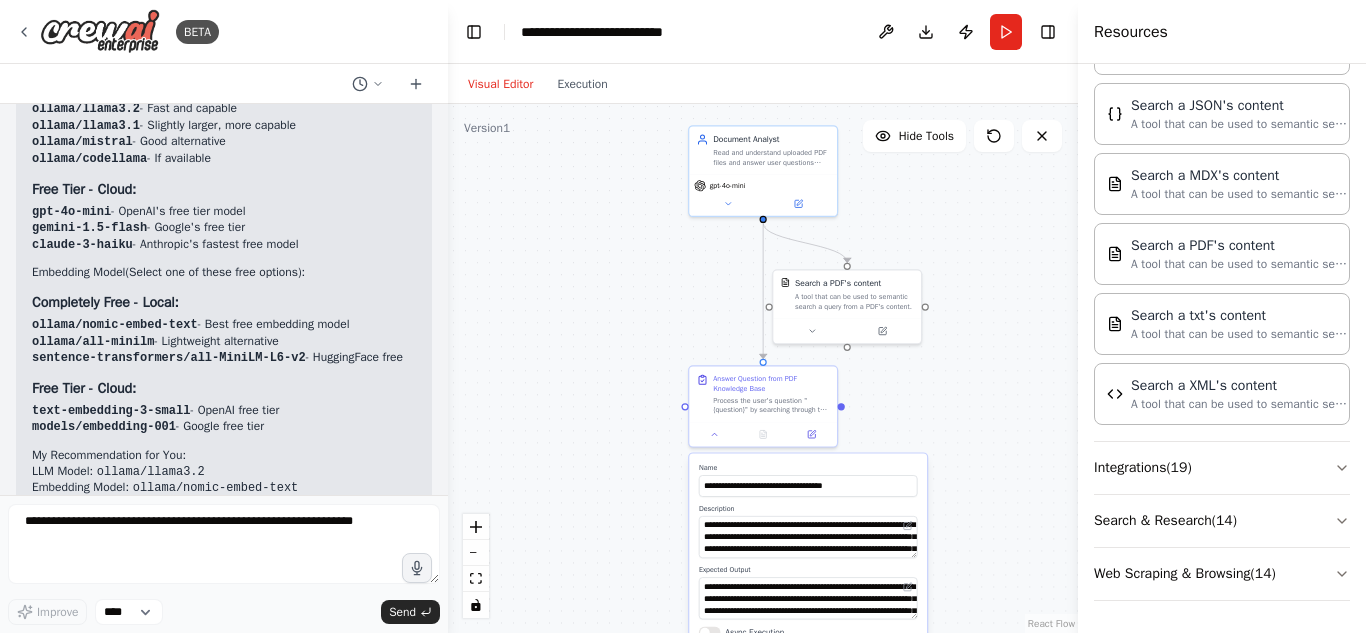 click on ".deletable-edge-delete-btn {
width: 20px;
height: 20px;
border: 0px solid #ffffff;
color: #6b7280;
background-color: #f8fafc;
cursor: pointer;
border-radius: 50%;
font-size: 12px;
padding: 3px;
display: flex;
align-items: center;
justify-content: center;
transition: all 0.2s cubic-bezier(0.4, 0, 0.2, 1);
box-shadow: 0 2px 4px rgba(0, 0, 0, 0.1);
}
.deletable-edge-delete-btn:hover {
background-color: #ef4444;
color: #ffffff;
border-color: #dc2626;
transform: scale(1.1);
box-shadow: 0 4px 12px rgba(239, 68, 68, 0.4);
}
.deletable-edge-delete-btn:active {
transform: scale(0.95);
box-shadow: 0 2px 4px rgba(239, 68, 68, 0.3);
}
Document Analyst gpt-4o-mini Search a PDF's content Name Description" at bounding box center (763, 368) 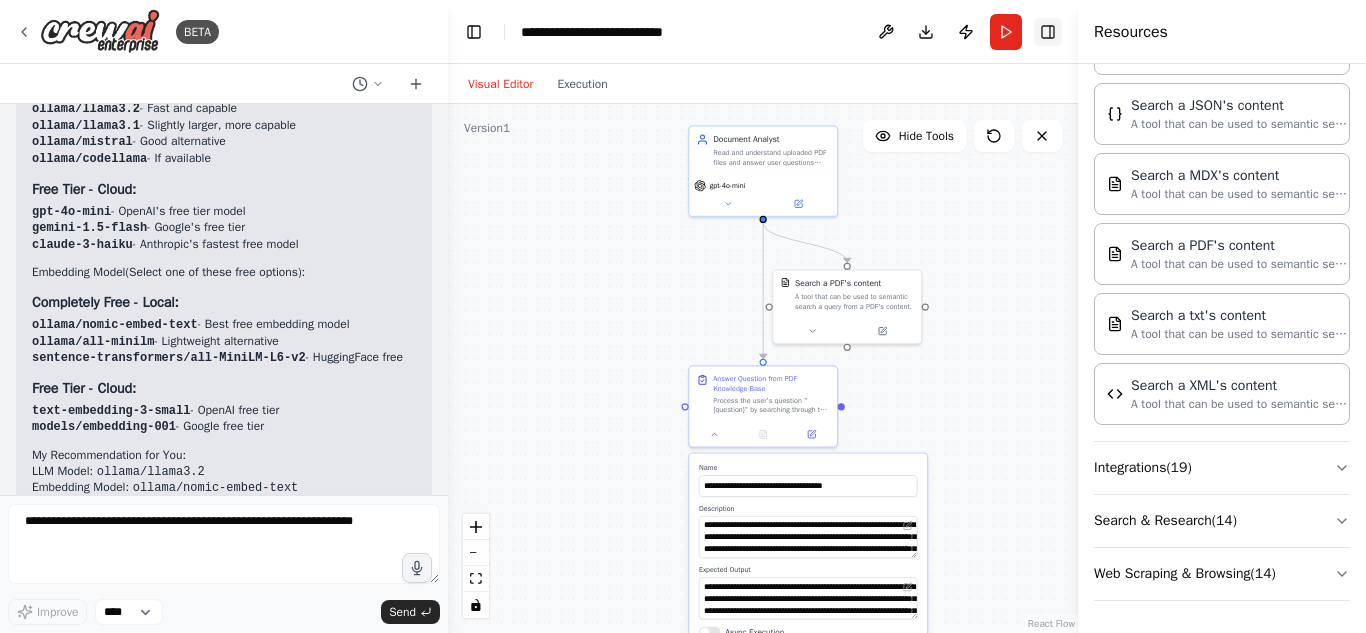 click on "Toggle Right Sidebar" at bounding box center [1048, 32] 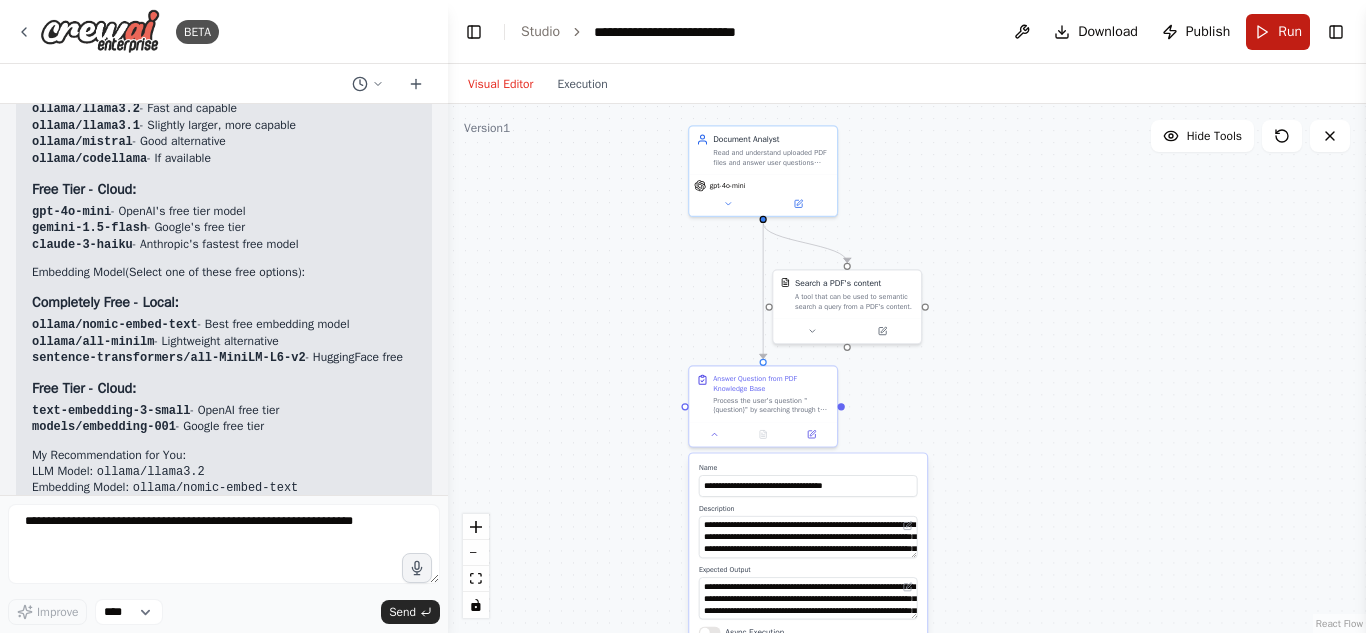 click on "Run" at bounding box center [1278, 32] 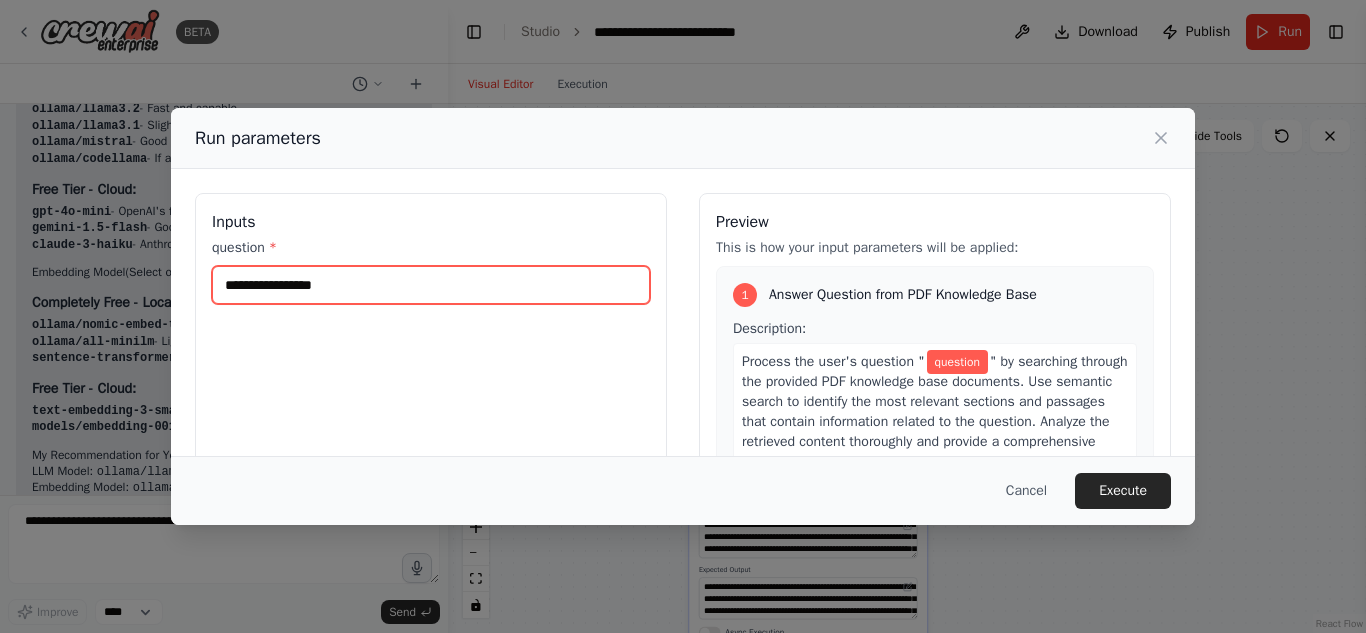 click on "question *" at bounding box center [431, 285] 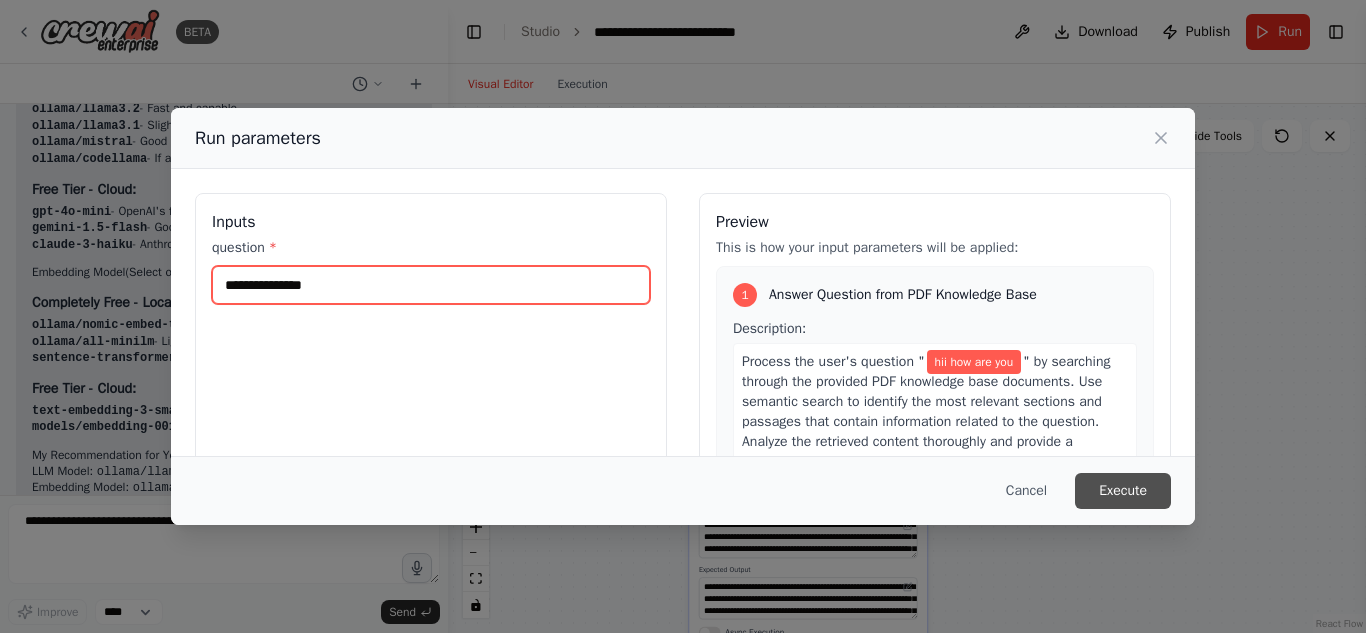 type on "**********" 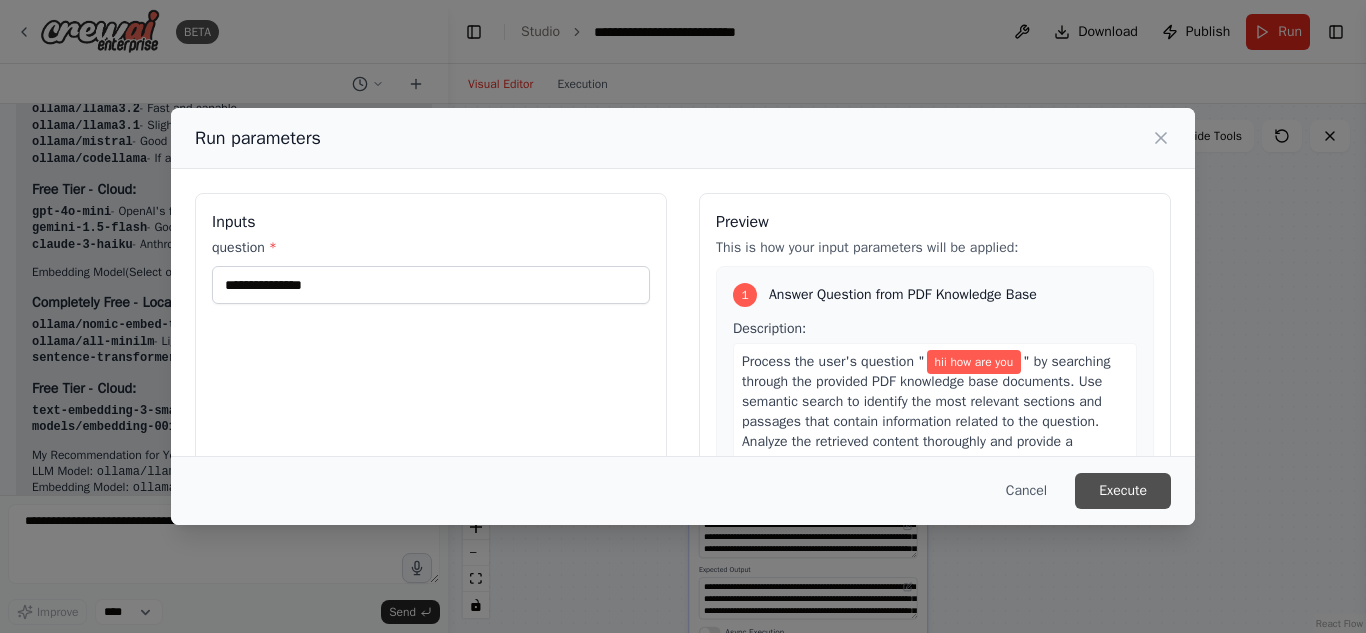 click on "Execute" at bounding box center (1123, 491) 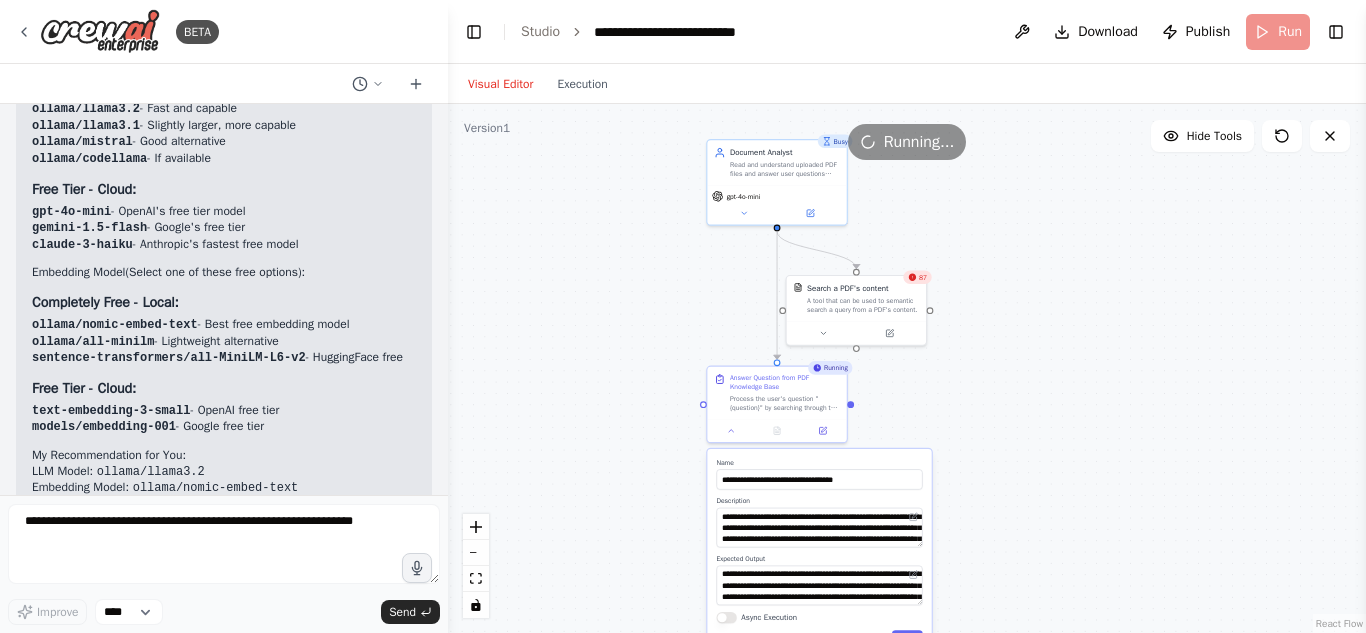 click on ".deletable-edge-delete-btn {
width: 20px;
height: 20px;
border: 0px solid #ffffff;
color: #6b7280;
background-color: #f8fafc;
cursor: pointer;
border-radius: 50%;
font-size: 12px;
padding: 3px;
display: flex;
align-items: center;
justify-content: center;
transition: all 0.2s cubic-bezier(0.4, 0, 0.2, 1);
box-shadow: 0 2px 4px rgba(0, 0, 0, 0.1);
}
.deletable-edge-delete-btn:hover {
background-color: #ef4444;
color: #ffffff;
border-color: #dc2626;
transform: scale(1.1);
box-shadow: 0 4px 12px rgba(239, 68, 68, 0.4);
}
.deletable-edge-delete-btn:active {
transform: scale(0.95);
box-shadow: 0 2px 4px rgba(239, 68, 68, 0.3);
}
Busy Document Analyst gpt-4o-mini 87 Search a PDF's content Running" at bounding box center (907, 368) 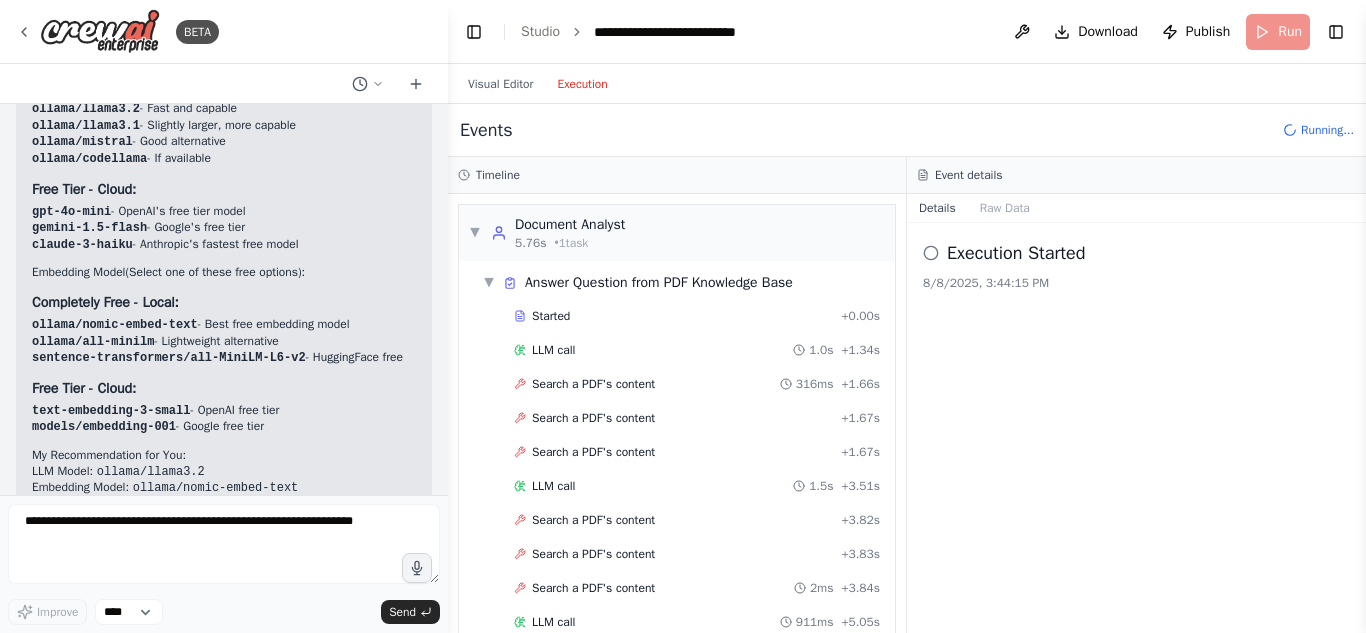 click on "Execution" at bounding box center [582, 84] 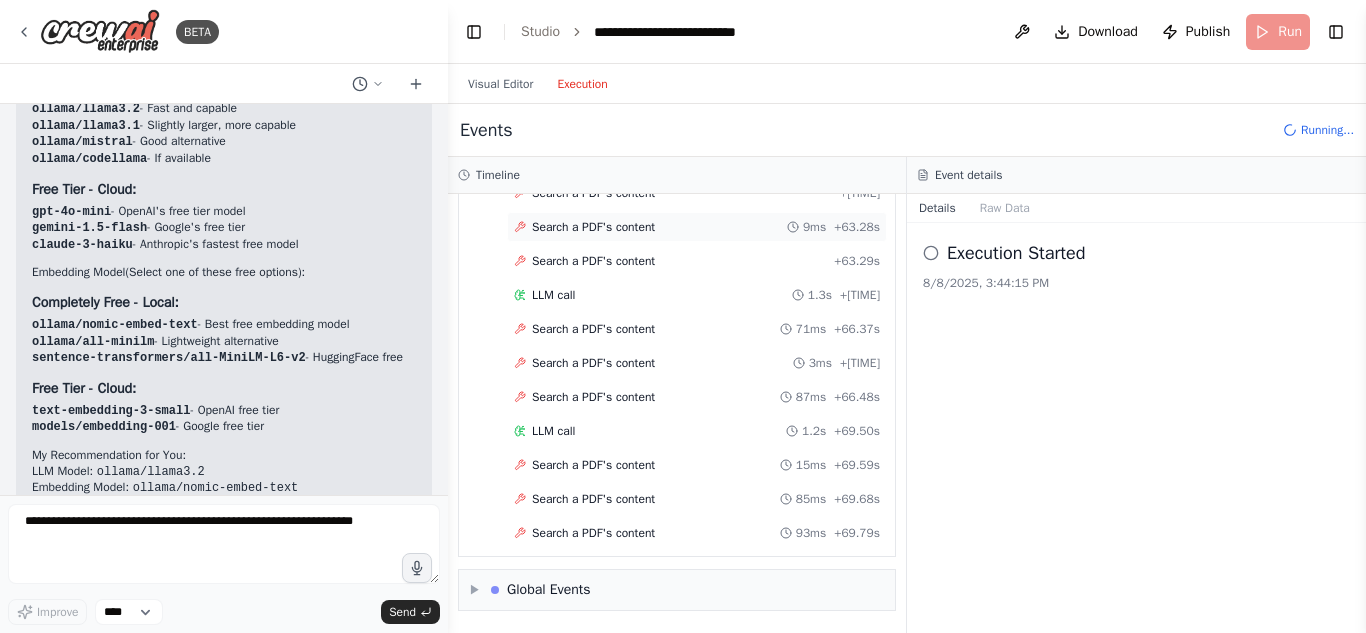 scroll, scrollTop: 4305, scrollLeft: 0, axis: vertical 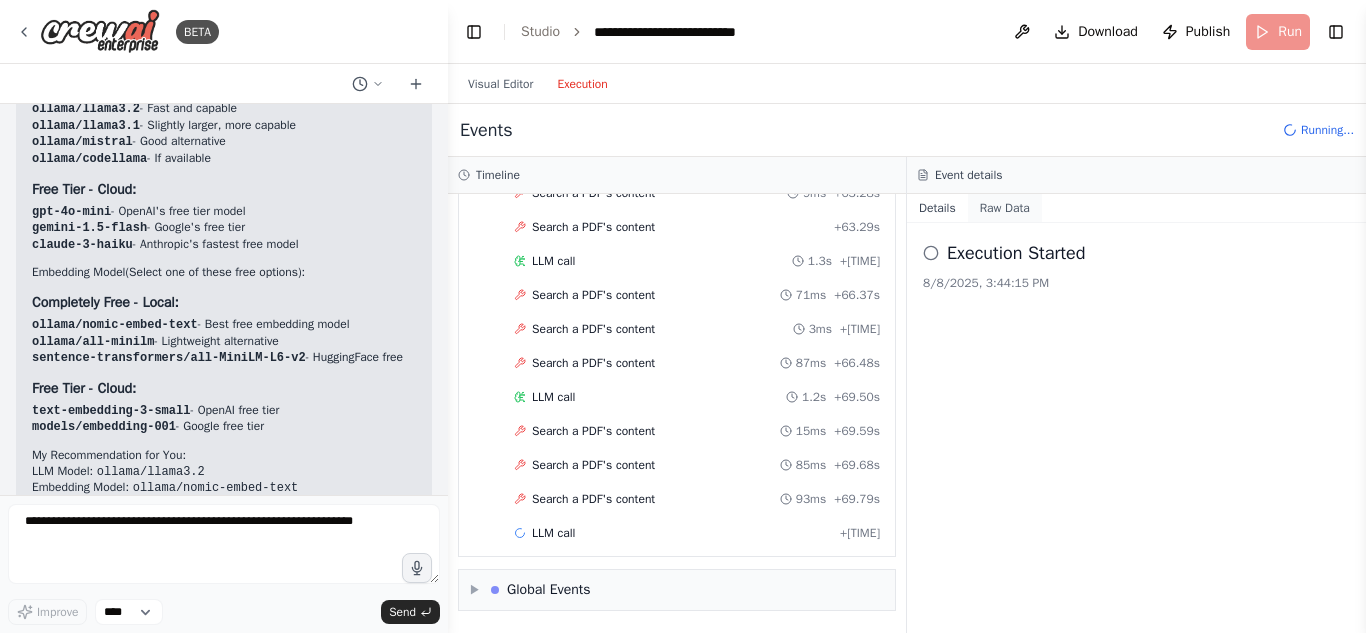 click on "Raw Data" at bounding box center (1005, 208) 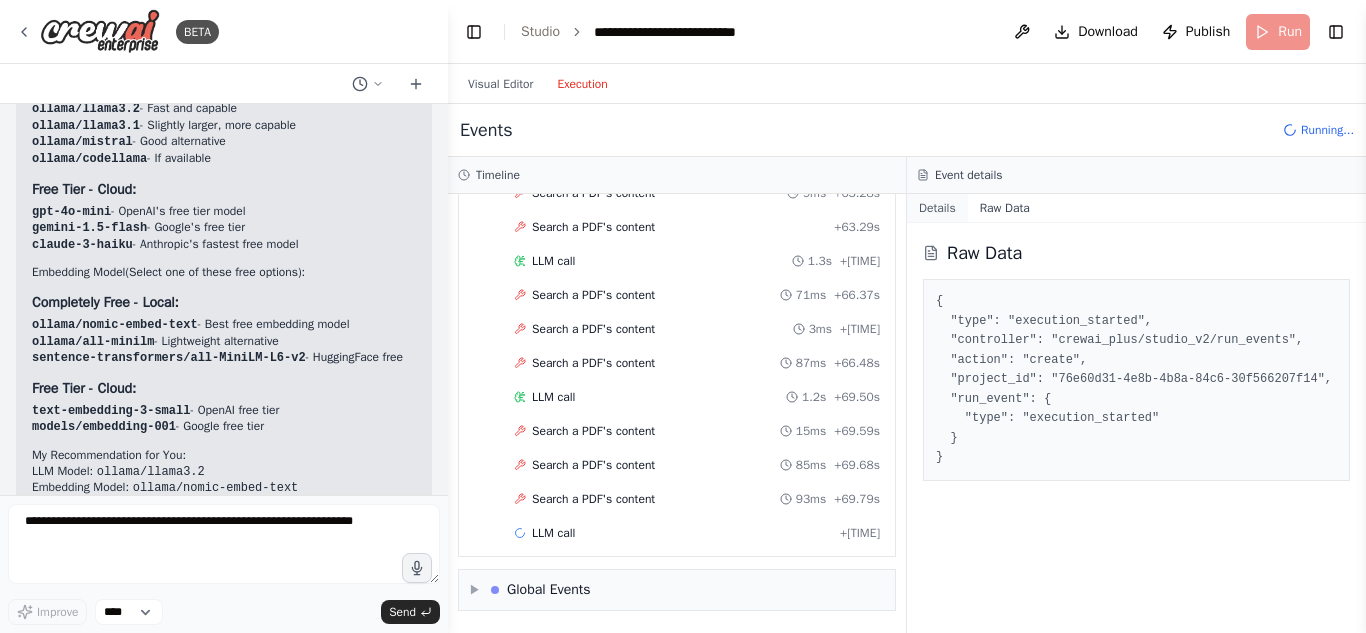 click on "Details" at bounding box center (937, 208) 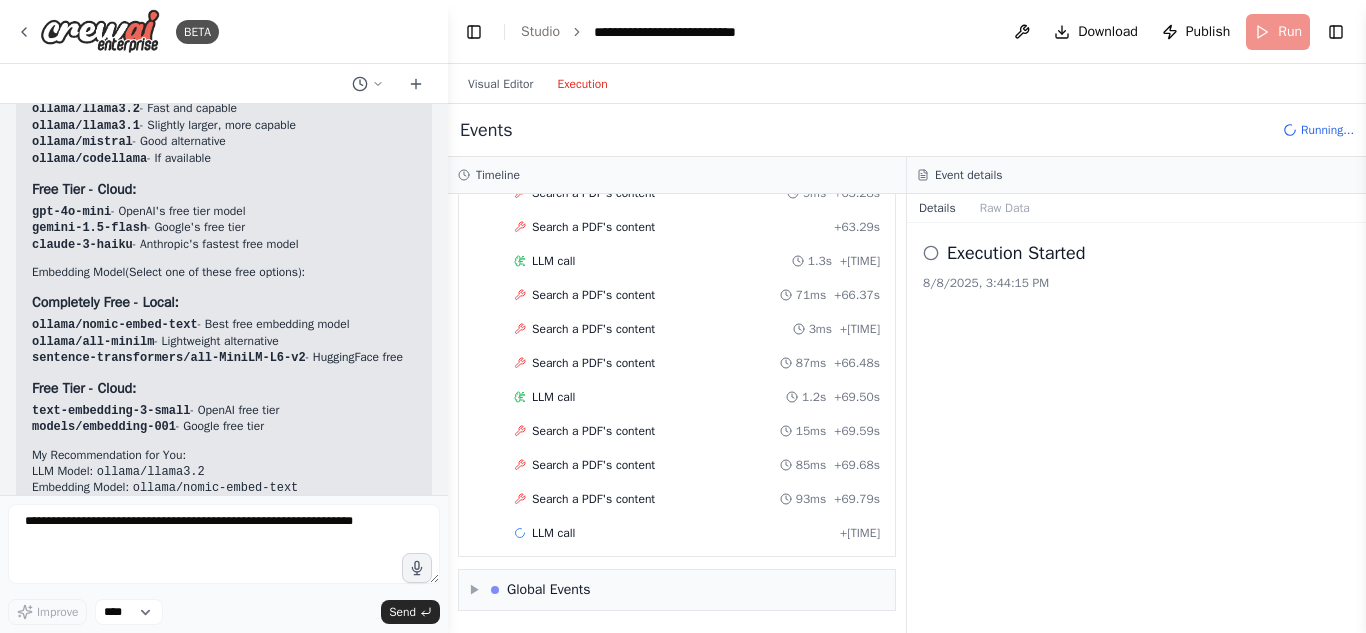 scroll, scrollTop: 4407, scrollLeft: 0, axis: vertical 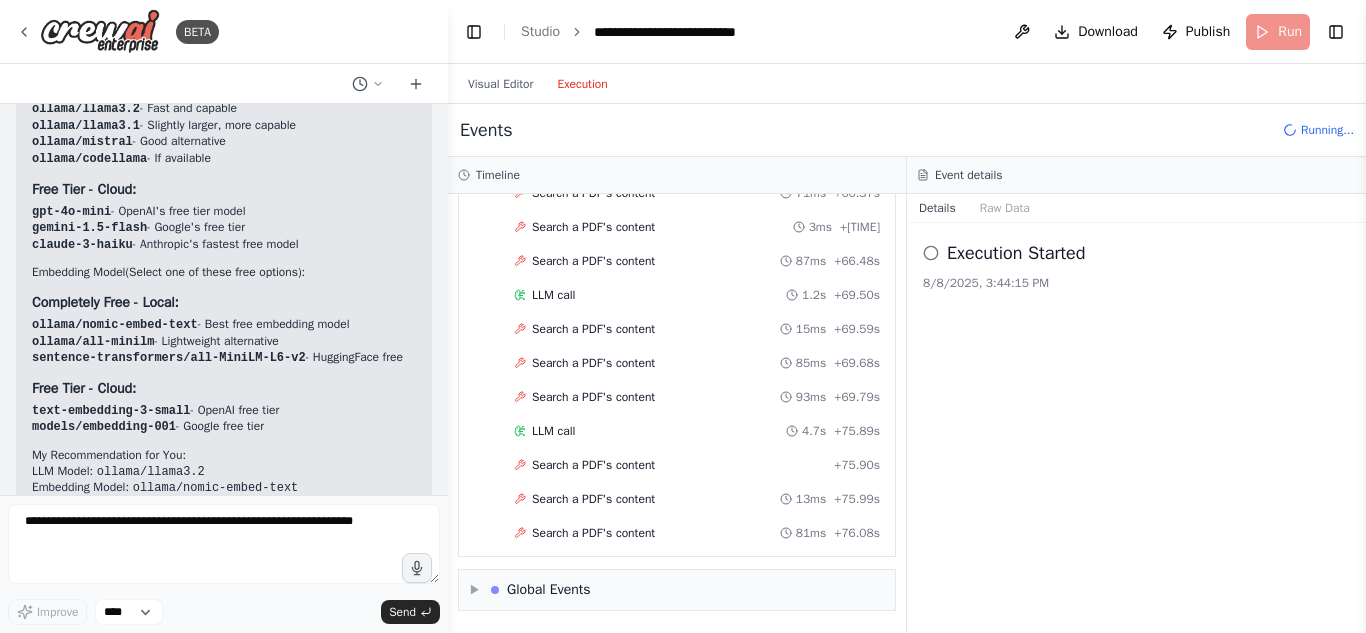 click 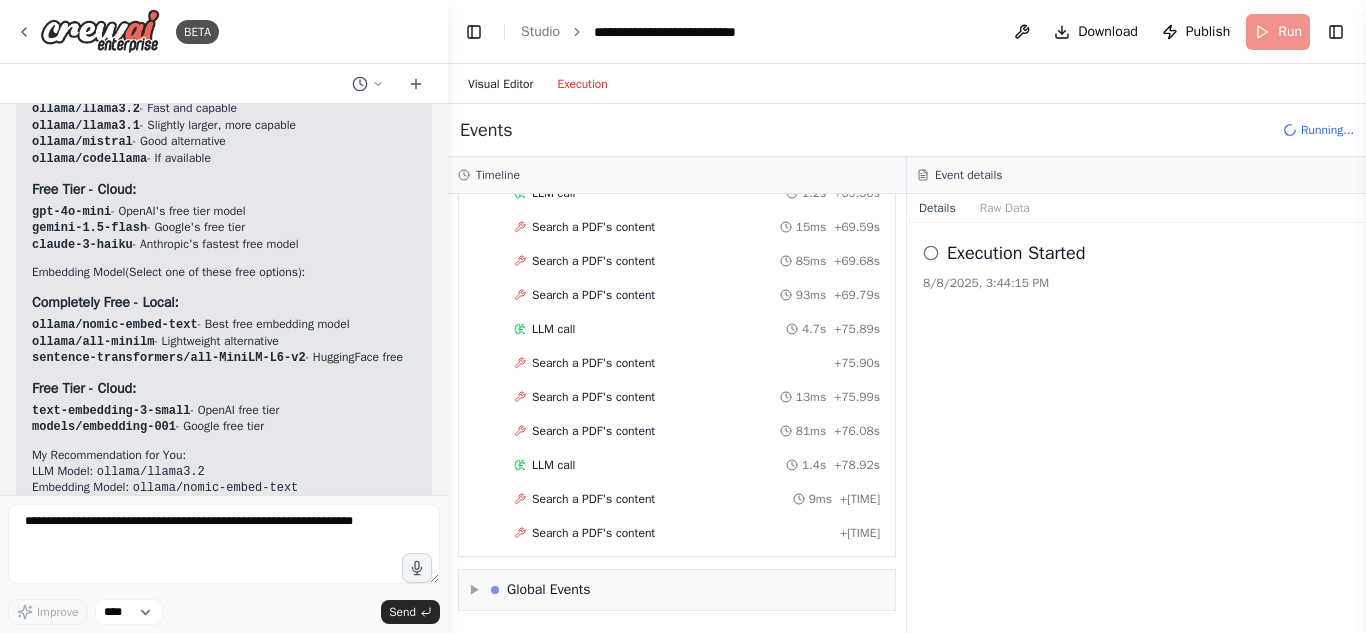 scroll, scrollTop: 4543, scrollLeft: 0, axis: vertical 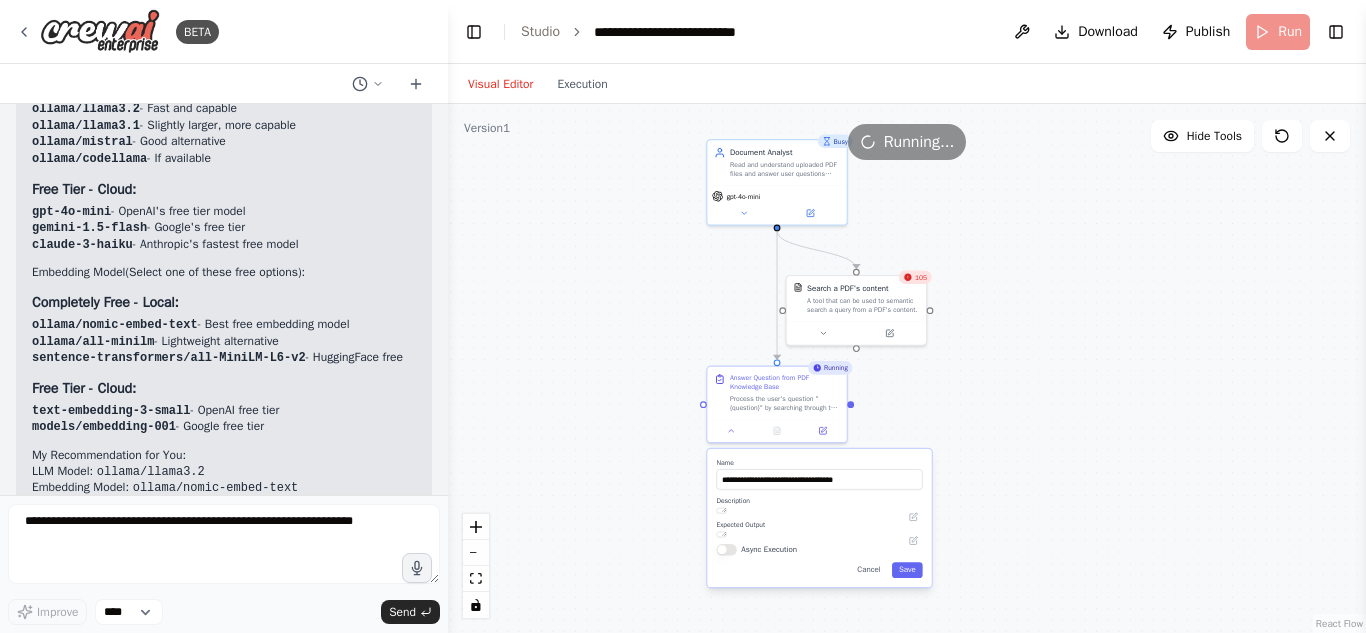 click on "Visual Editor" at bounding box center (500, 84) 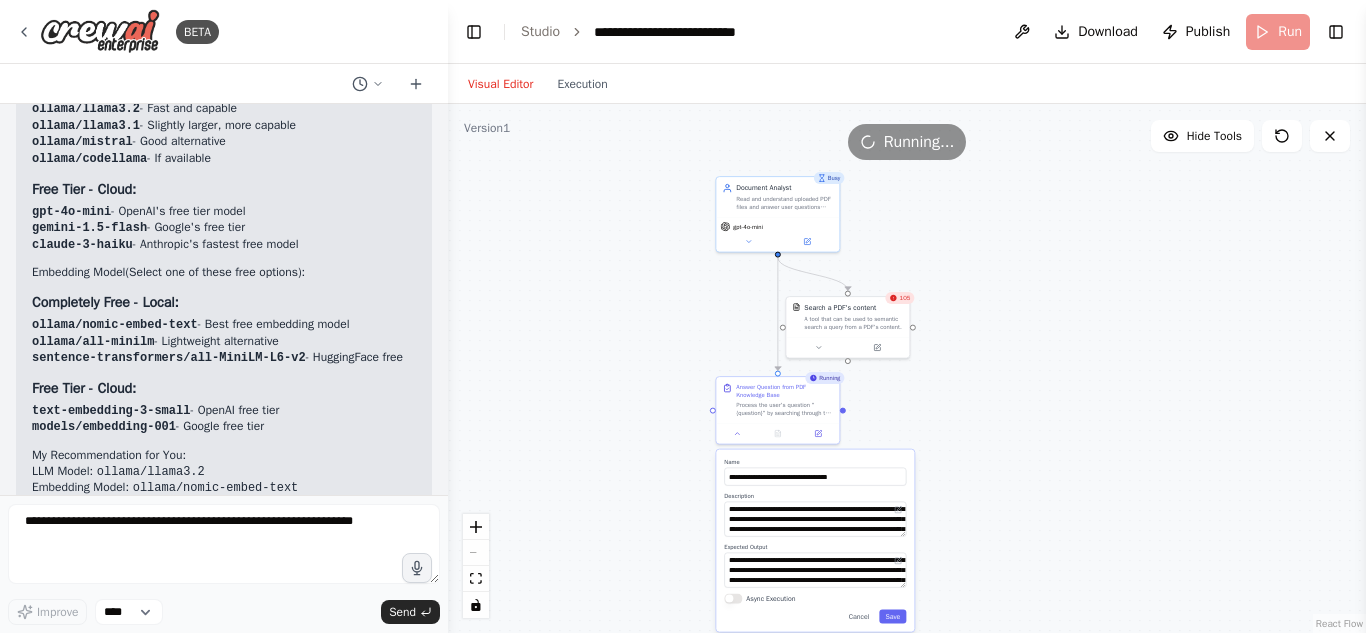 click on ".deletable-edge-delete-btn {
width: 20px;
height: 20px;
border: 0px solid #ffffff;
color: #6b7280;
background-color: #f8fafc;
cursor: pointer;
border-radius: 50%;
font-size: 12px;
padding: 3px;
display: flex;
align-items: center;
justify-content: center;
transition: all 0.2s cubic-bezier(0.4, 0, 0.2, 1);
box-shadow: 0 2px 4px rgba(0, 0, 0, 0.1);
}
.deletable-edge-delete-btn:hover {
background-color: #ef4444;
color: #ffffff;
border-color: #dc2626;
transform: scale(1.1);
box-shadow: 0 4px 12px rgba(239, 68, 68, 0.4);
}
.deletable-edge-delete-btn:active {
transform: scale(0.95);
box-shadow: 0 2px 4px rgba(239, 68, 68, 0.3);
}
Busy Document Analyst gpt-4o-mini 105 Search a PDF's content Running" at bounding box center [907, 368] 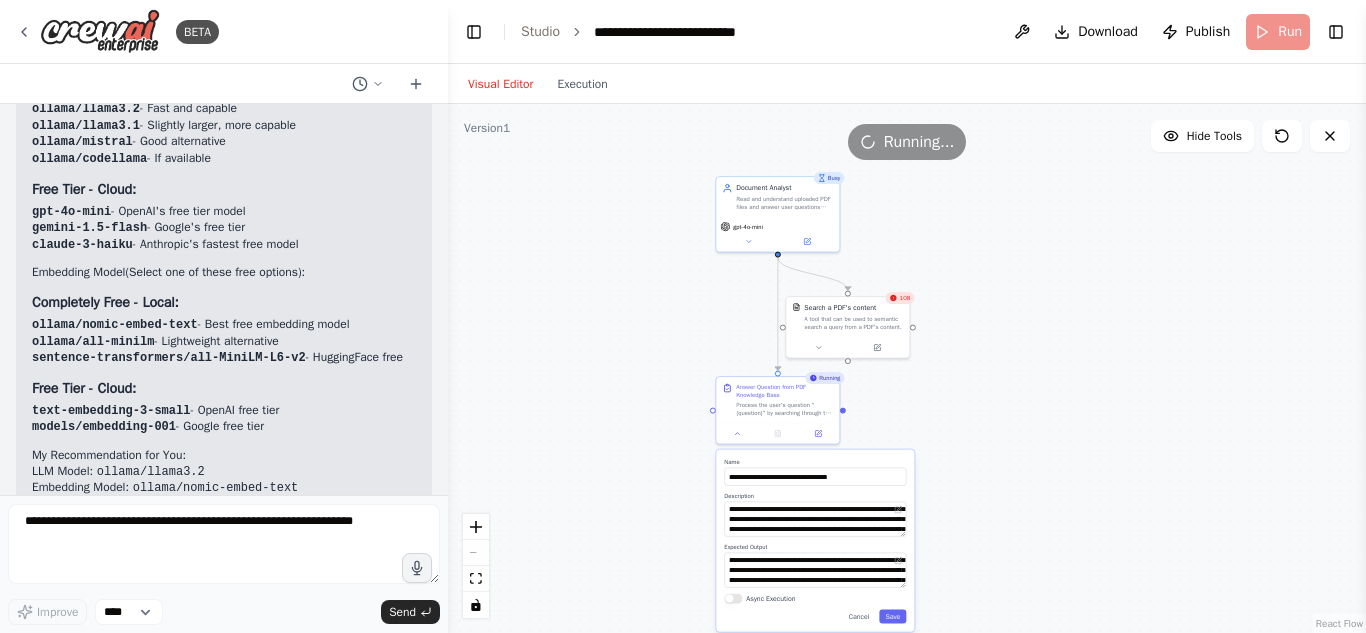 click on ".deletable-edge-delete-btn {
width: 20px;
height: 20px;
border: 0px solid #ffffff;
color: #6b7280;
background-color: #f8fafc;
cursor: pointer;
border-radius: 50%;
font-size: 12px;
padding: 3px;
display: flex;
align-items: center;
justify-content: center;
transition: all 0.2s cubic-bezier(0.4, 0, 0.2, 1);
box-shadow: 0 2px 4px rgba(0, 0, 0, 0.1);
}
.deletable-edge-delete-btn:hover {
background-color: #ef4444;
color: #ffffff;
border-color: #dc2626;
transform: scale(1.1);
box-shadow: 0 4px 12px rgba(239, 68, 68, 0.4);
}
.deletable-edge-delete-btn:active {
transform: scale(0.95);
box-shadow: 0 2px 4px rgba(239, 68, 68, 0.3);
}
Busy Document Analyst gpt-4o-mini 108 Search a PDF's content Running" at bounding box center (907, 368) 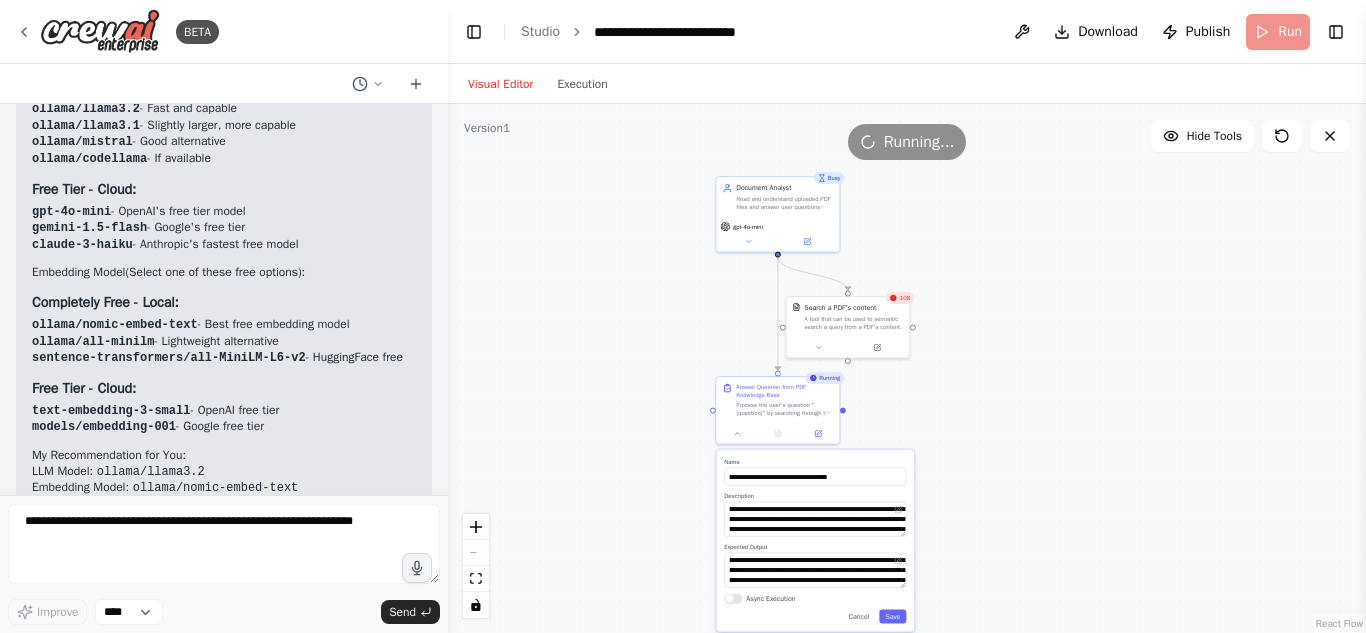 click on ".deletable-edge-delete-btn {
width: 20px;
height: 20px;
border: 0px solid #ffffff;
color: #6b7280;
background-color: #f8fafc;
cursor: pointer;
border-radius: 50%;
font-size: 12px;
padding: 3px;
display: flex;
align-items: center;
justify-content: center;
transition: all 0.2s cubic-bezier(0.4, 0, 0.2, 1);
box-shadow: 0 2px 4px rgba(0, 0, 0, 0.1);
}
.deletable-edge-delete-btn:hover {
background-color: #ef4444;
color: #ffffff;
border-color: #dc2626;
transform: scale(1.1);
box-shadow: 0 4px 12px rgba(239, 68, 68, 0.4);
}
.deletable-edge-delete-btn:active {
transform: scale(0.95);
box-shadow: 0 2px 4px rgba(239, 68, 68, 0.3);
}
Busy Document Analyst gpt-4o-mini 108 Search a PDF's content Running" at bounding box center [907, 368] 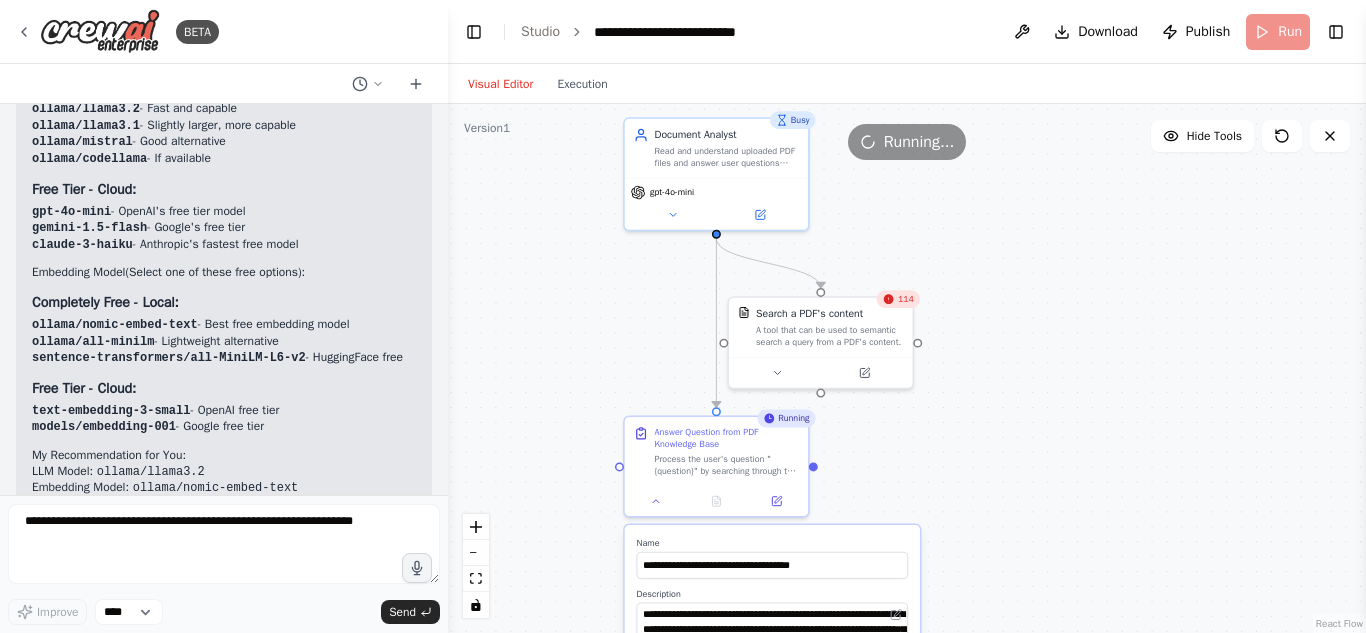 click on ".deletable-edge-delete-btn {
width: 20px;
height: 20px;
border: 0px solid #ffffff;
color: #6b7280;
background-color: #f8fafc;
cursor: pointer;
border-radius: 50%;
font-size: 12px;
padding: 3px;
display: flex;
align-items: center;
justify-content: center;
transition: all 0.2s cubic-bezier(0.4, 0, 0.2, 1);
box-shadow: 0 2px 4px rgba(0, 0, 0, 0.1);
}
.deletable-edge-delete-btn:hover {
background-color: #ef4444;
color: #ffffff;
border-color: #dc2626;
transform: scale(1.1);
box-shadow: 0 4px 12px rgba(239, 68, 68, 0.4);
}
.deletable-edge-delete-btn:active {
transform: scale(0.95);
box-shadow: 0 2px 4px rgba(239, 68, 68, 0.3);
}
Busy Document Analyst gpt-4o-mini 114 Search a PDF's content Running" at bounding box center [907, 368] 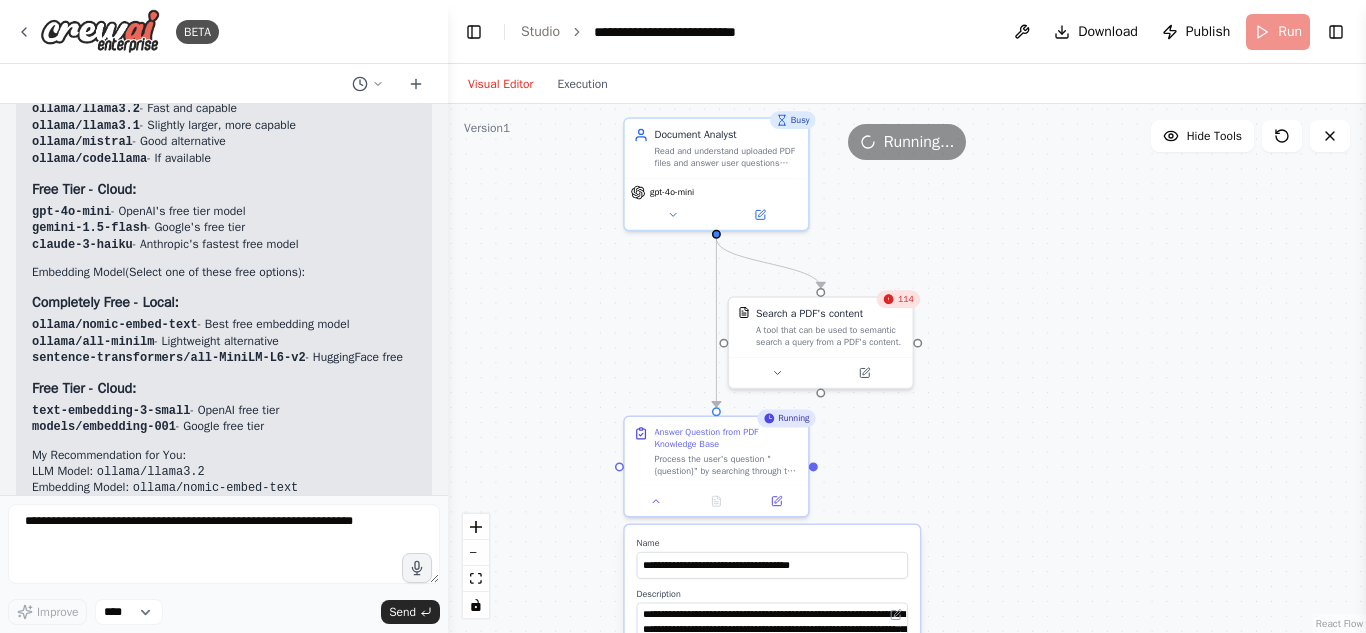 click on "114" at bounding box center [906, 299] 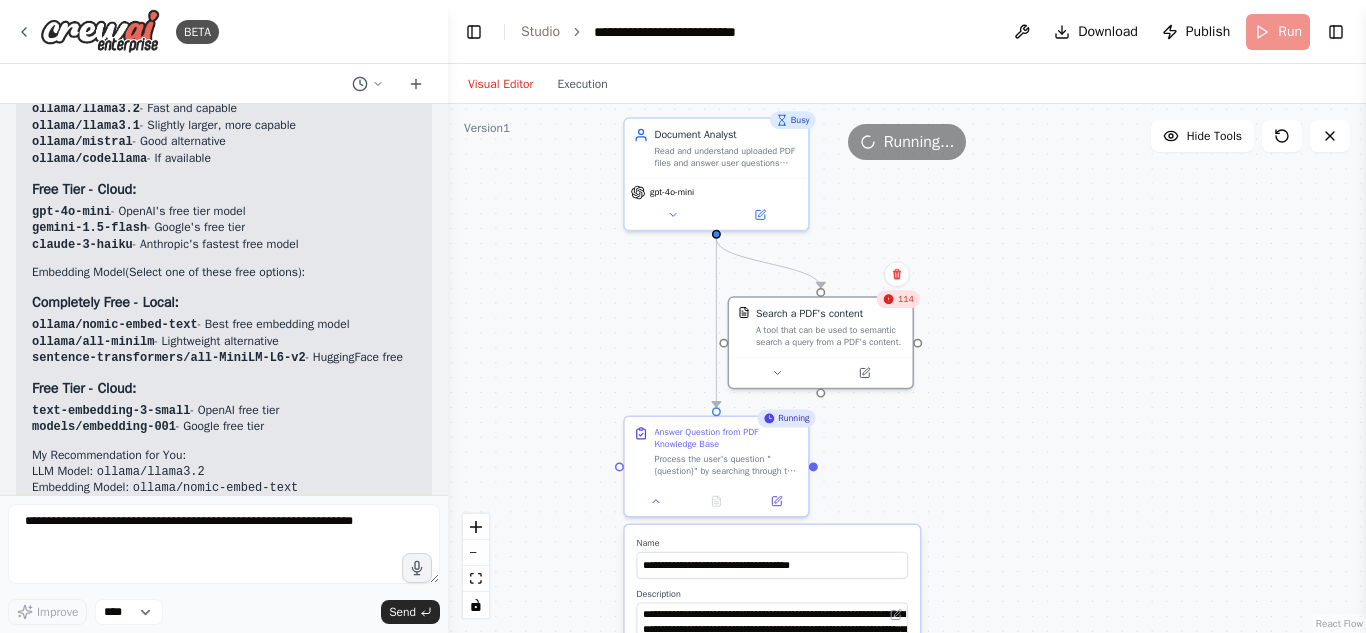 click on "114" at bounding box center (906, 299) 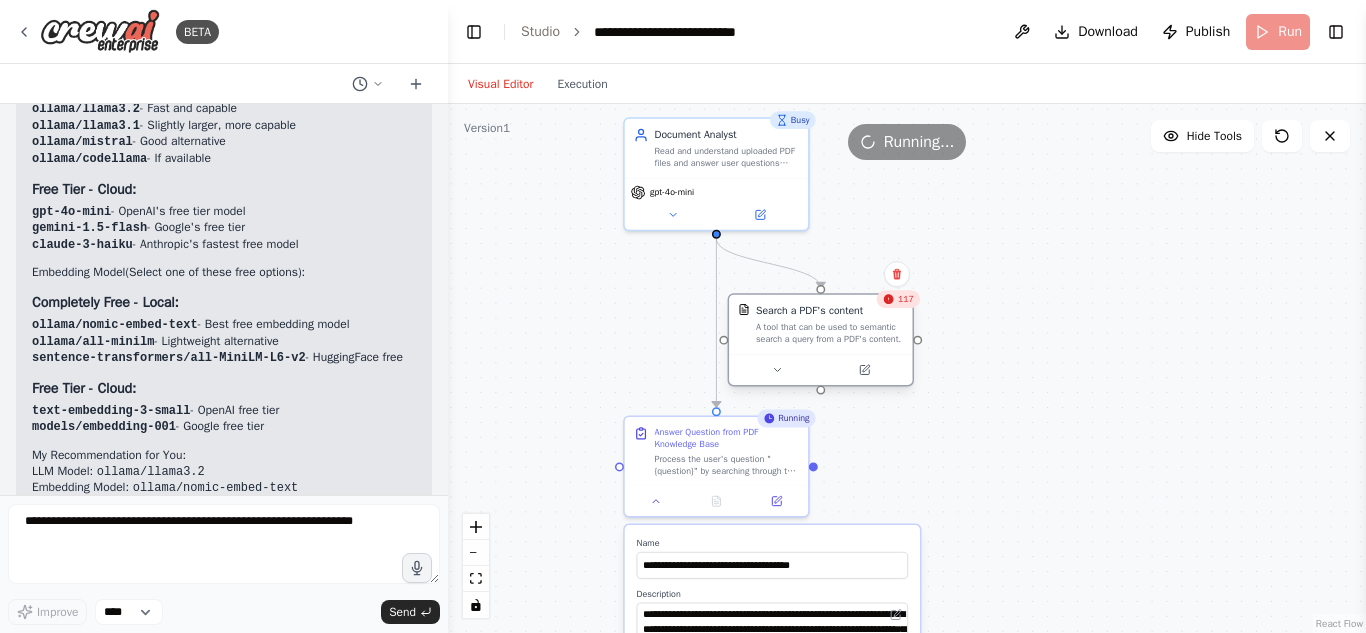 click on "Search a PDF's content" at bounding box center [830, 311] 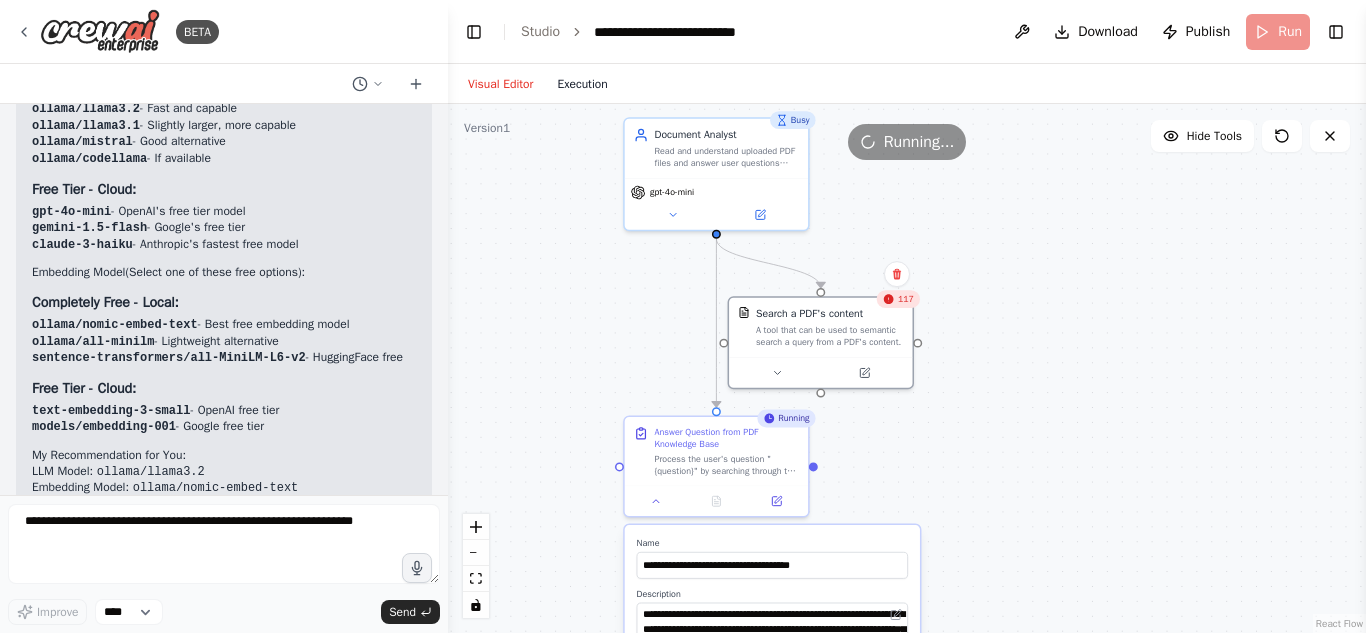 click on "Execution" at bounding box center (582, 84) 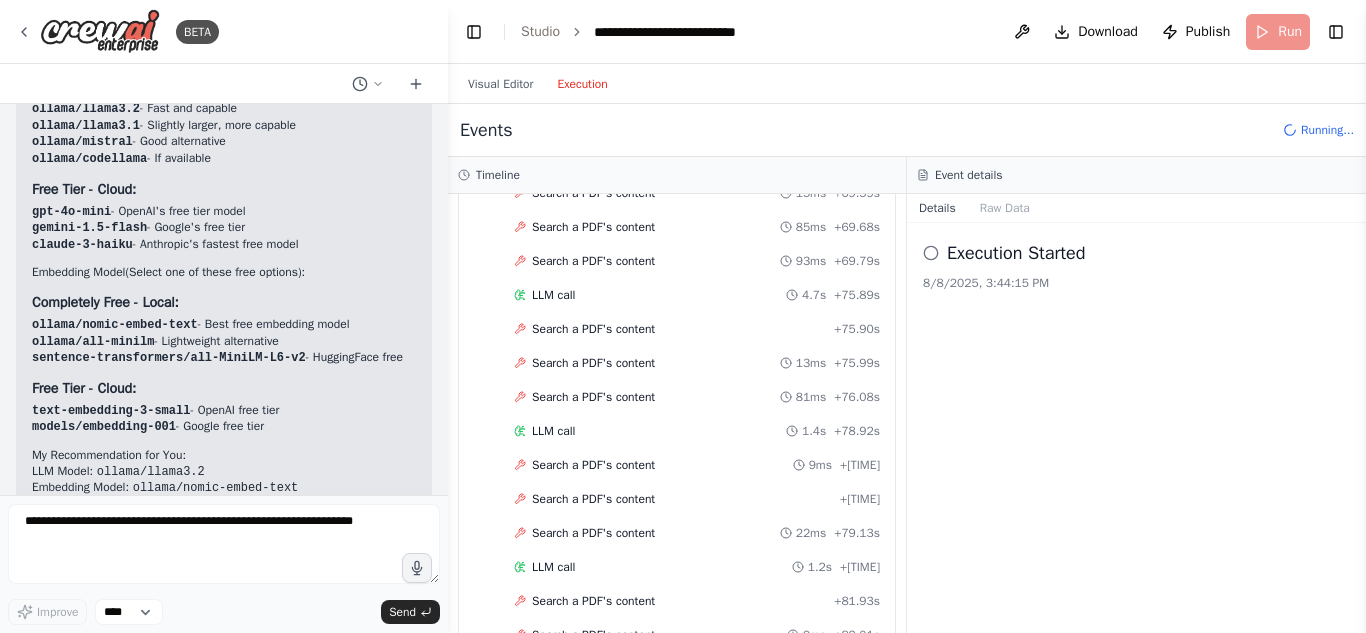 scroll, scrollTop: 5121, scrollLeft: 0, axis: vertical 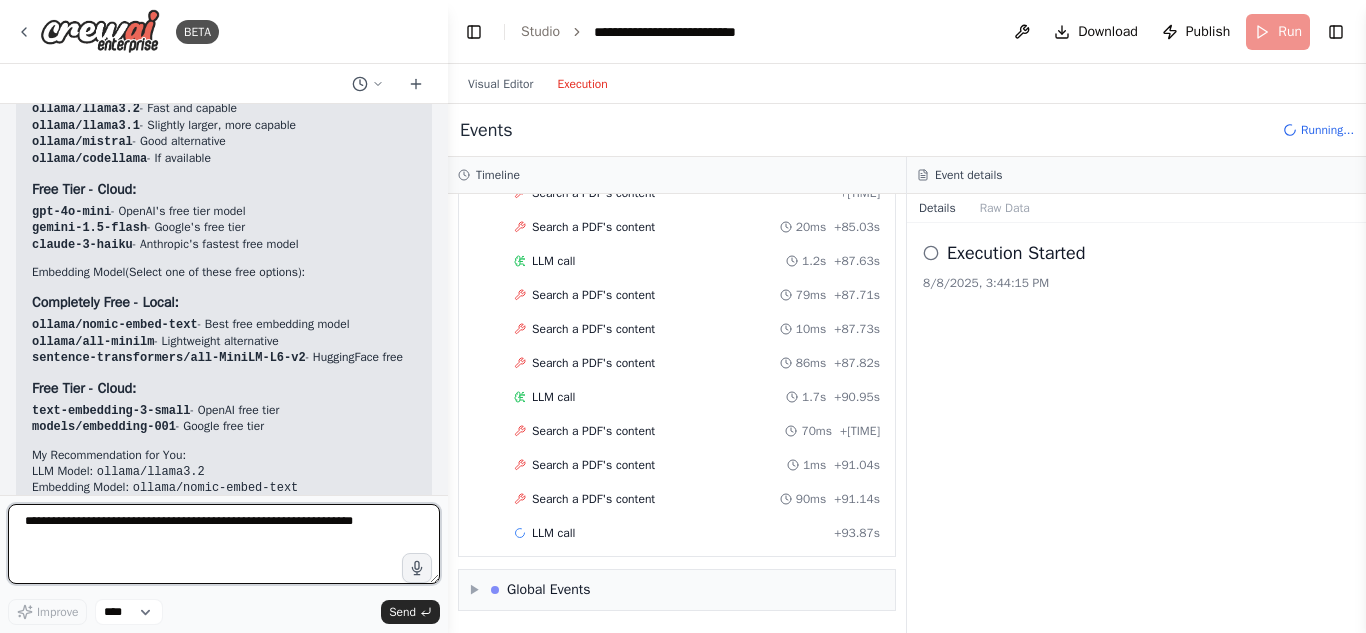 click at bounding box center (224, 544) 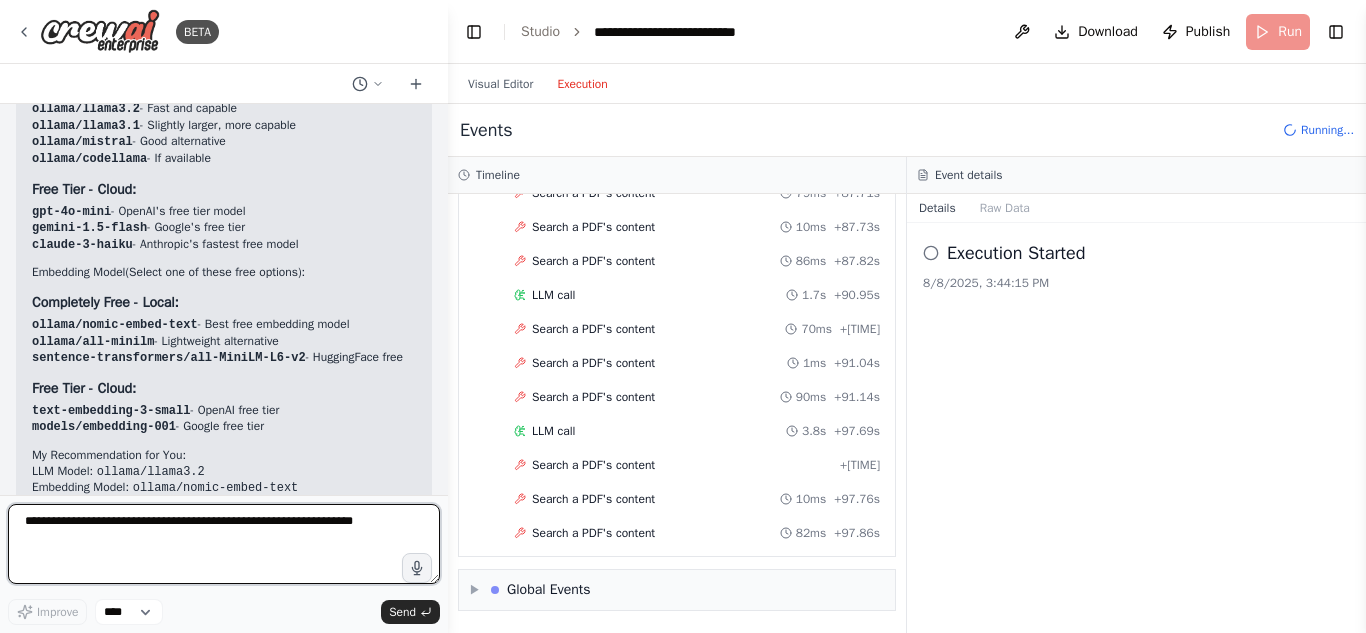 type on "*" 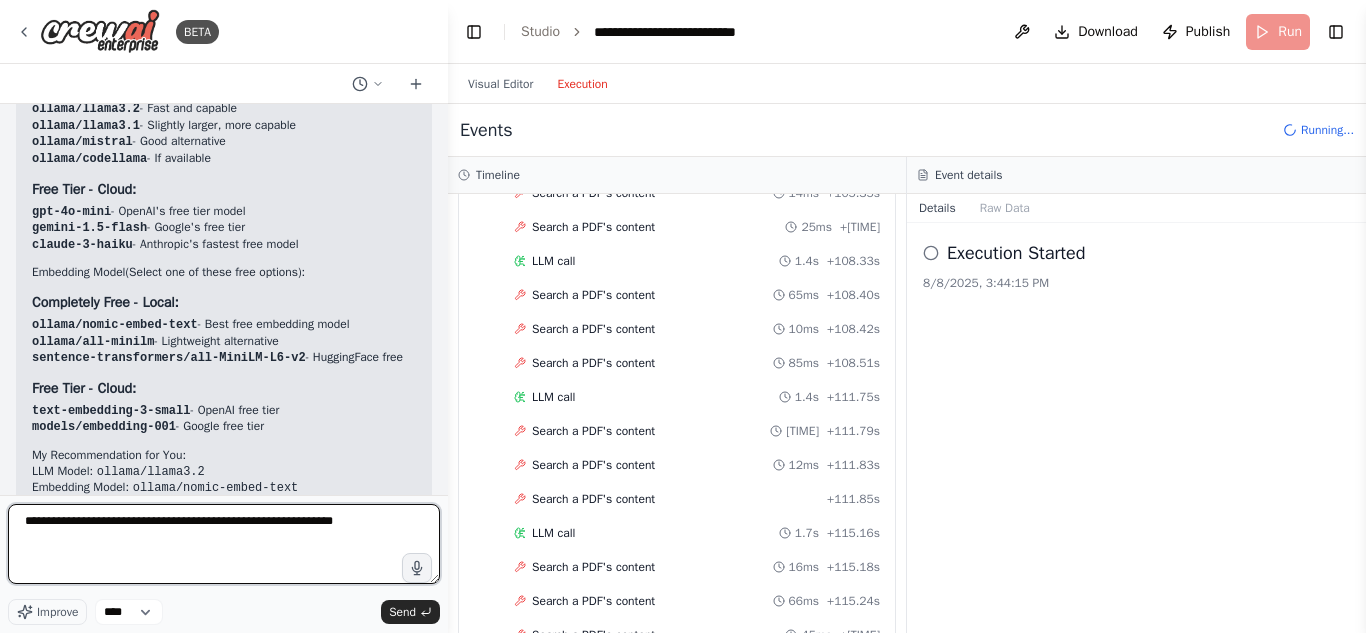 scroll, scrollTop: 5903, scrollLeft: 0, axis: vertical 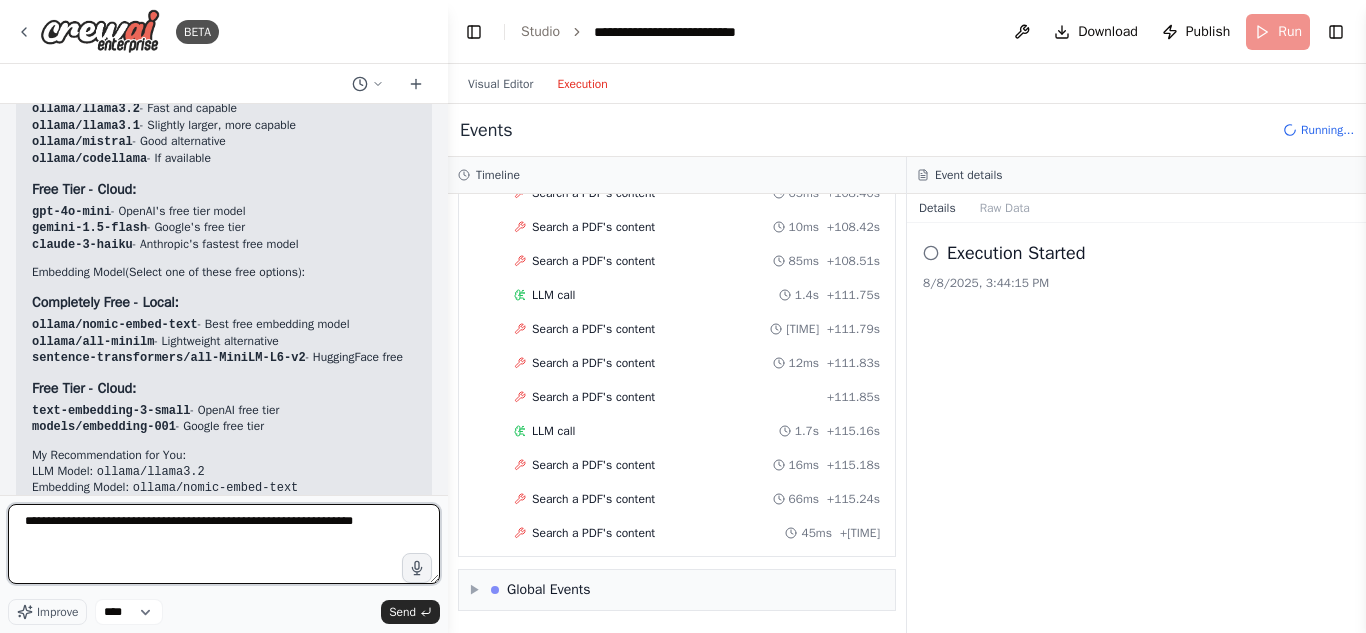 type on "**********" 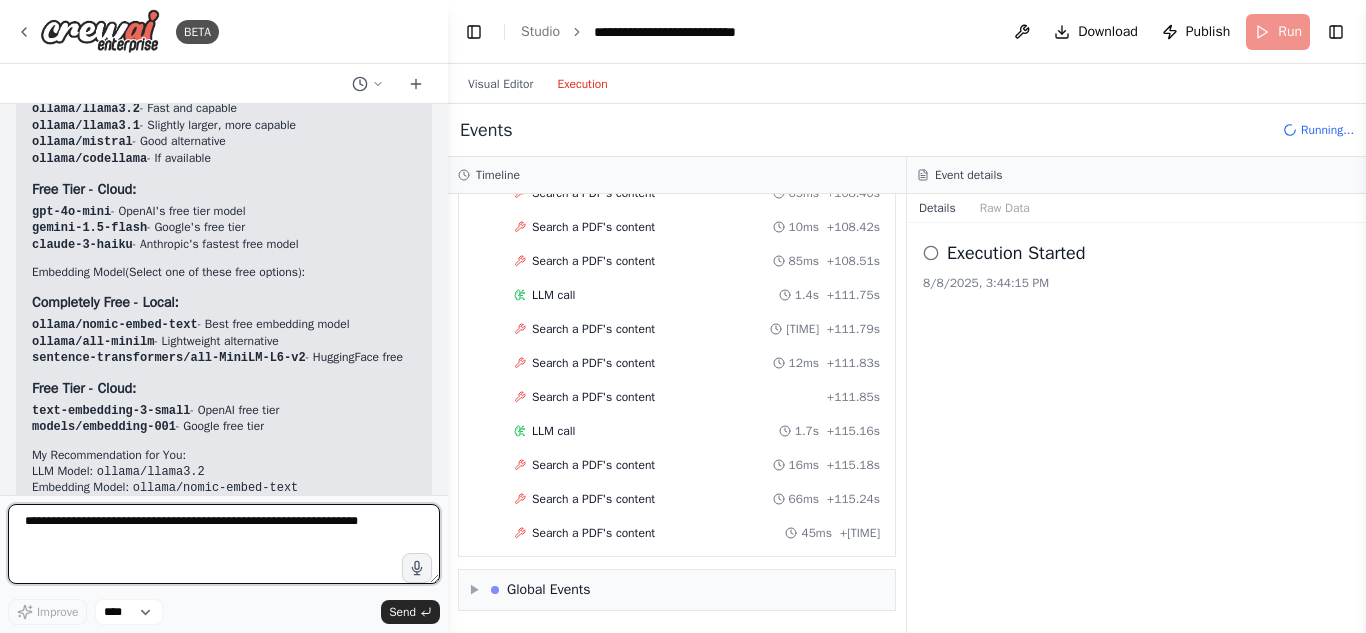 type 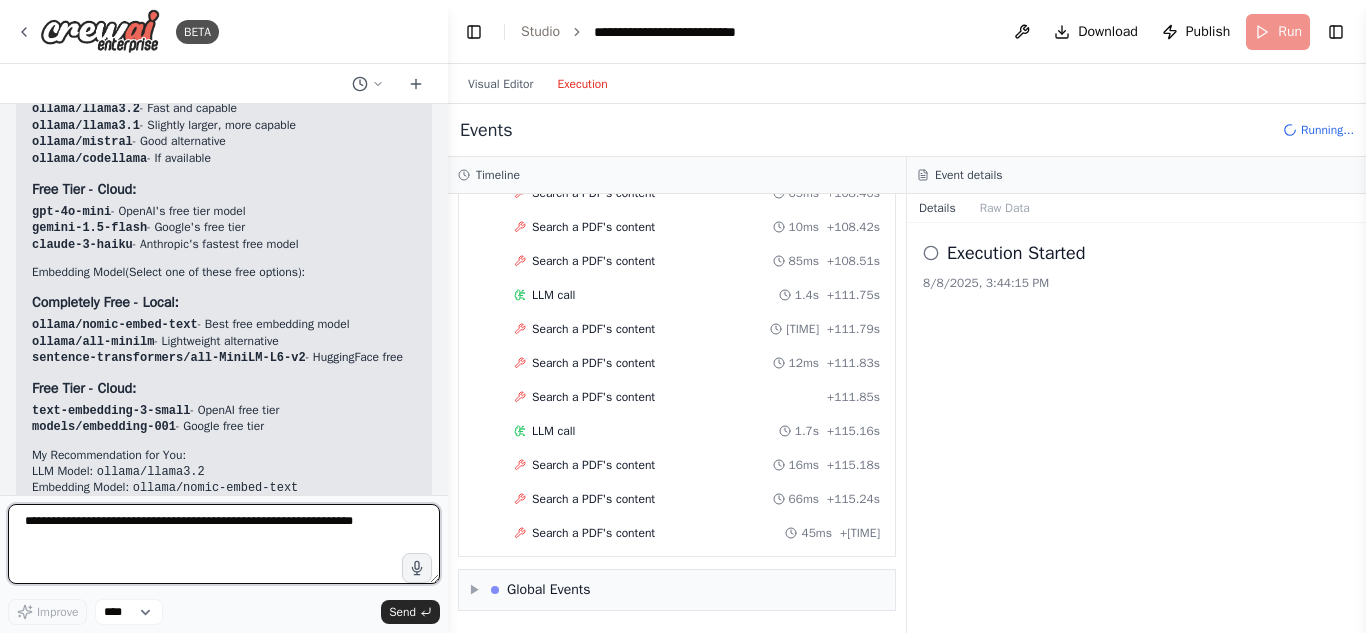 scroll, scrollTop: 4620, scrollLeft: 0, axis: vertical 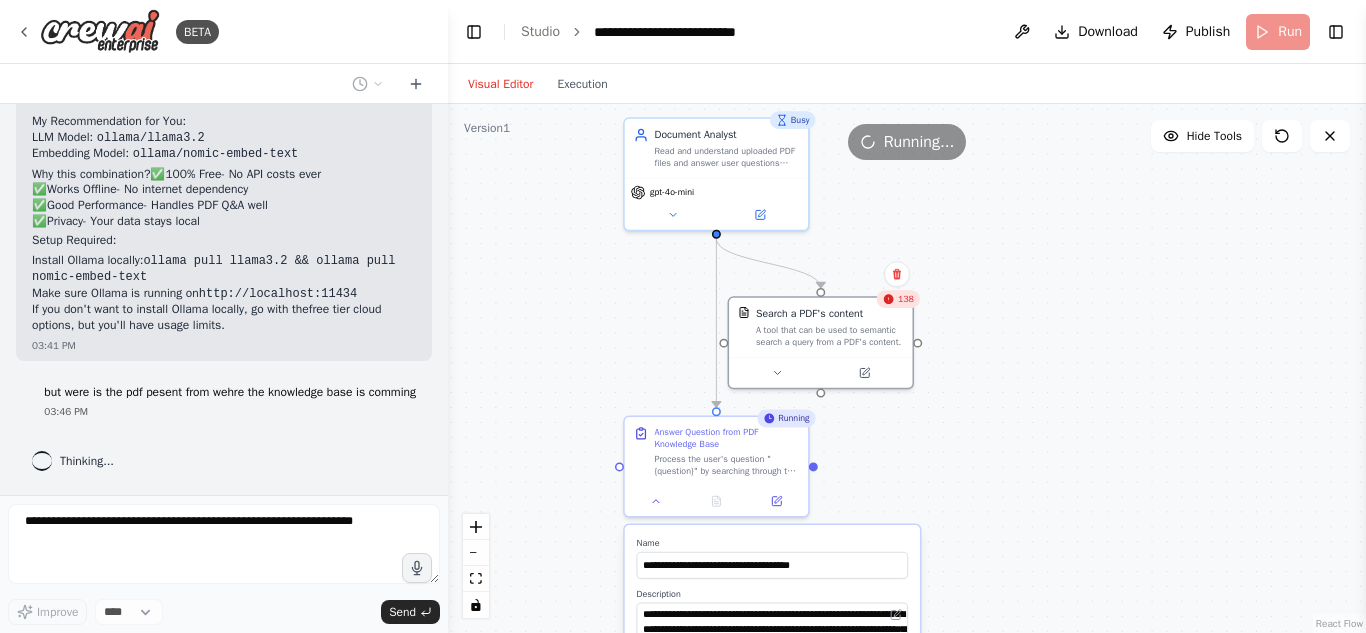 click on "Visual Editor" at bounding box center (500, 84) 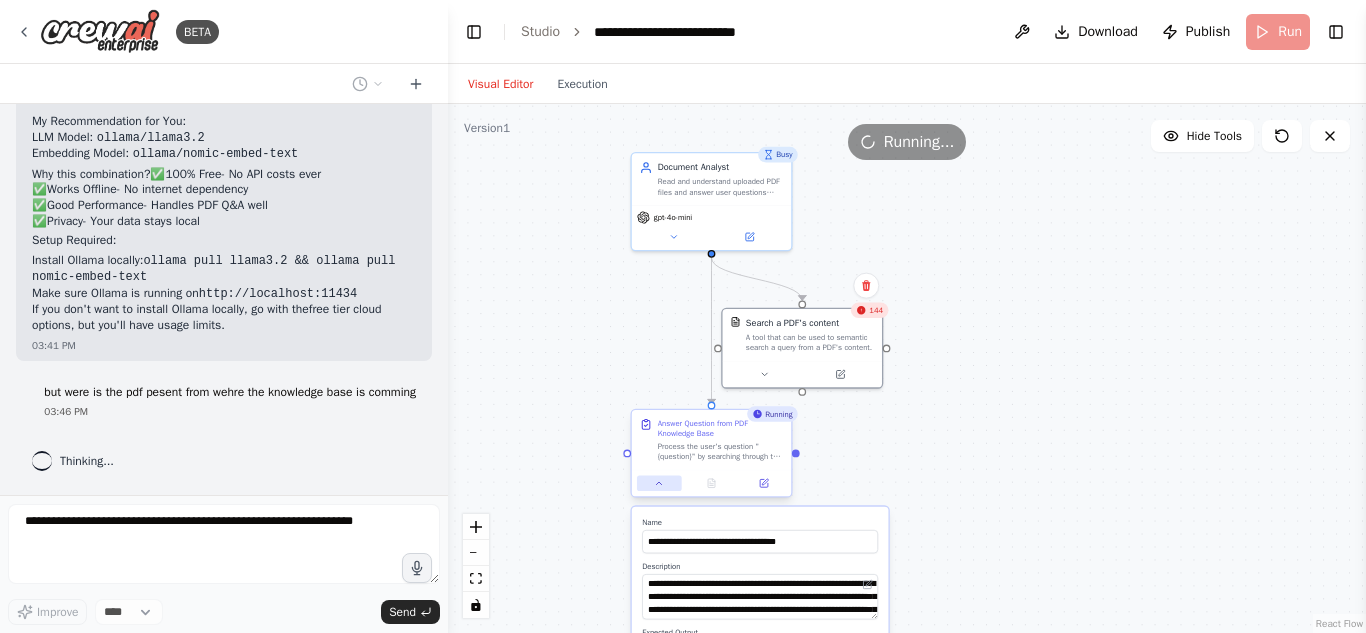 click 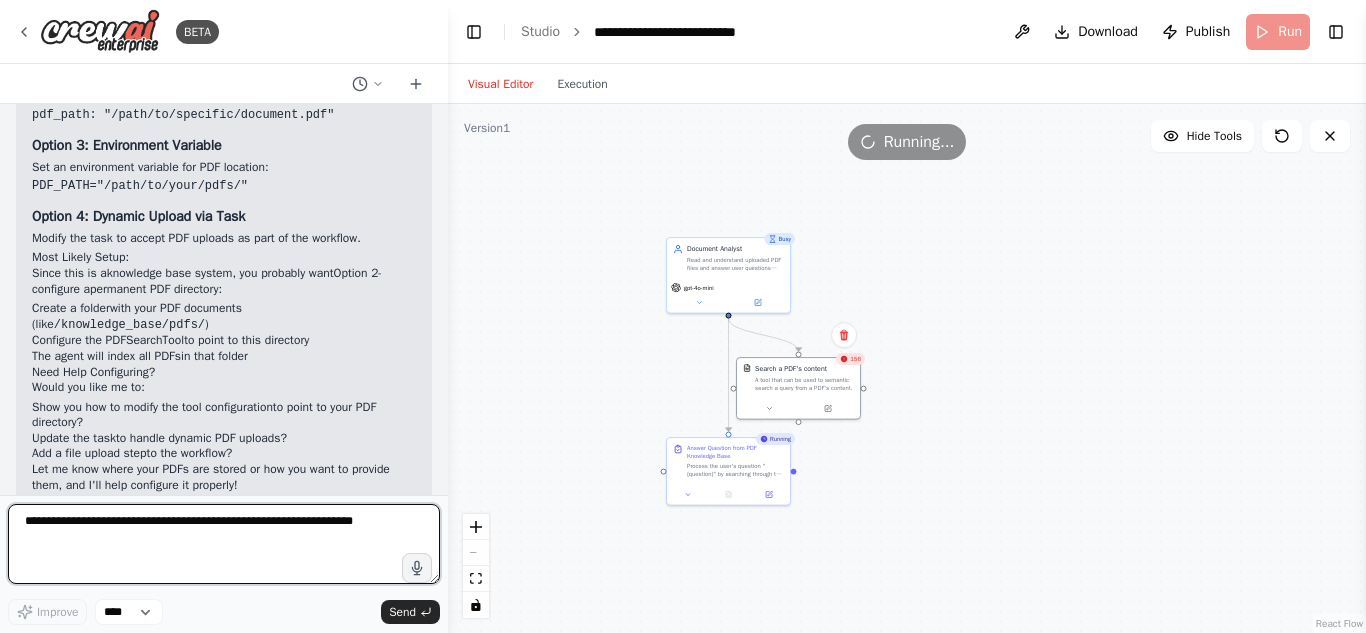 scroll, scrollTop: 5340, scrollLeft: 0, axis: vertical 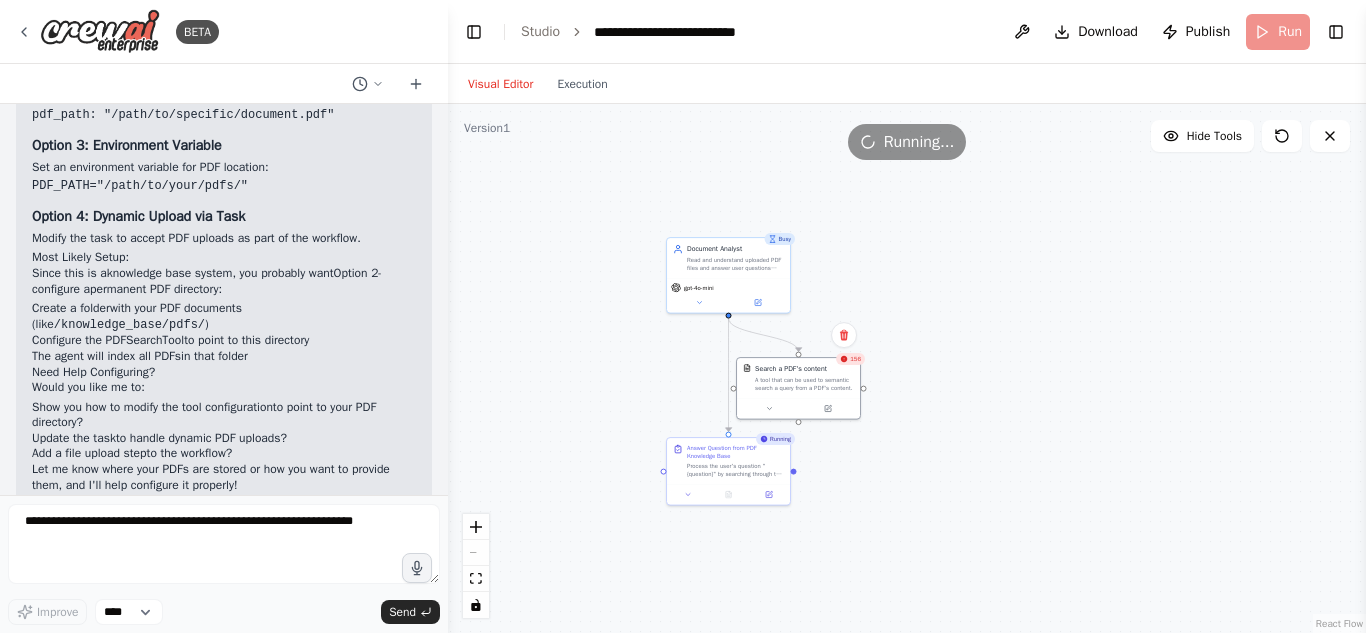 click on "**********" at bounding box center (907, 32) 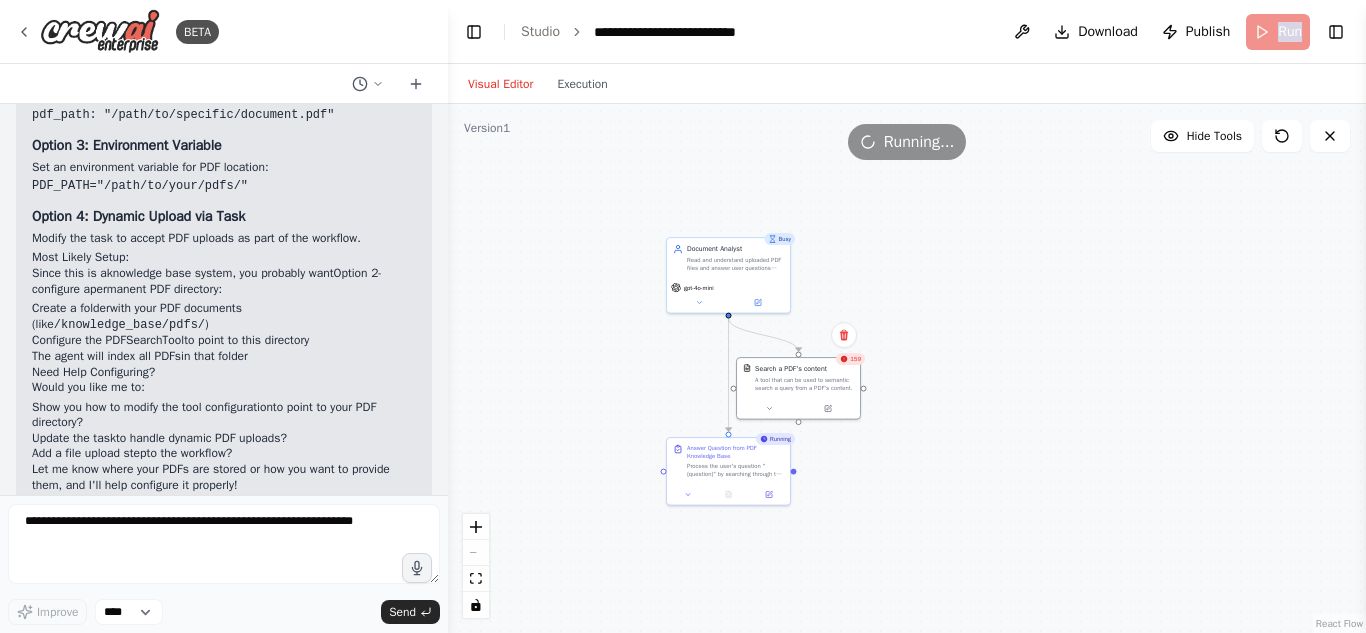 click on "**********" at bounding box center (907, 32) 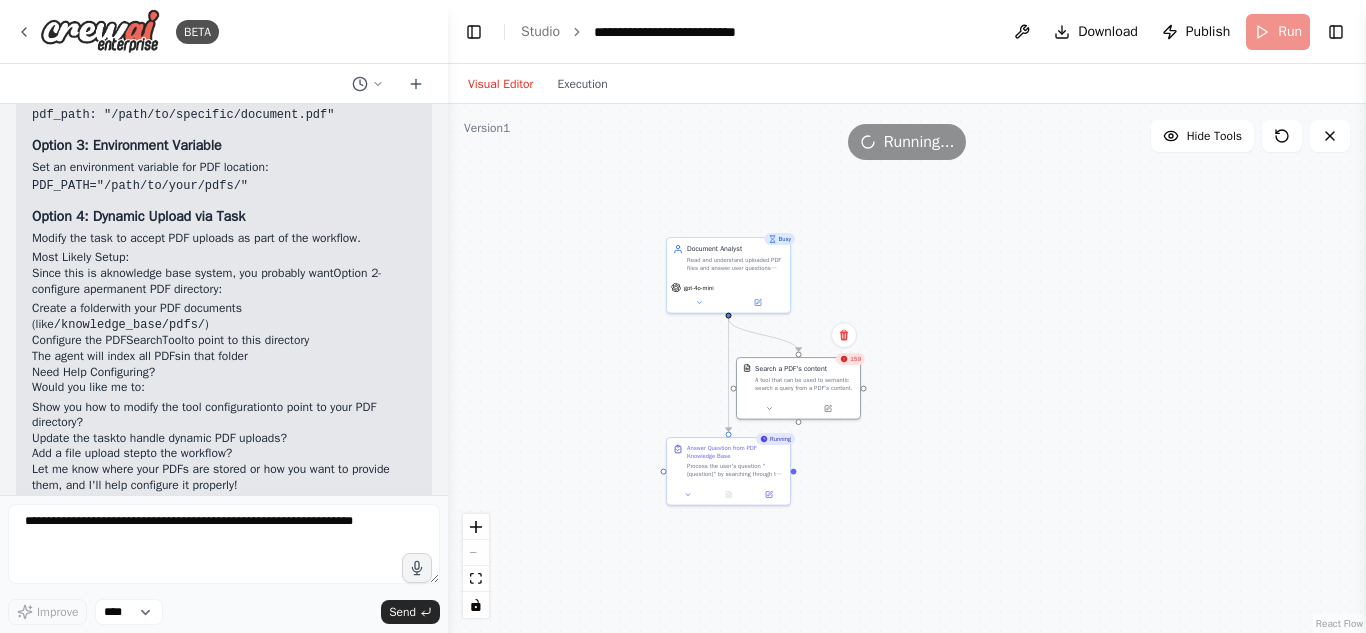 click on "**********" at bounding box center (907, 32) 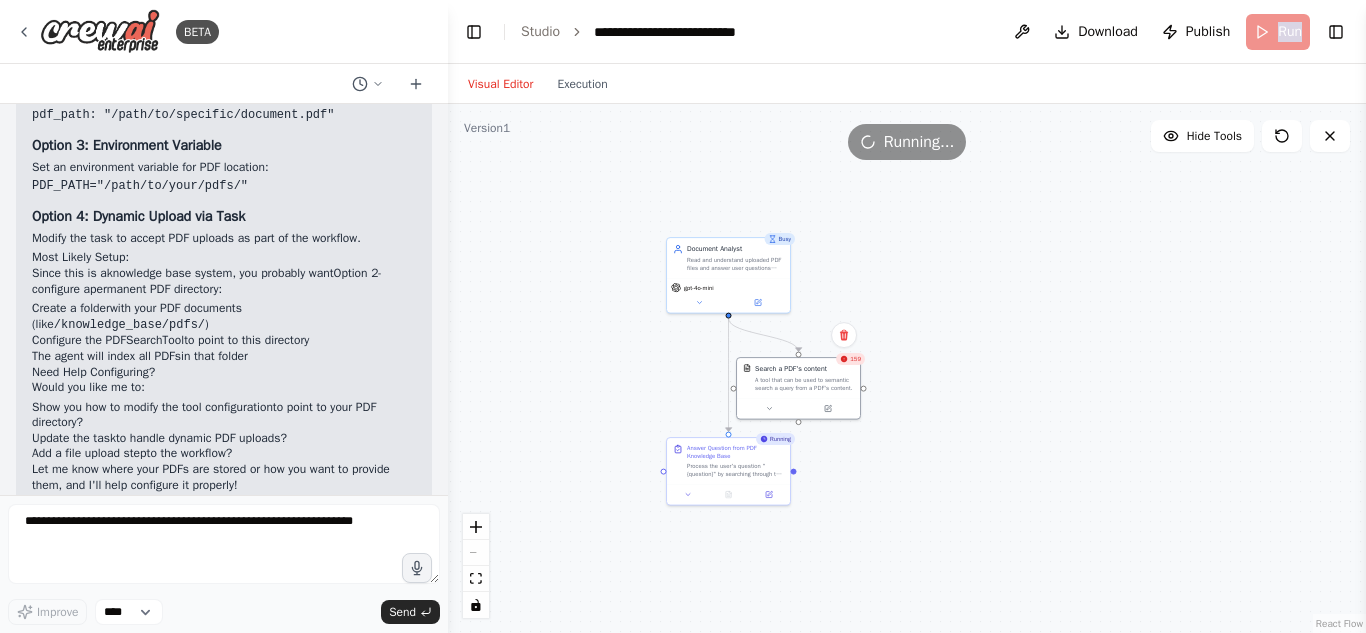 click on "**********" at bounding box center [907, 32] 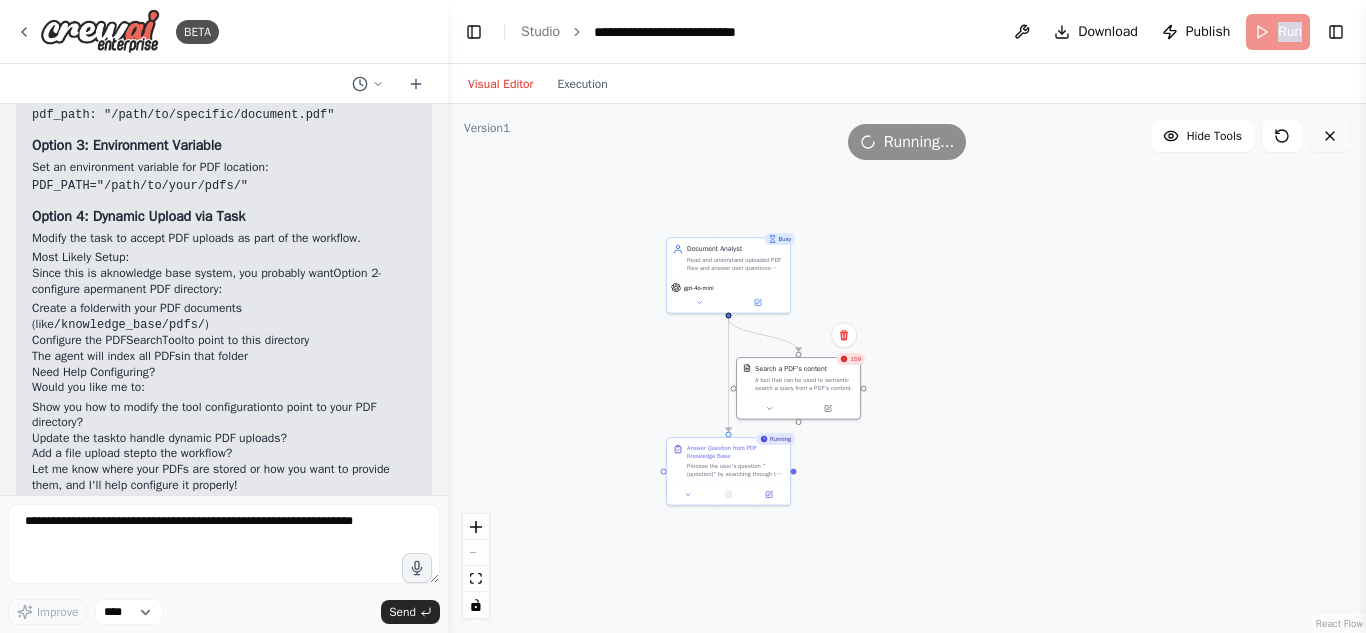 click 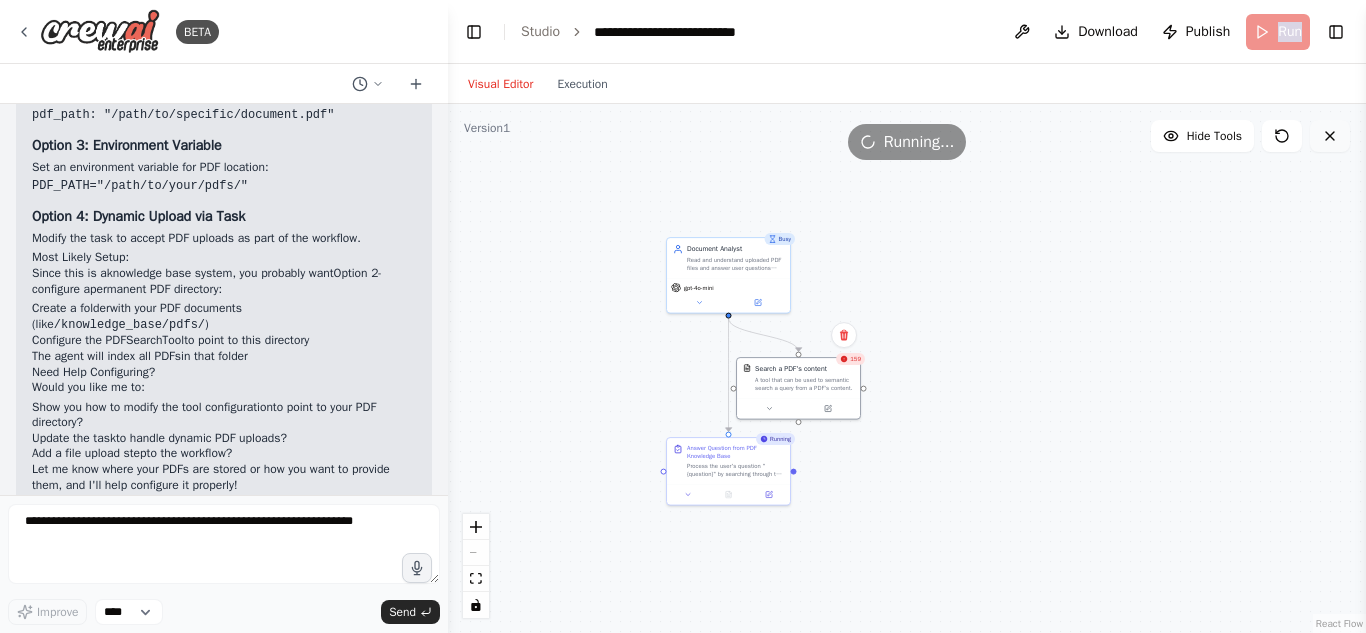 click 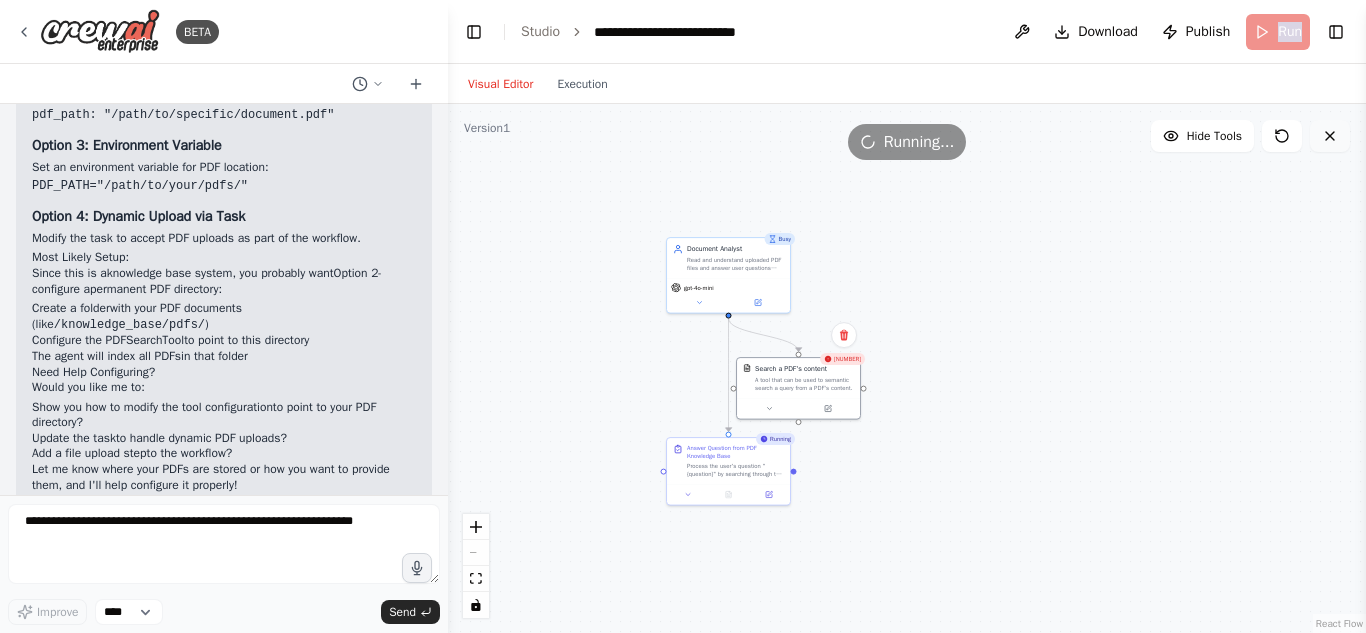 click 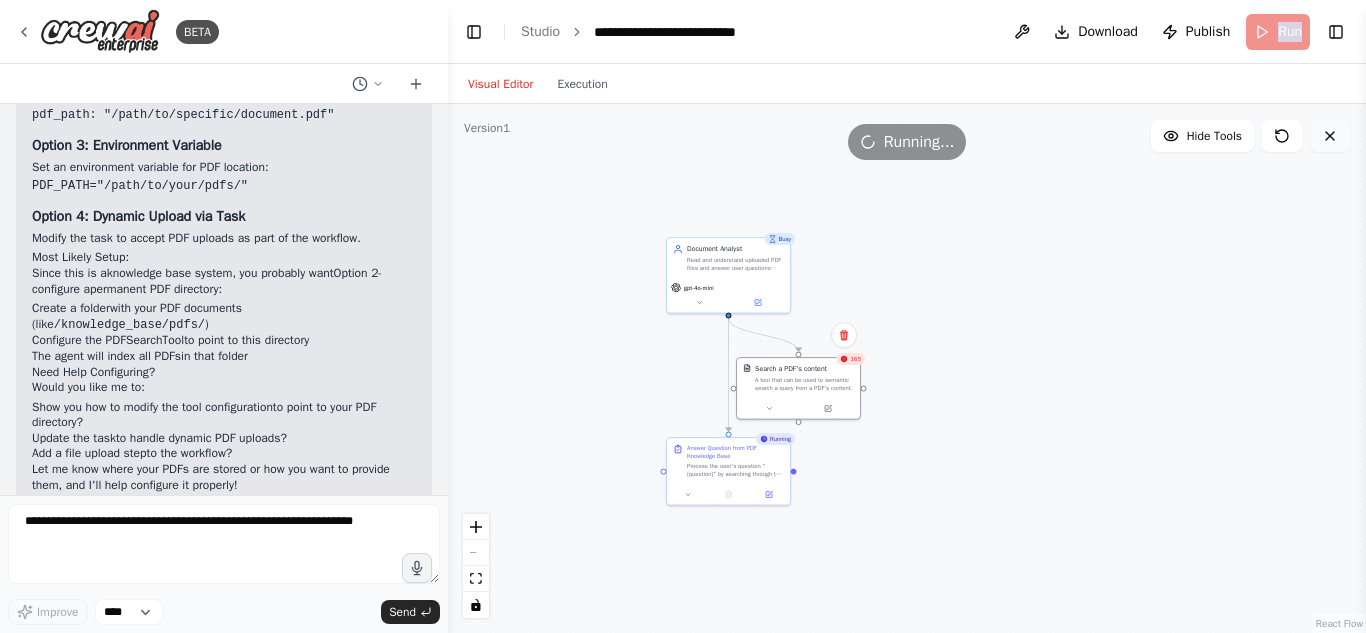 click 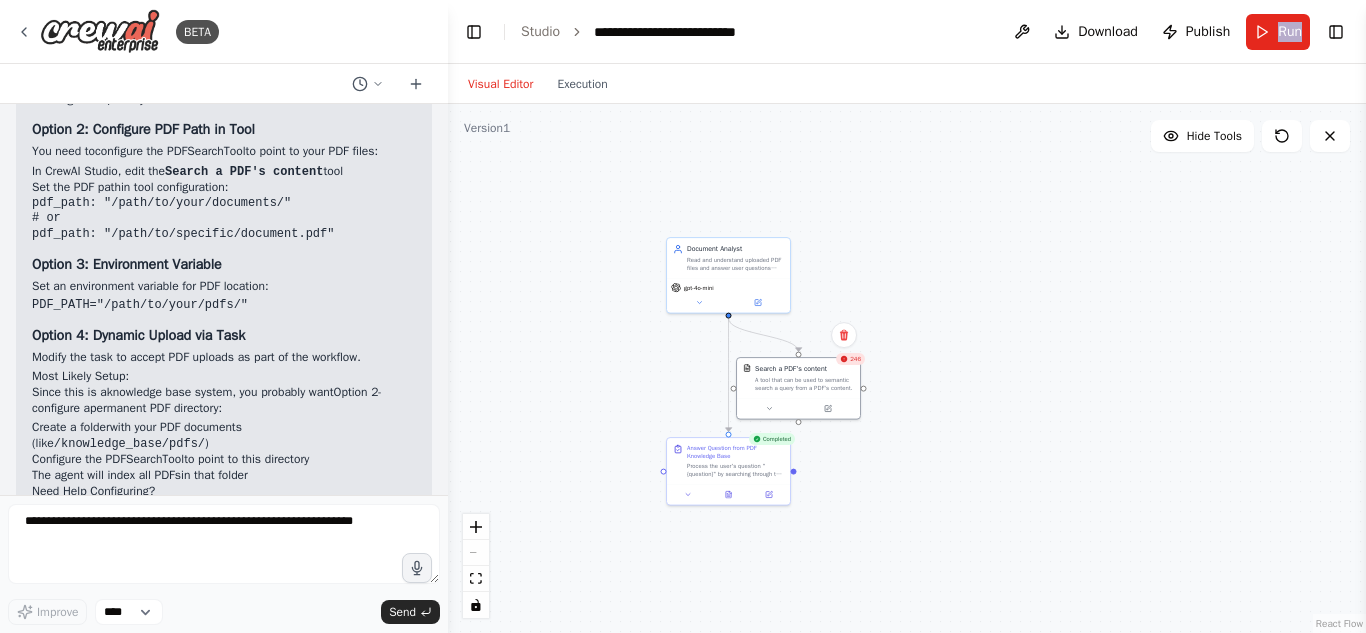 scroll, scrollTop: 5222, scrollLeft: 0, axis: vertical 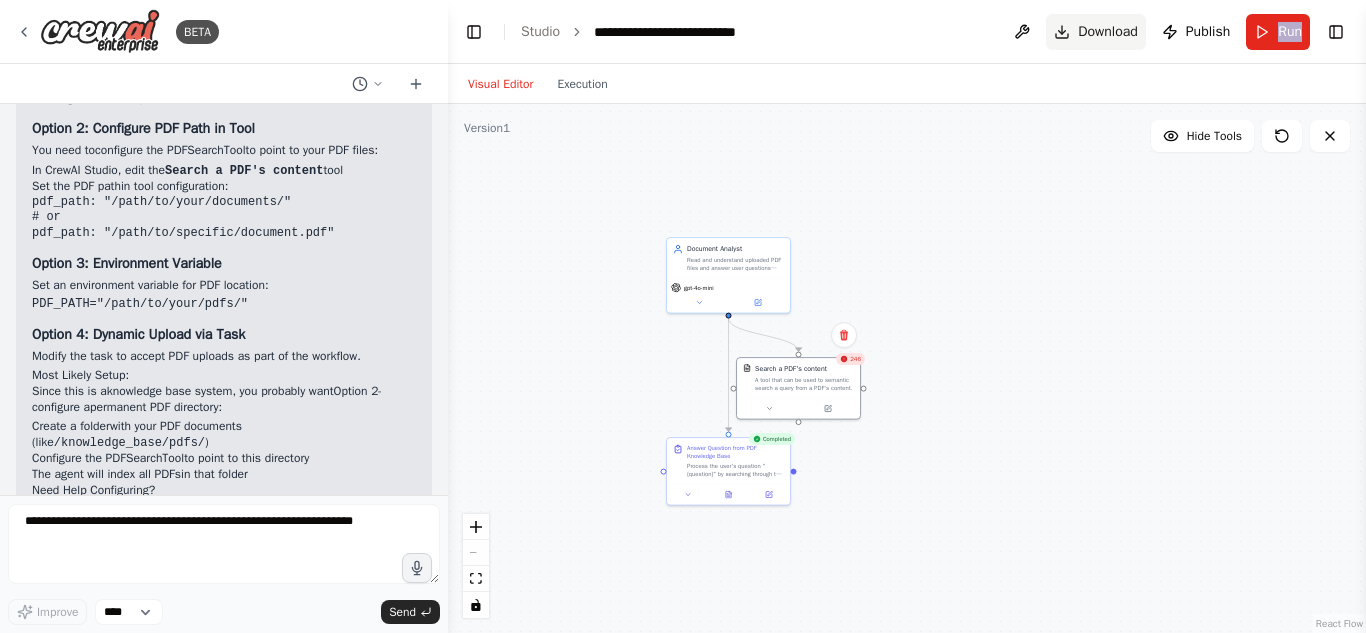 click on "Download" at bounding box center [1108, 32] 